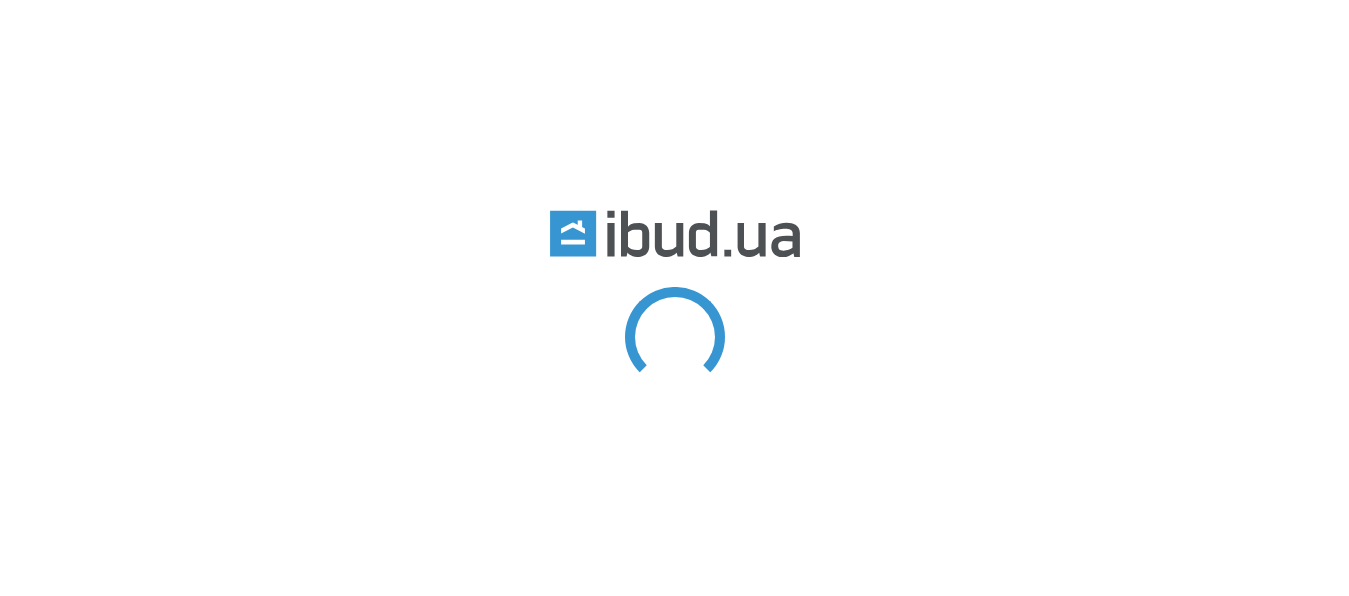 scroll, scrollTop: 0, scrollLeft: 0, axis: both 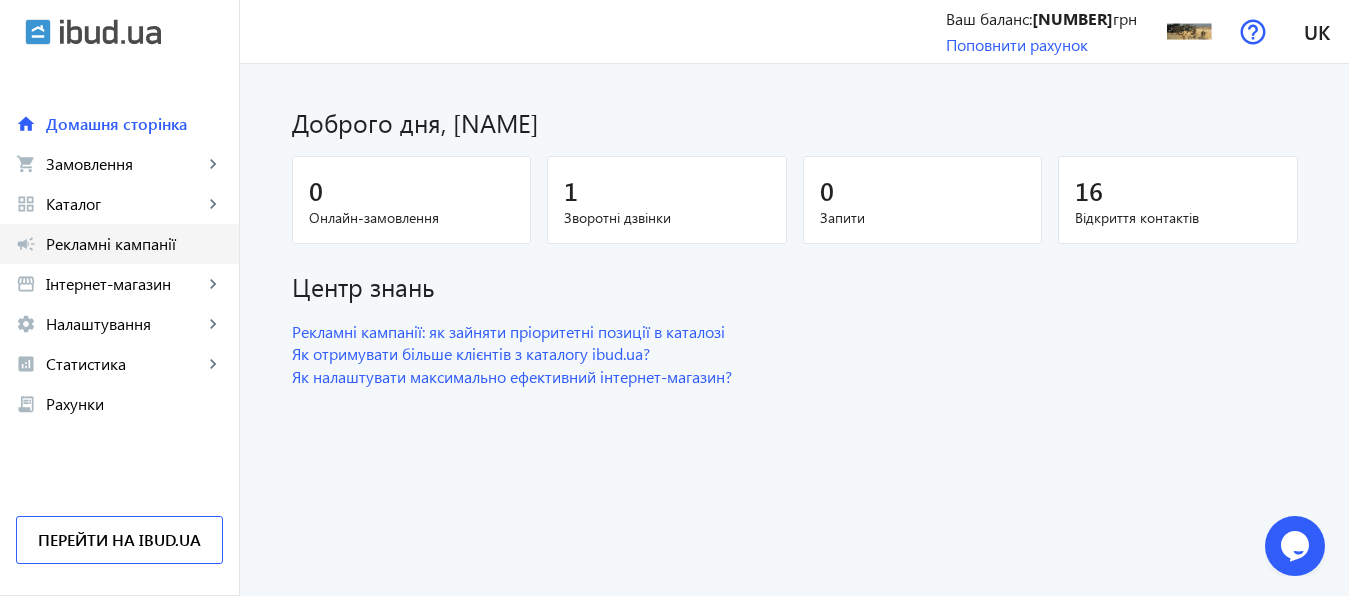click on "Рекламні кампанії" 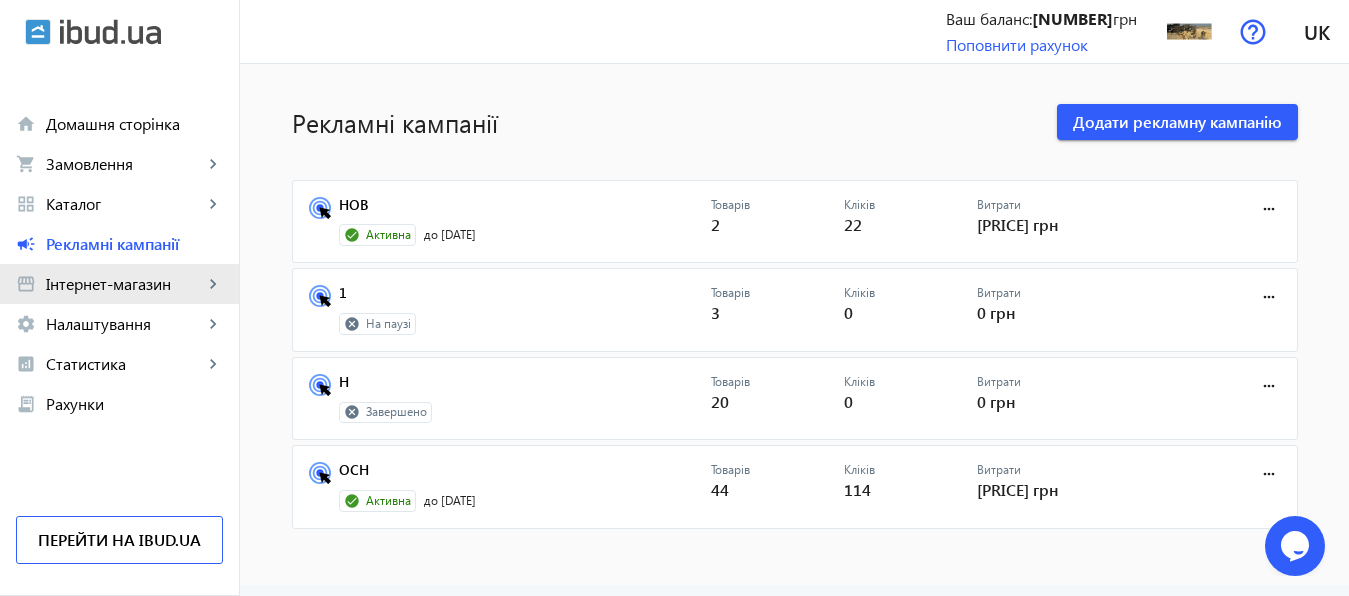 click on "Інтернет-магазин" 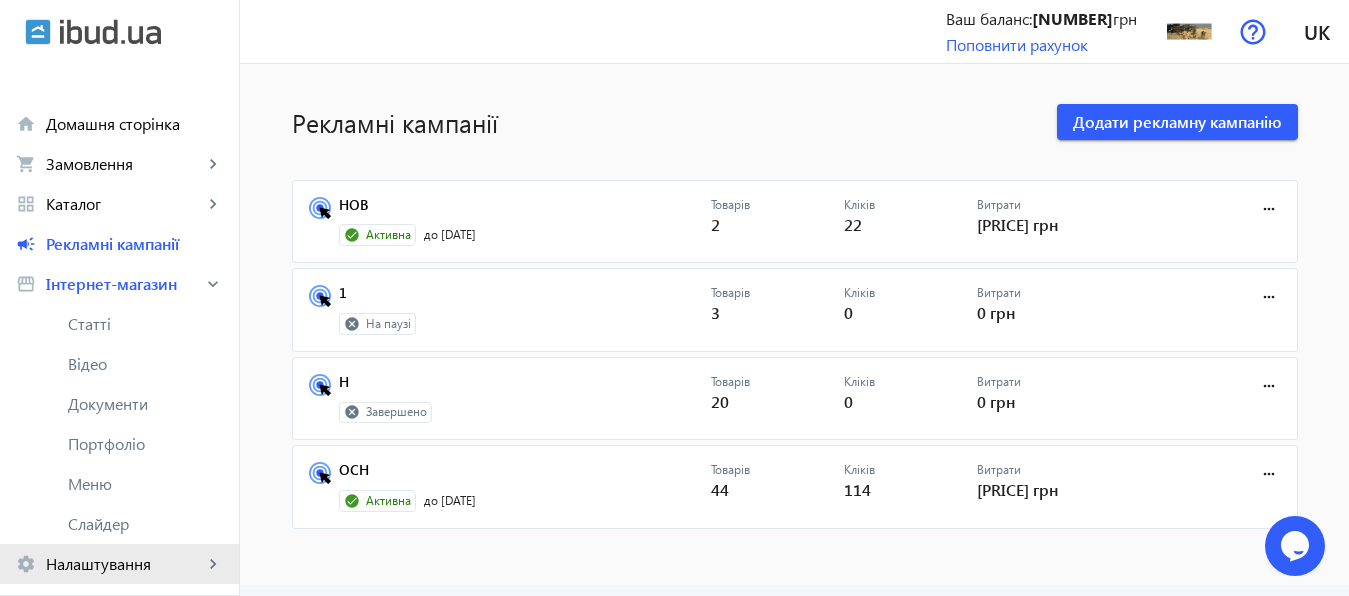 click on "Налаштування" 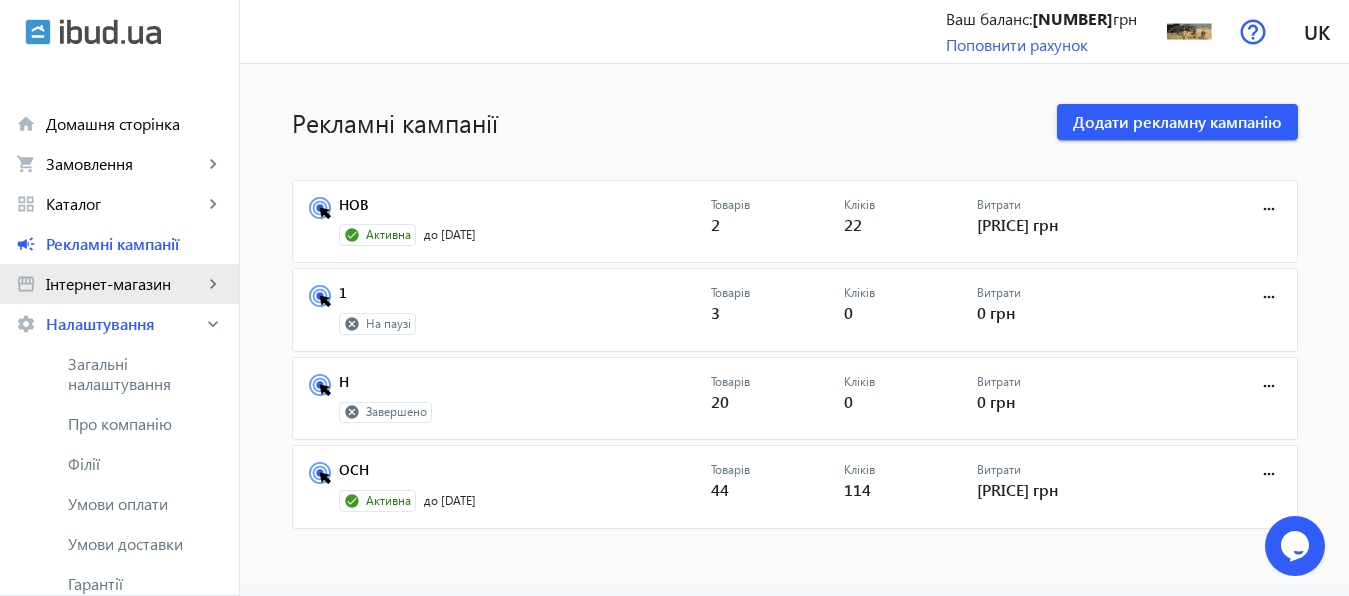 click on "Інтернет-магазин" 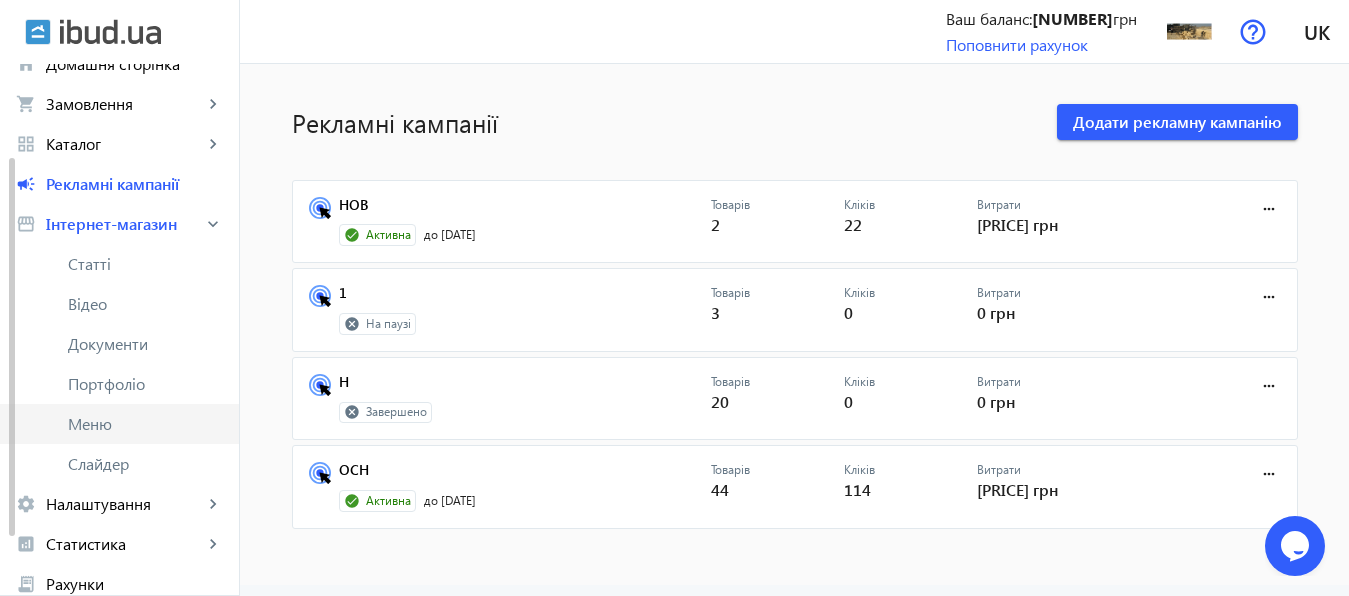 scroll, scrollTop: 120, scrollLeft: 0, axis: vertical 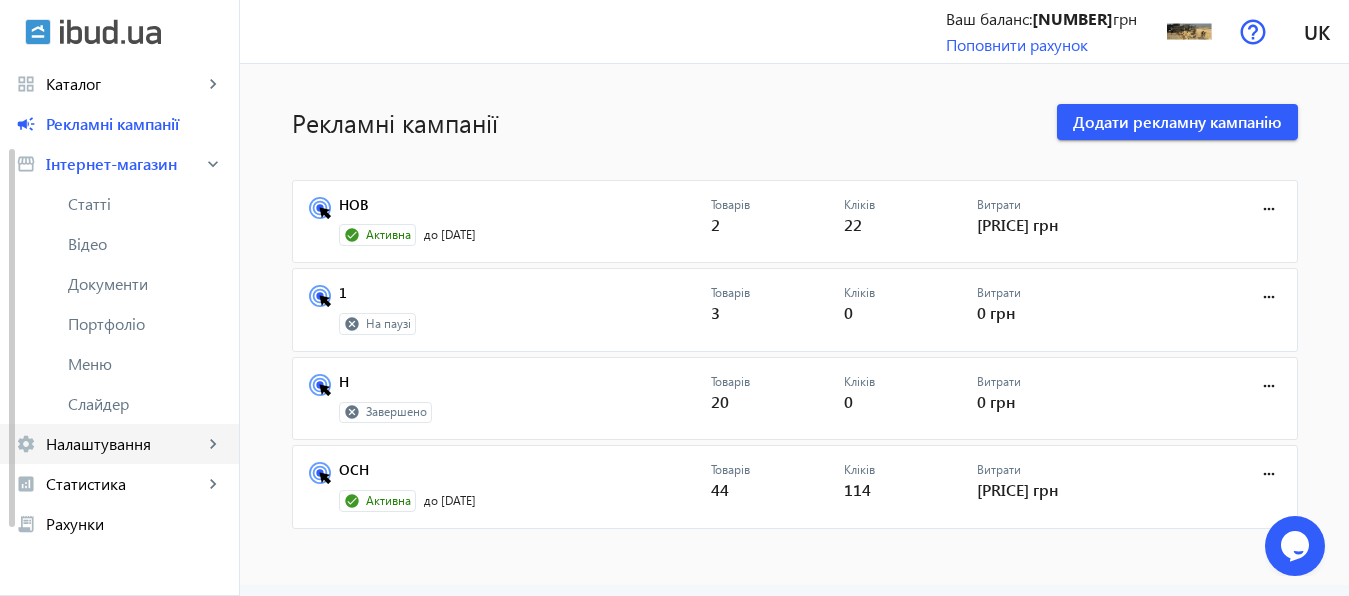 click on "Налаштування" 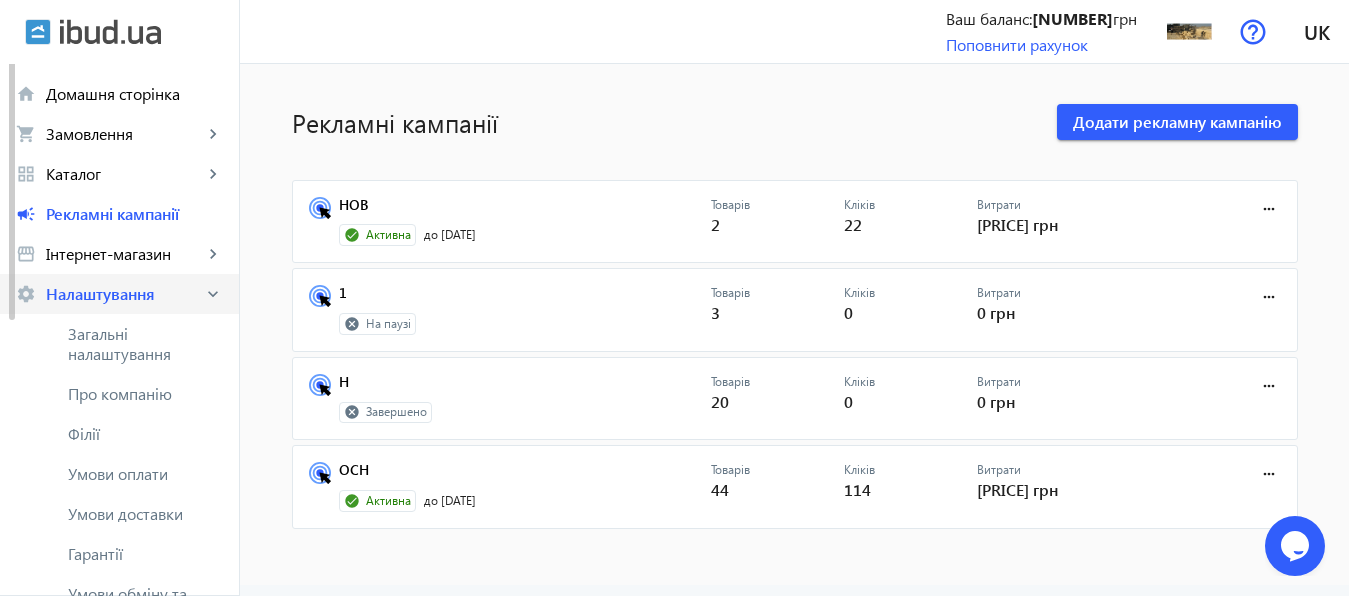 scroll, scrollTop: 0, scrollLeft: 0, axis: both 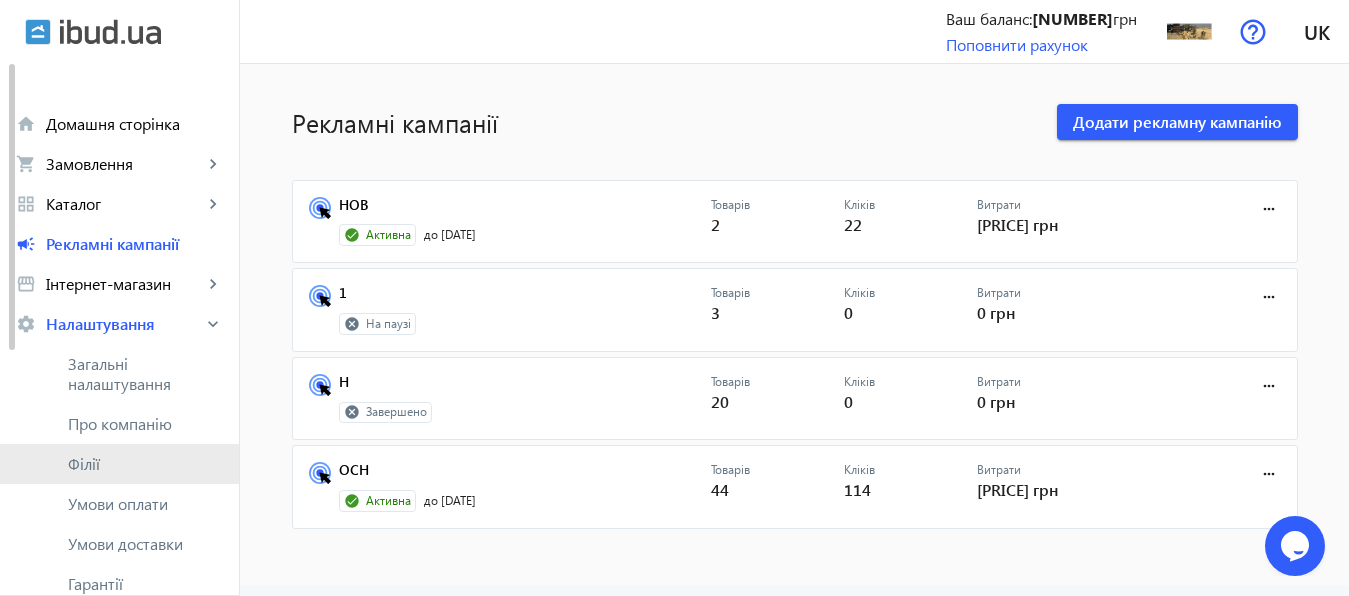 click on "Філії" 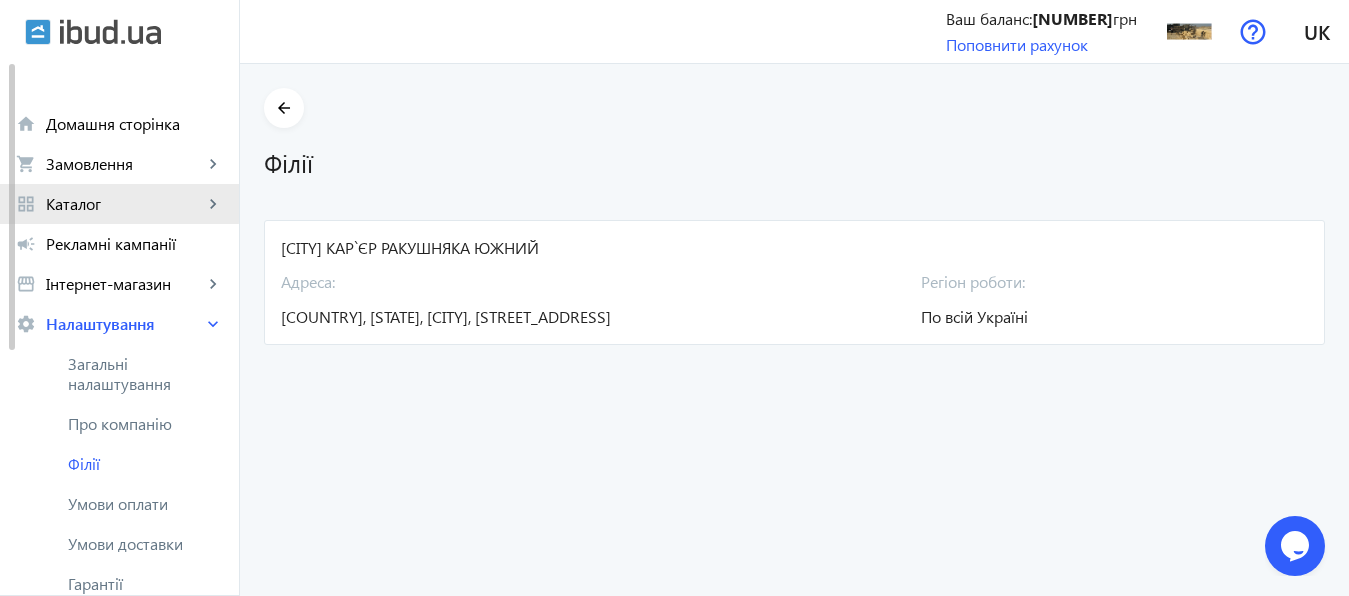 click on "Каталог" 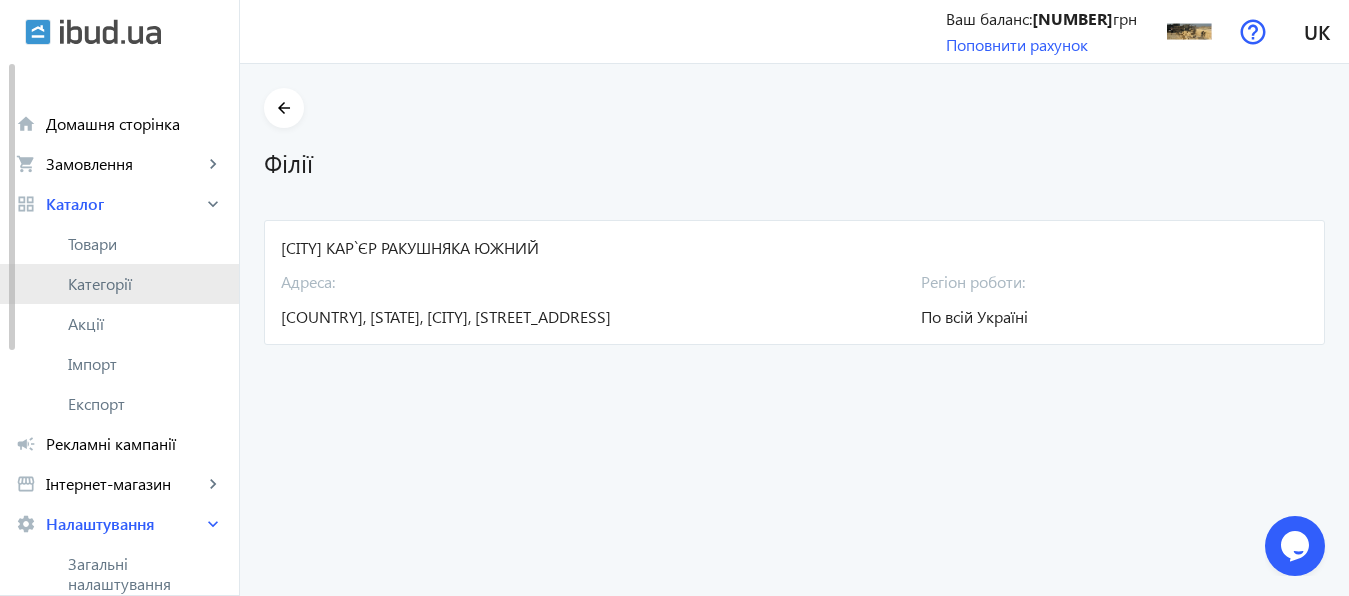 click on "Категорії" 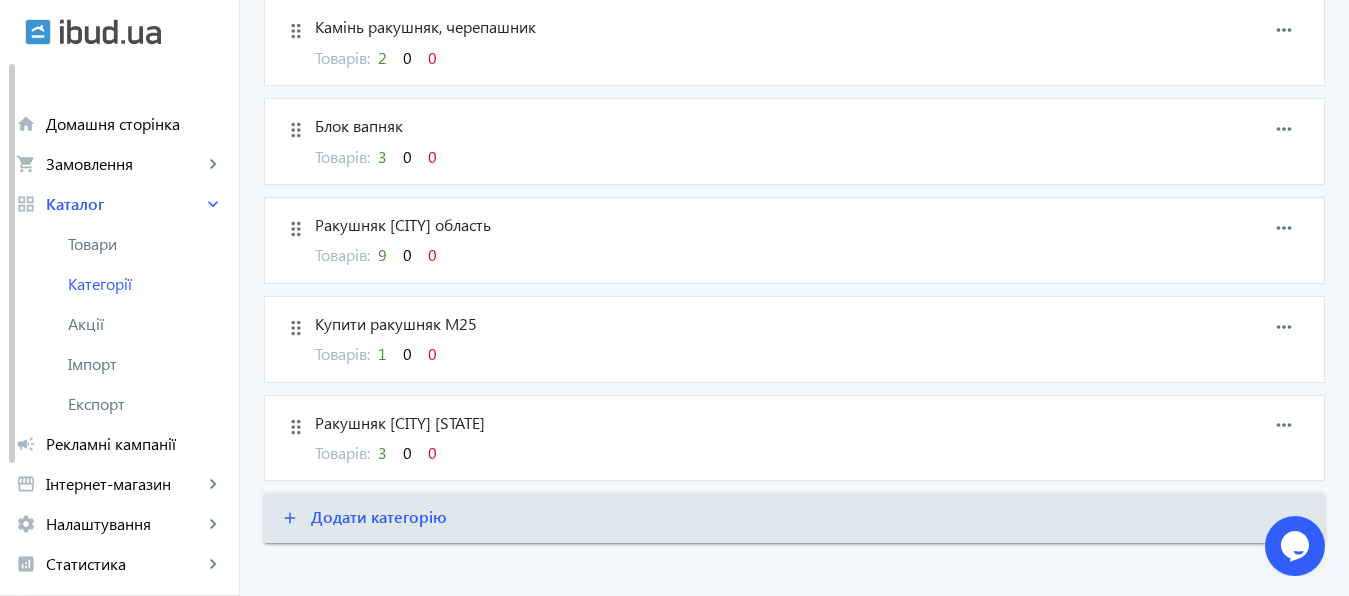 scroll, scrollTop: 579, scrollLeft: 0, axis: vertical 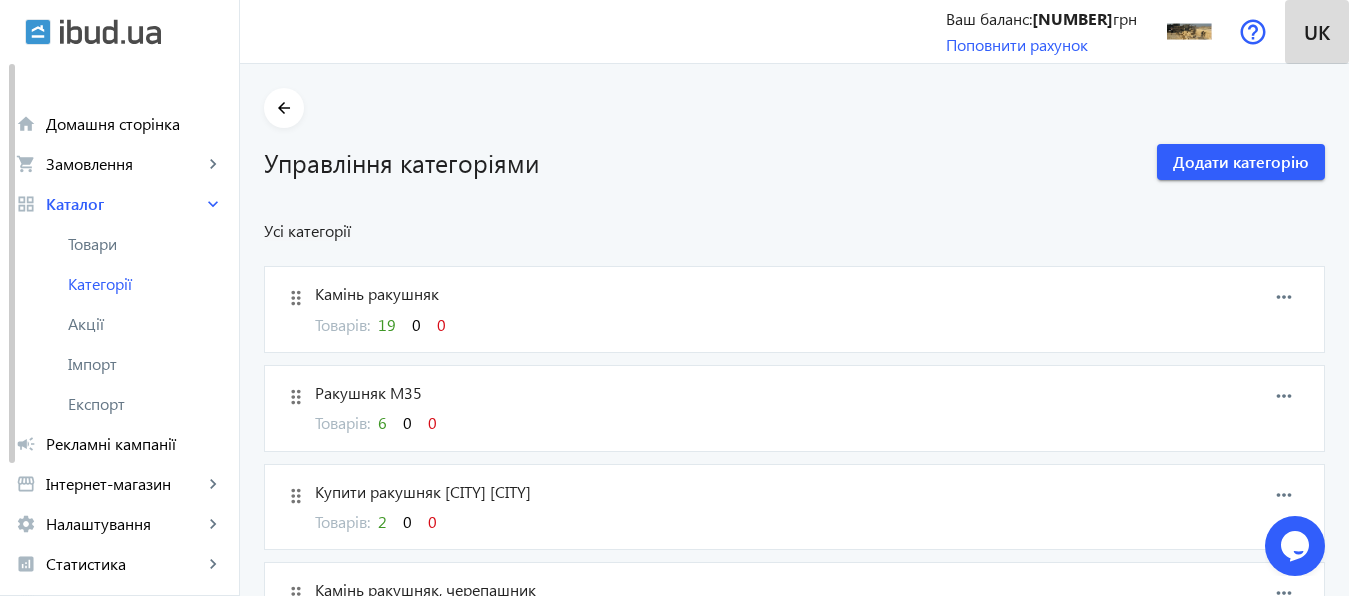 click on "uk" 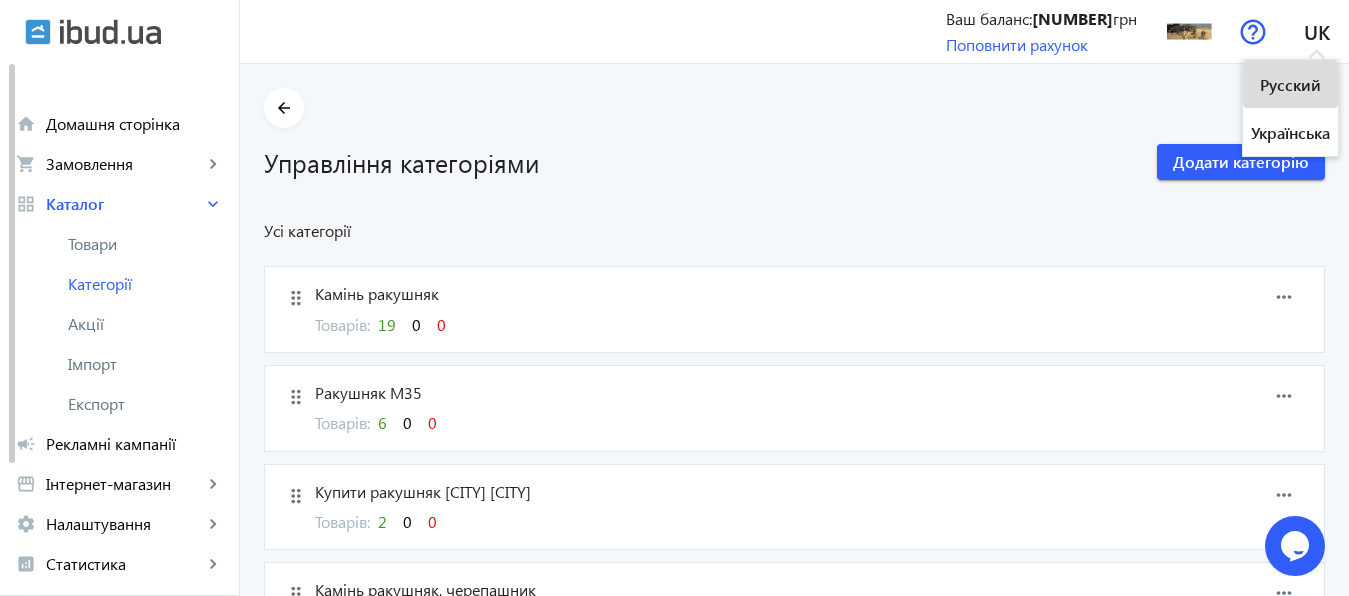 click on "Русский" 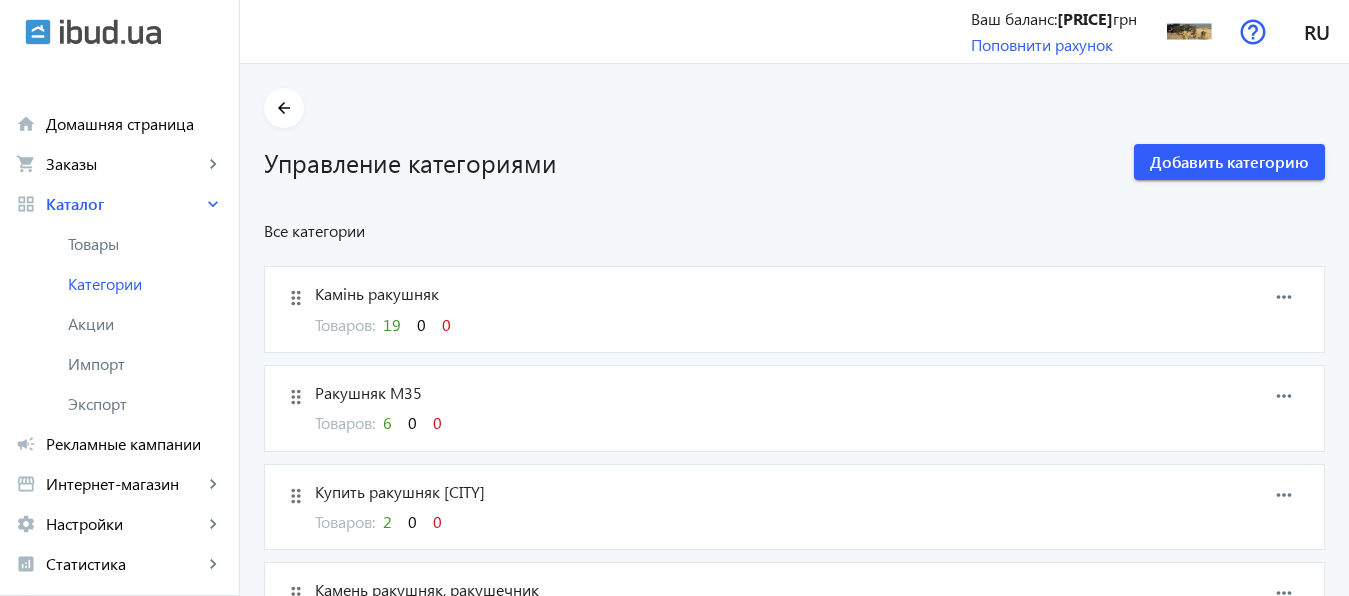 scroll, scrollTop: 0, scrollLeft: 0, axis: both 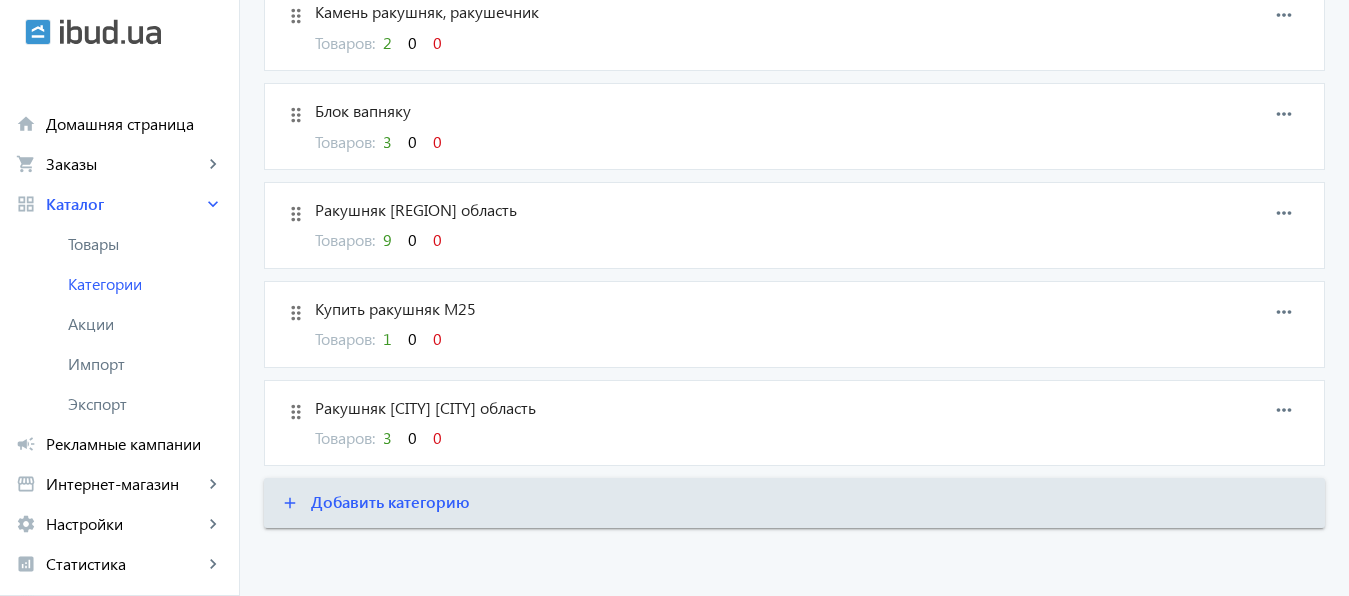 click on "Ракушняк [REGION] область" at bounding box center (724, 210) 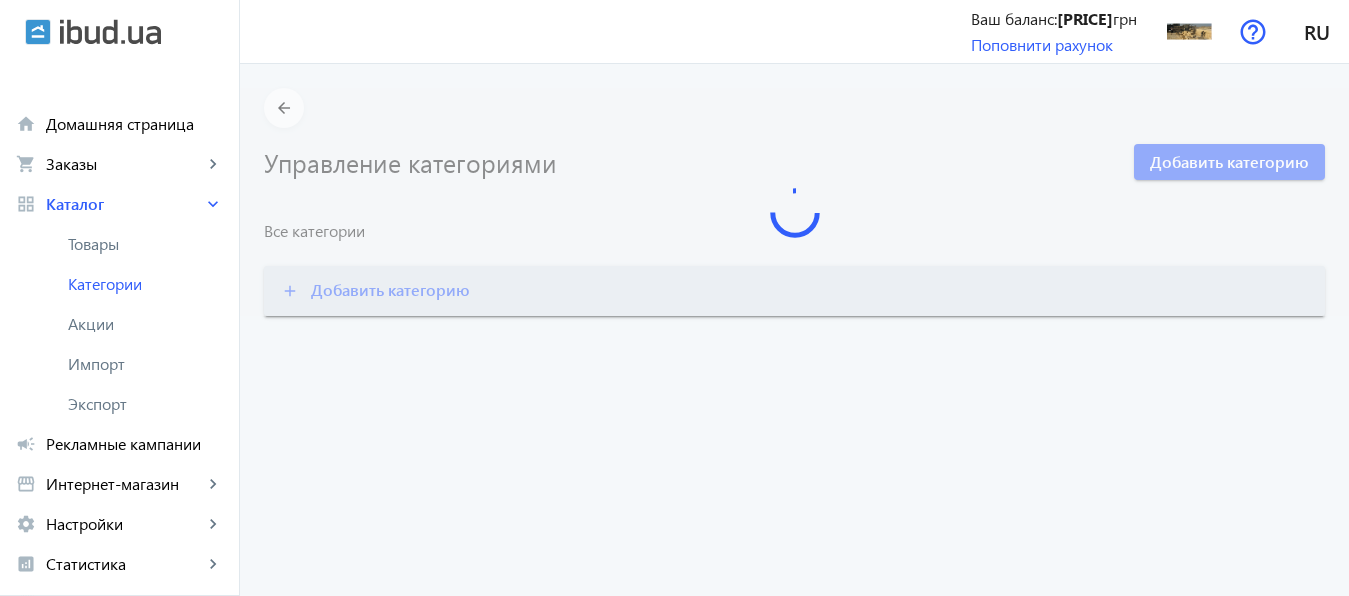 scroll, scrollTop: 0, scrollLeft: 0, axis: both 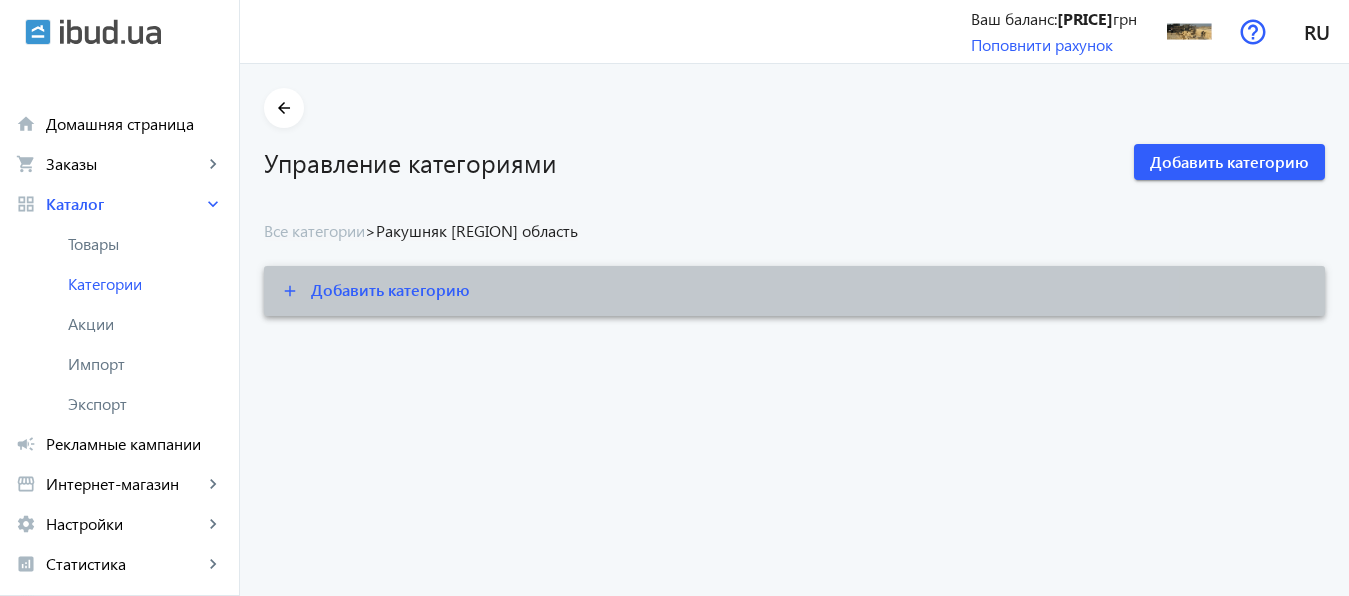 click on "Добавить категорию" 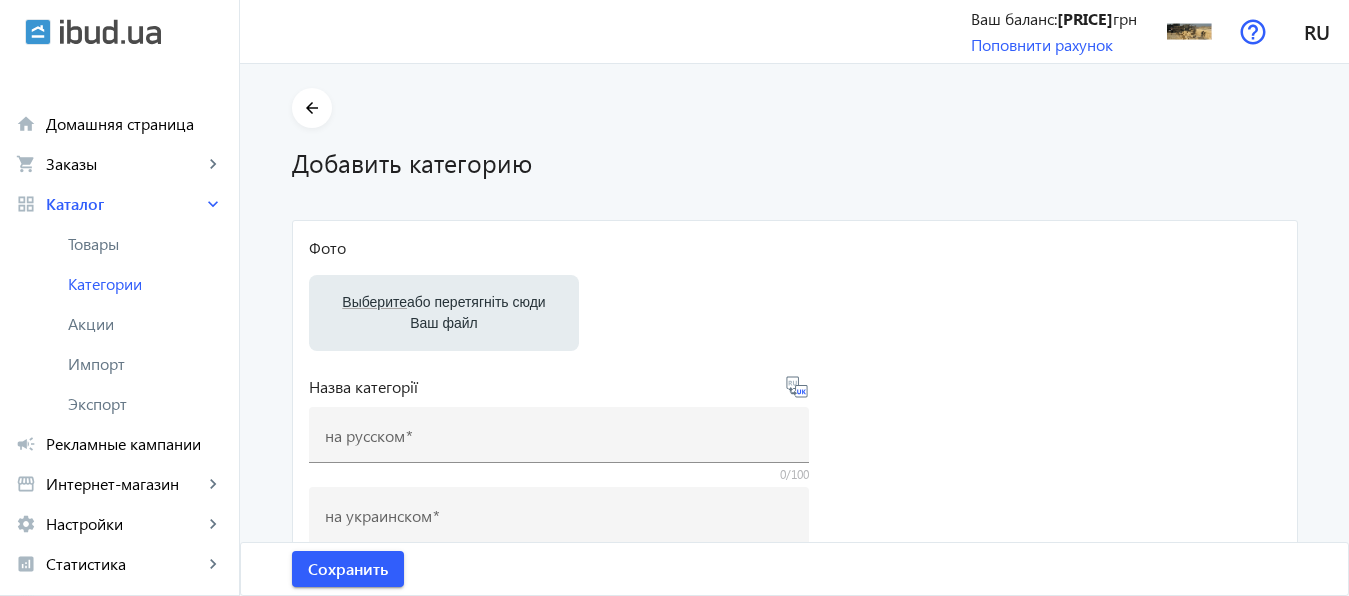 click on "Выберите  или перетащите сюда Ваш файл" at bounding box center (444, 313) 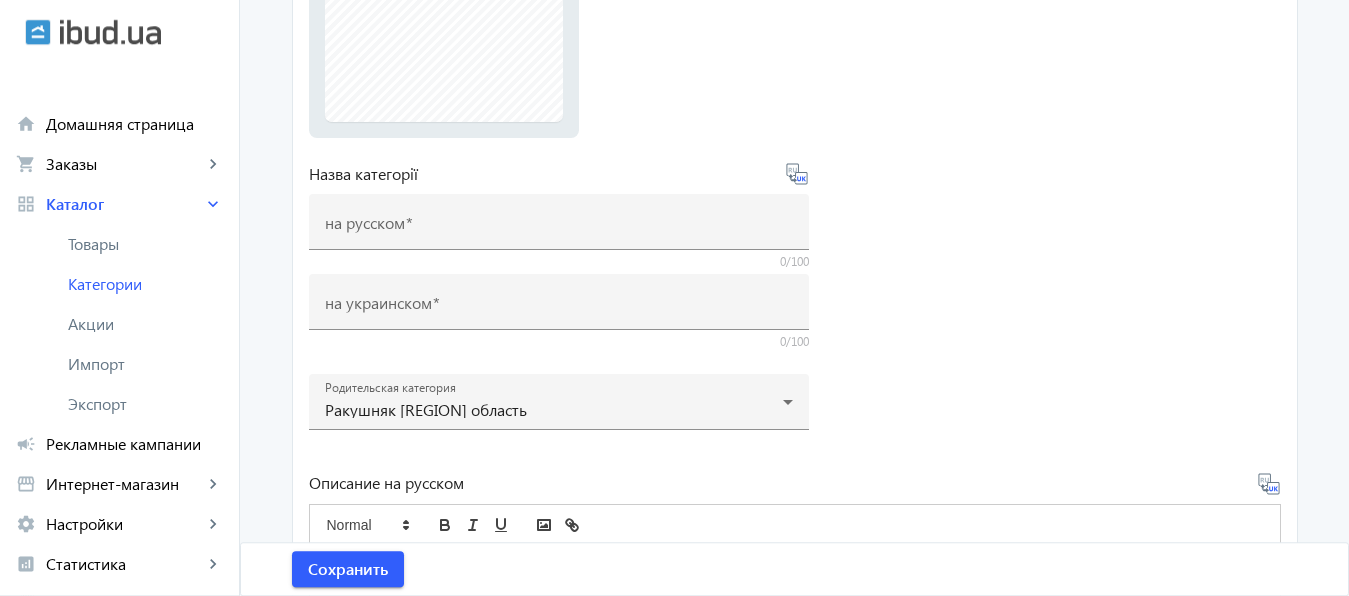 scroll, scrollTop: 356, scrollLeft: 0, axis: vertical 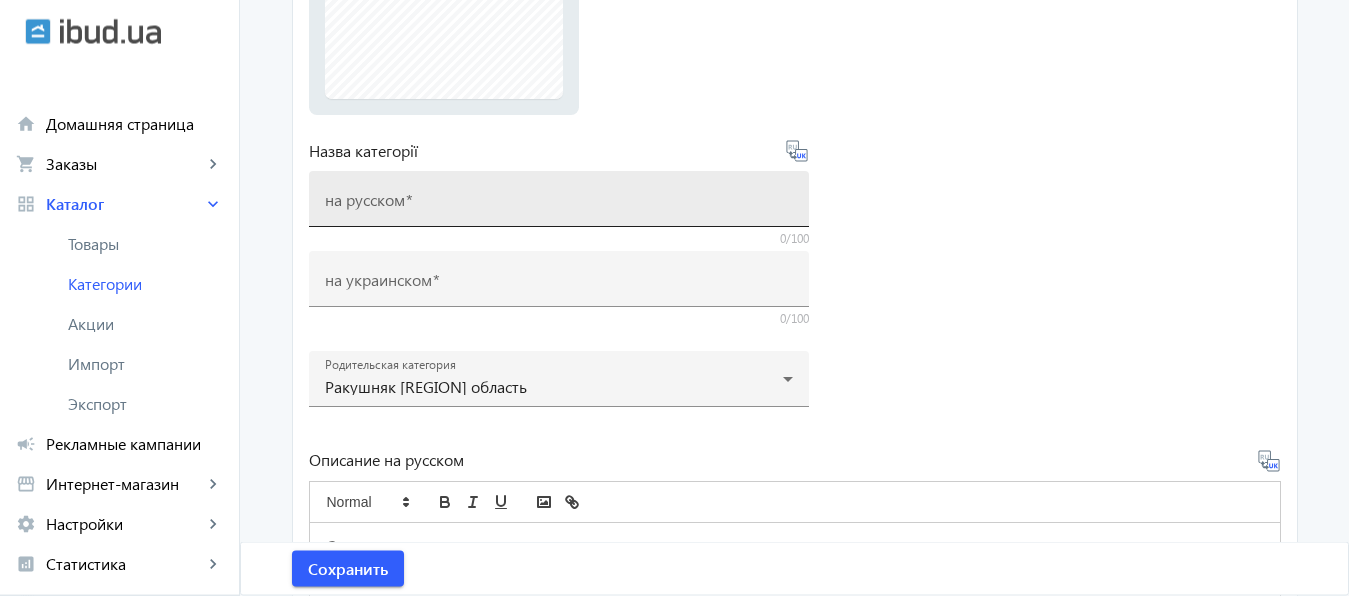 click on "на русском" 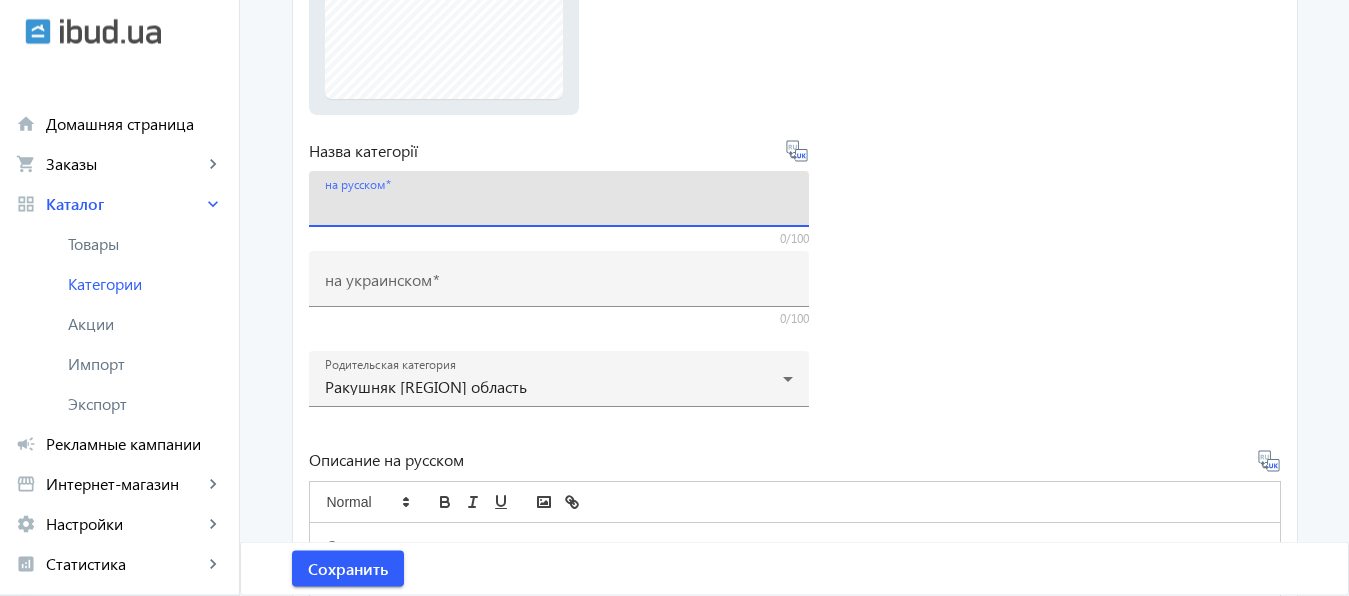 type on "к" 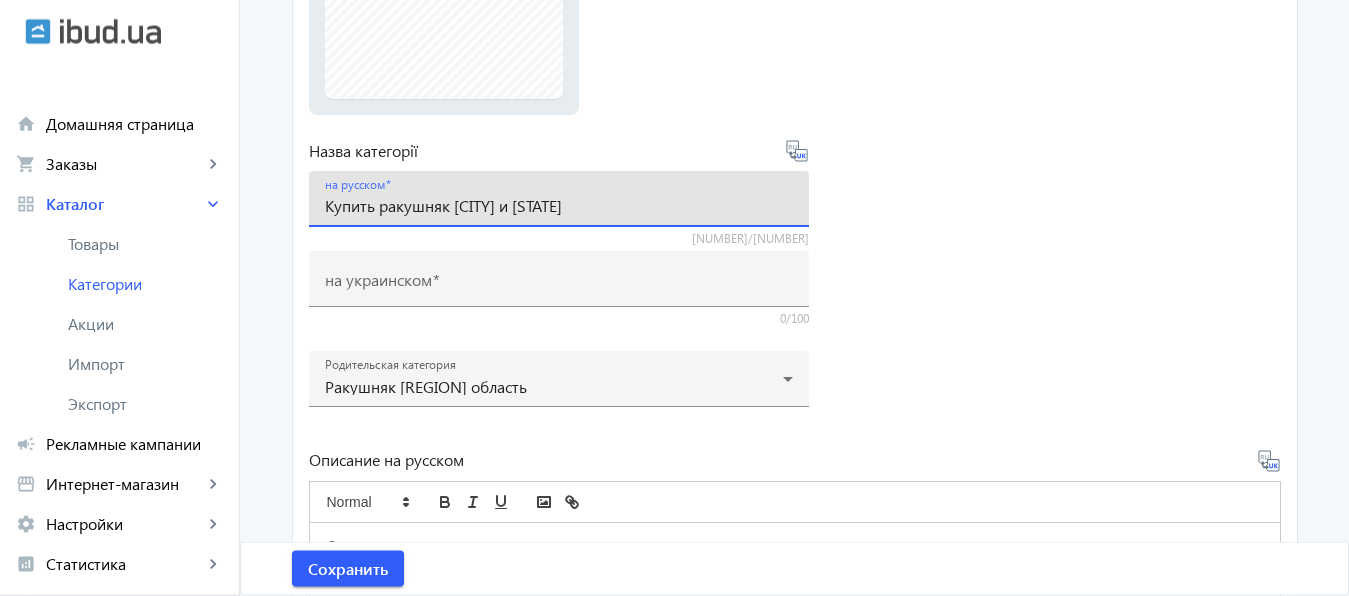 drag, startPoint x: 318, startPoint y: 206, endPoint x: 711, endPoint y: 225, distance: 393.459 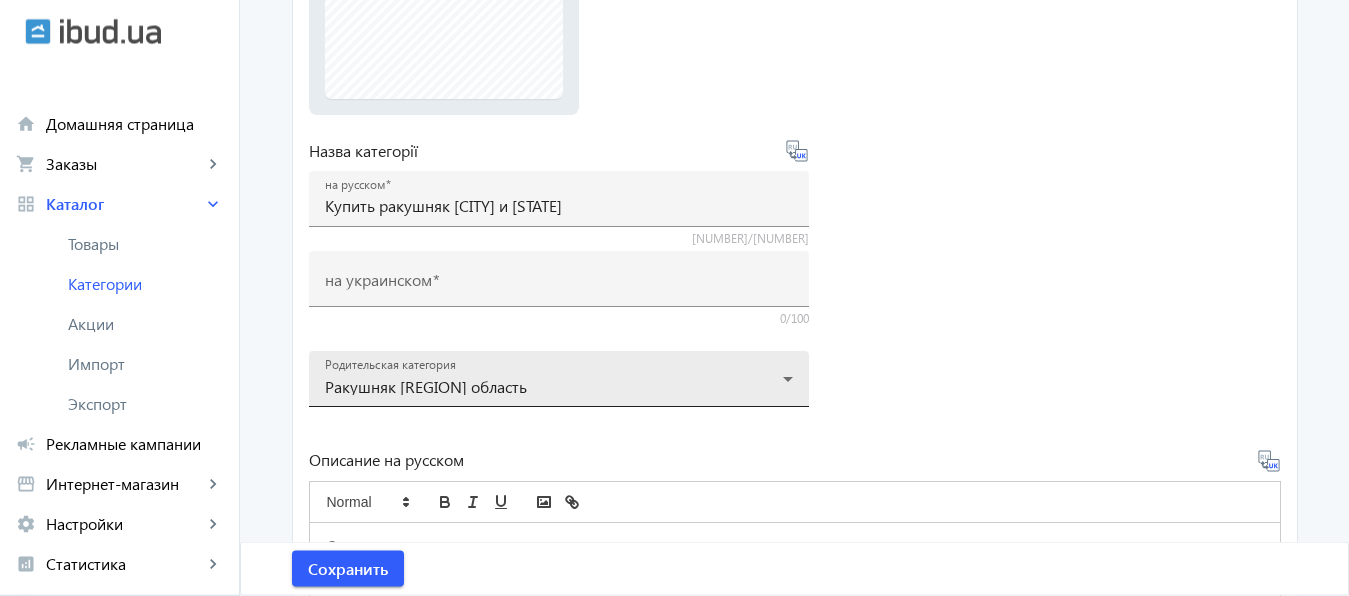 click 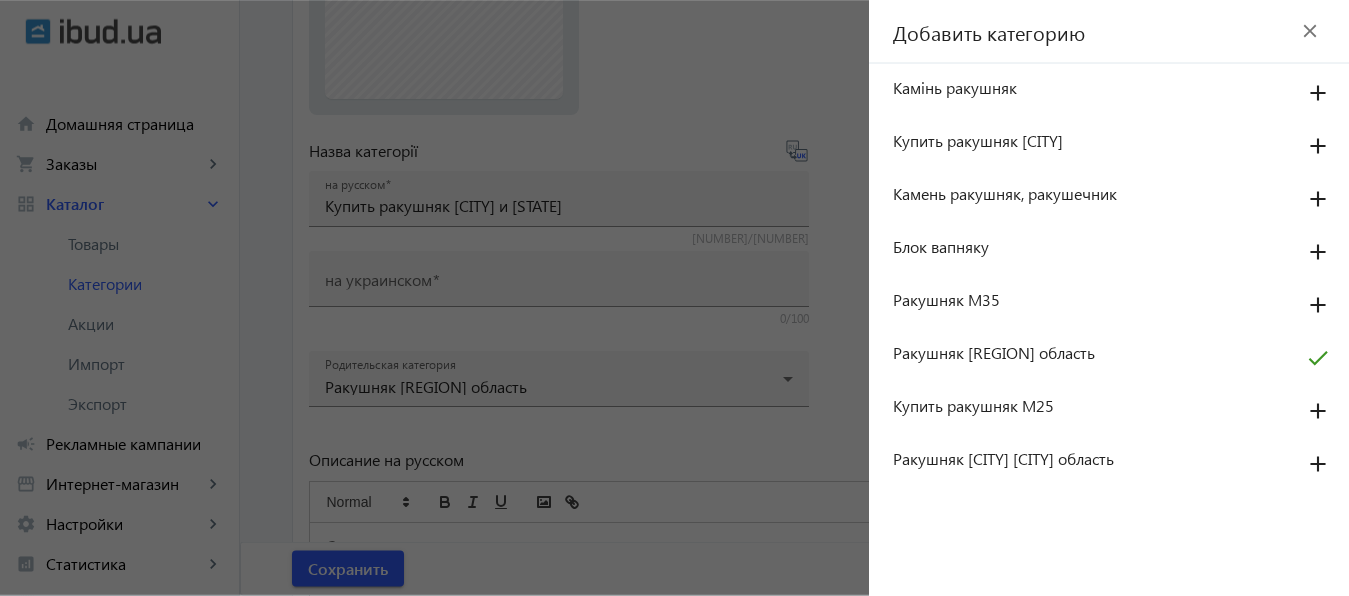 click 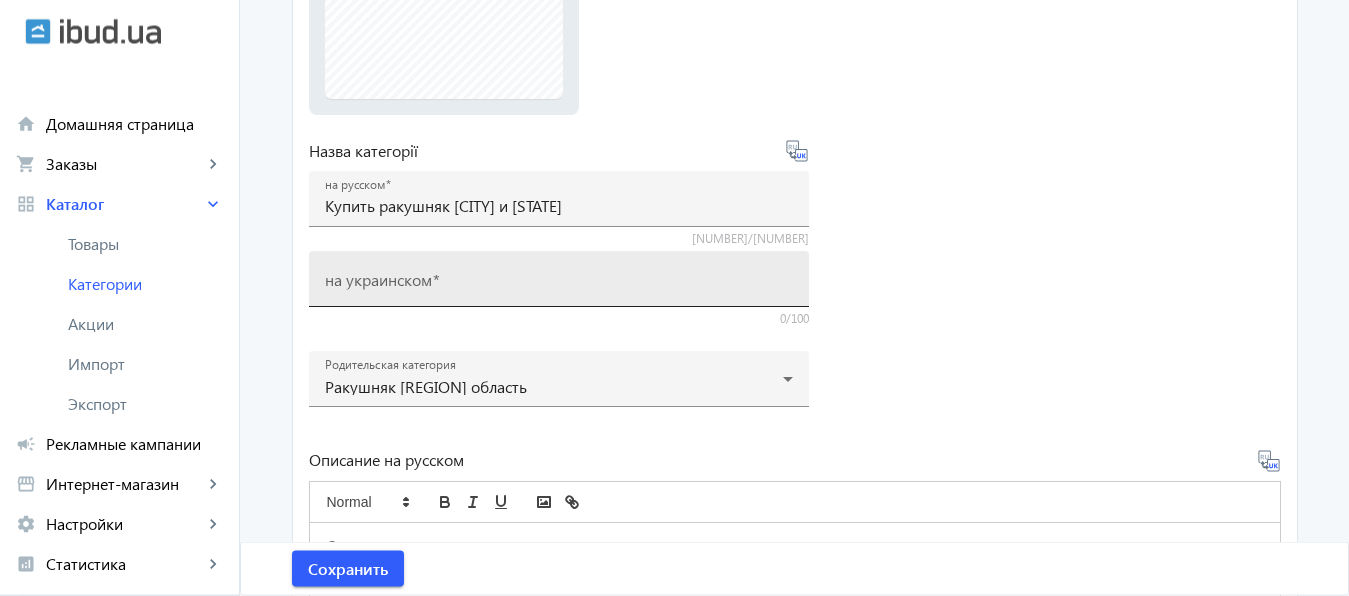 click on "на украинском" at bounding box center [378, 279] 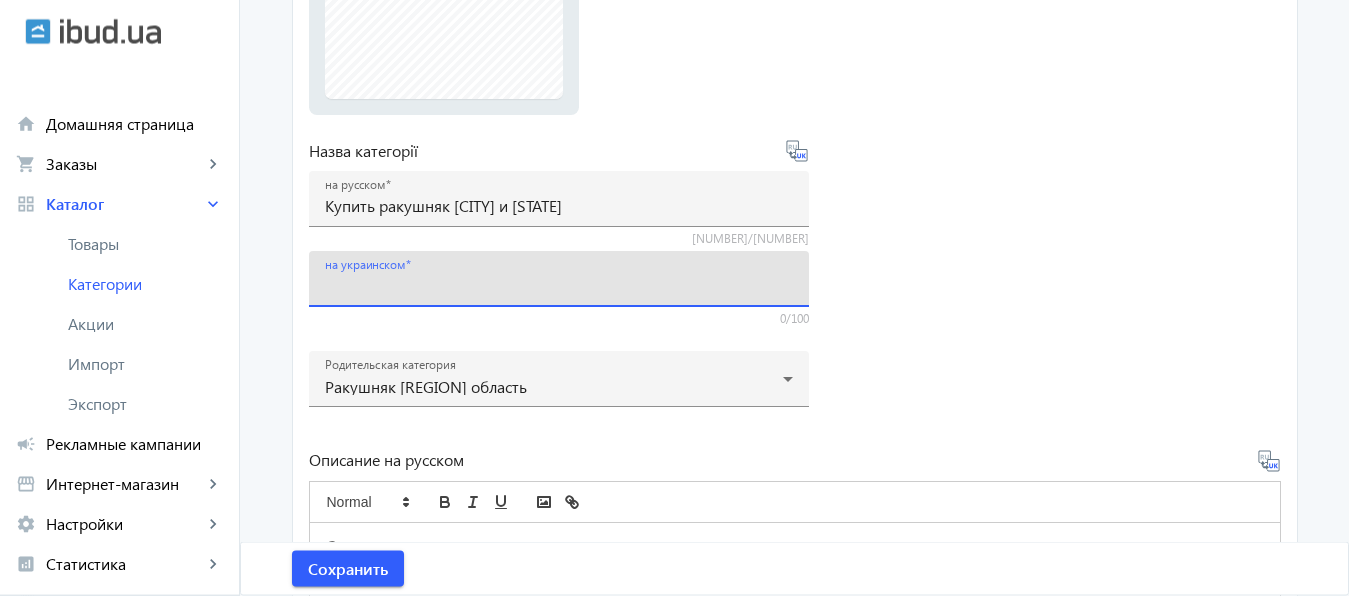 paste on "Купити ракушняк [CITY] і [REGION] область" 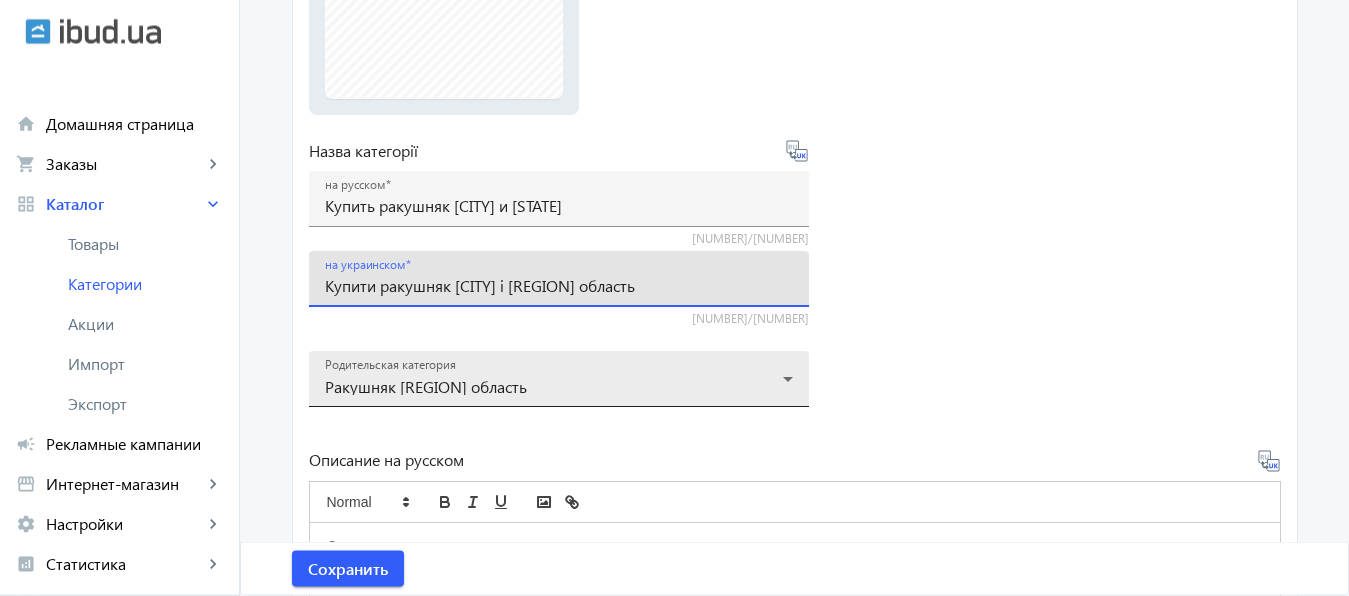 type on "Купити ракушняк [CITY] і [REGION] область" 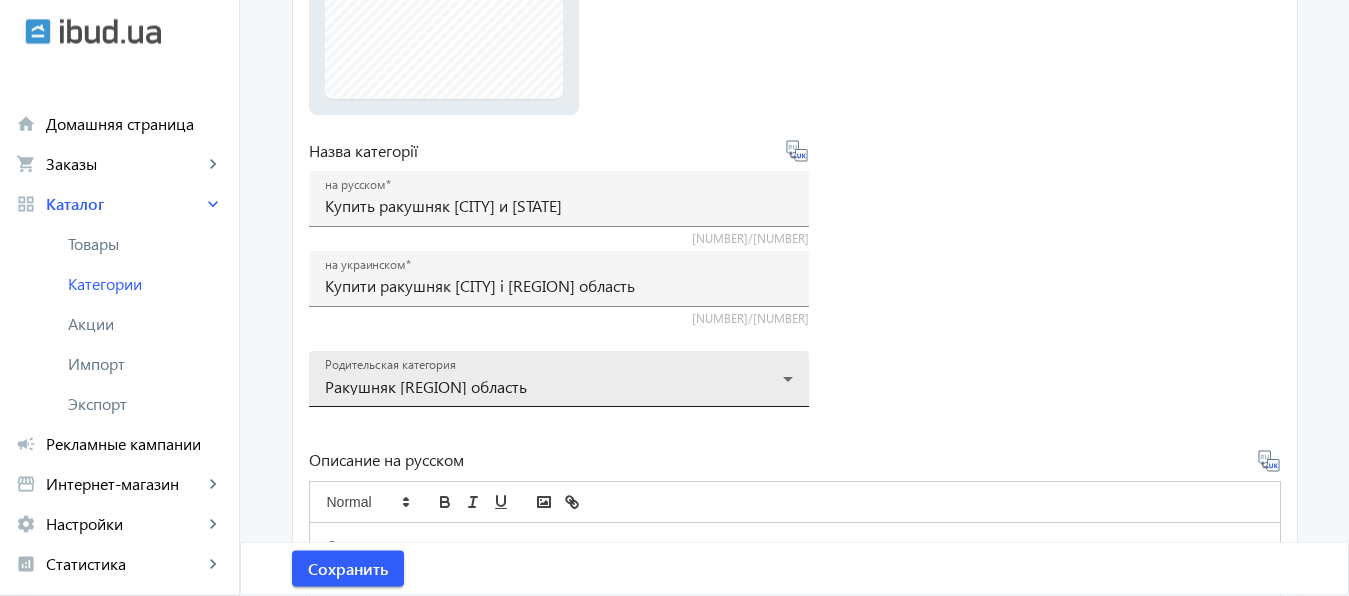 click 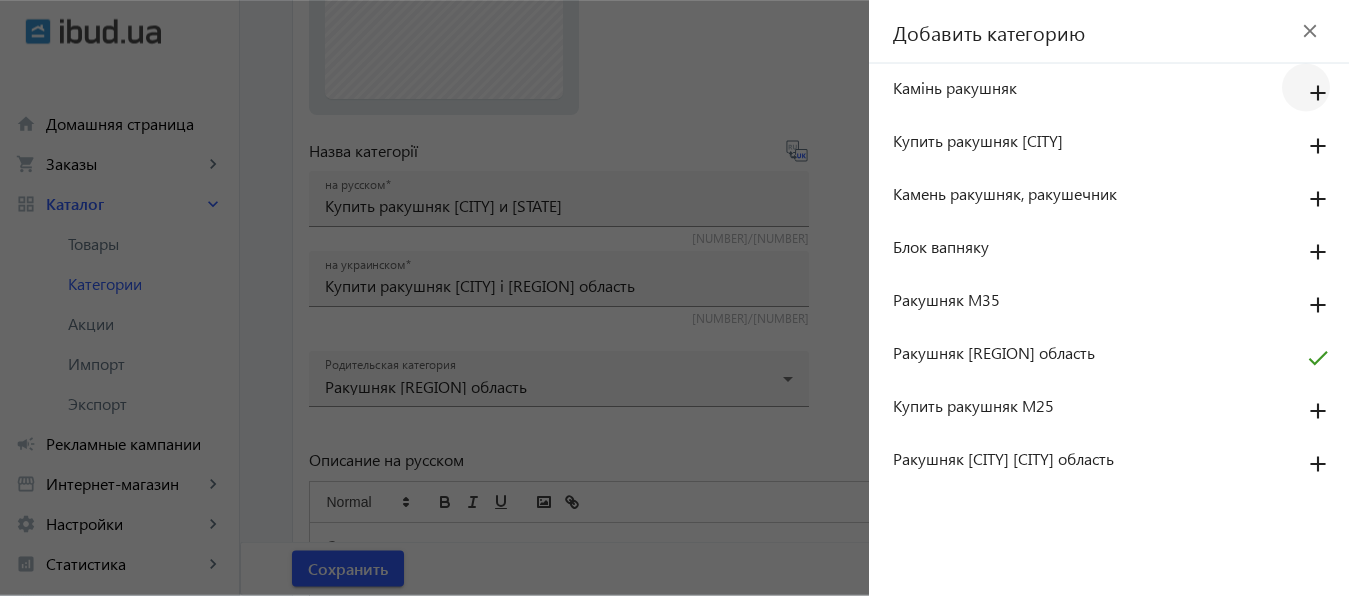 click on "add" 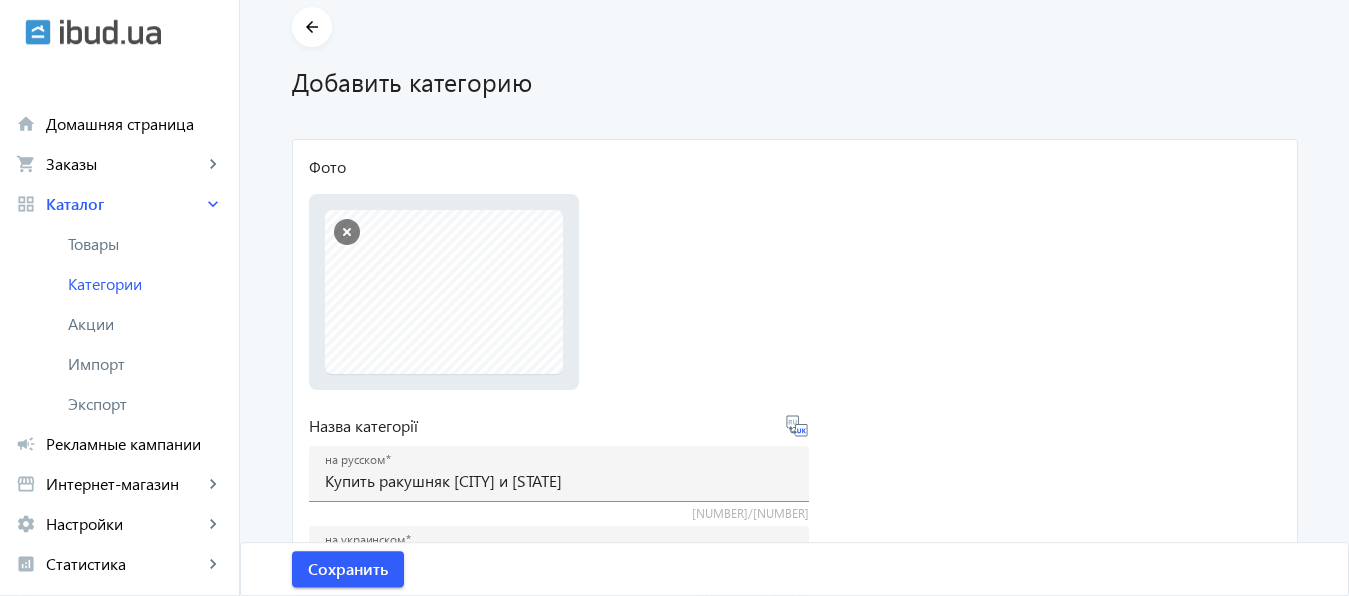 scroll, scrollTop: 112, scrollLeft: 0, axis: vertical 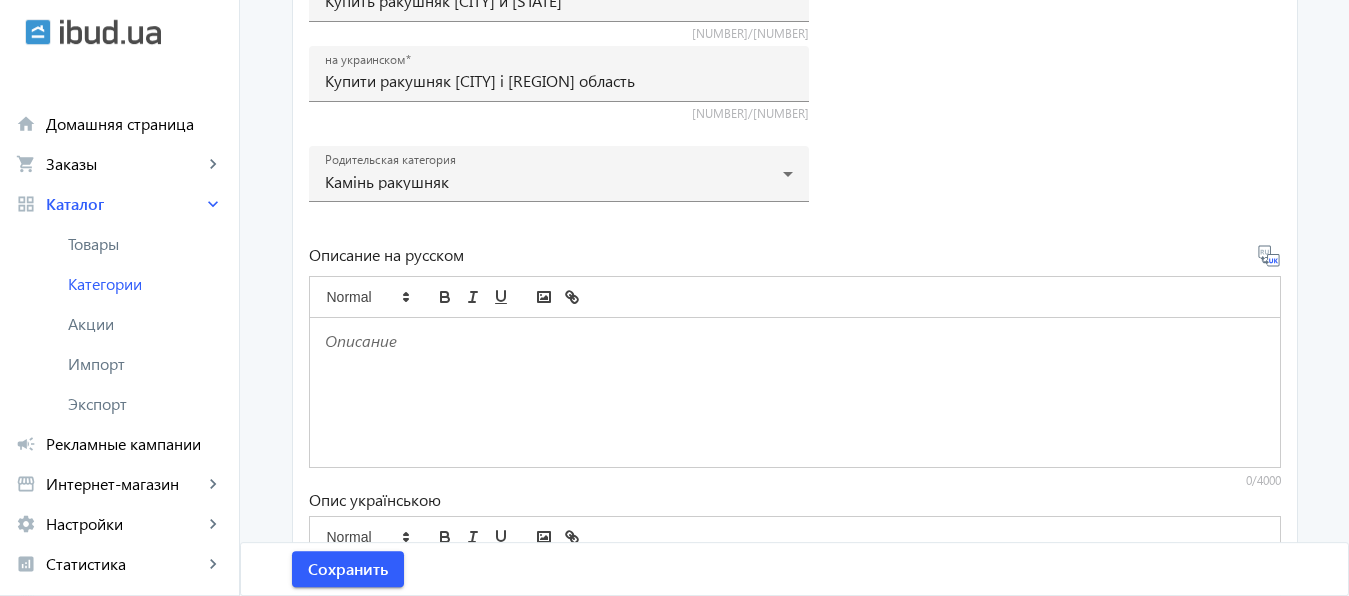 click 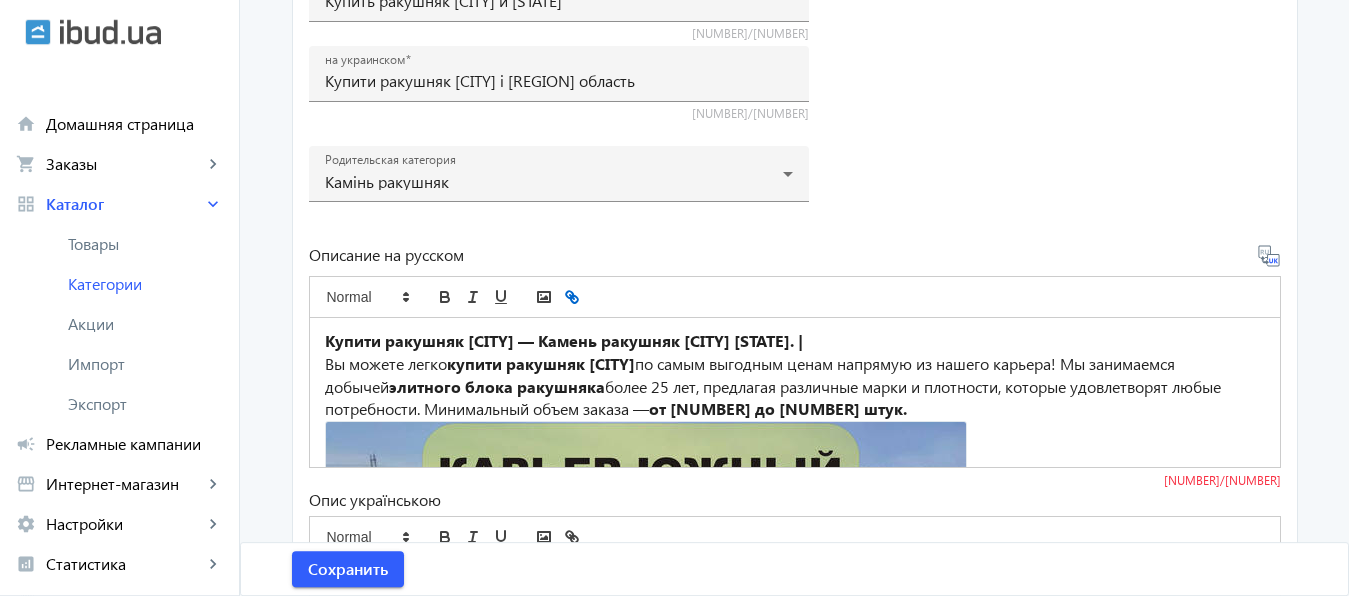 scroll, scrollTop: 2252, scrollLeft: 0, axis: vertical 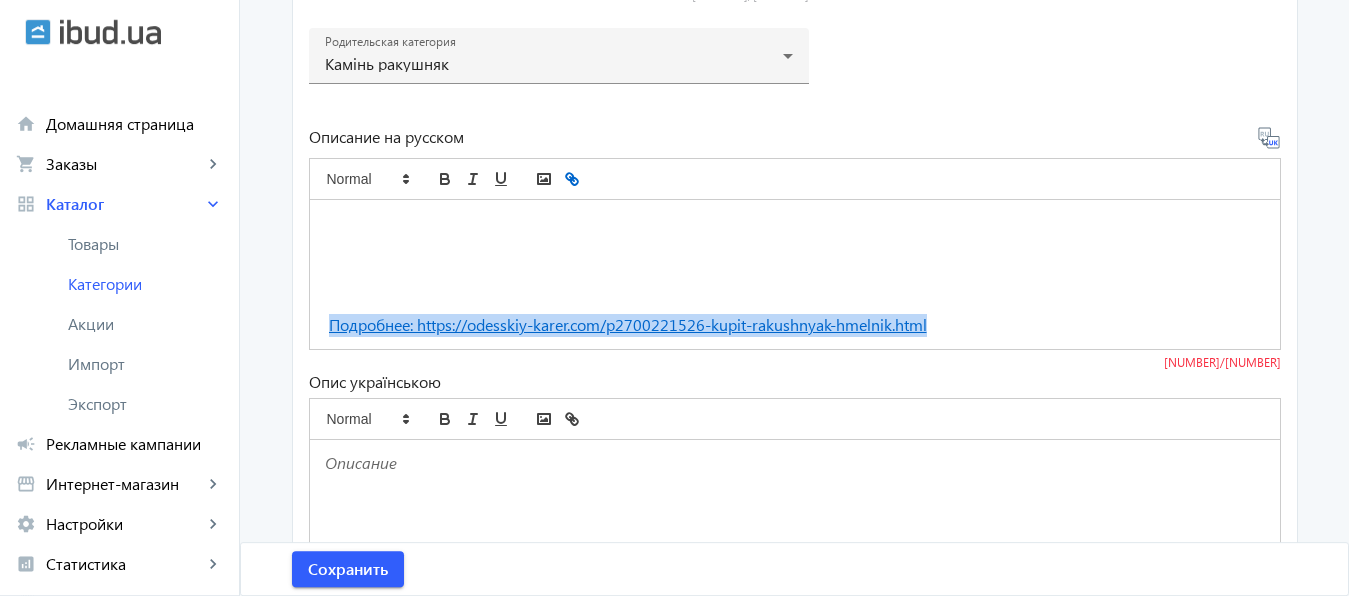 drag, startPoint x: 324, startPoint y: 331, endPoint x: 965, endPoint y: 326, distance: 641.0195 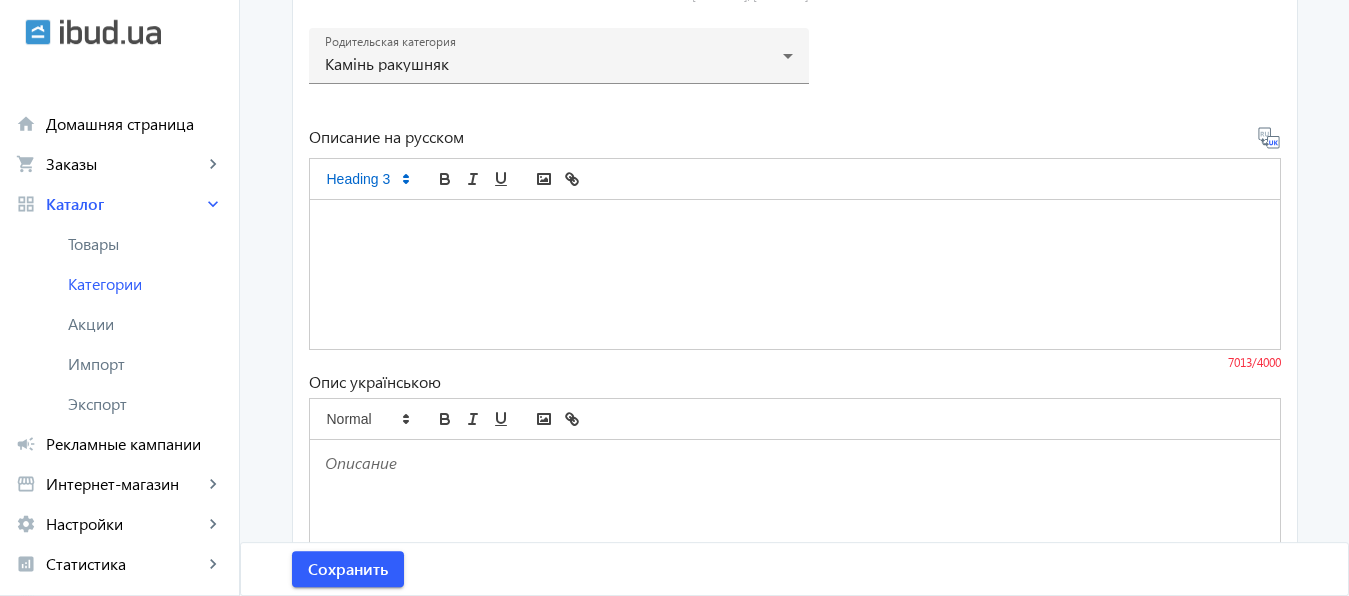 scroll, scrollTop: 4765, scrollLeft: 0, axis: vertical 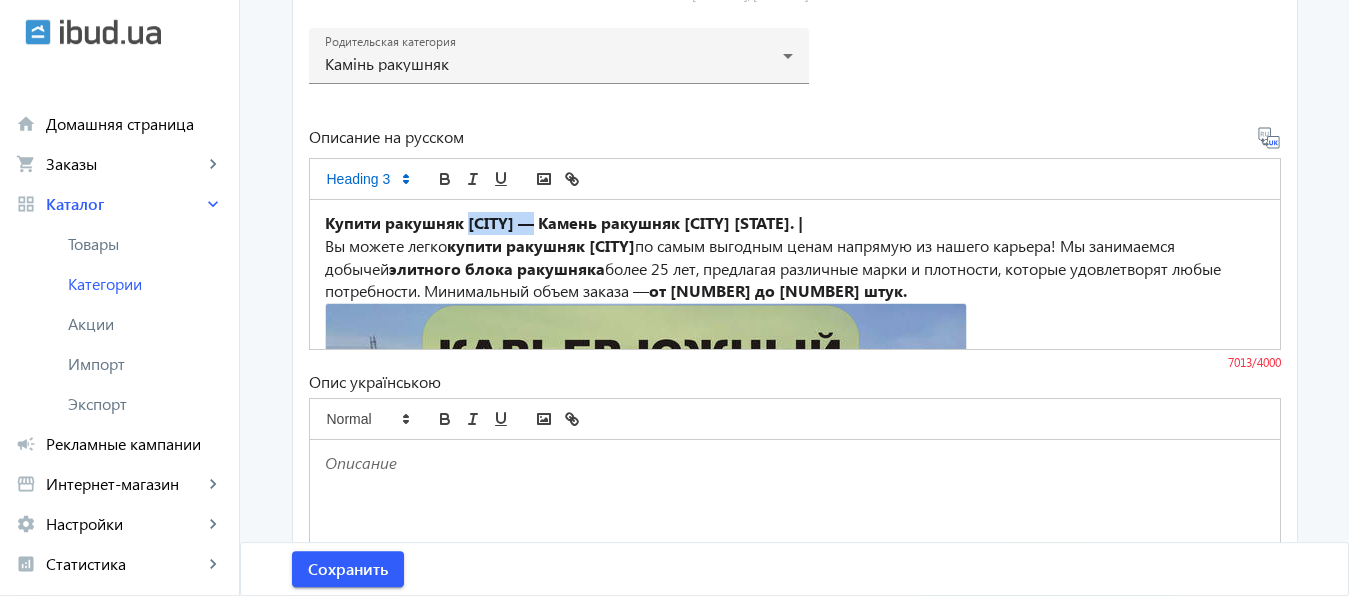 drag, startPoint x: 460, startPoint y: 224, endPoint x: 534, endPoint y: 224, distance: 74 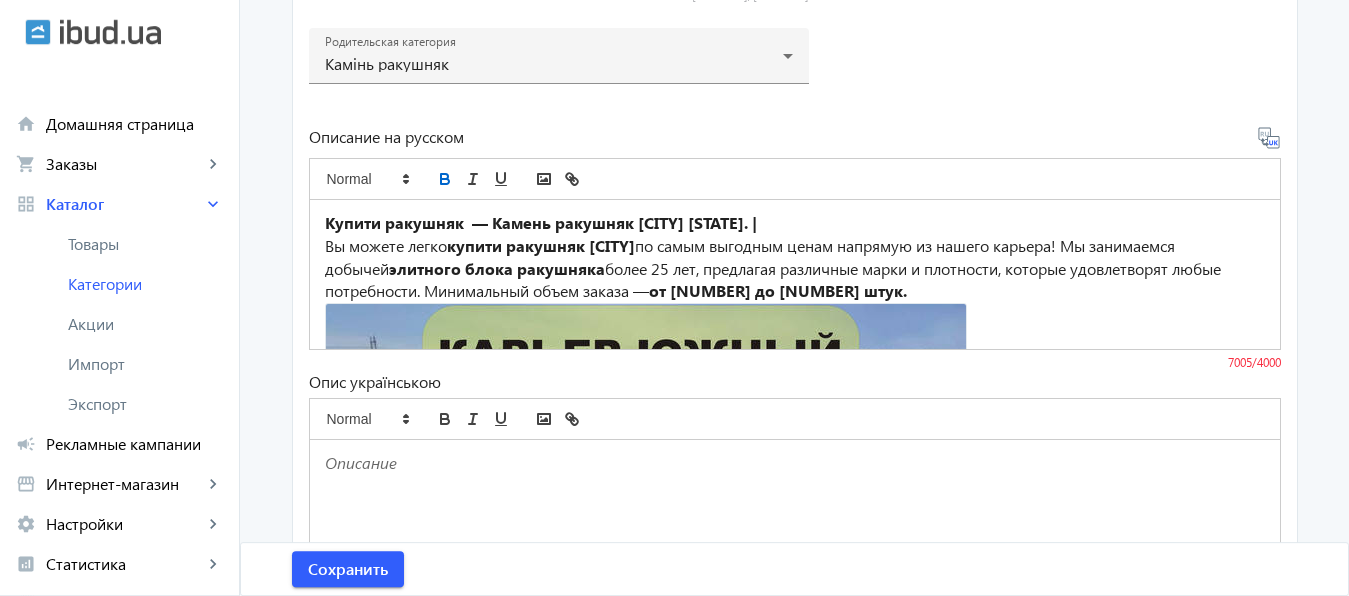 type 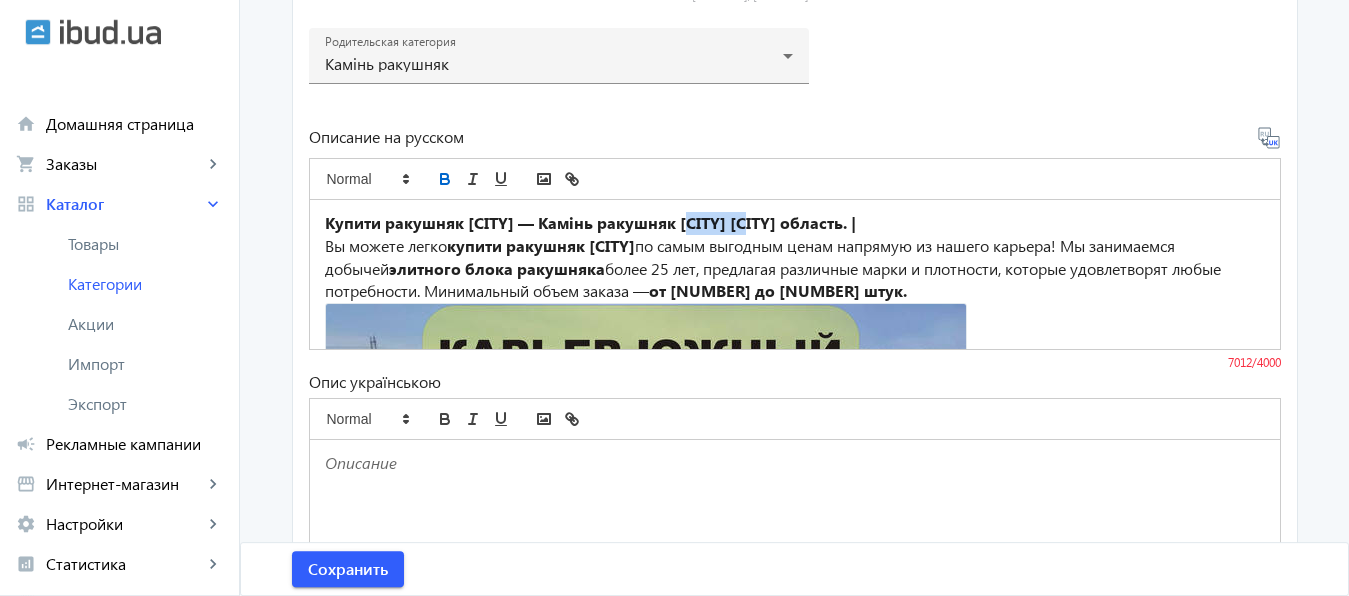 drag, startPoint x: 701, startPoint y: 224, endPoint x: 777, endPoint y: 225, distance: 76.00658 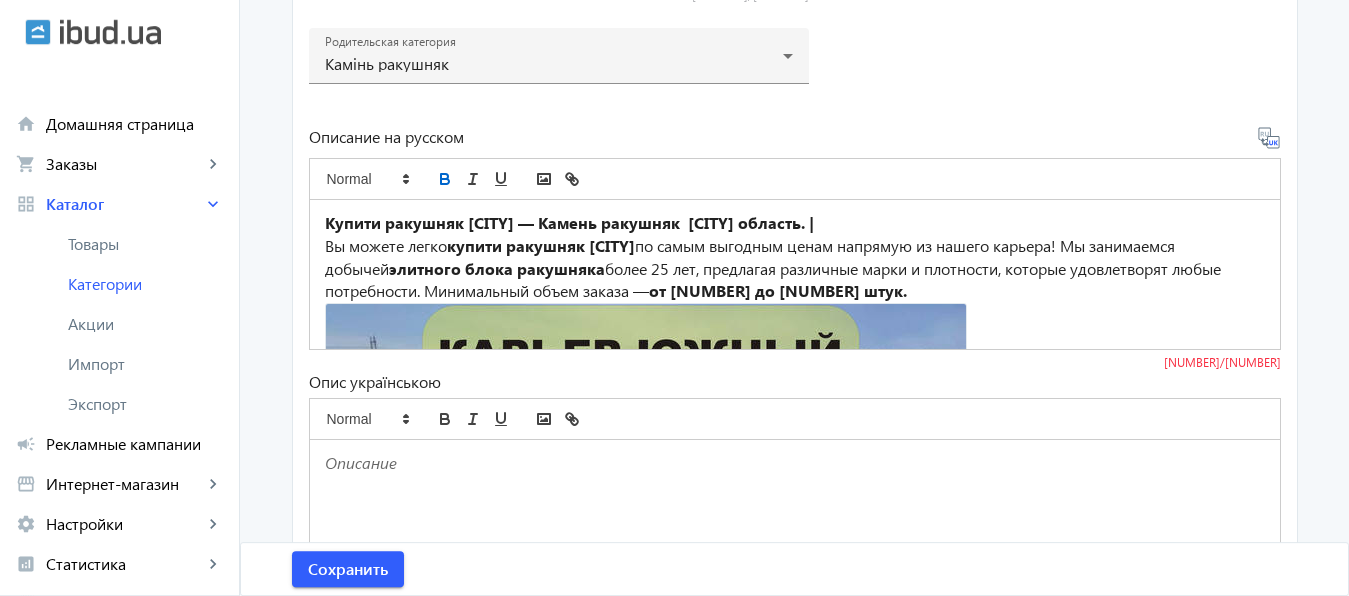 drag, startPoint x: 855, startPoint y: 227, endPoint x: 896, endPoint y: 223, distance: 41.19466 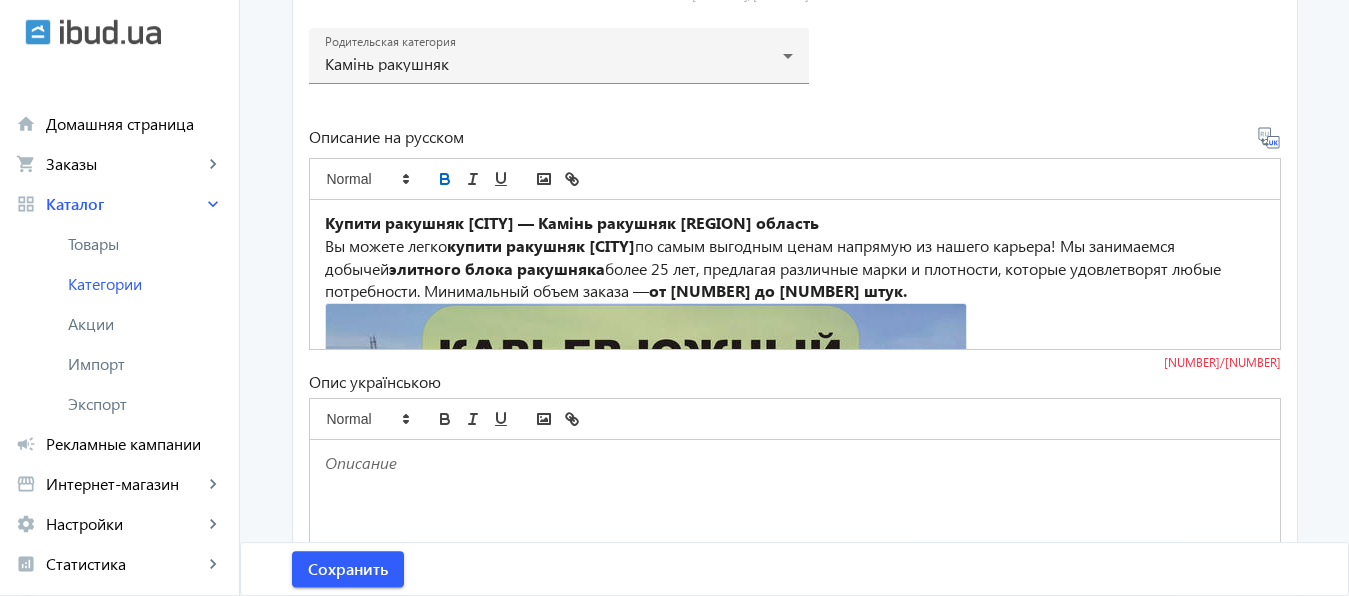 click on "Купити ракушняк [CITY] — Камінь ракушняк [REGION] область" 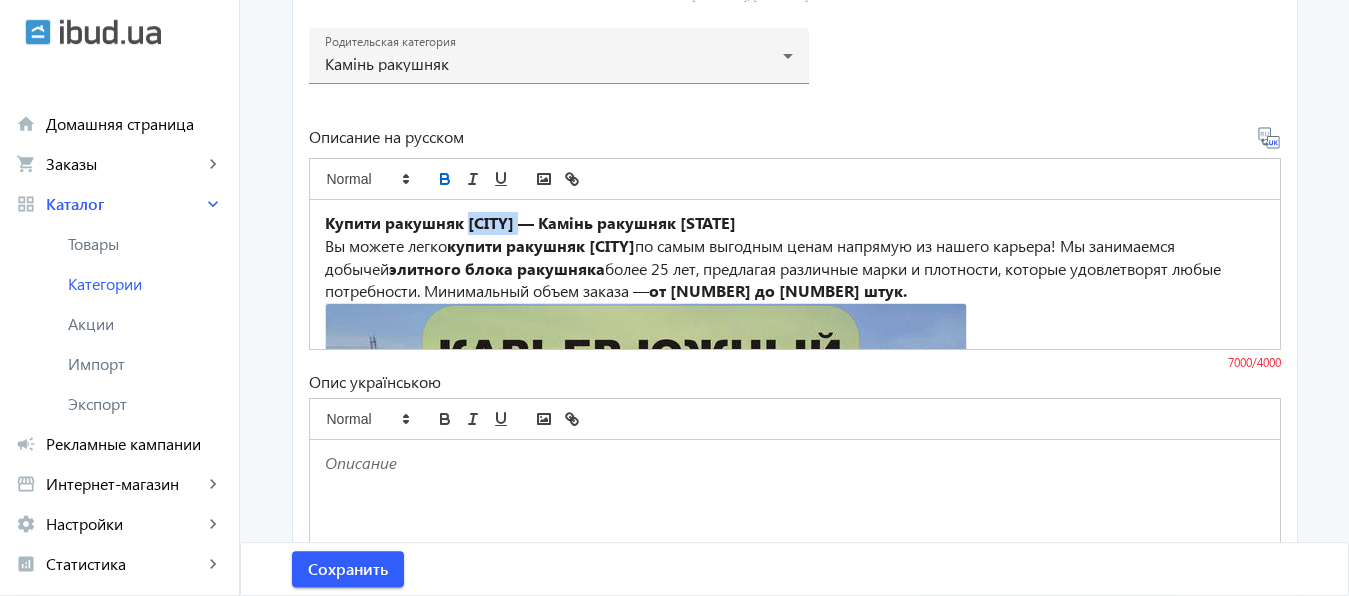drag, startPoint x: 459, startPoint y: 222, endPoint x: 524, endPoint y: 224, distance: 65.03076 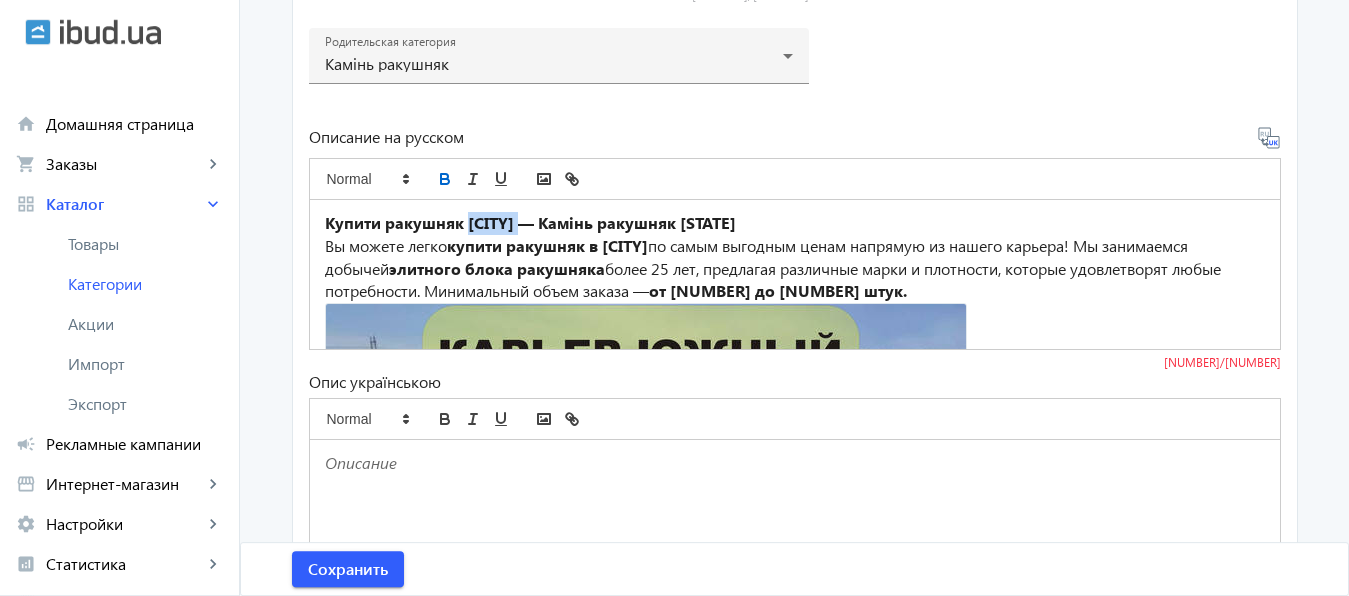 drag, startPoint x: 460, startPoint y: 221, endPoint x: 524, endPoint y: 222, distance: 64.00781 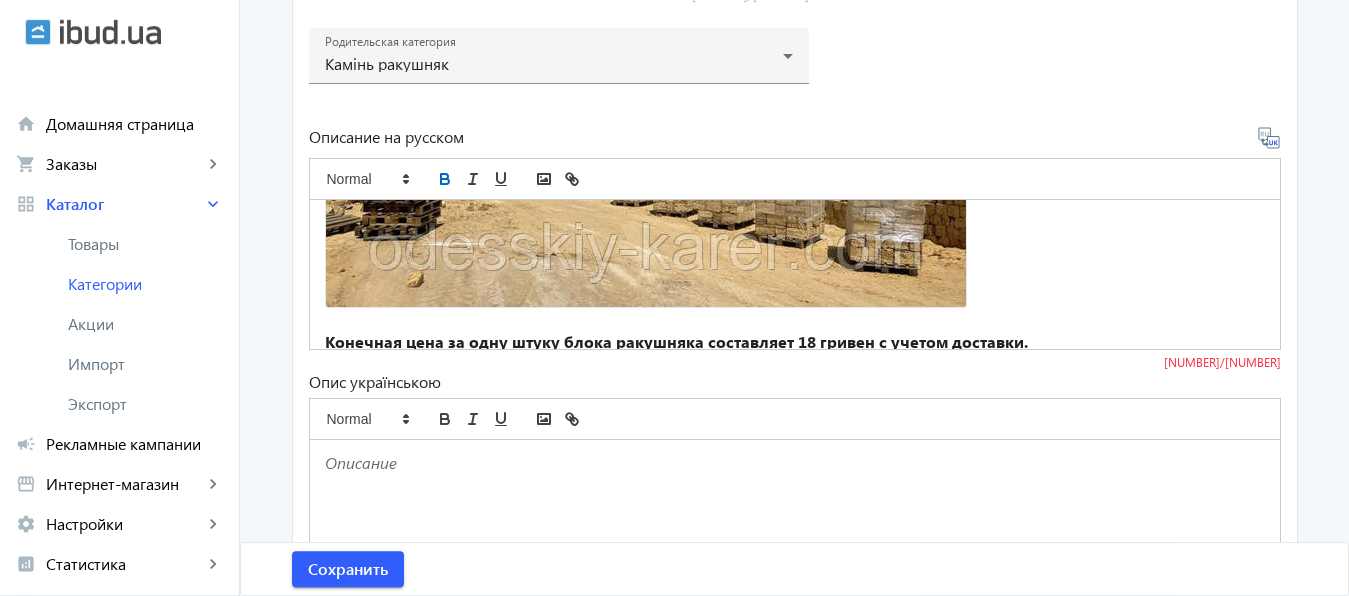 scroll, scrollTop: 875, scrollLeft: 0, axis: vertical 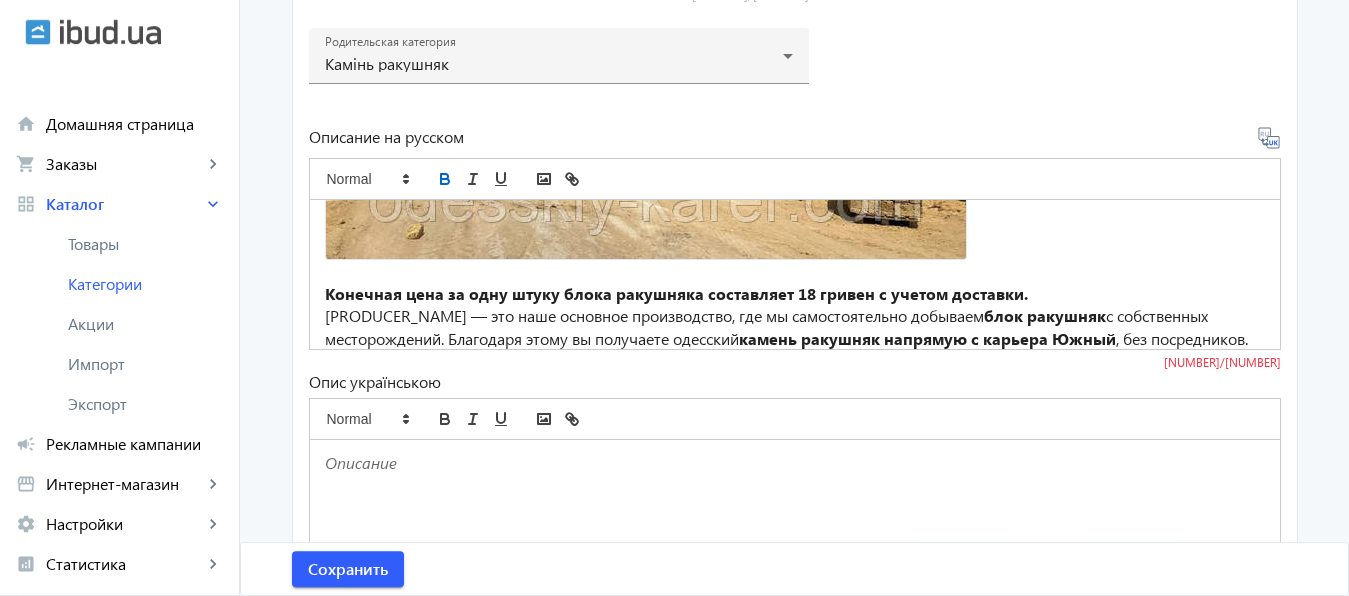 click on "Конечная цена за одну штуку блока ракушняка составляет 18 гривен с учетом доставки." 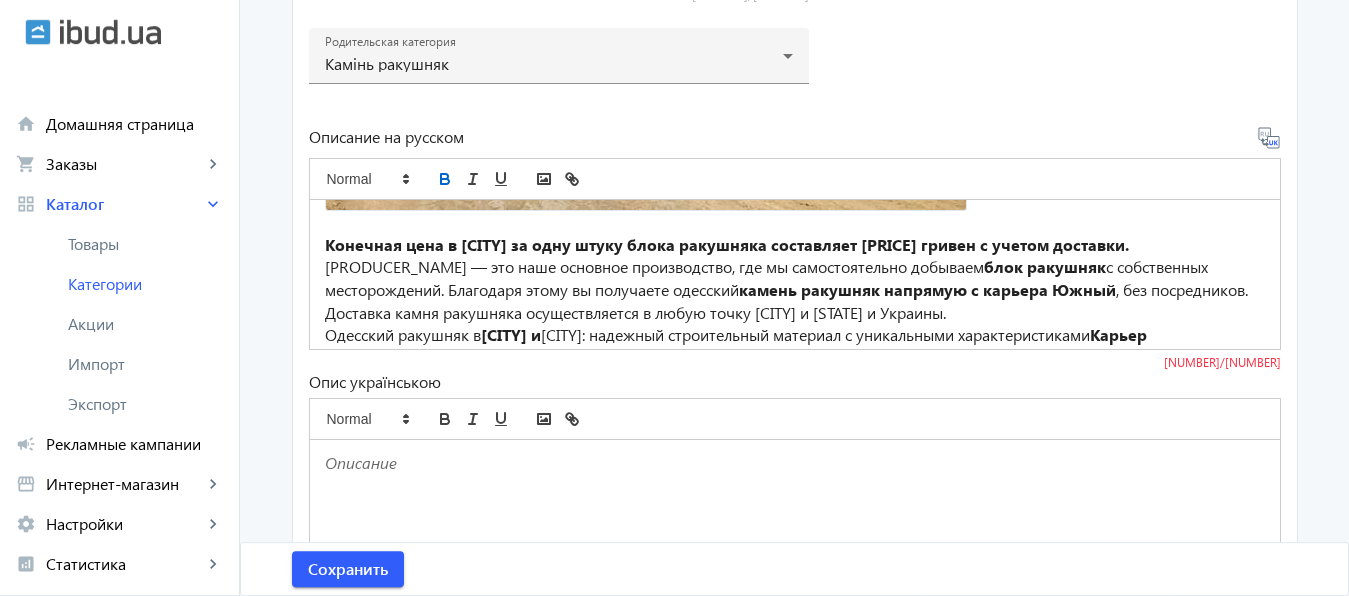 scroll, scrollTop: 973, scrollLeft: 0, axis: vertical 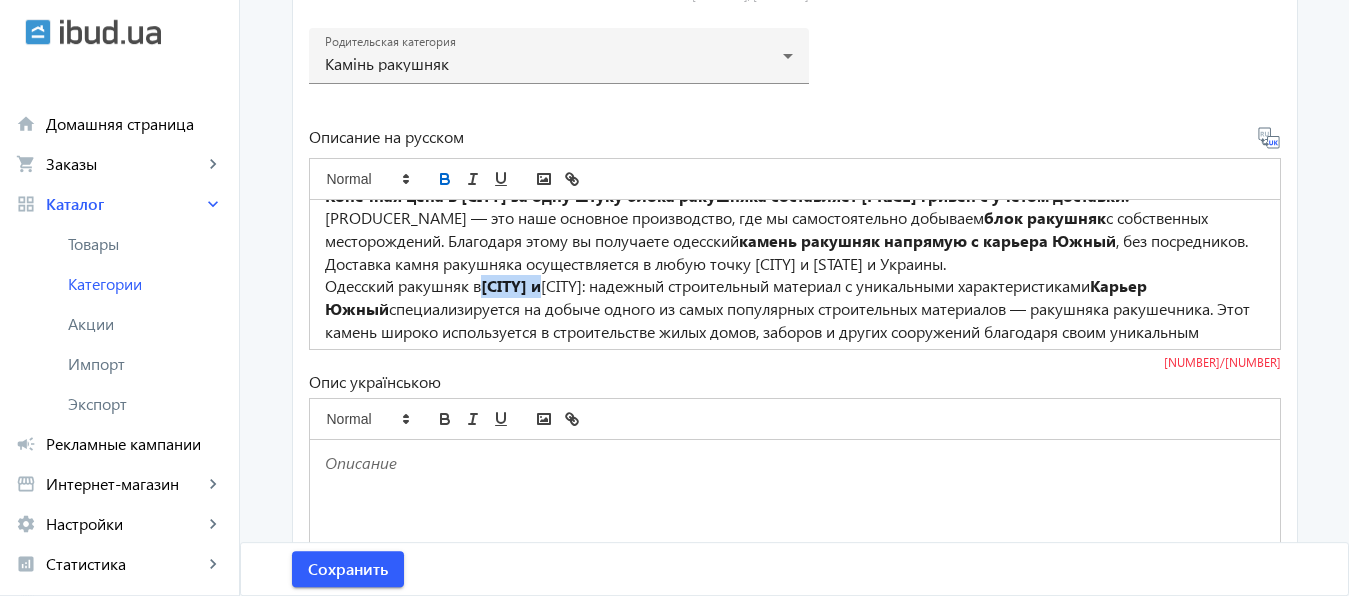 drag, startPoint x: 481, startPoint y: 287, endPoint x: 556, endPoint y: 288, distance: 75.00667 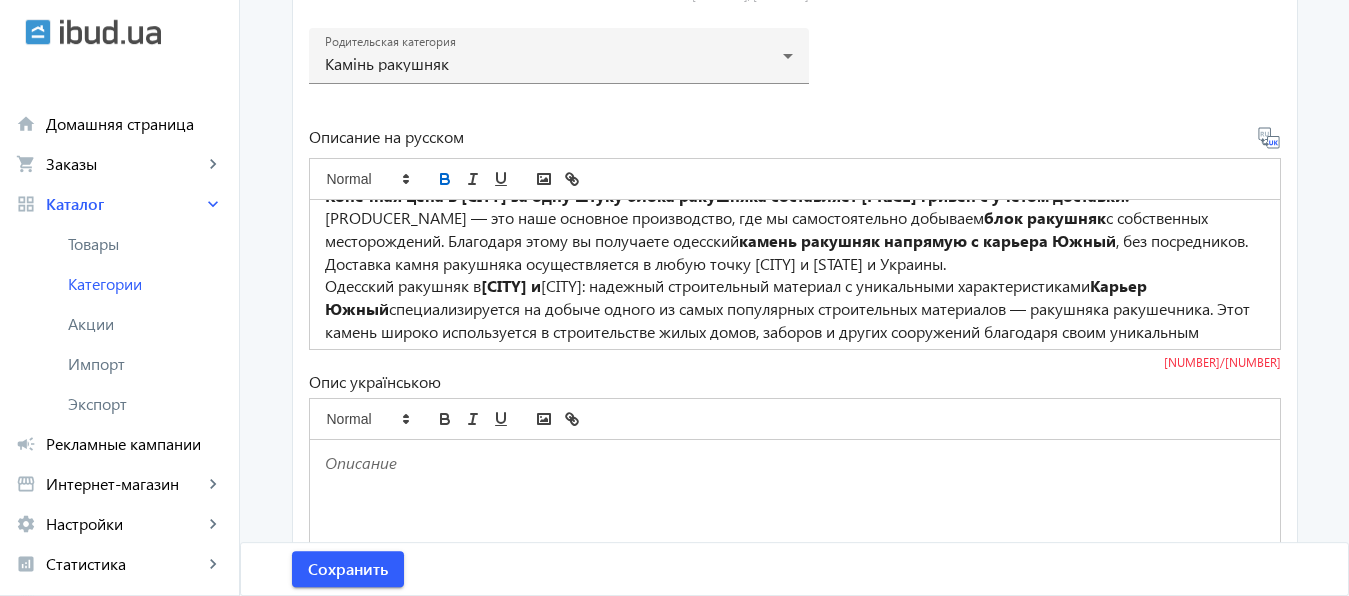 click on "Одесский ракушняк в  [CITY] и  [CITY]: надежный строительный материал с уникальными характеристиками  Карьер Южный  специализируется на добыче одного из самых популярных строительных материалов — ракушняка ракушечника. Этот камень широко используется в строительстве жилых домов, заборов и других сооружений благодаря своим уникальным природным свойствам. Ракушняк отличается экологической чистотой, прочностью, звукоизоляцией и способностью обеспечивать комфортный микроклимат в помещениях." 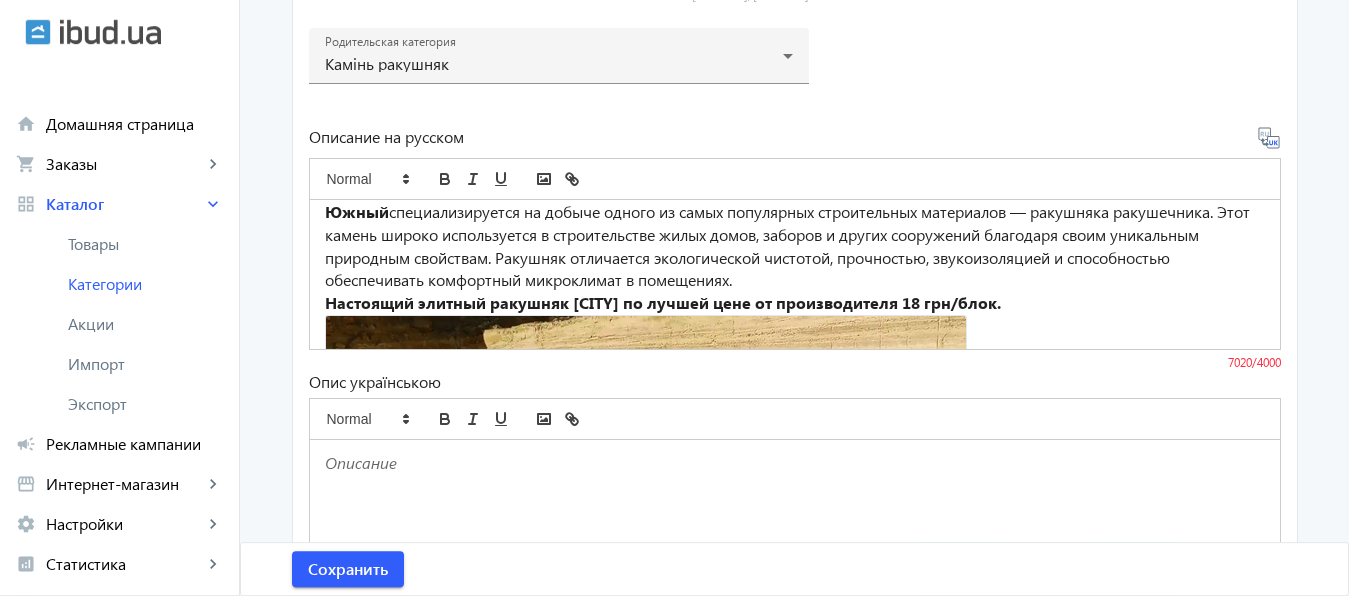 scroll, scrollTop: 1119, scrollLeft: 0, axis: vertical 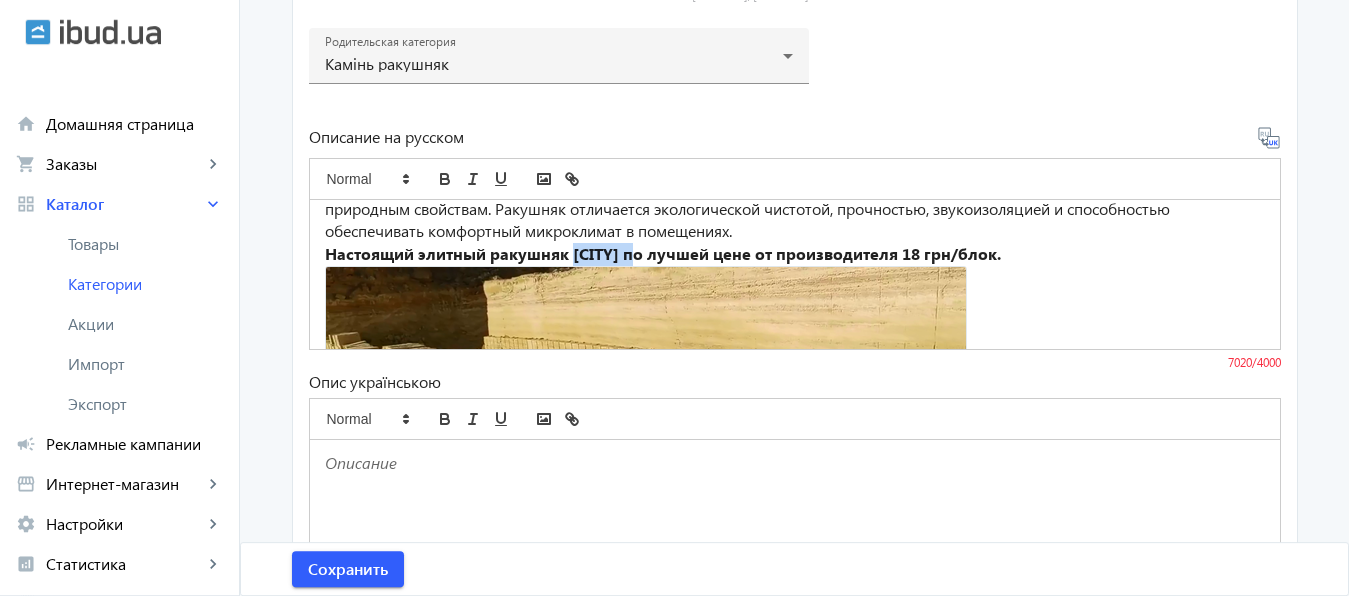 drag, startPoint x: 565, startPoint y: 253, endPoint x: 640, endPoint y: 259, distance: 75.23962 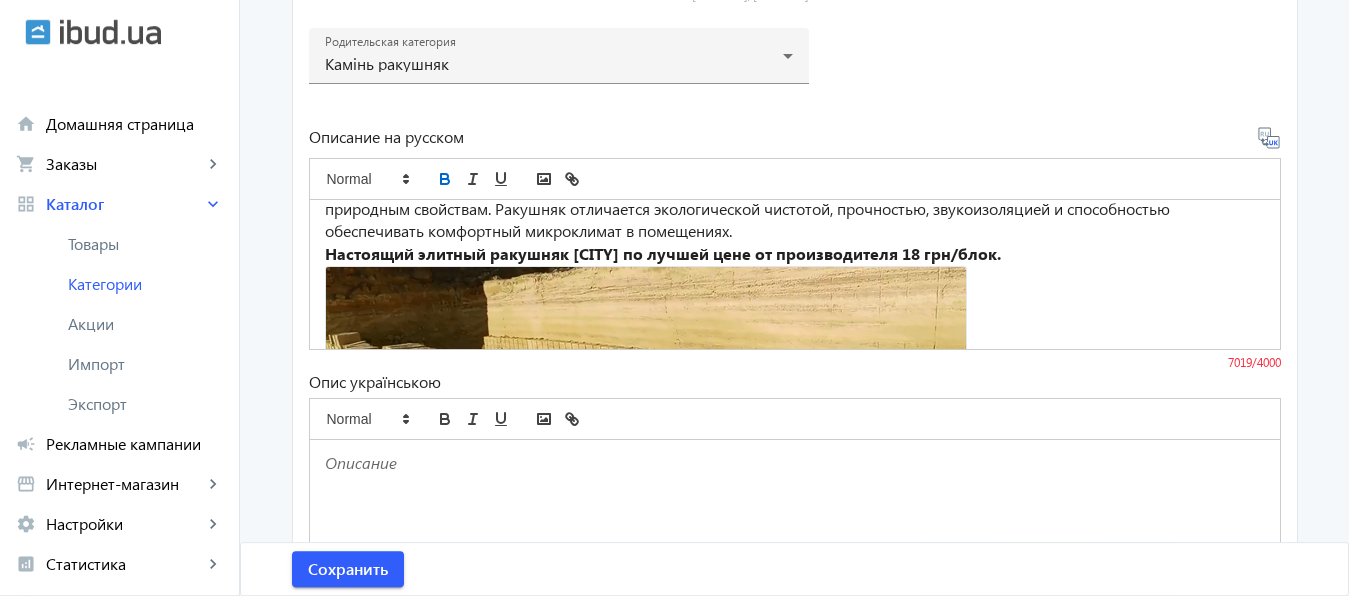 click on "Настоящий элитный ракушняк [CITY] по лучшей цене от производителя 18 грн/блок." 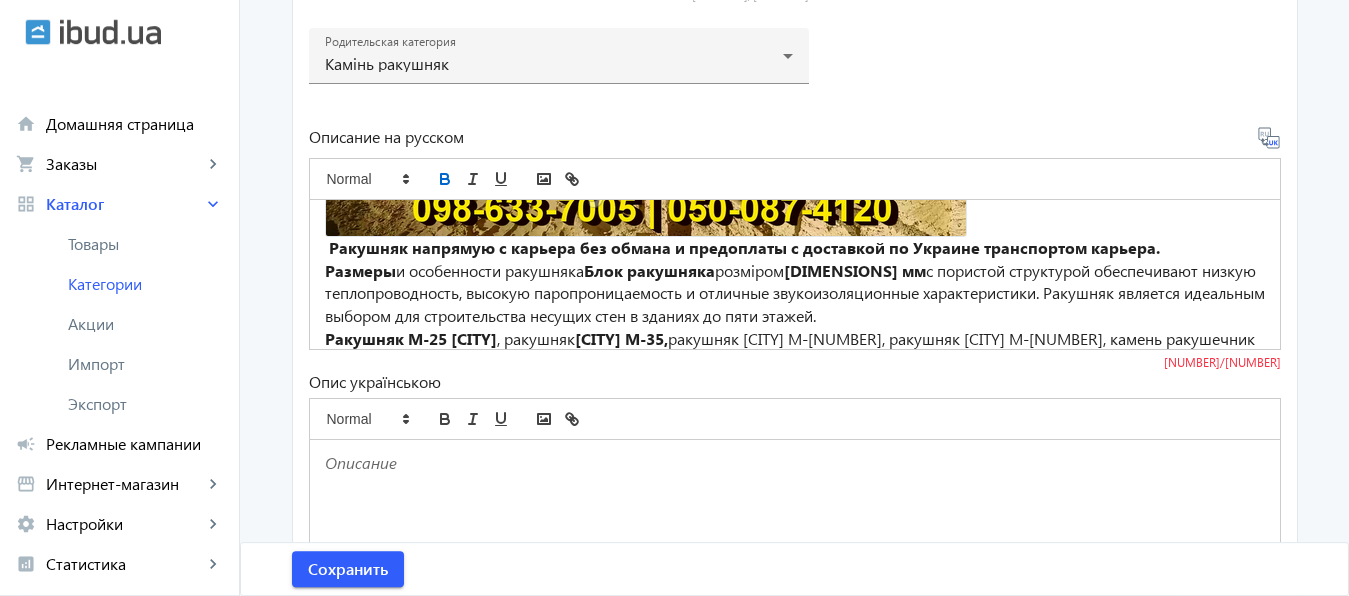 scroll, scrollTop: 1556, scrollLeft: 0, axis: vertical 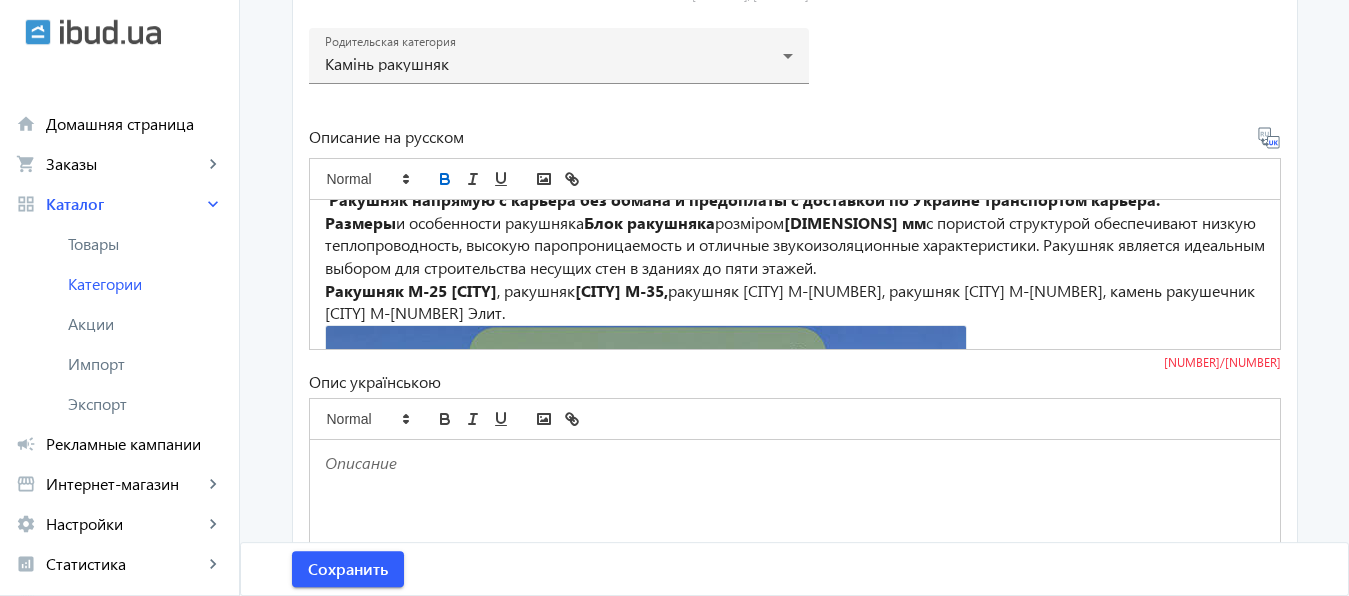 click on "Ракушняк М-25 [CITY] , ракушняк [CITY] М-35, ракушняк [CITY] М-55, ракушняк [CITY] М-40, камень ракушечник [CITY] М-35 Элит." 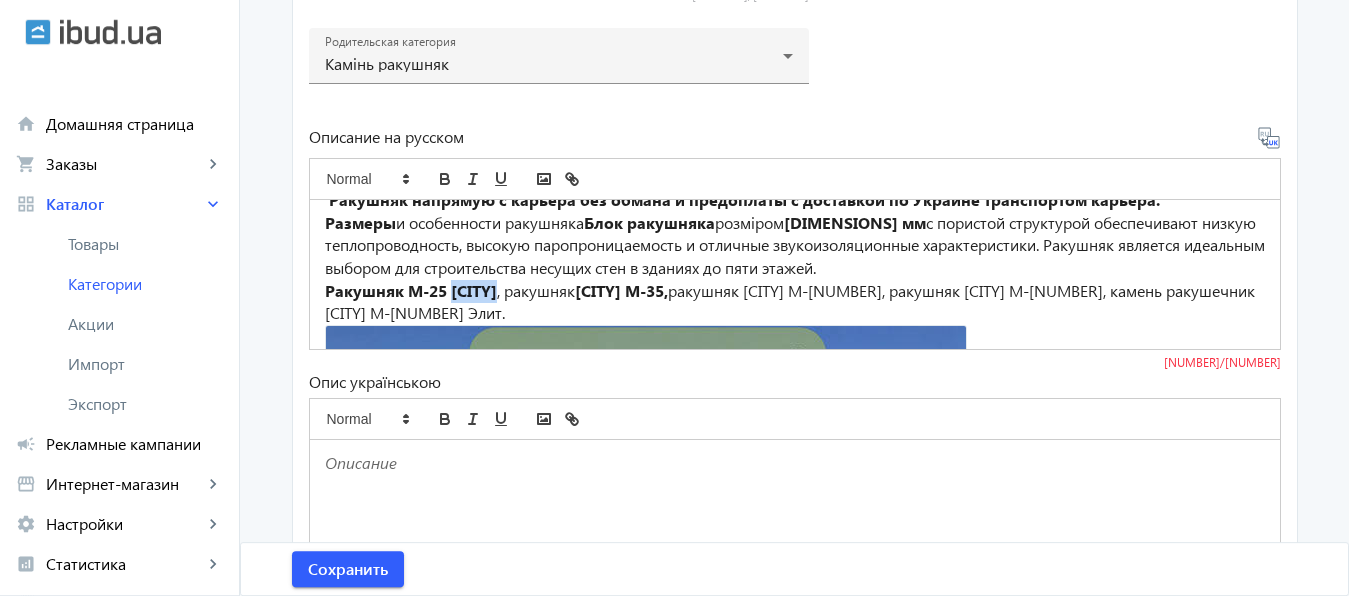 drag, startPoint x: 440, startPoint y: 292, endPoint x: 500, endPoint y: 292, distance: 60 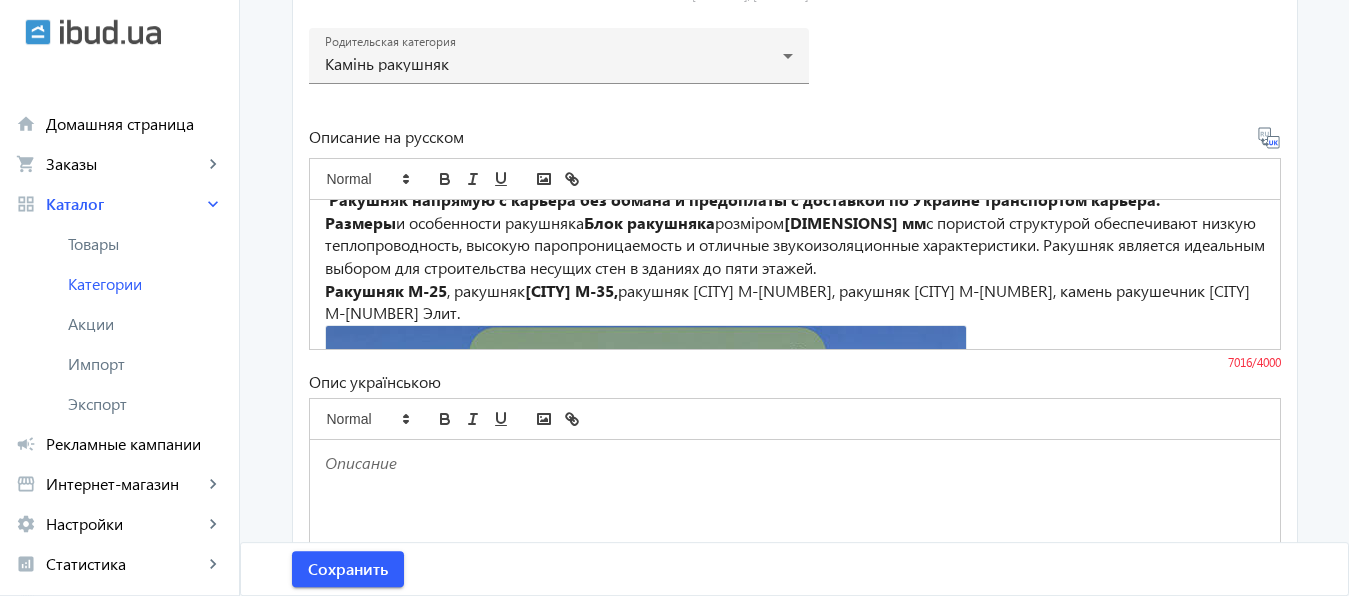 click on "Ракушняк М-25" 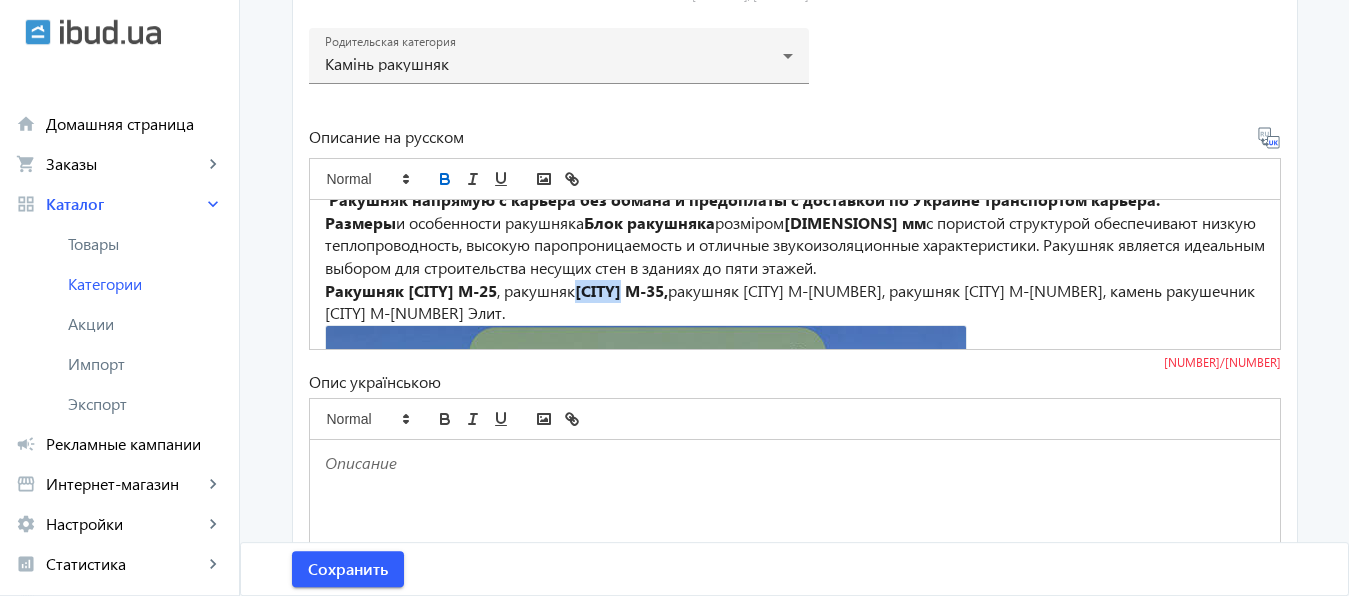 drag, startPoint x: 603, startPoint y: 291, endPoint x: 679, endPoint y: 294, distance: 76.05919 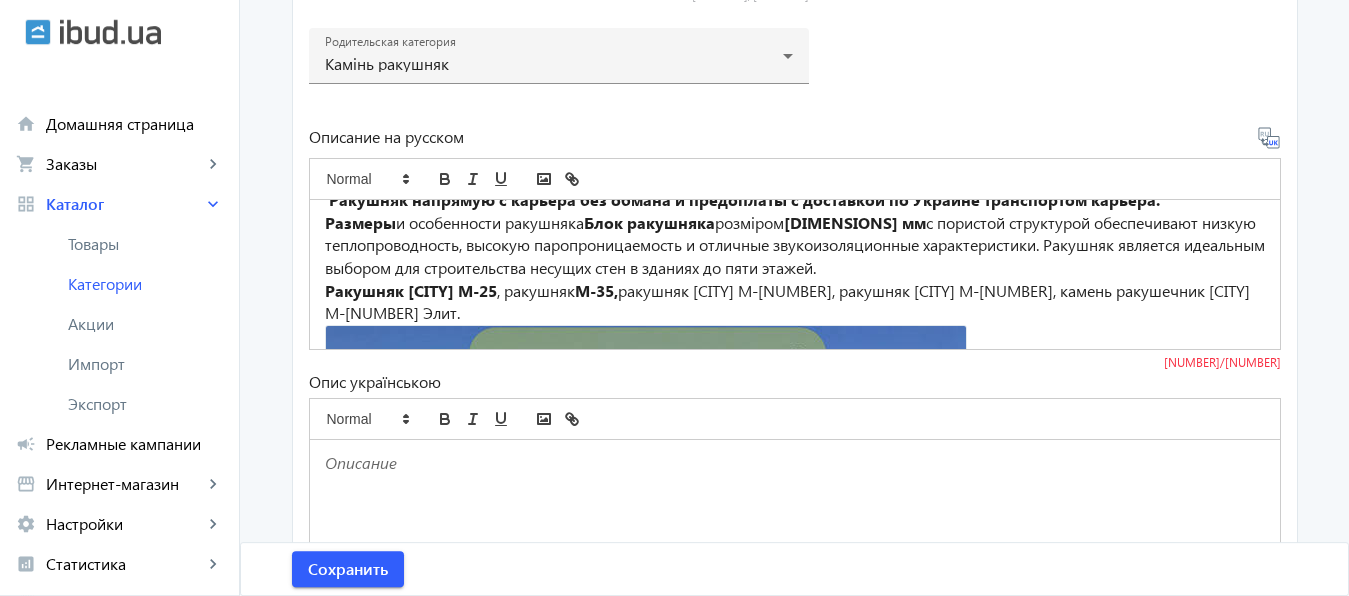 click on "М-35," 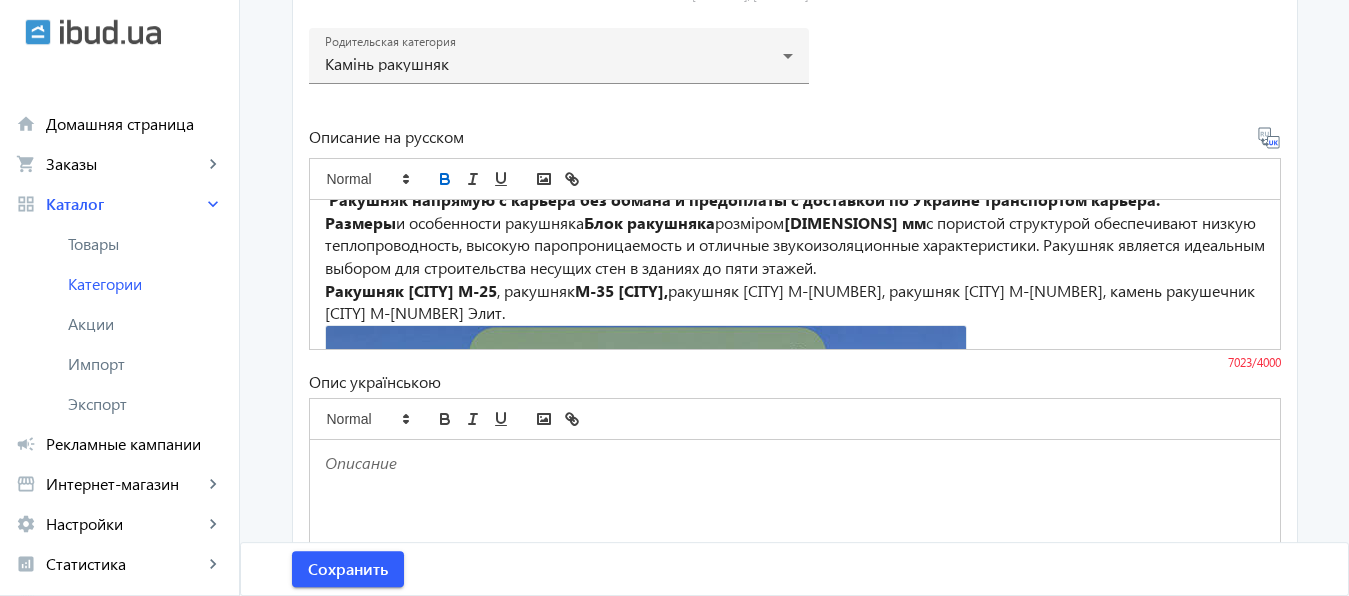 click on "Ракушняк [CITY] М-25  , ракушняк  М-35 [CITY],  ракушняк [CITY] М-55, ракушняк [CITY] М-40, камень ракушечник [CITY] М-35 Элит." 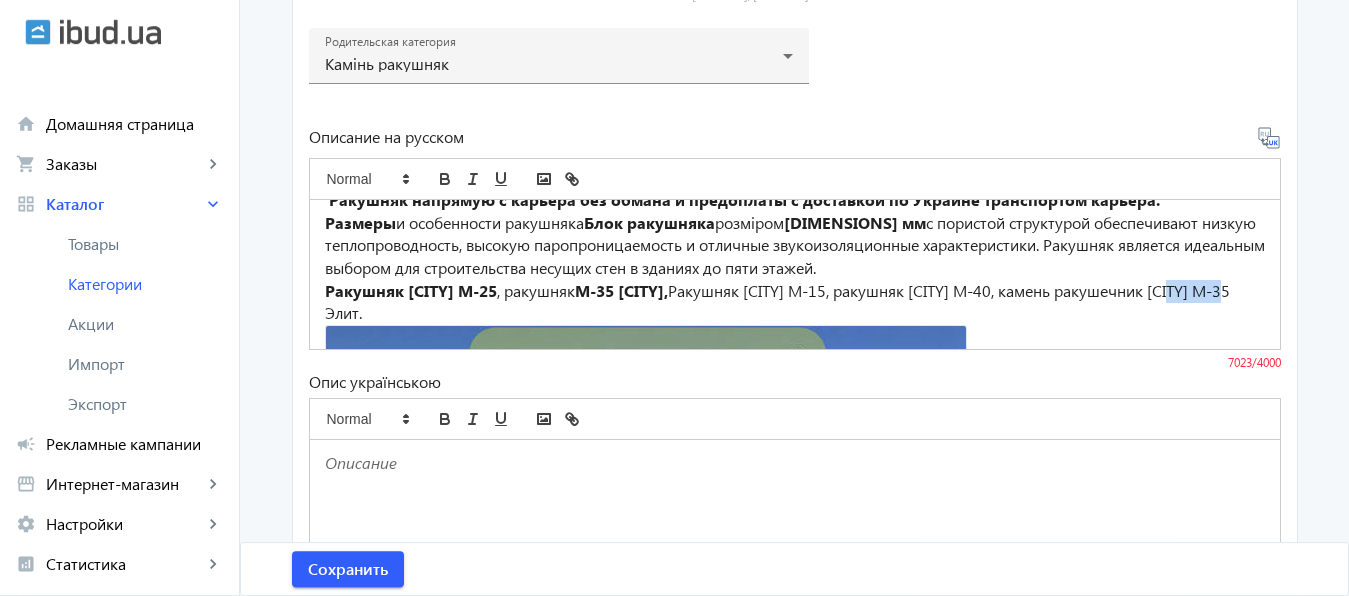 drag, startPoint x: 410, startPoint y: 315, endPoint x: 472, endPoint y: 316, distance: 62.008064 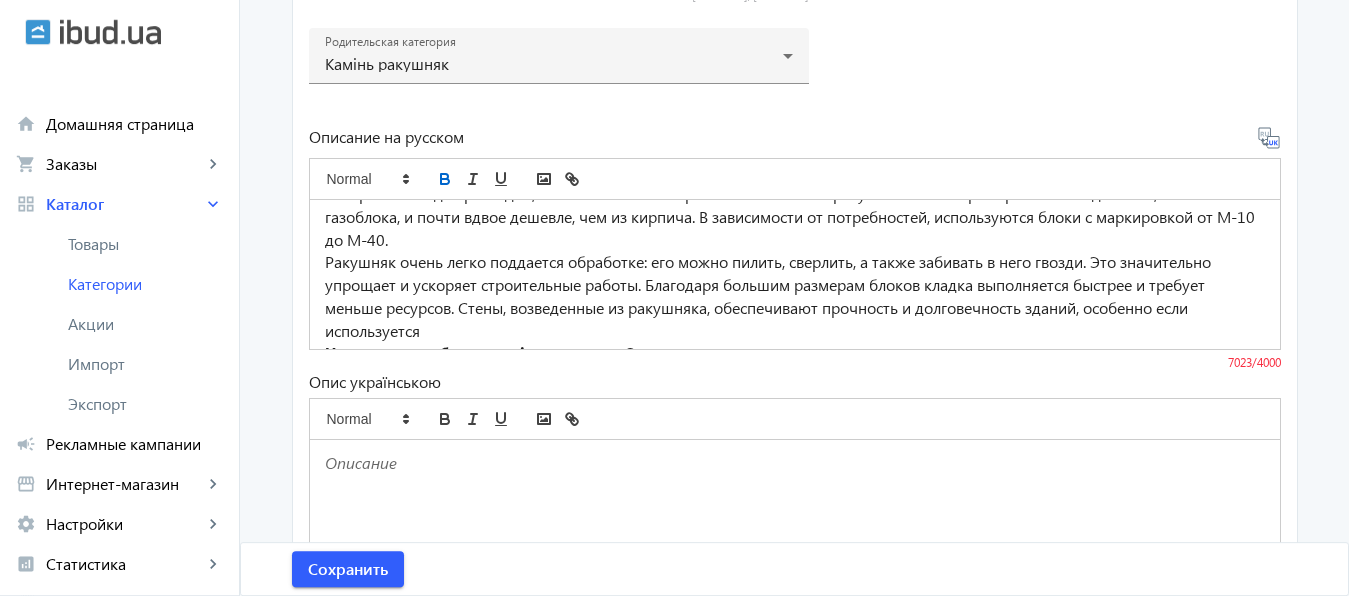 scroll, scrollTop: 2140, scrollLeft: 0, axis: vertical 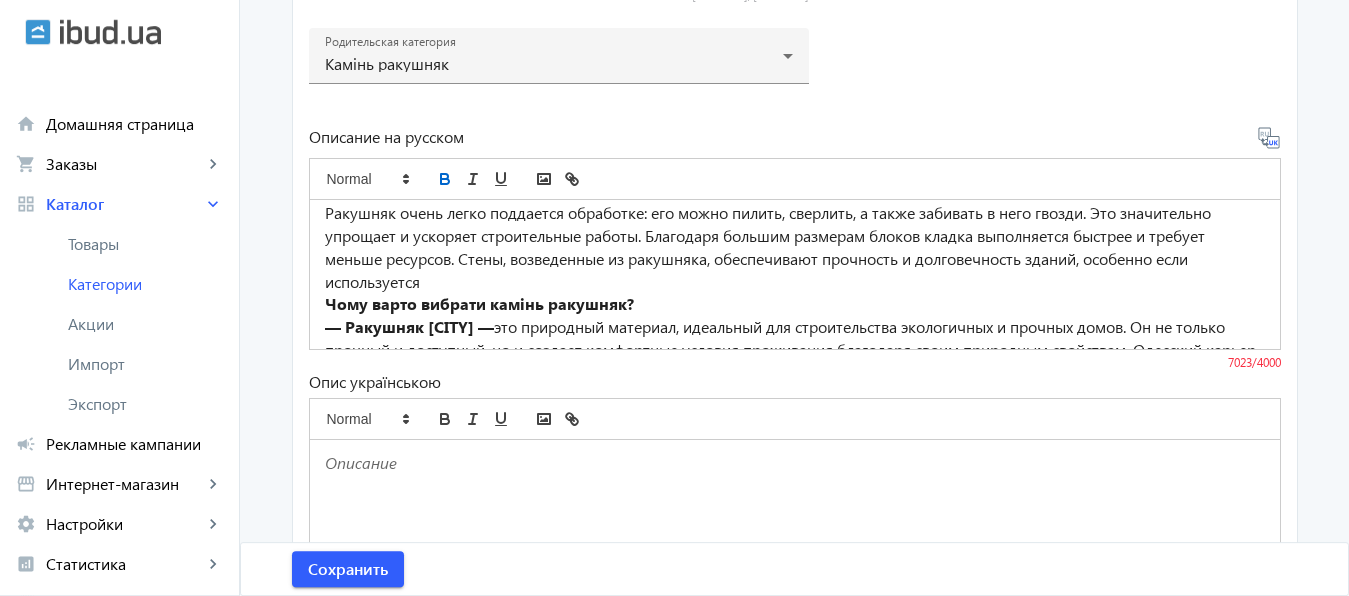 drag, startPoint x: 320, startPoint y: 304, endPoint x: 696, endPoint y: 296, distance: 376.08508 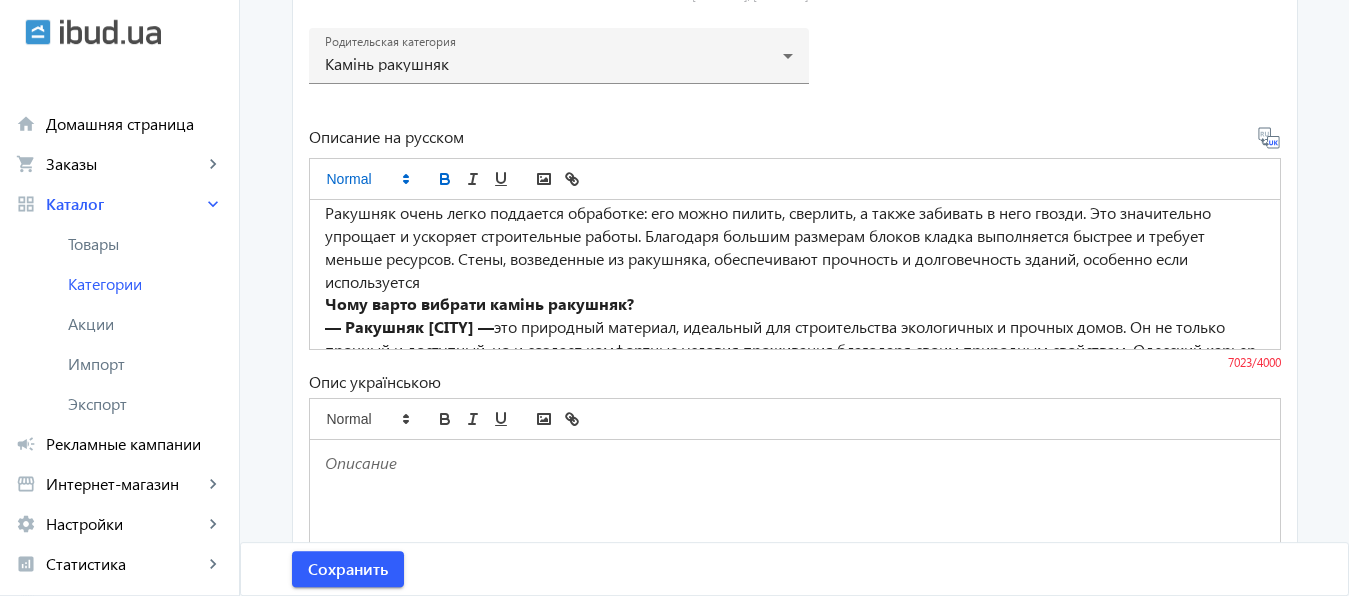 click 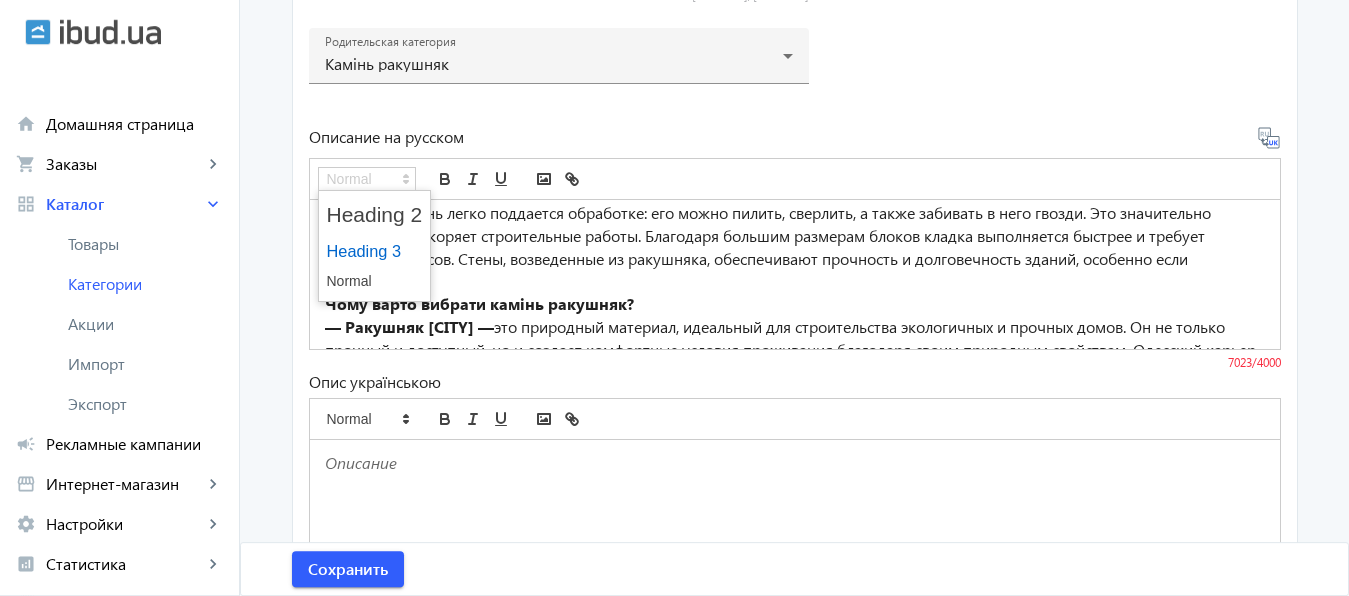click at bounding box center [375, 251] 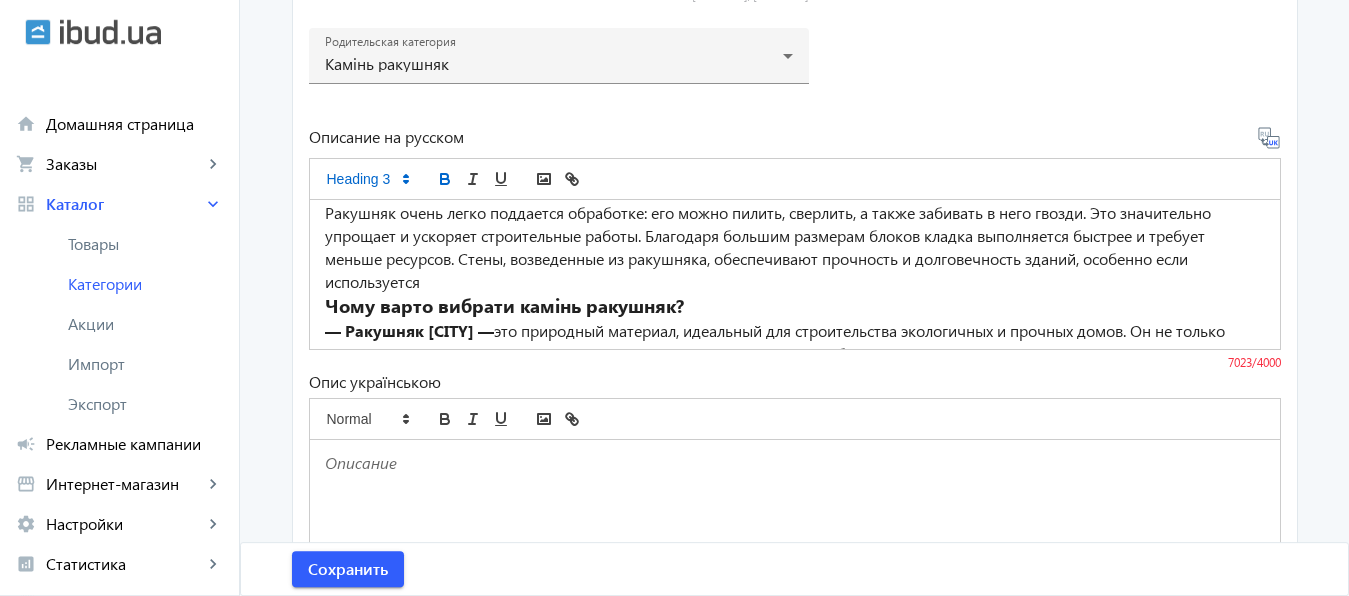 click on "Почему стоит выбрать камень ракушняк?" 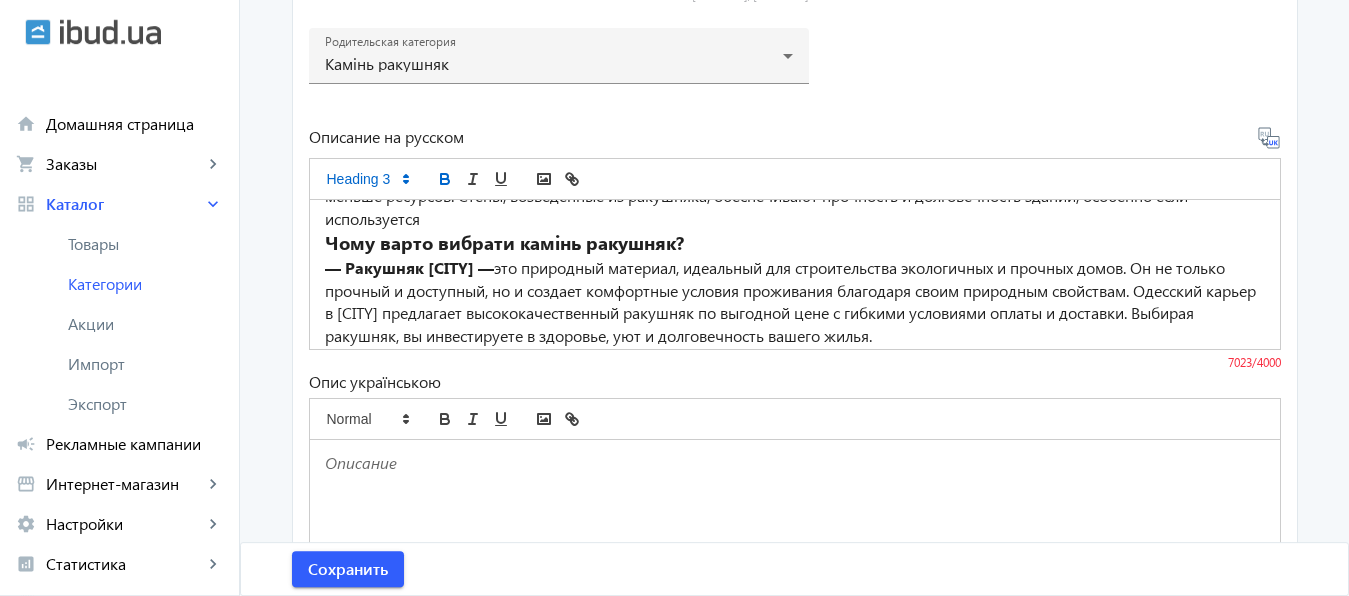 scroll, scrollTop: 2266, scrollLeft: 0, axis: vertical 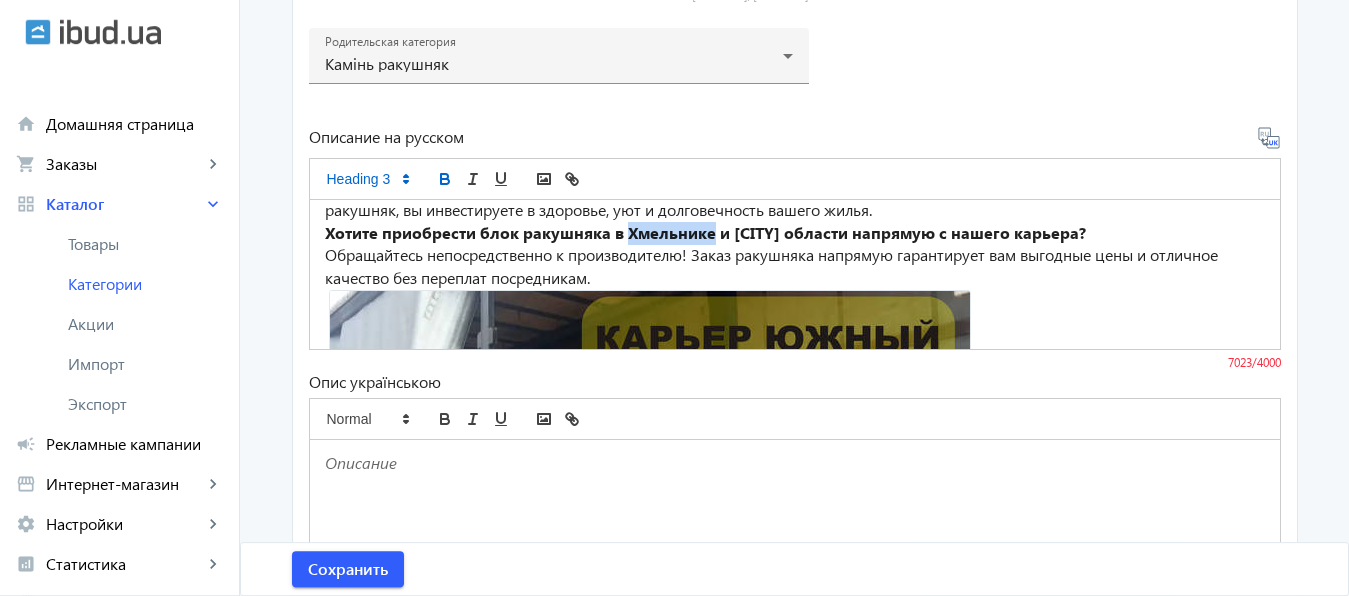 drag, startPoint x: 618, startPoint y: 233, endPoint x: 702, endPoint y: 237, distance: 84.095184 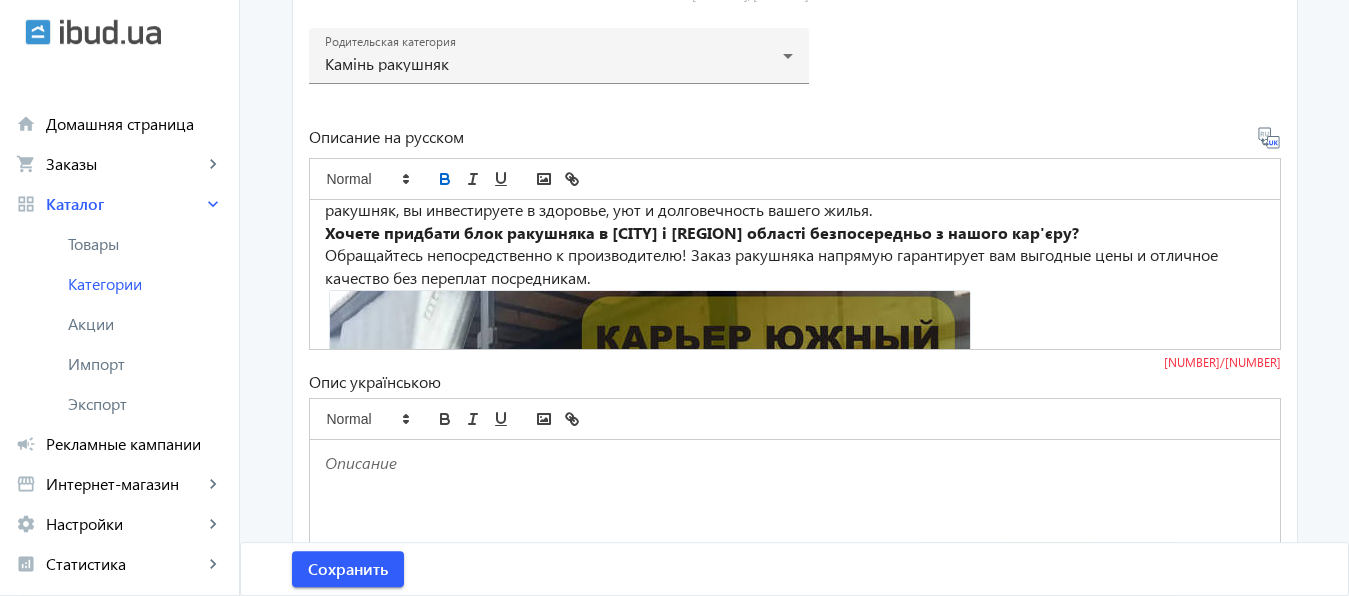click on "Хотите приобрести блок ракушняка в Винница и Винницкой области напрямую с нашего карьера?" 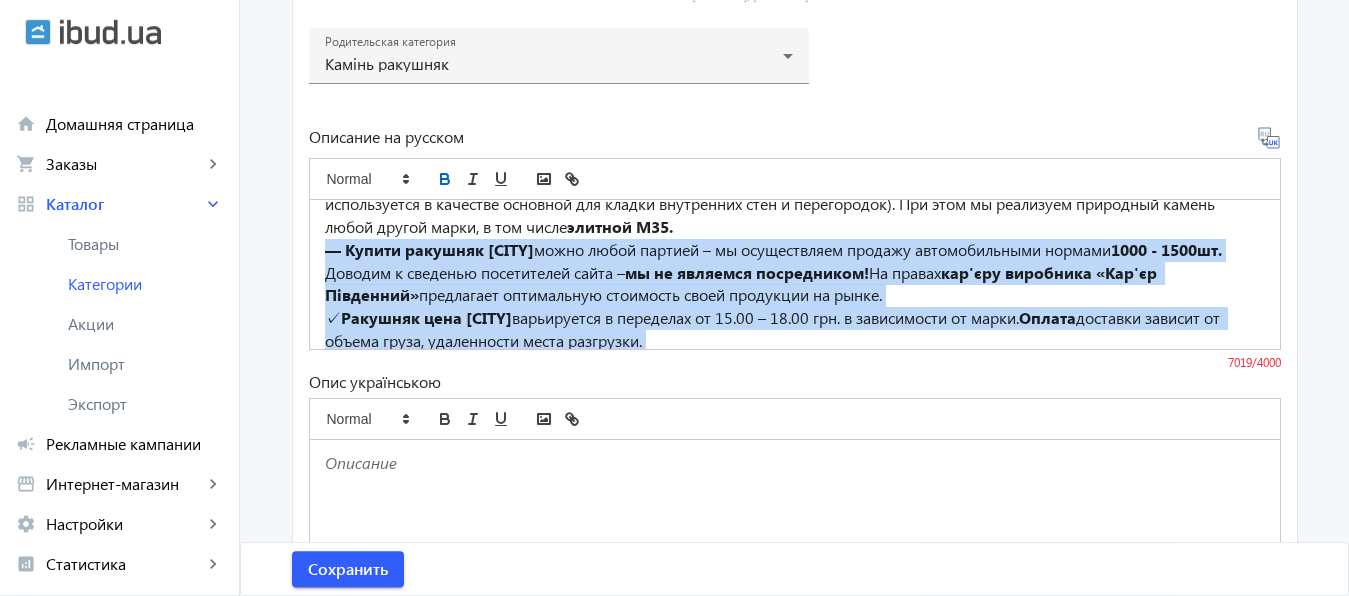 scroll, scrollTop: 4042, scrollLeft: 0, axis: vertical 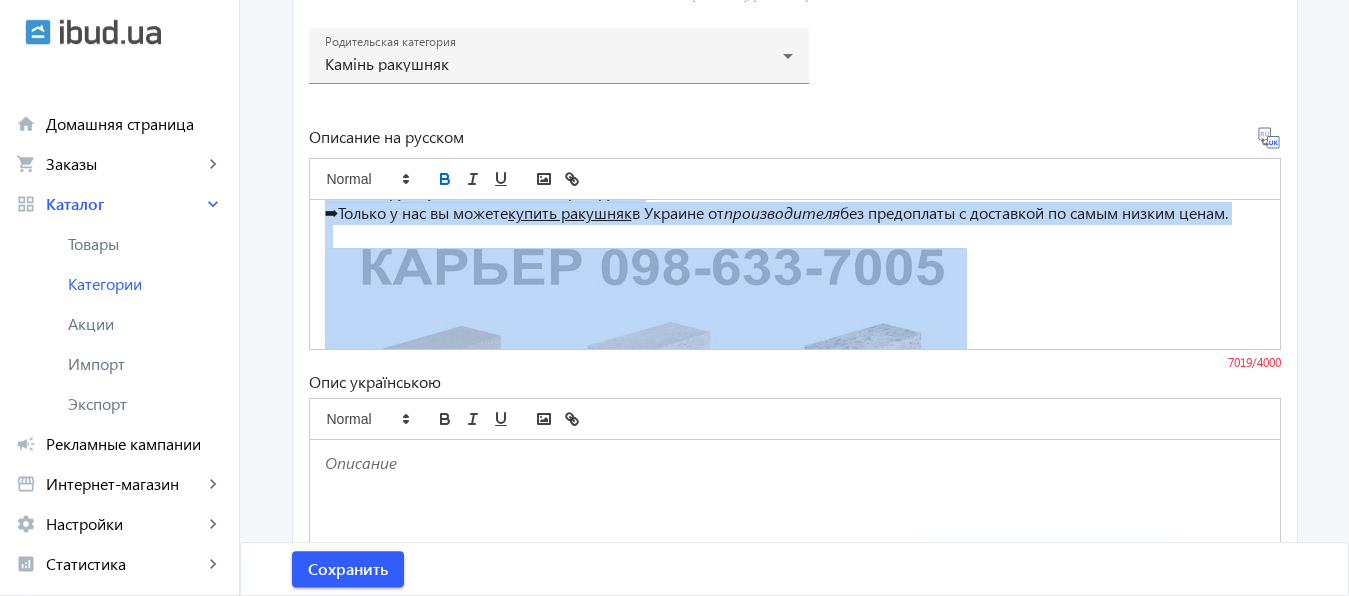 drag, startPoint x: 313, startPoint y: 240, endPoint x: 388, endPoint y: 283, distance: 86.4523 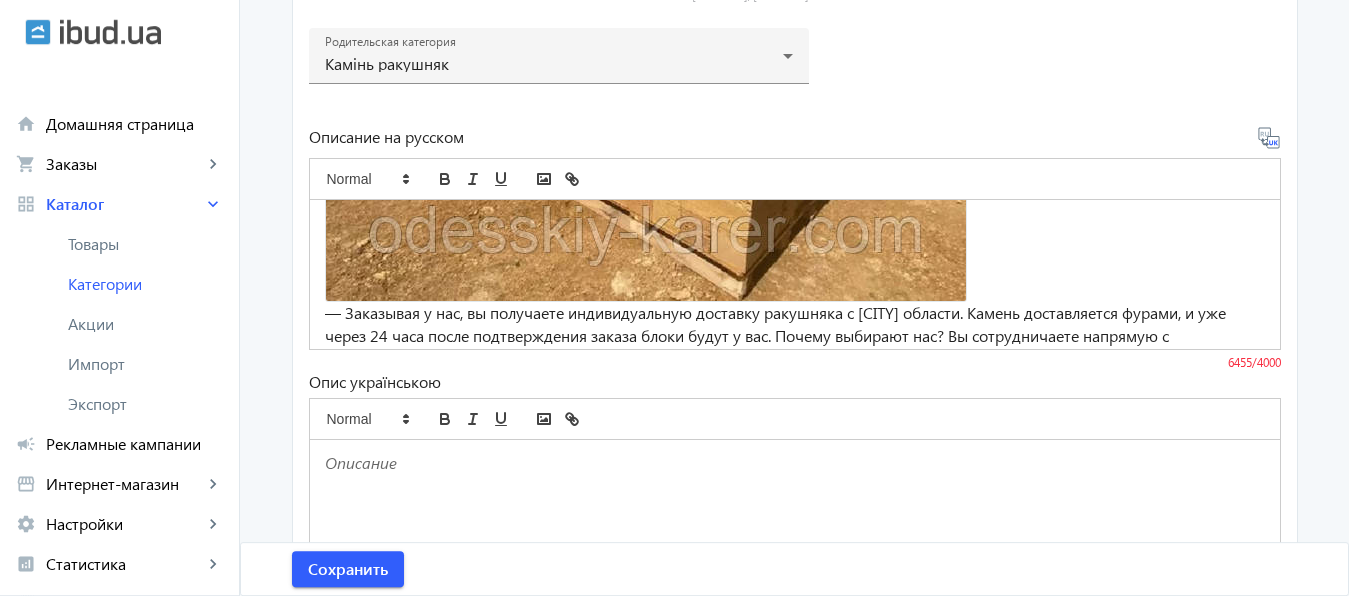 scroll, scrollTop: 471, scrollLeft: 0, axis: vertical 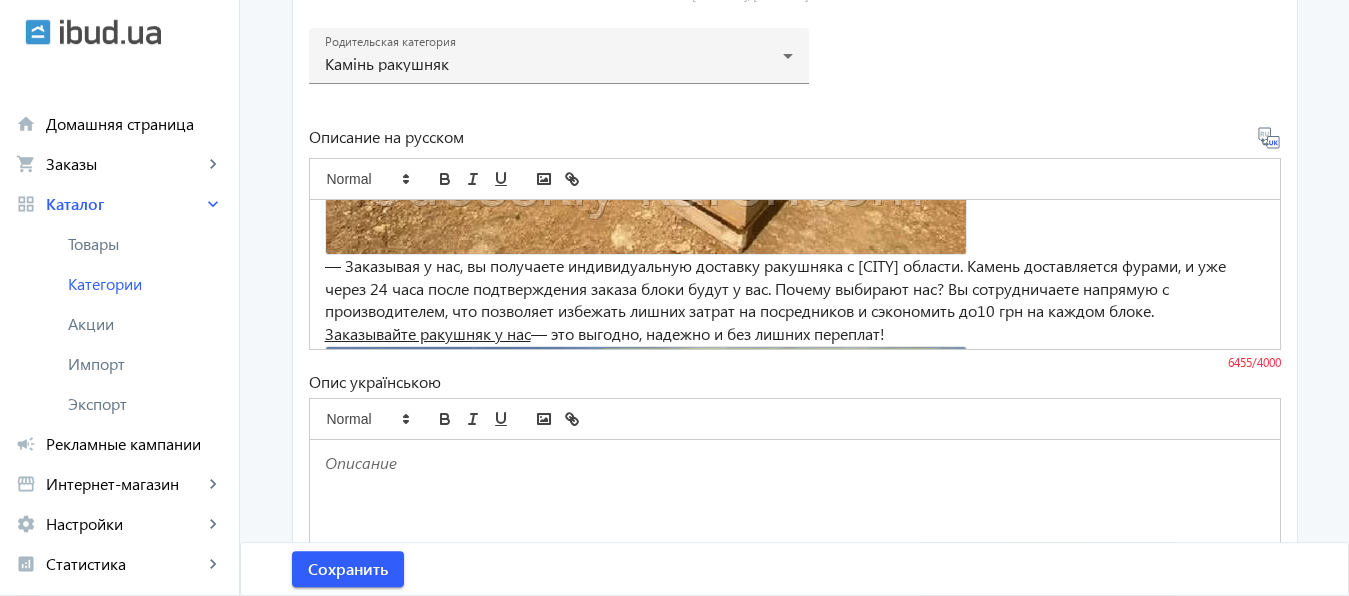 drag, startPoint x: 337, startPoint y: 267, endPoint x: 1177, endPoint y: 301, distance: 840.6878 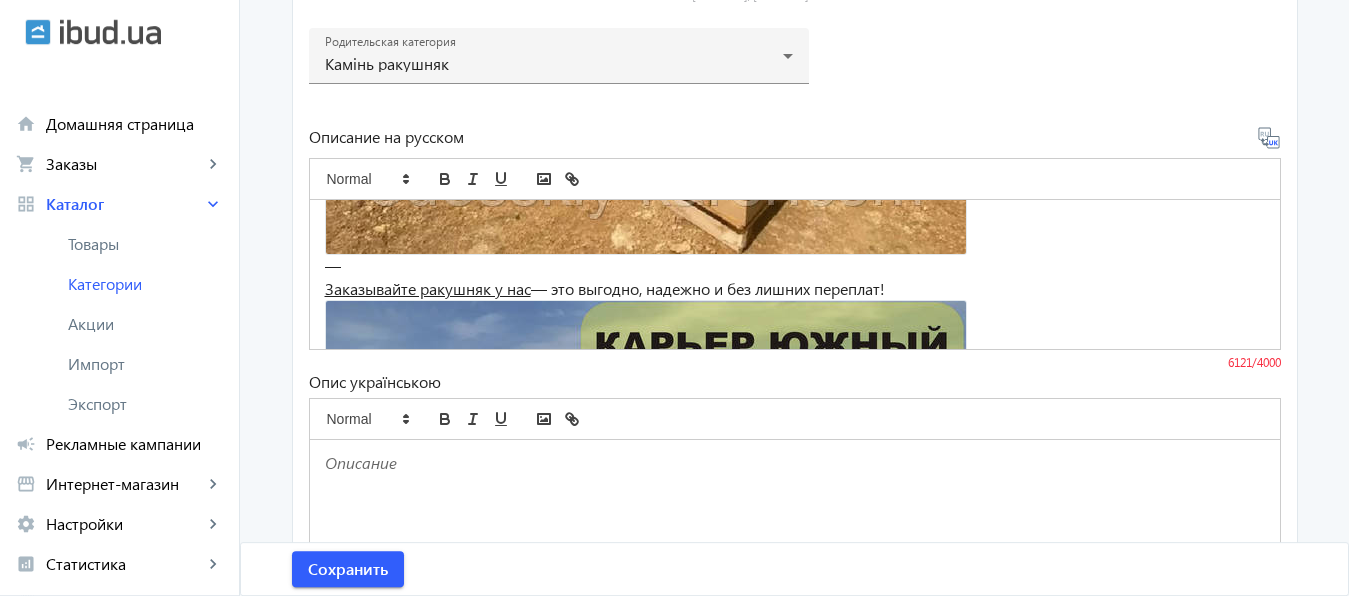 click on "Заказывайте ракушняк у нас" 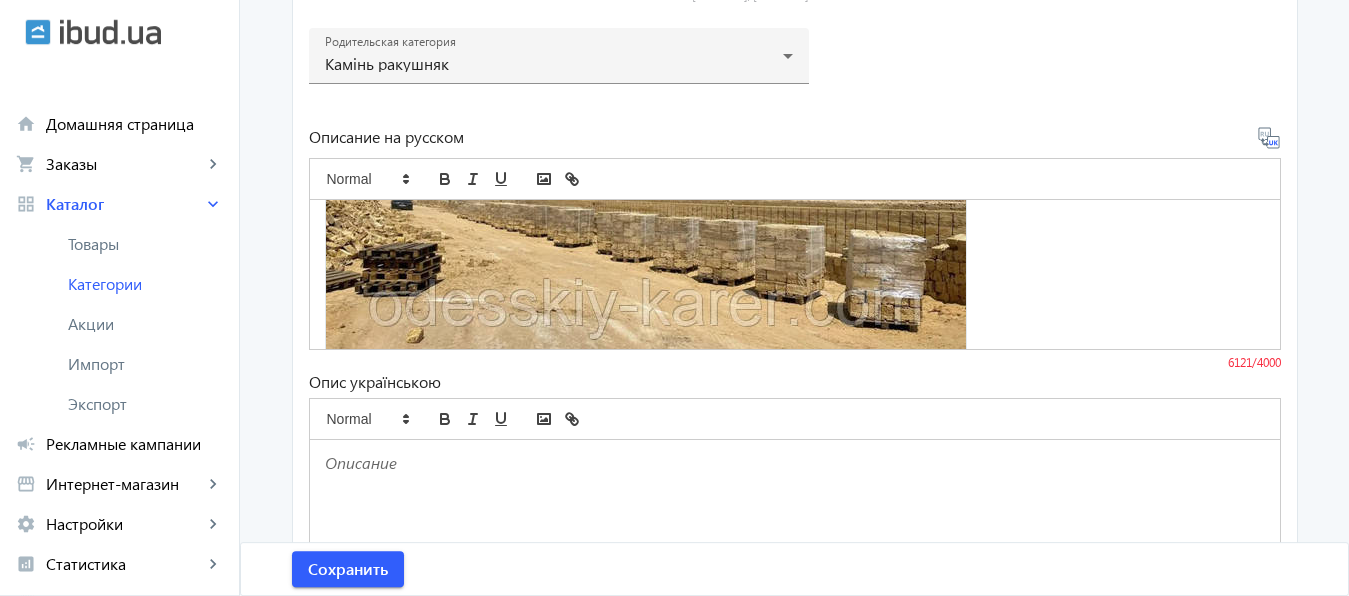 scroll, scrollTop: 796, scrollLeft: 0, axis: vertical 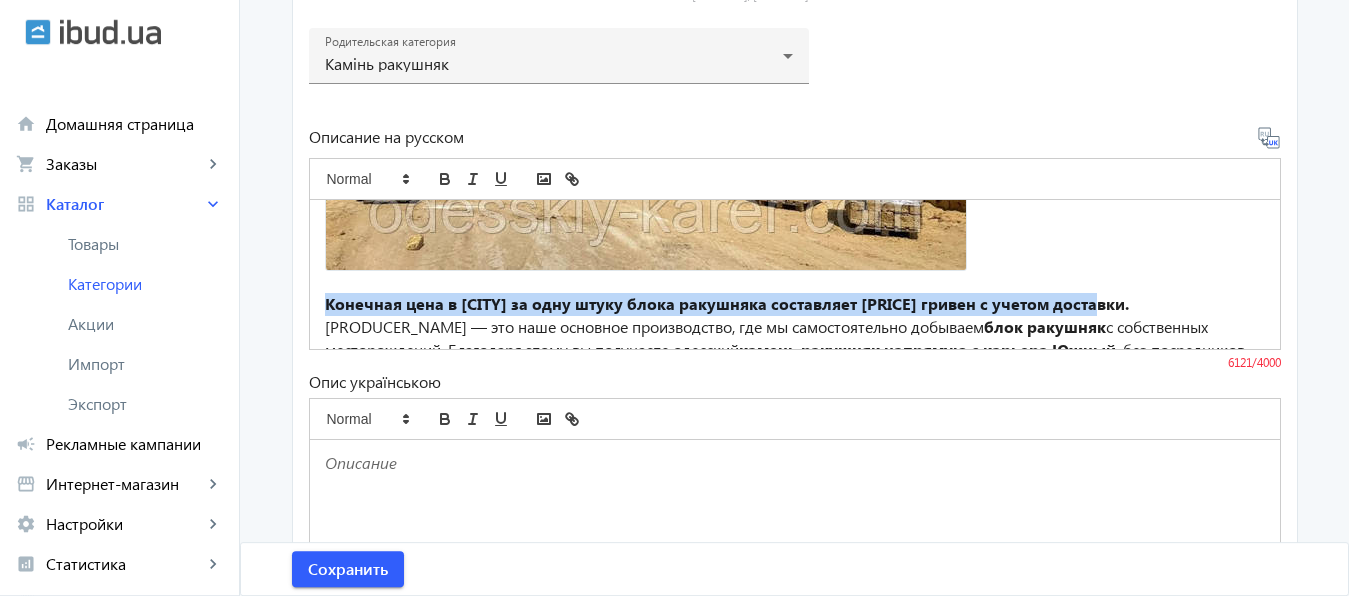 drag, startPoint x: 313, startPoint y: 301, endPoint x: 1116, endPoint y: 308, distance: 803.0305 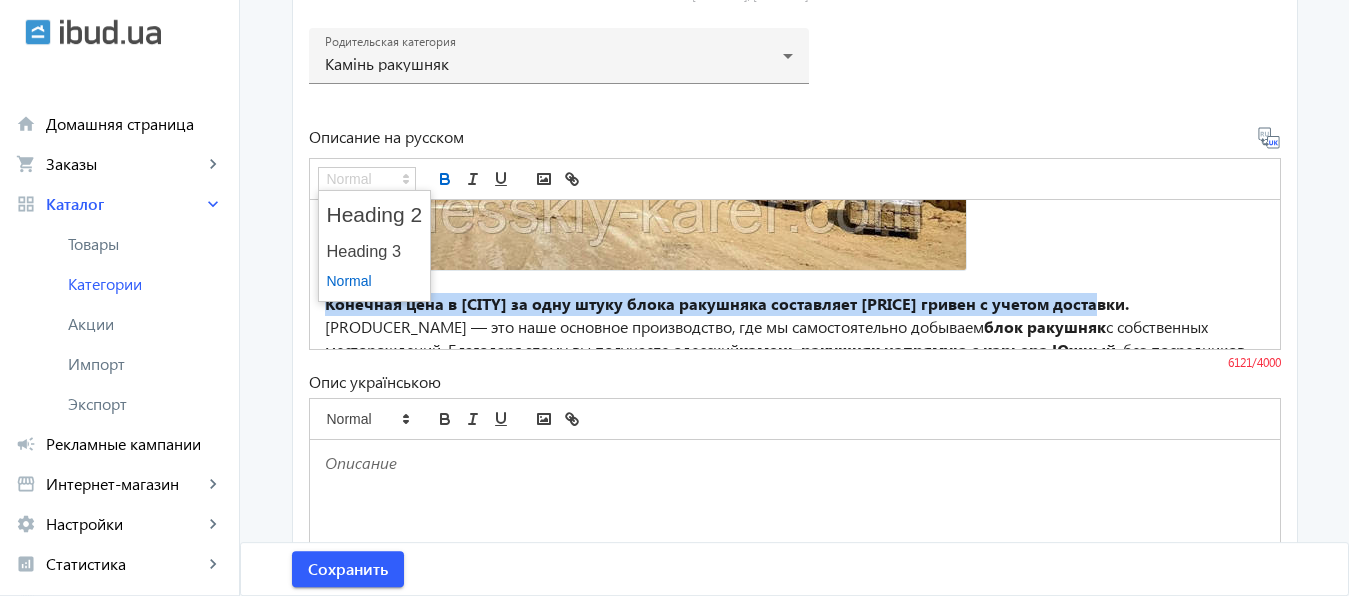 click 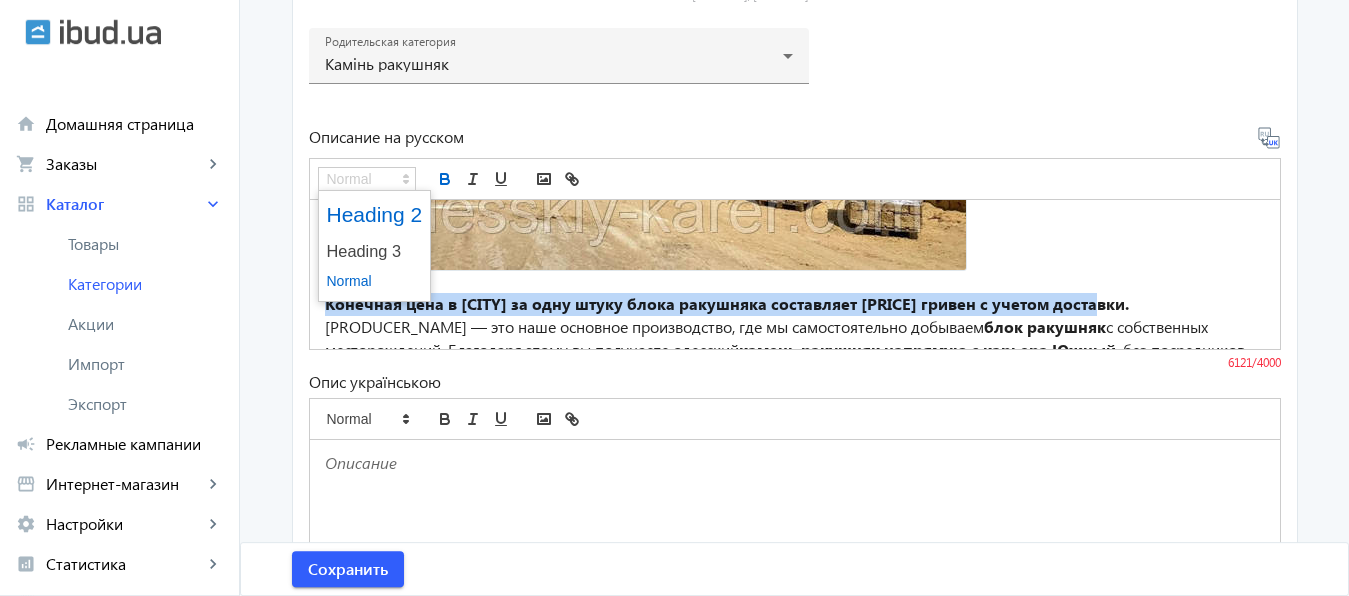 click at bounding box center [375, 214] 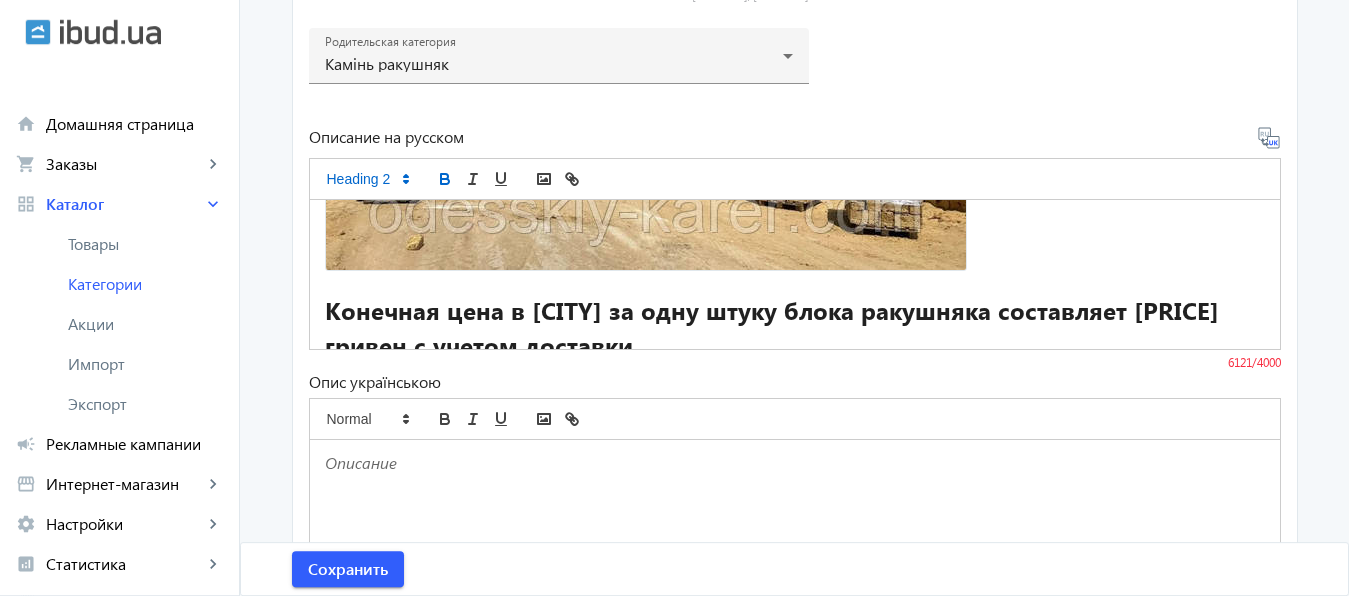 click 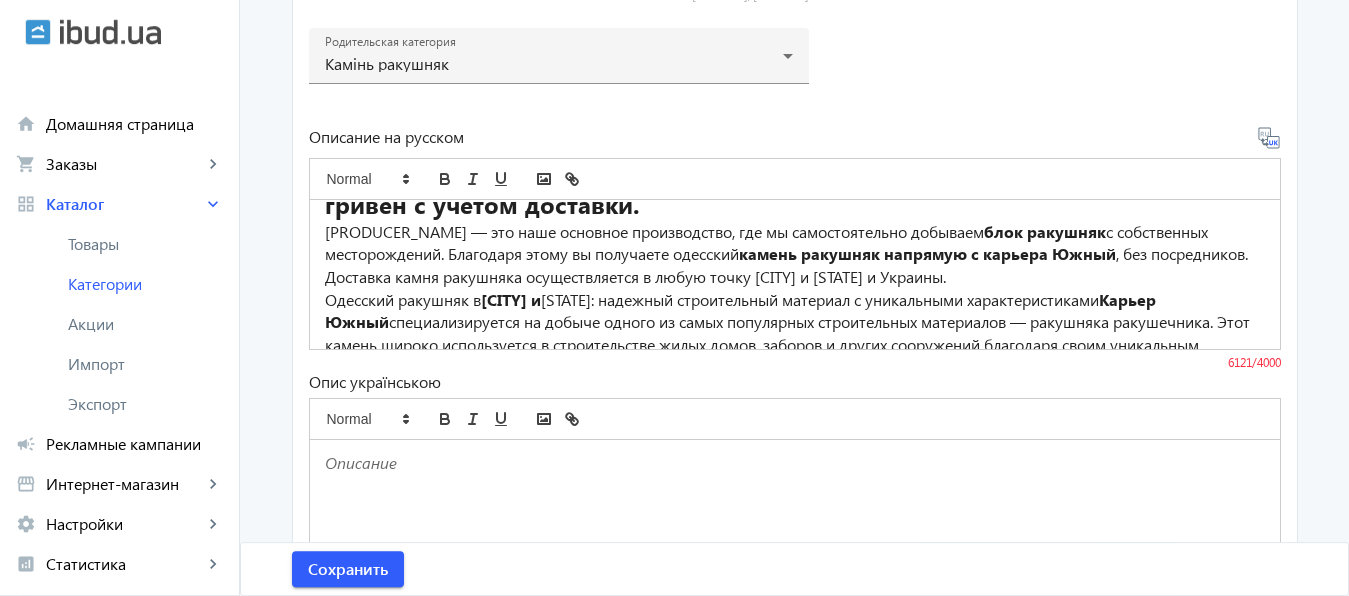 scroll, scrollTop: 983, scrollLeft: 0, axis: vertical 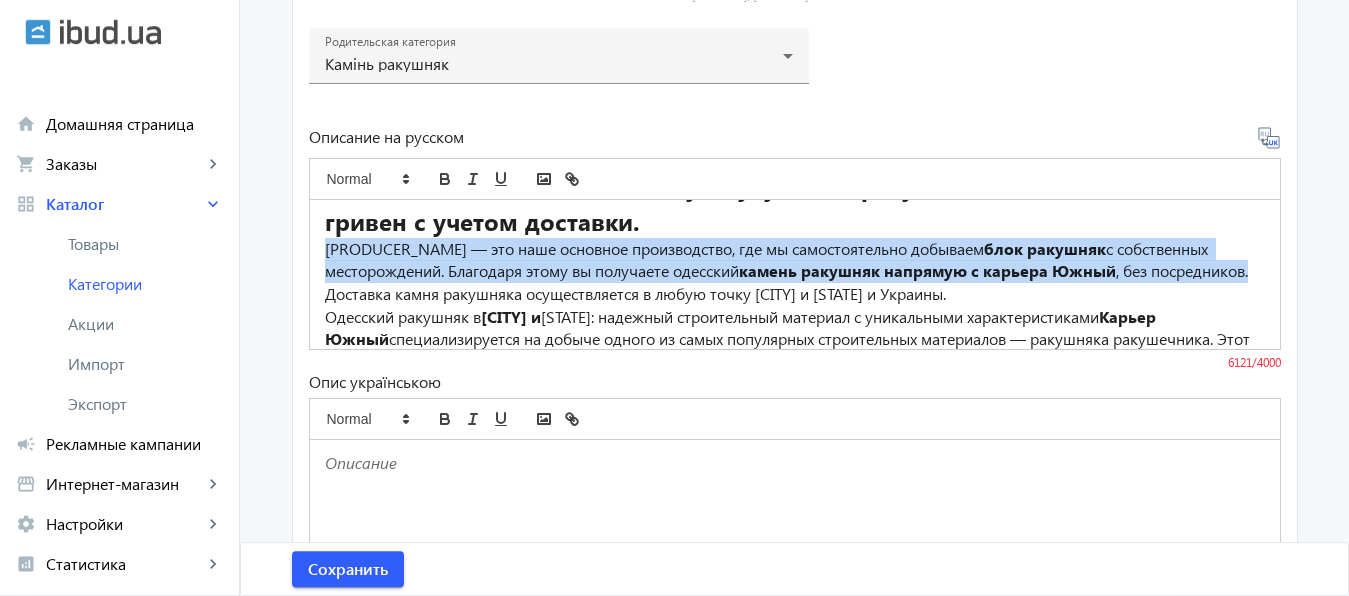 drag, startPoint x: 317, startPoint y: 251, endPoint x: 416, endPoint y: 292, distance: 107.15409 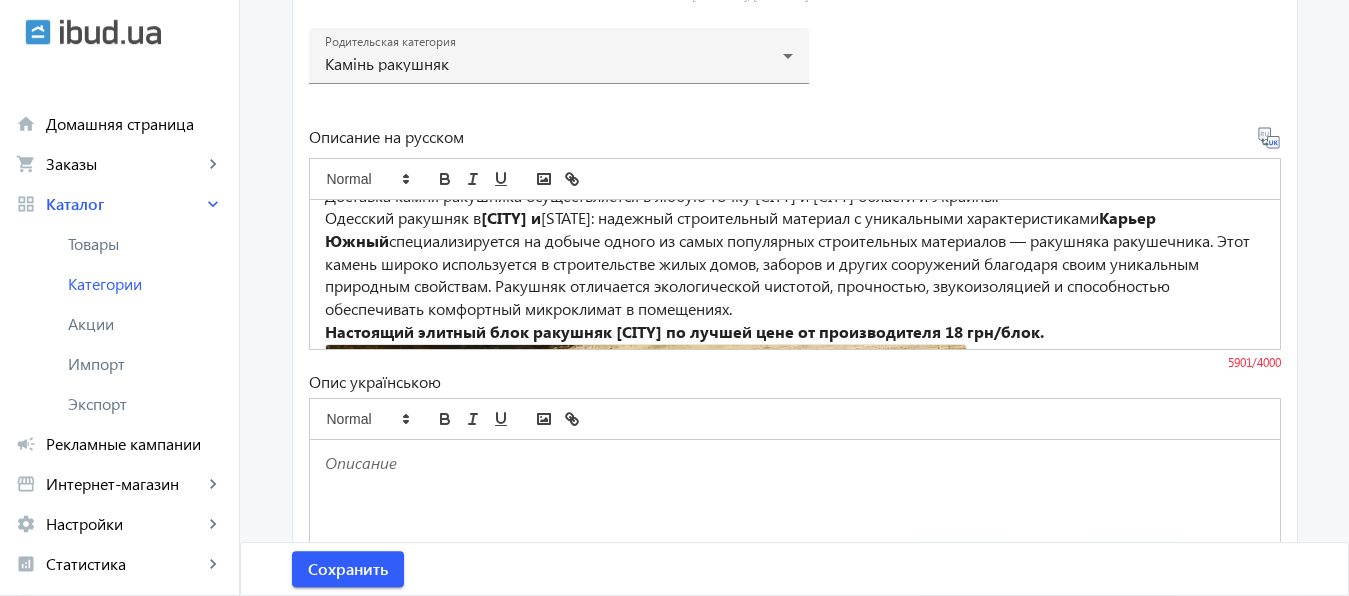 scroll, scrollTop: 983, scrollLeft: 0, axis: vertical 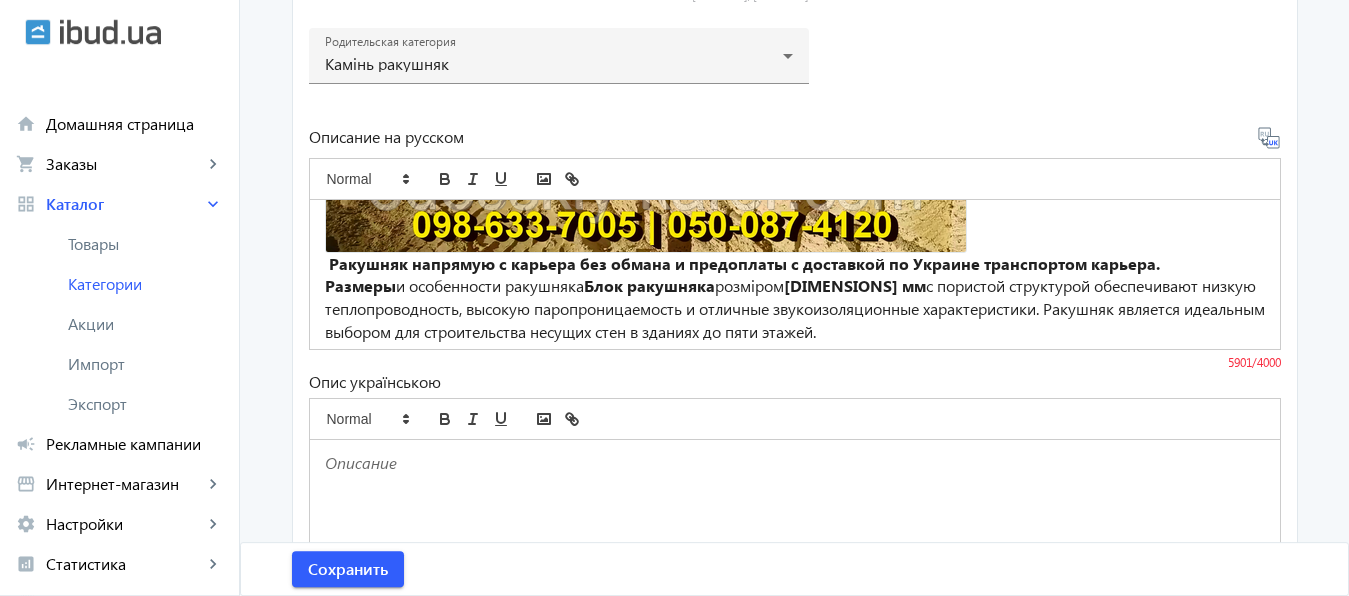 drag, startPoint x: 1111, startPoint y: 310, endPoint x: 1124, endPoint y: 327, distance: 21.400934 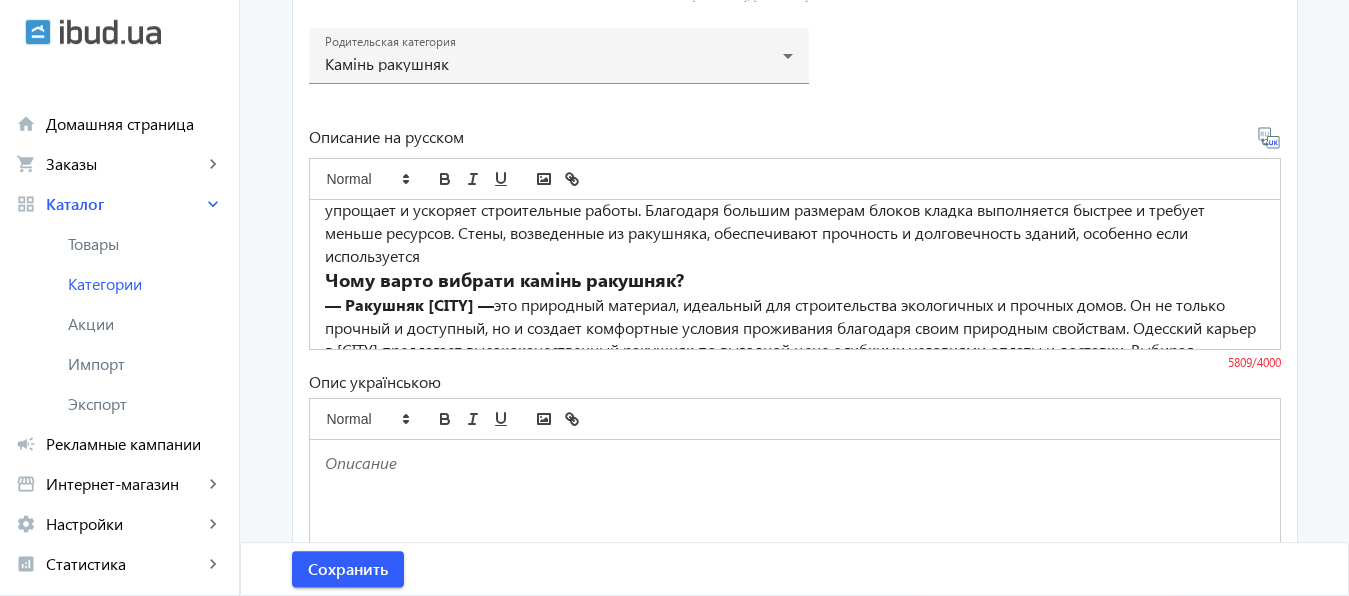 scroll, scrollTop: 2029, scrollLeft: 0, axis: vertical 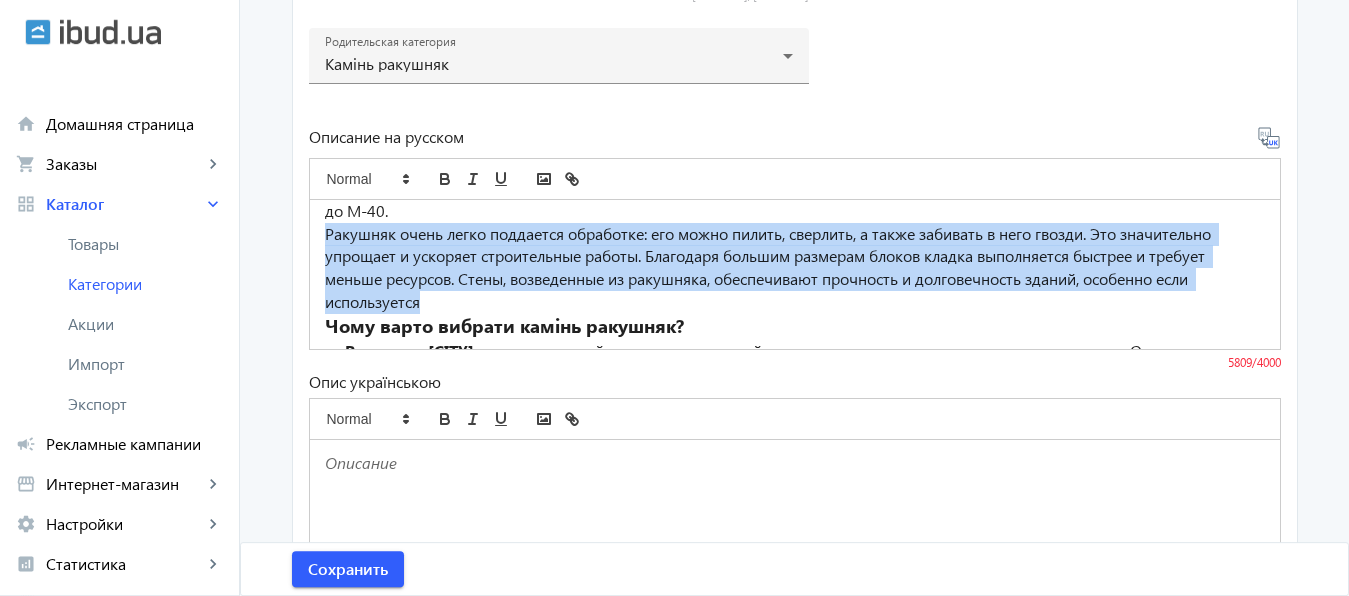 drag, startPoint x: 318, startPoint y: 232, endPoint x: 421, endPoint y: 297, distance: 121.79491 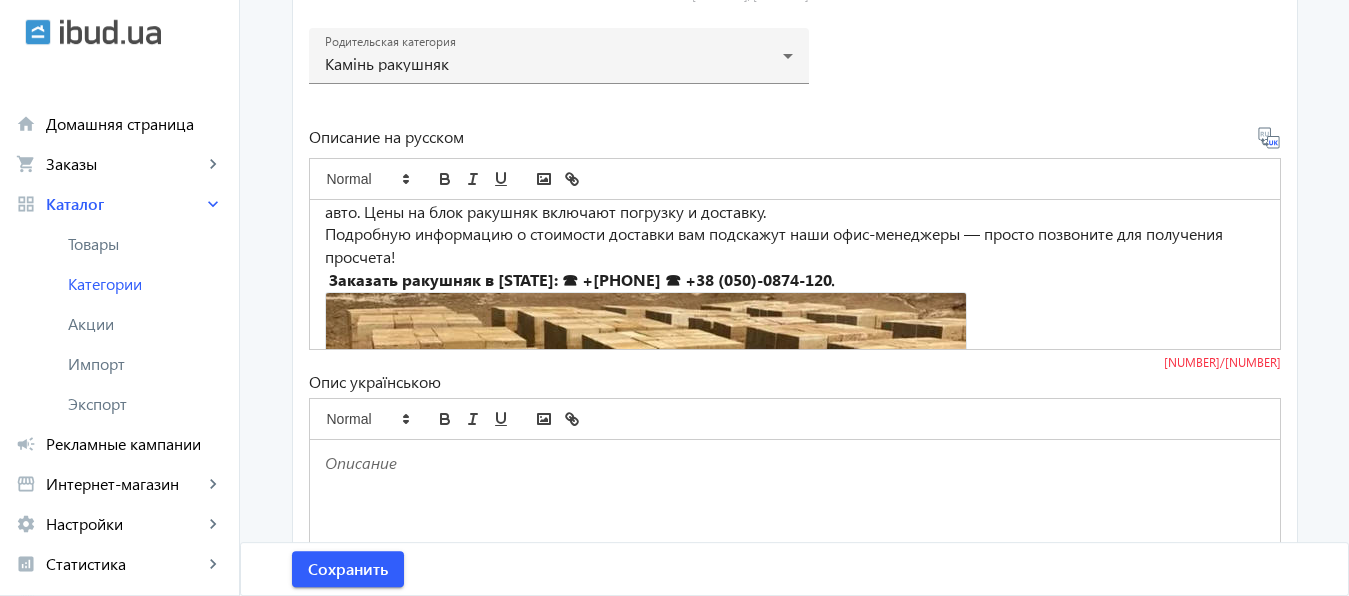 scroll, scrollTop: 2937, scrollLeft: 0, axis: vertical 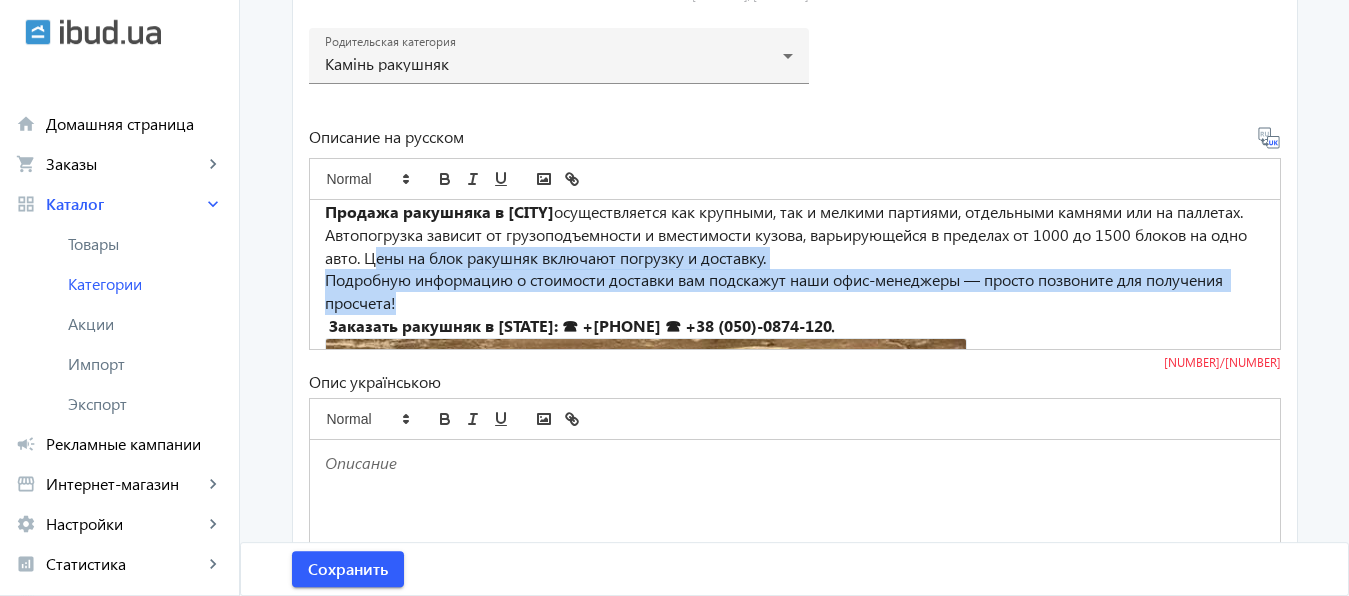 drag, startPoint x: 477, startPoint y: 258, endPoint x: 501, endPoint y: 296, distance: 44.94441 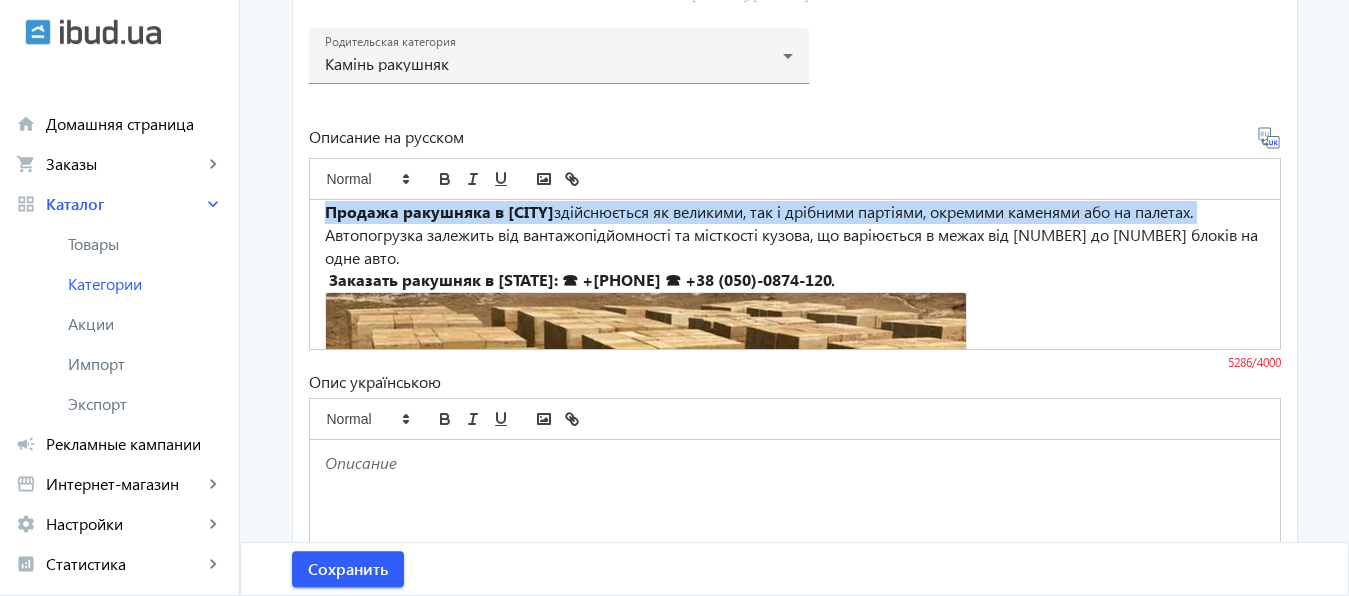 drag, startPoint x: 317, startPoint y: 210, endPoint x: 358, endPoint y: 224, distance: 43.32436 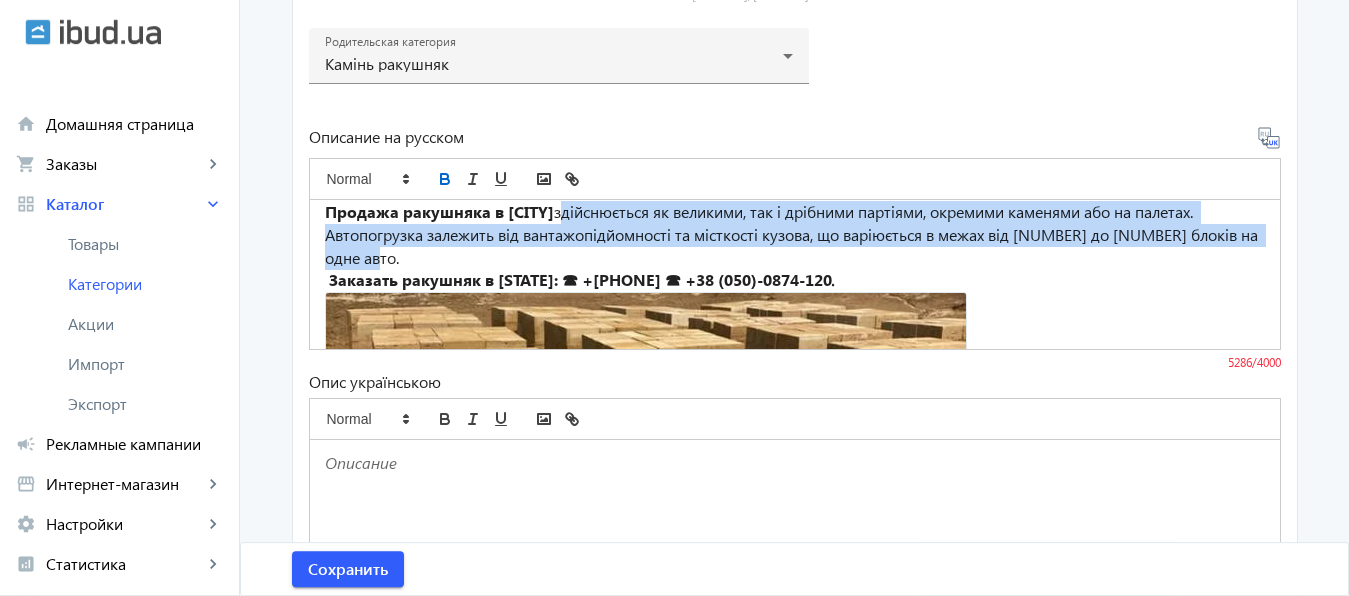 drag, startPoint x: 571, startPoint y: 214, endPoint x: 578, endPoint y: 247, distance: 33.734257 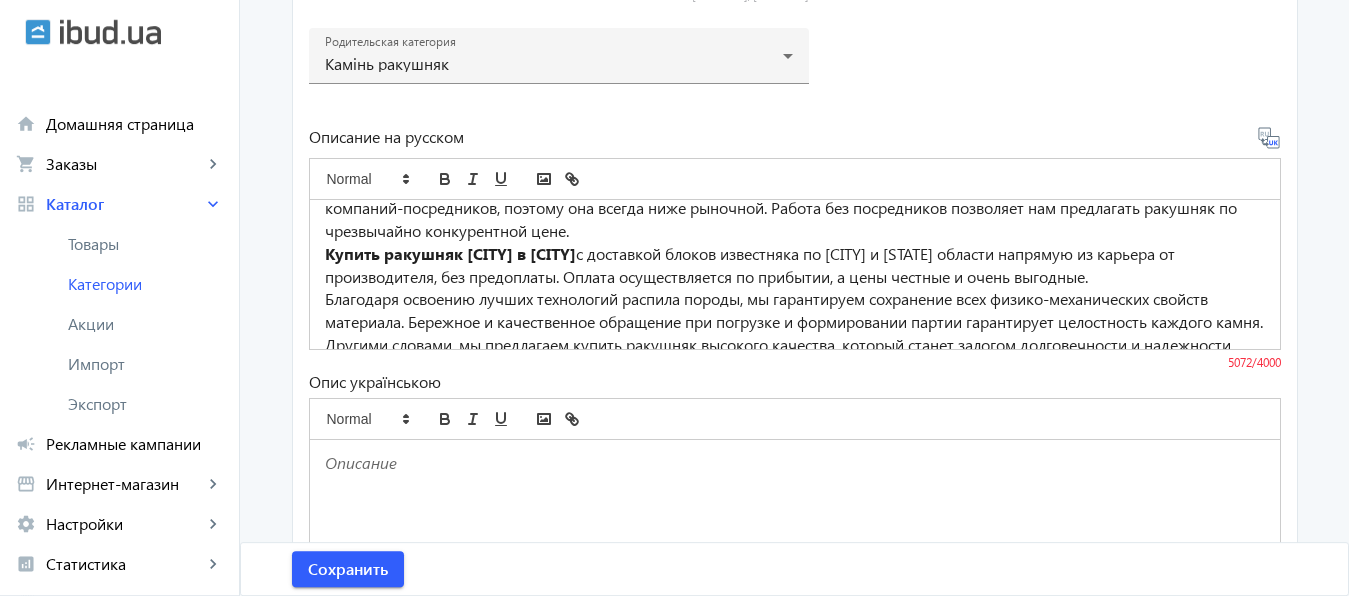scroll, scrollTop: 2804, scrollLeft: 0, axis: vertical 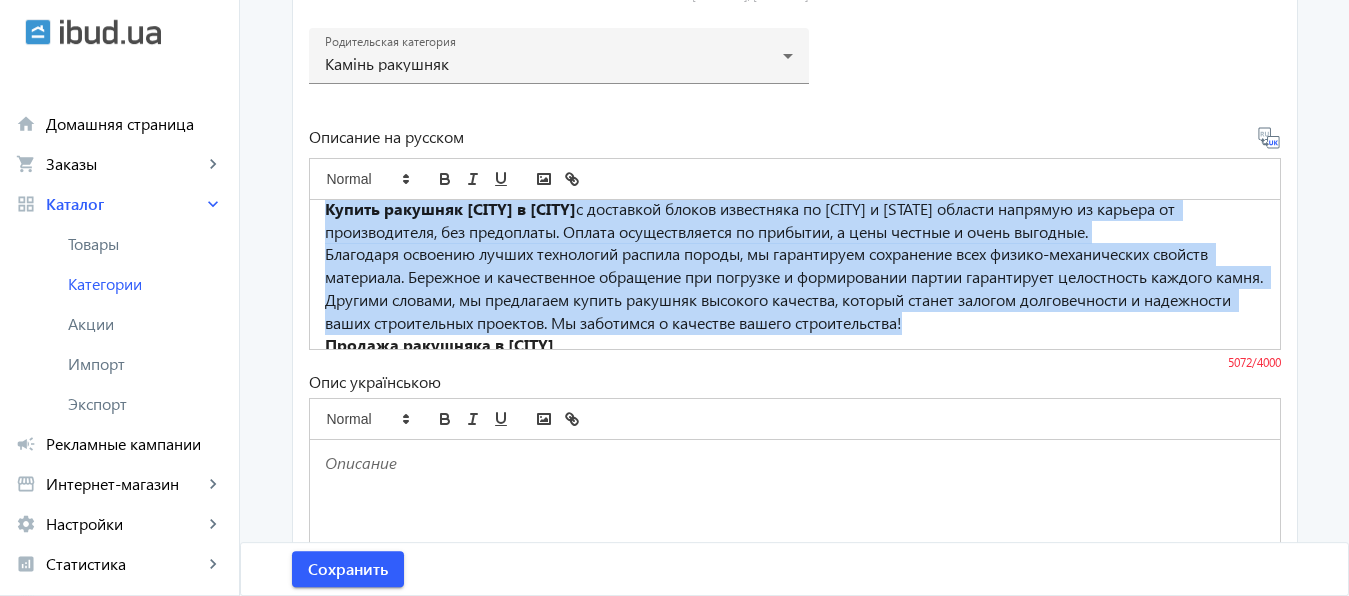 drag, startPoint x: 316, startPoint y: 210, endPoint x: 1001, endPoint y: 314, distance: 692.8499 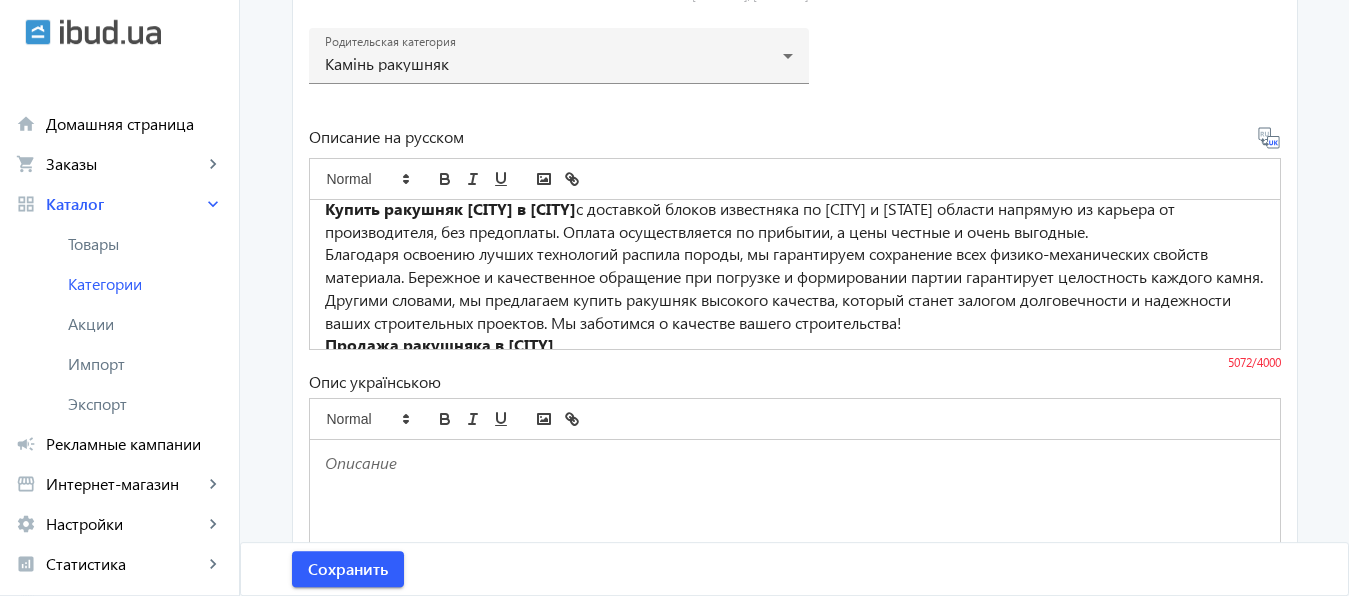 scroll, scrollTop: 2801, scrollLeft: 0, axis: vertical 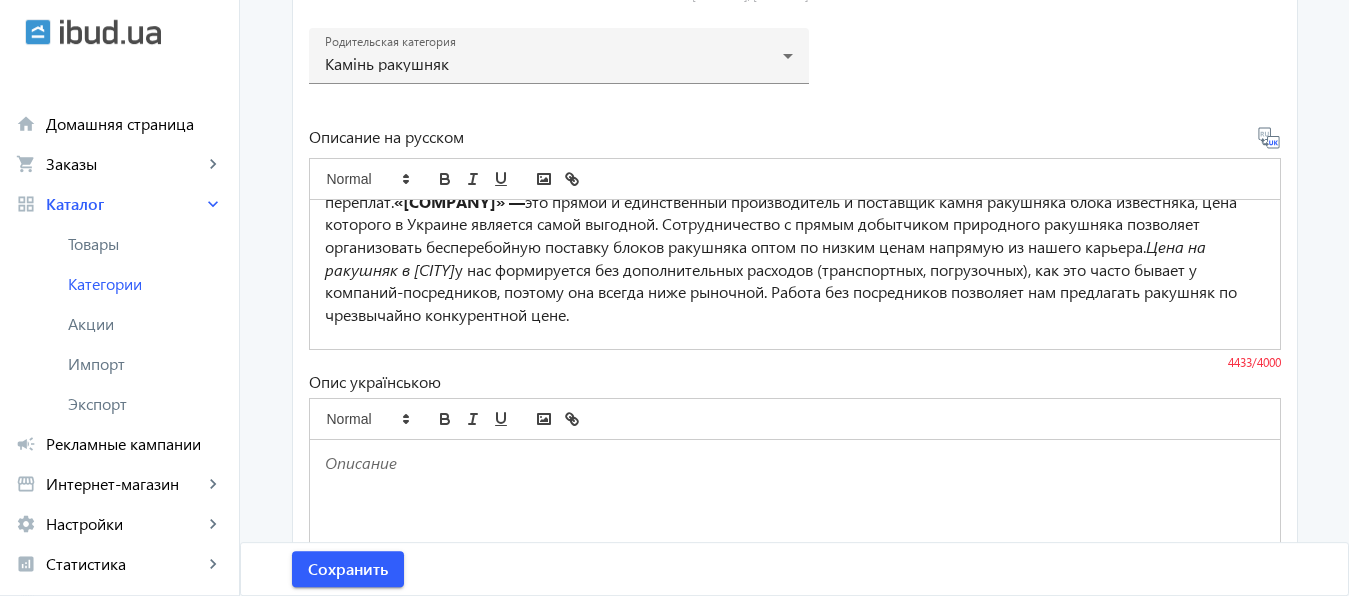 drag, startPoint x: 443, startPoint y: 271, endPoint x: 878, endPoint y: 318, distance: 437.5317 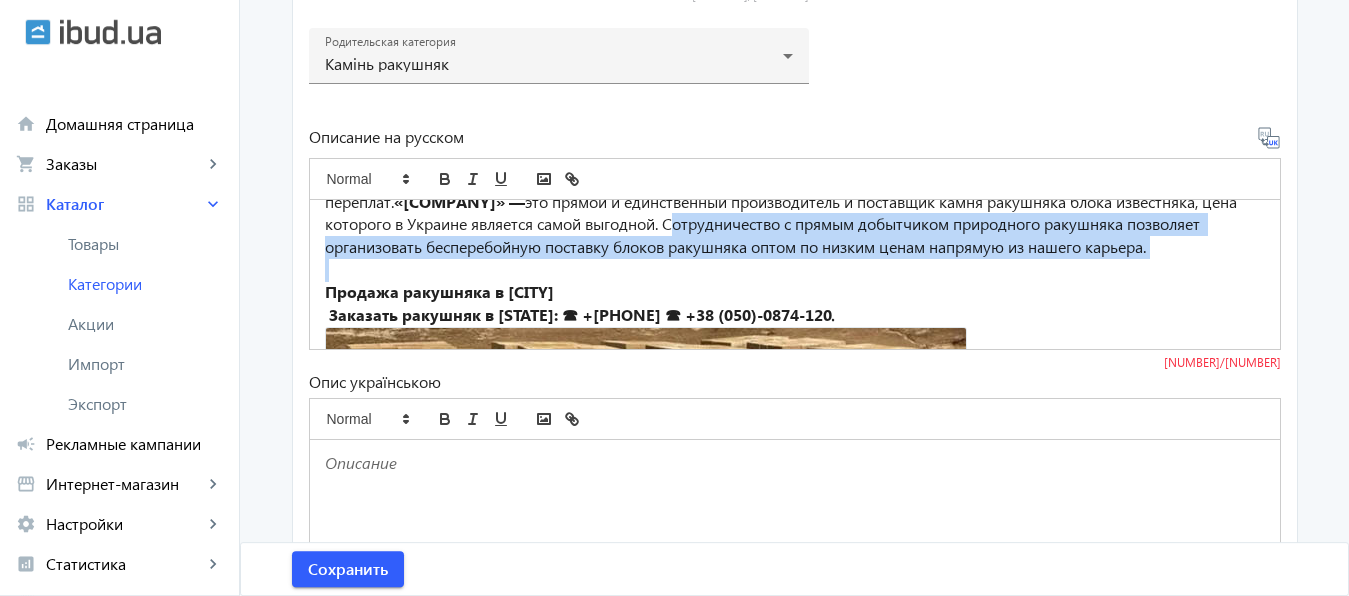 drag, startPoint x: 837, startPoint y: 223, endPoint x: 870, endPoint y: 288, distance: 72.89719 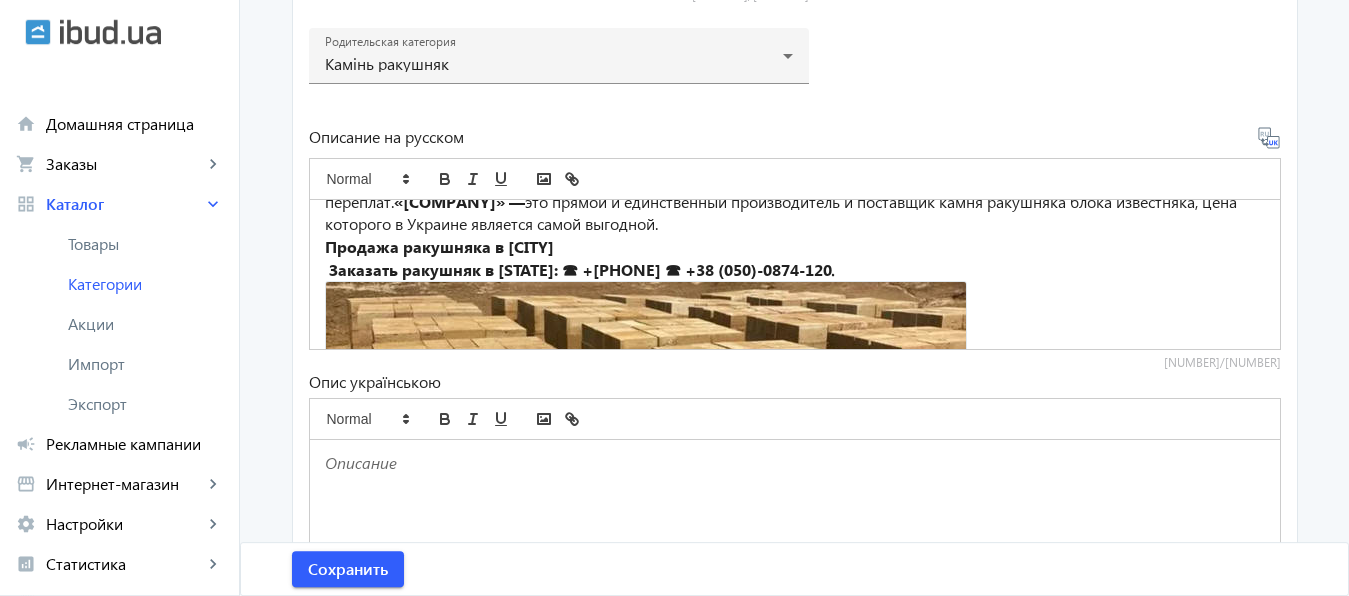scroll, scrollTop: 0, scrollLeft: 0, axis: both 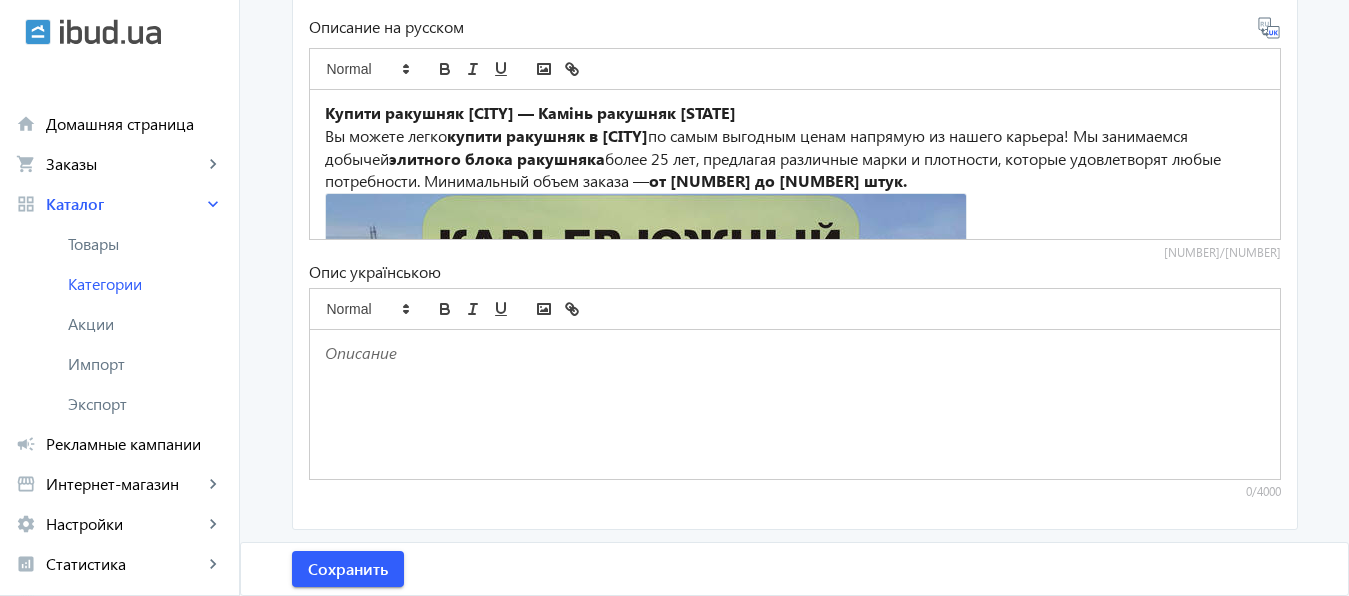 click 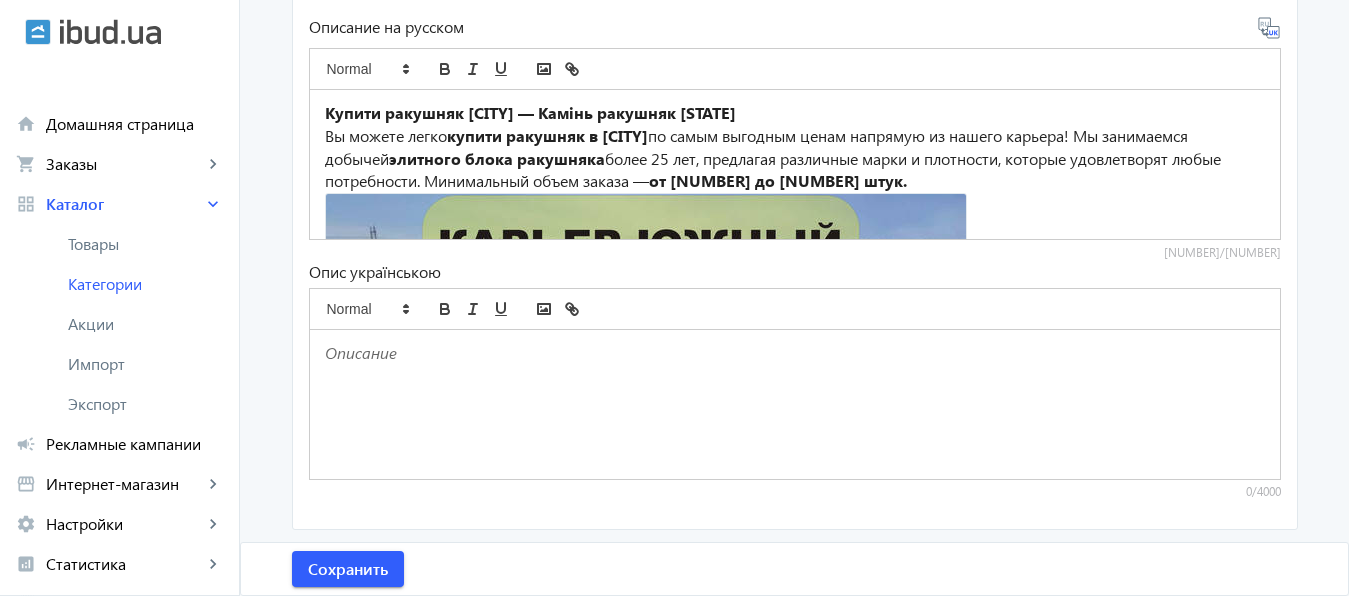 click 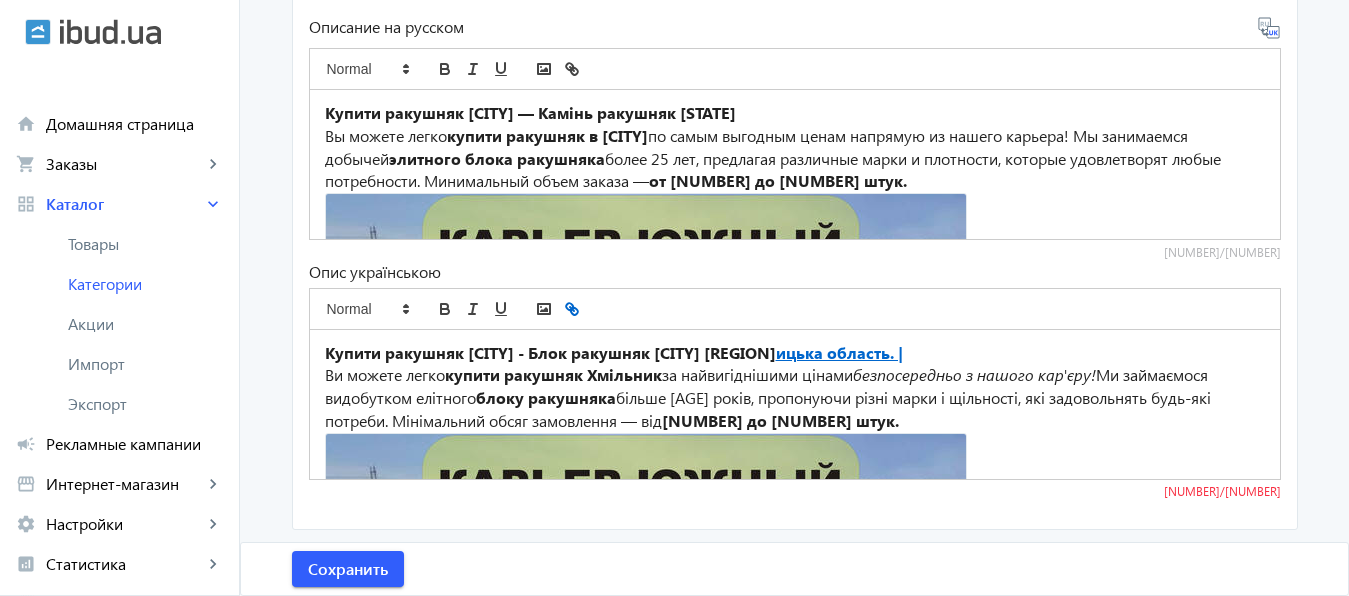 scroll, scrollTop: 3600, scrollLeft: 0, axis: vertical 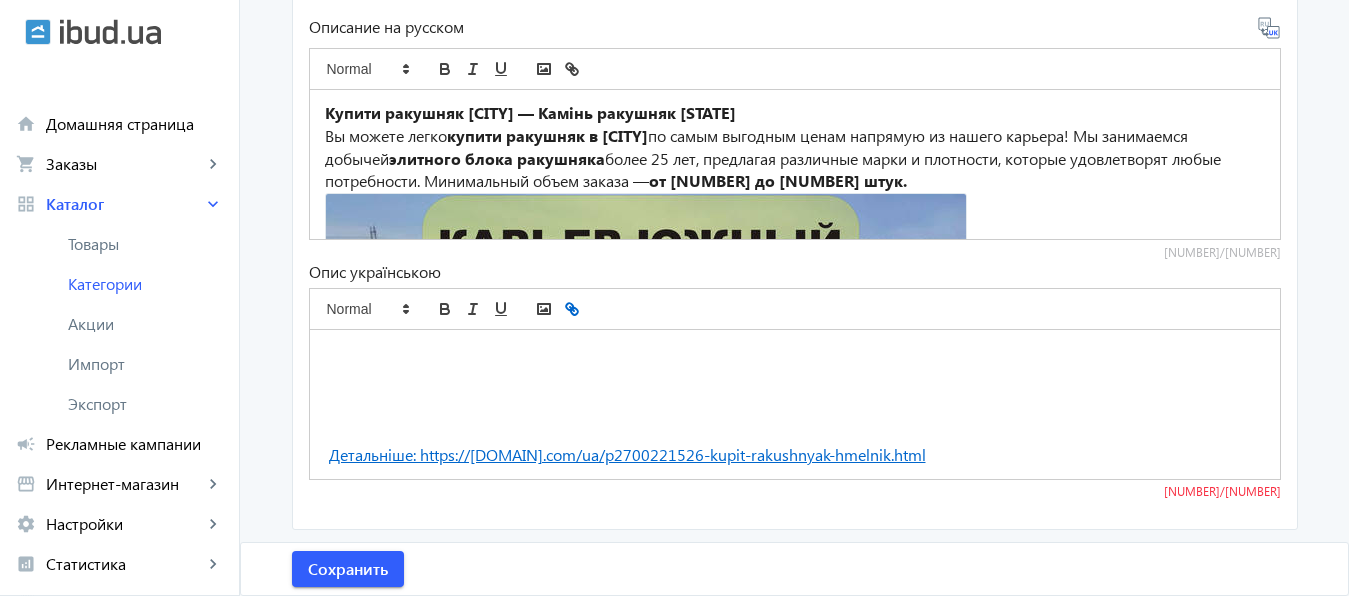 drag, startPoint x: 319, startPoint y: 456, endPoint x: 1020, endPoint y: 465, distance: 701.0578 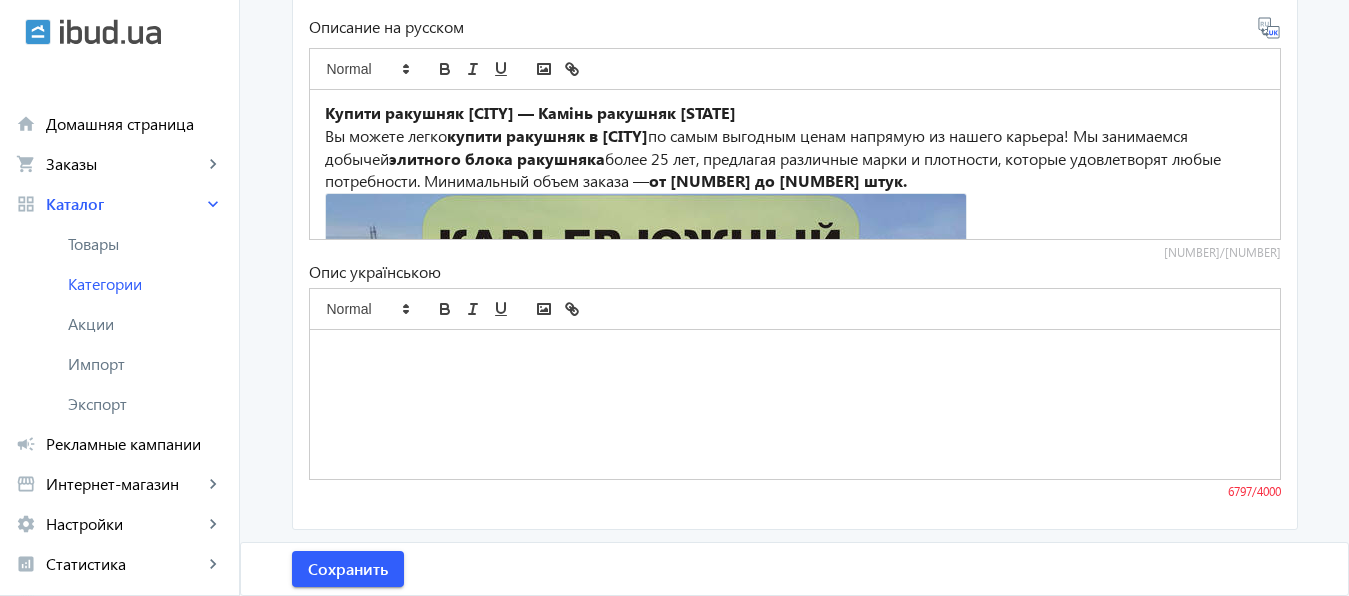 scroll, scrollTop: 4756, scrollLeft: 0, axis: vertical 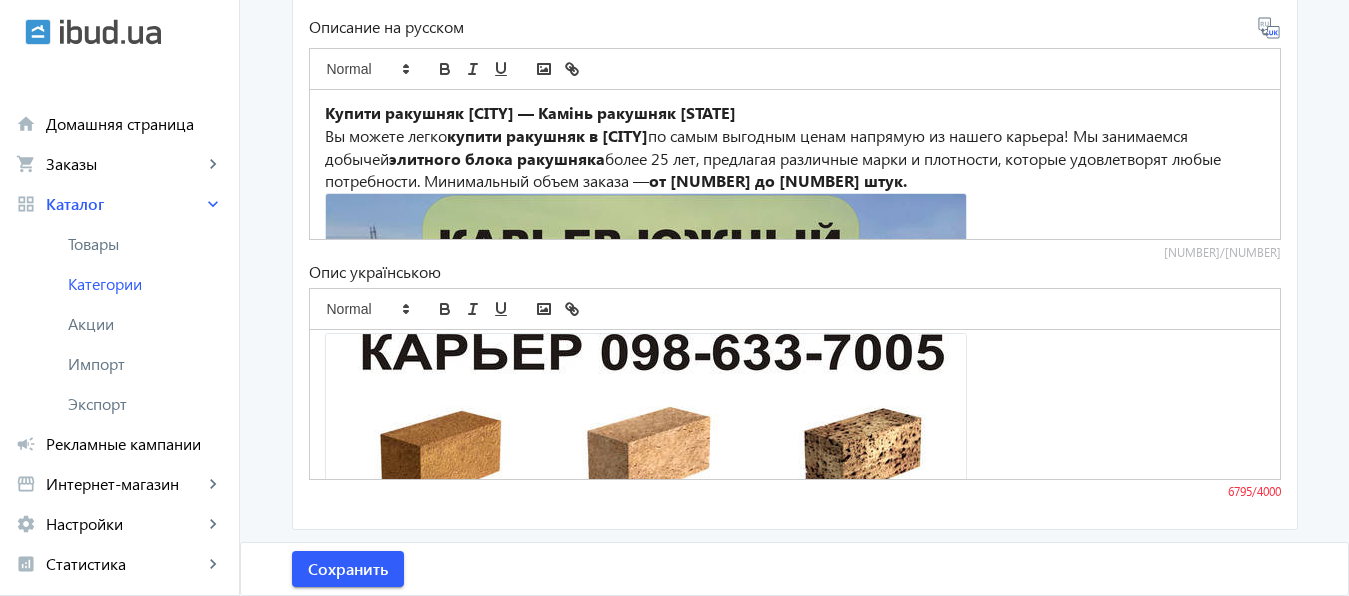 drag, startPoint x: 317, startPoint y: 382, endPoint x: 719, endPoint y: 404, distance: 402.60153 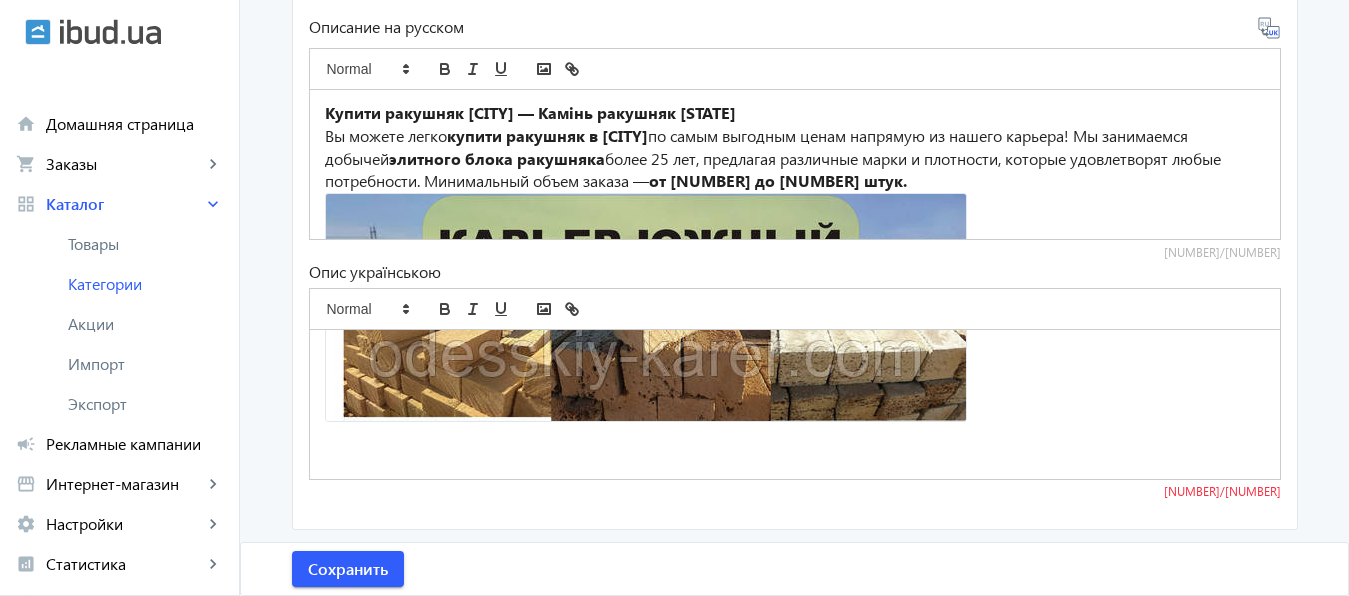 scroll, scrollTop: 3762, scrollLeft: 0, axis: vertical 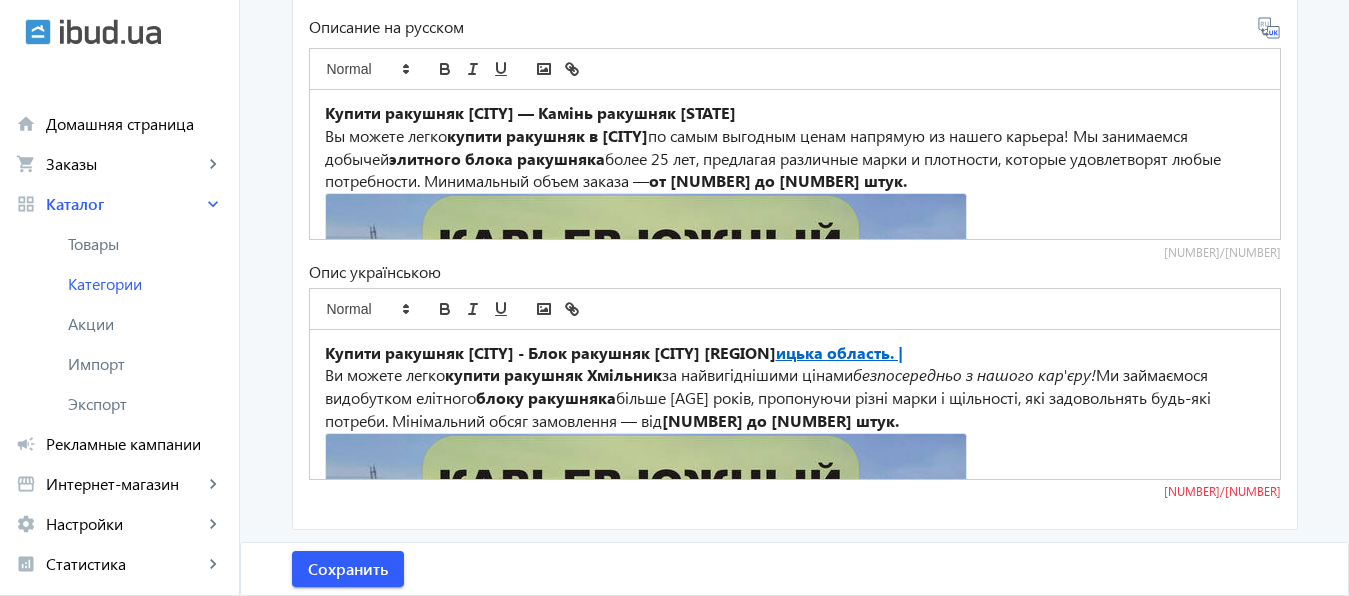 click on "Купити ракушняк Хмільник - Блок ракушняк Хмільник Вінн ицька область. |" 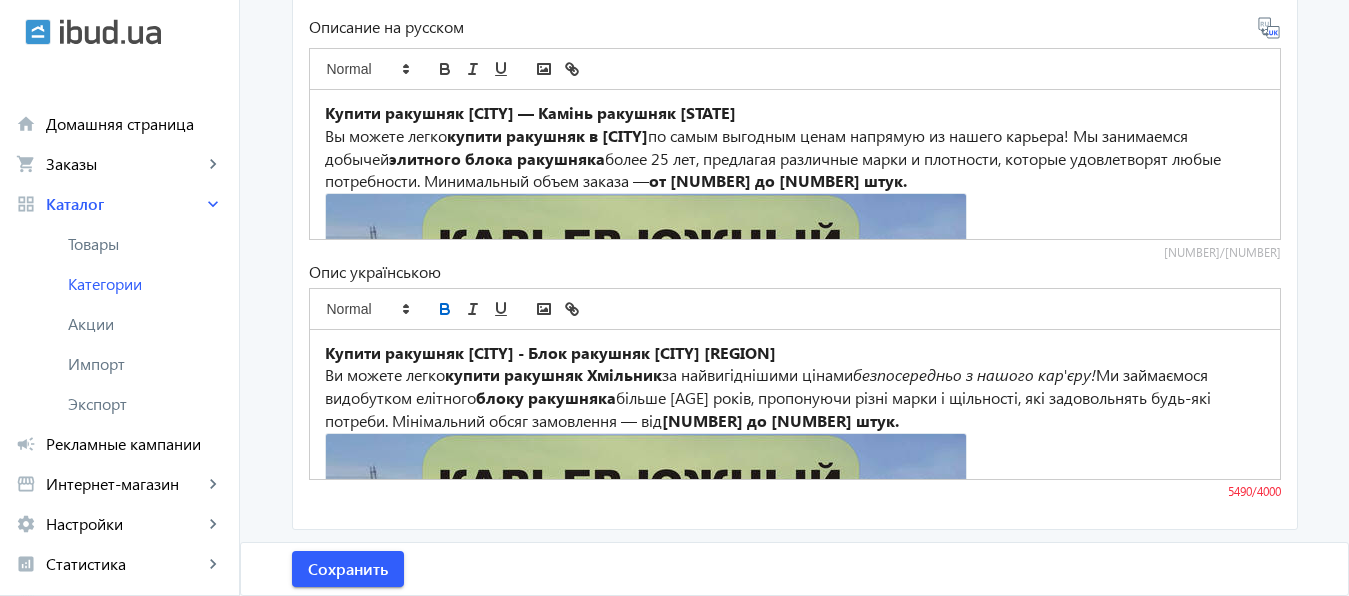 type 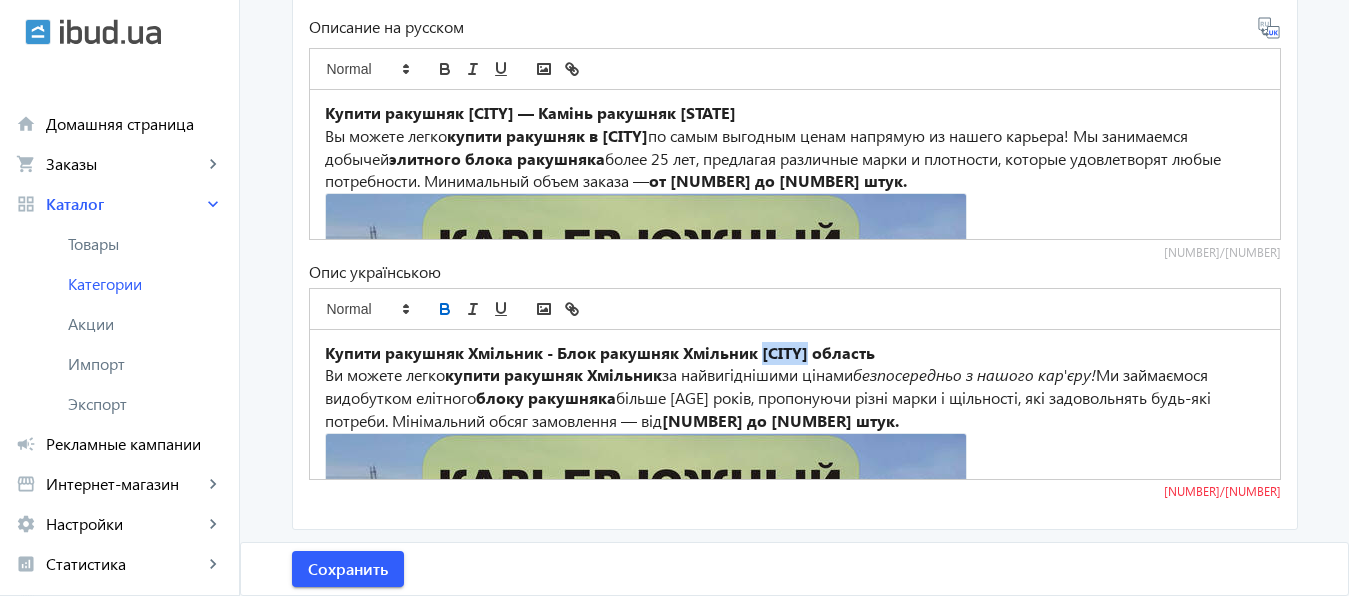 drag, startPoint x: 753, startPoint y: 351, endPoint x: 807, endPoint y: 354, distance: 54.08327 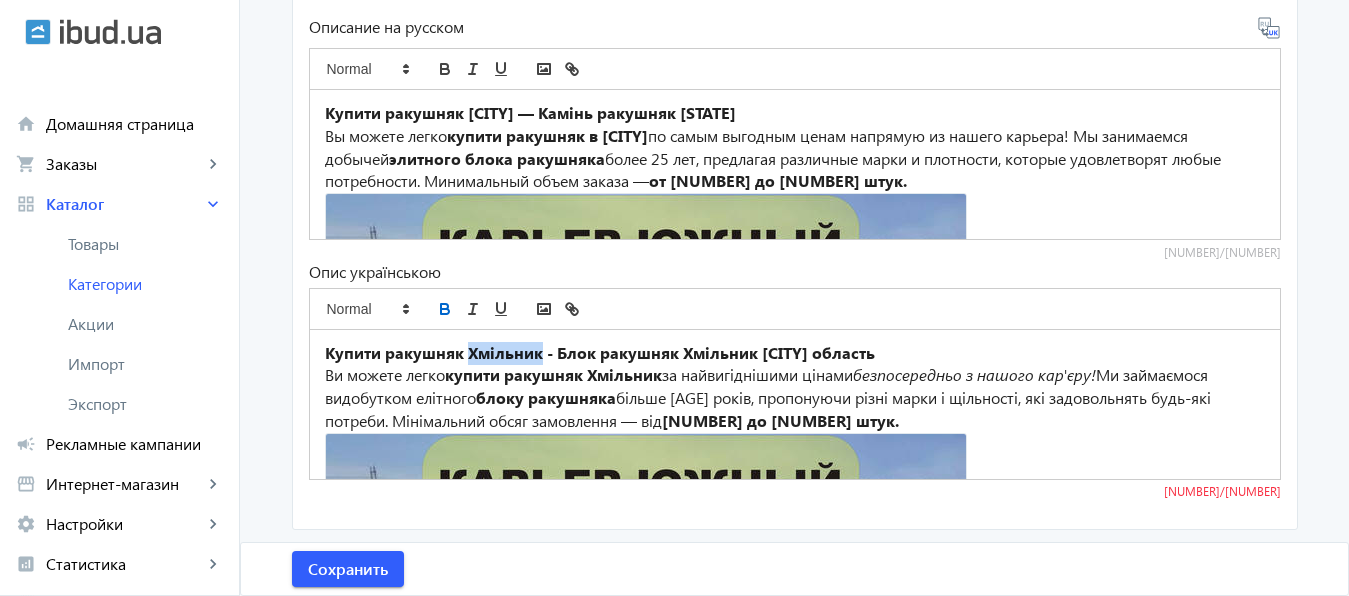 drag, startPoint x: 461, startPoint y: 354, endPoint x: 533, endPoint y: 347, distance: 72.33948 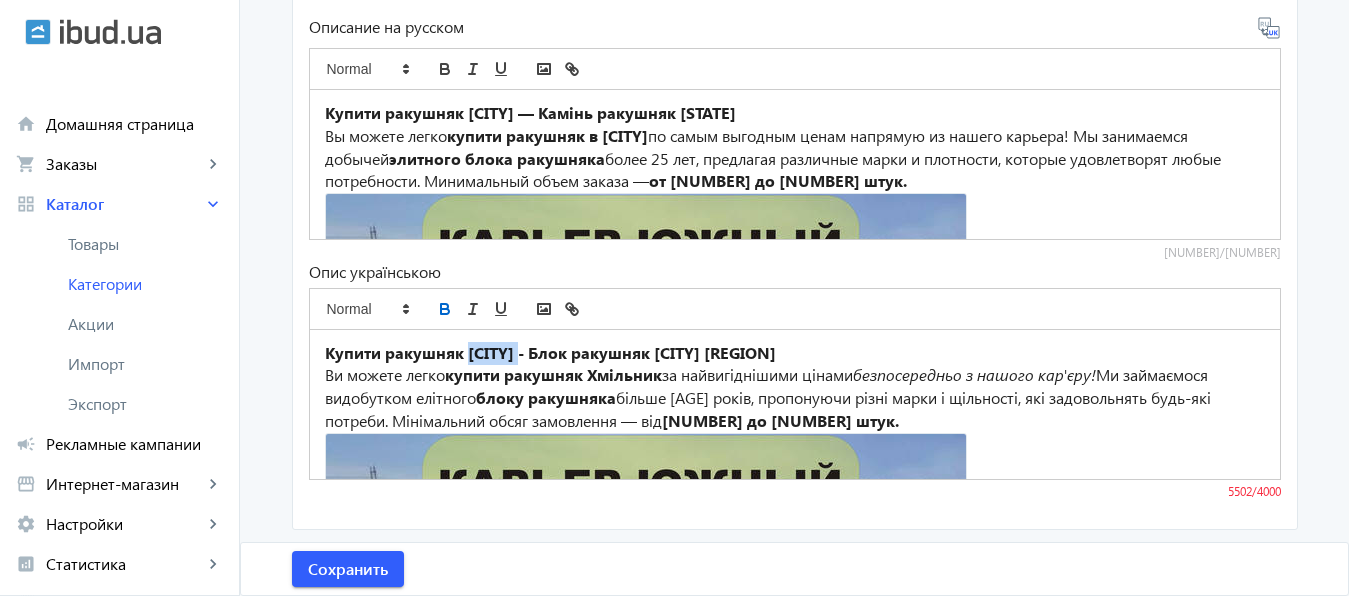 drag, startPoint x: 457, startPoint y: 356, endPoint x: 520, endPoint y: 355, distance: 63.007935 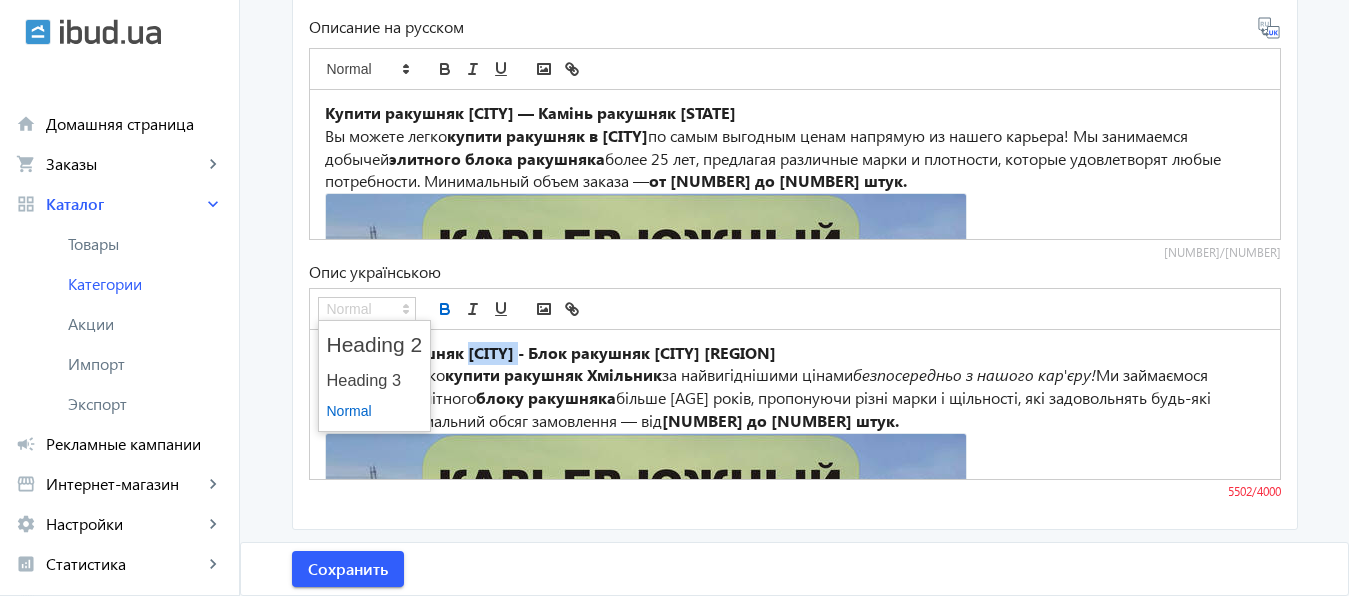 click 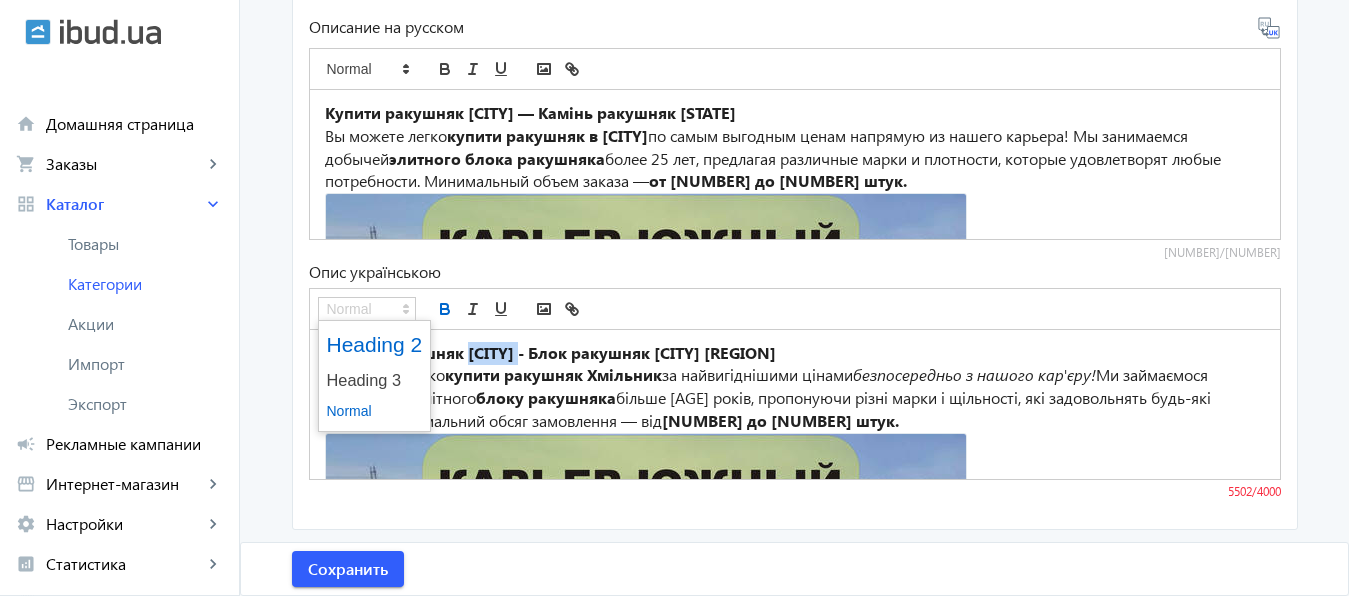 click at bounding box center [375, 344] 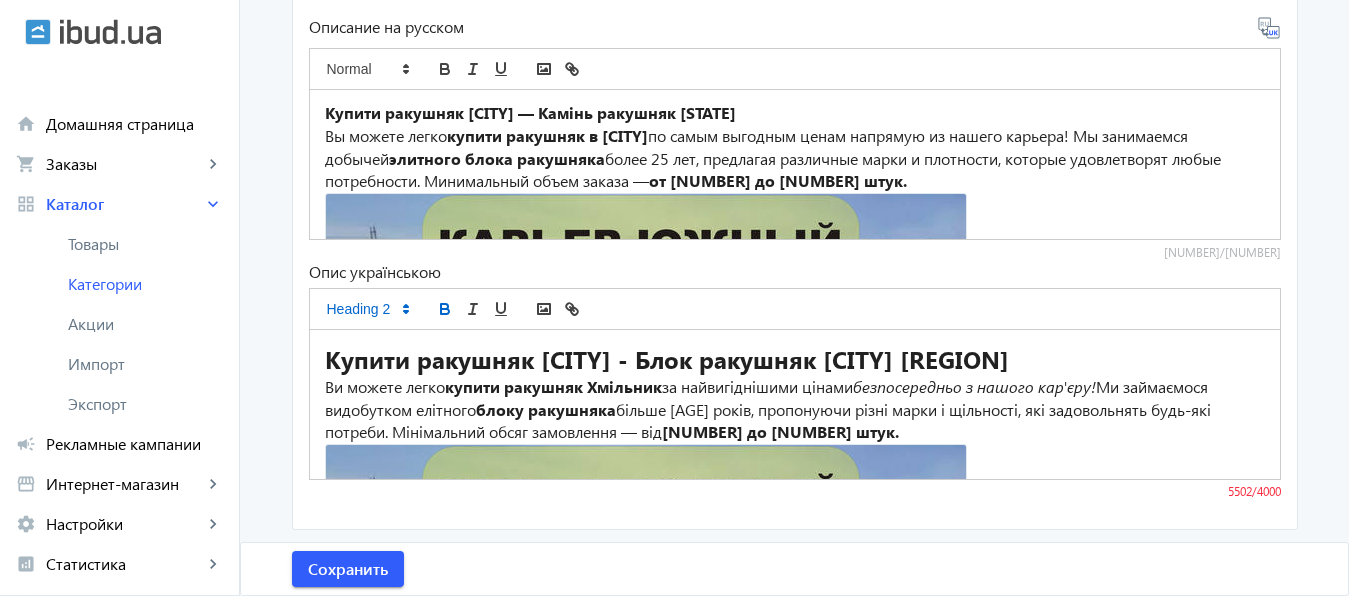 click on "купити ракушняк Хмільник" 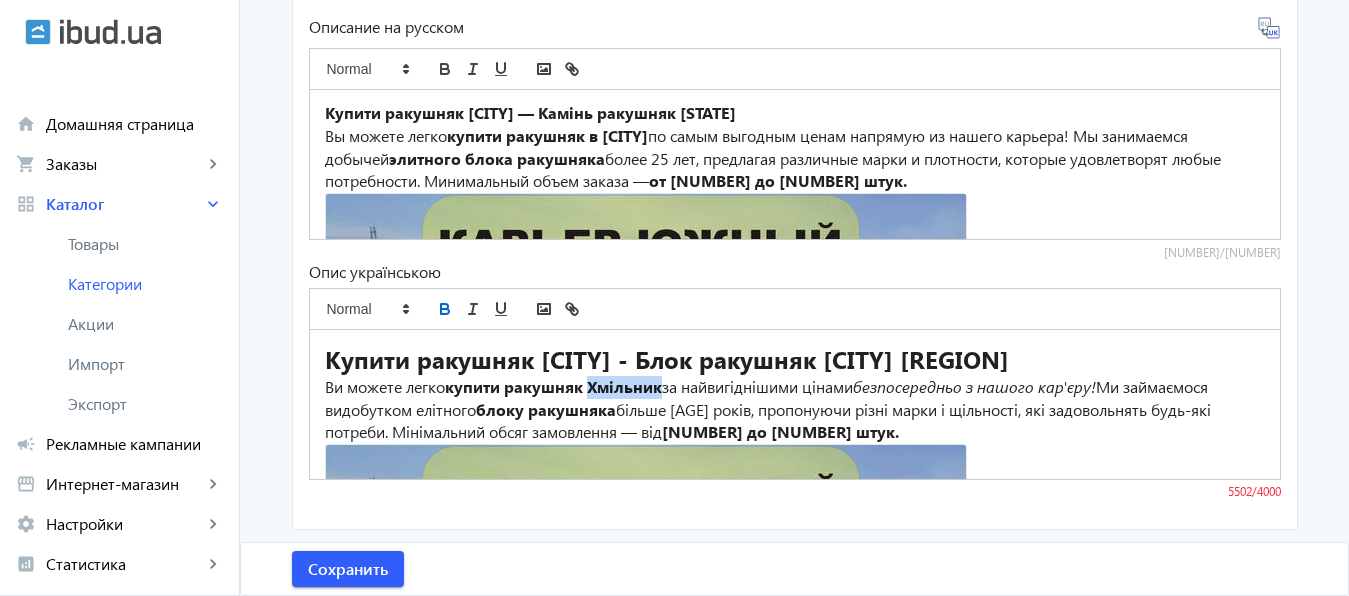 drag, startPoint x: 585, startPoint y: 394, endPoint x: 655, endPoint y: 395, distance: 70.00714 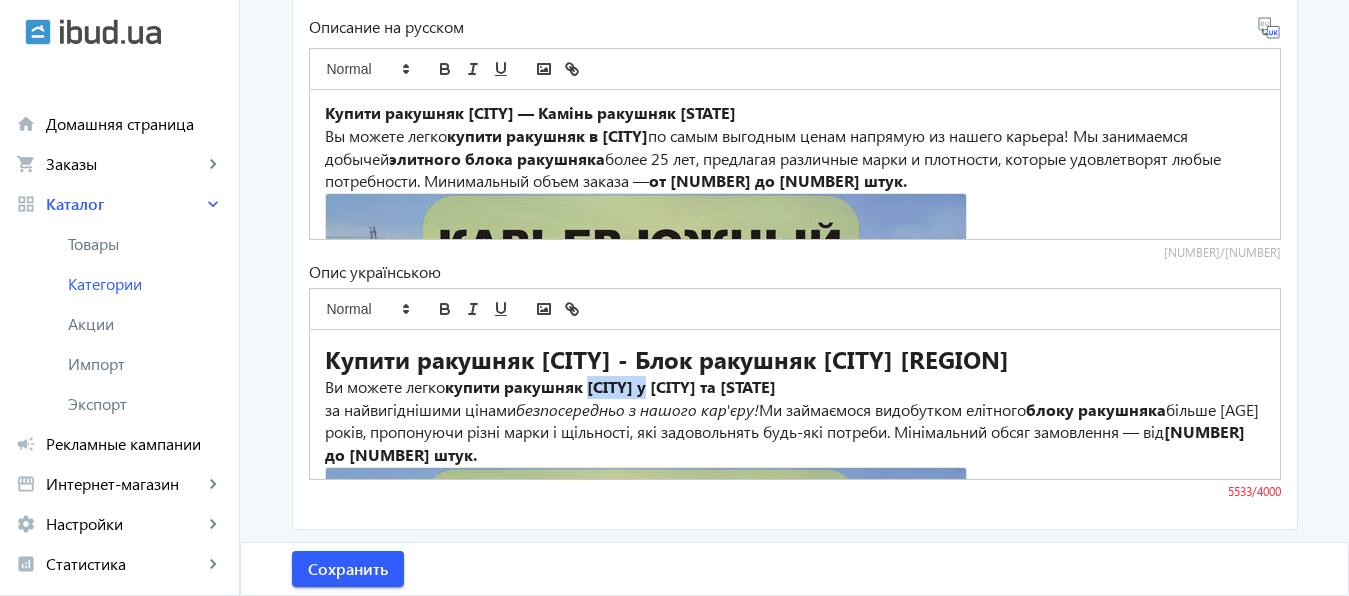 drag, startPoint x: 586, startPoint y: 387, endPoint x: 651, endPoint y: 393, distance: 65.27634 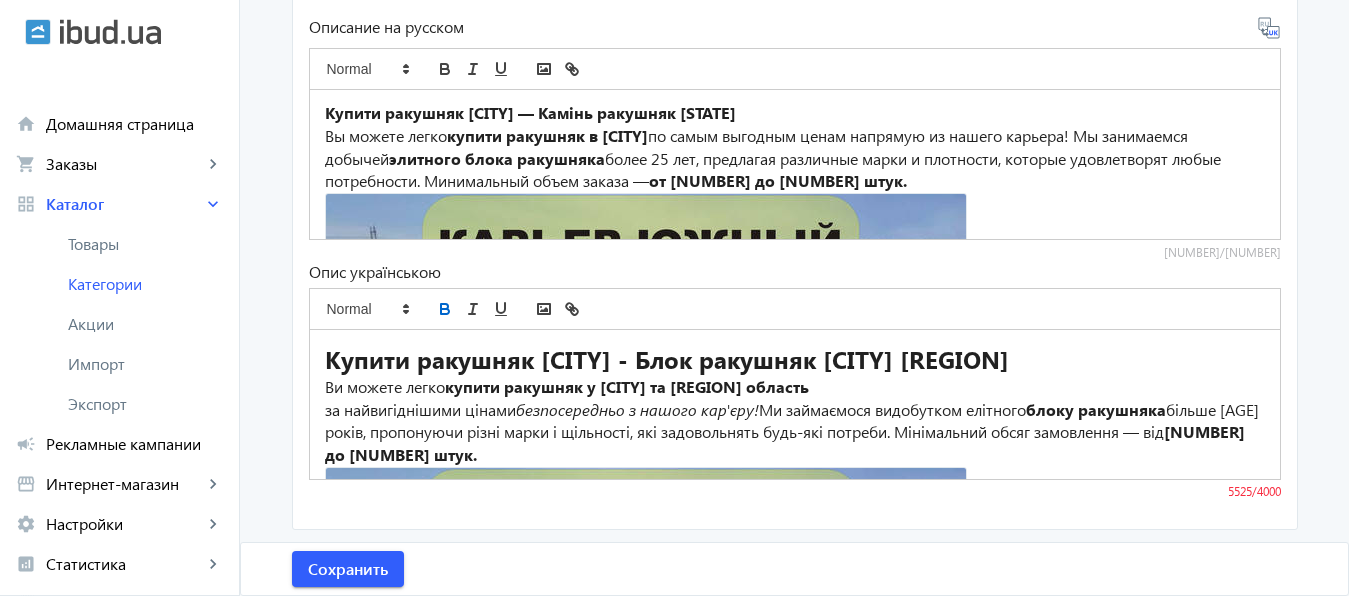 drag, startPoint x: 660, startPoint y: 390, endPoint x: 860, endPoint y: 395, distance: 200.06248 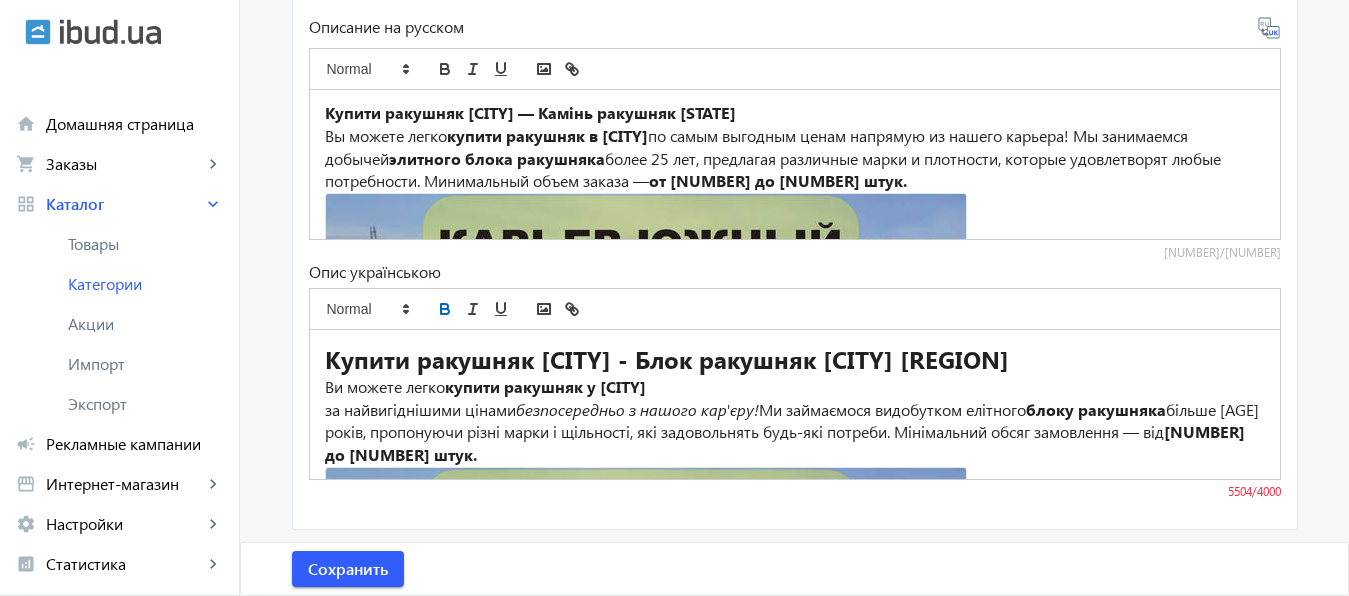 click on "за найвигіднішими цінами  безпосередньо з нашого кар'єру!  Ми займаємося видобутком елітного  блоку ракушняка  більше 25 років, пропонуючи різні марки і щільності, які задовольнять будь-які потреби. Мінімальний обсяг замовлення — від  1000 до 1500 штук." 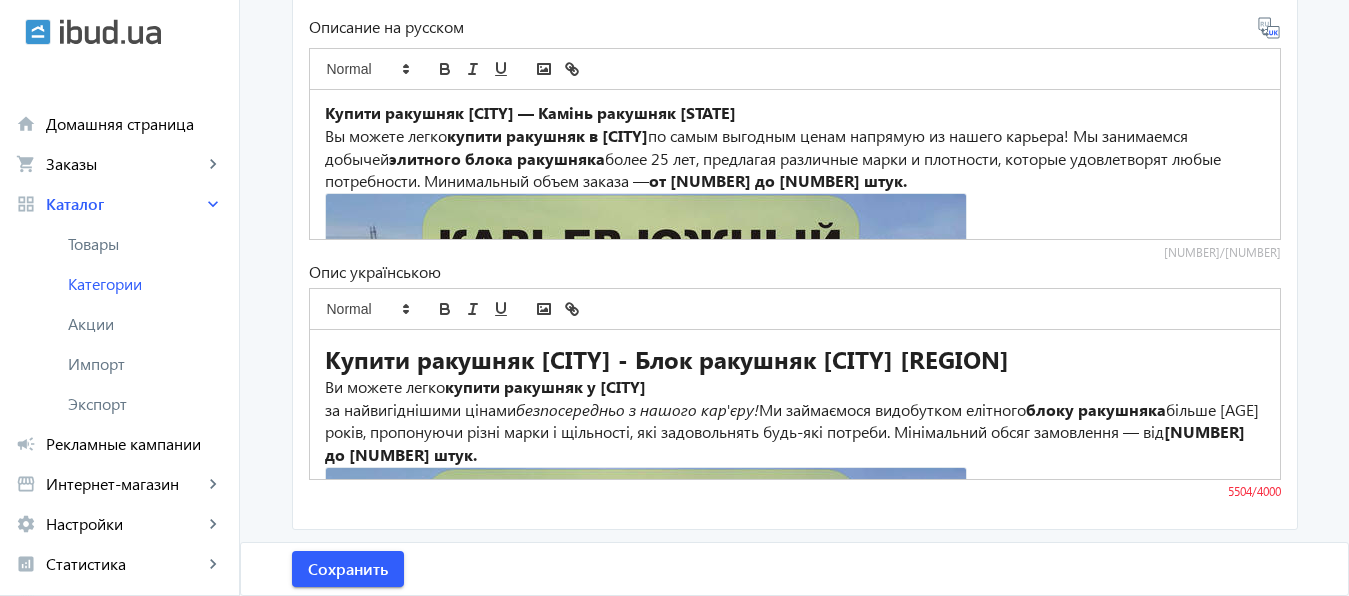 click on "за найвигіднішими цінами  безпосередньо з нашого кар'єру!  Ми займаємося видобутком елітного  блоку ракушняка  більше 25 років, пропонуючи різні марки і щільності, які задовольнять будь-які потреби. Мінімальний обсяг замовлення — від  1000 до 1500 штук." 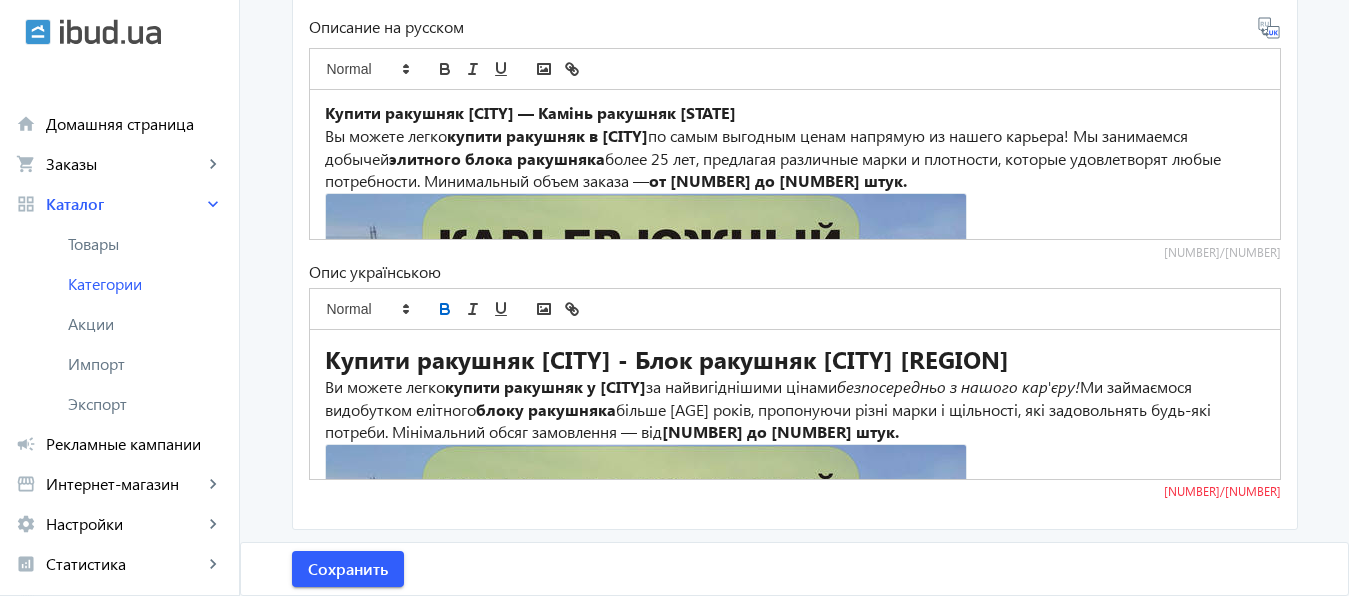 scroll, scrollTop: 90, scrollLeft: 0, axis: vertical 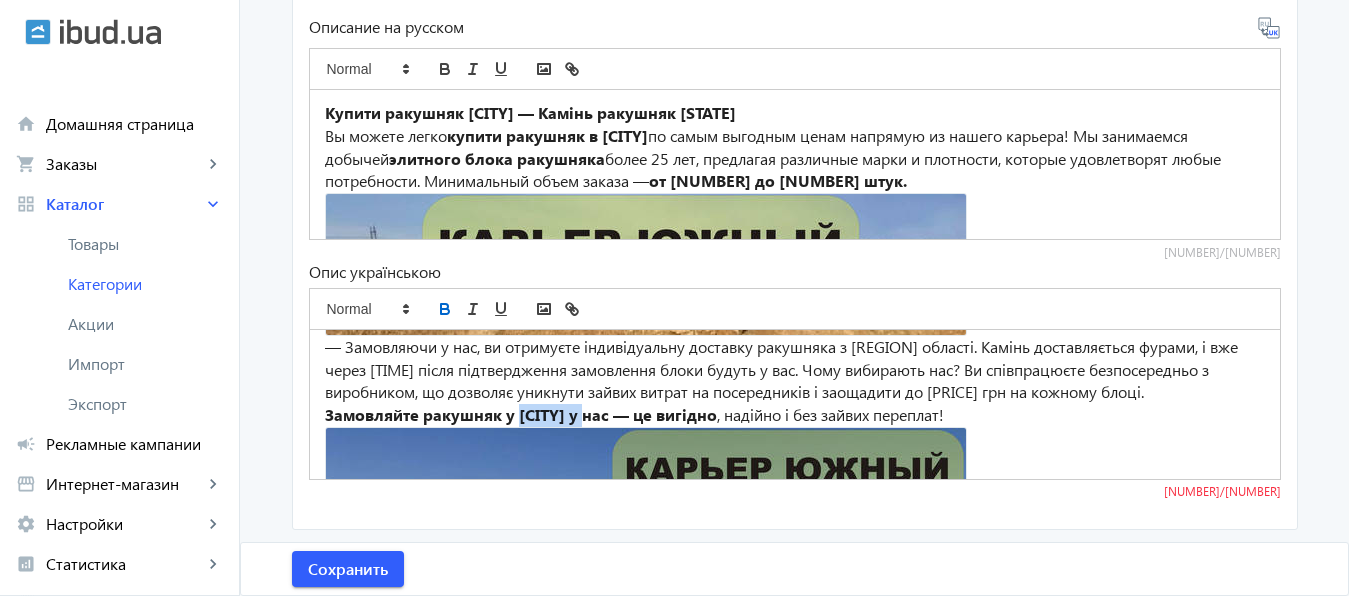 drag, startPoint x: 509, startPoint y: 439, endPoint x: 590, endPoint y: 441, distance: 81.02469 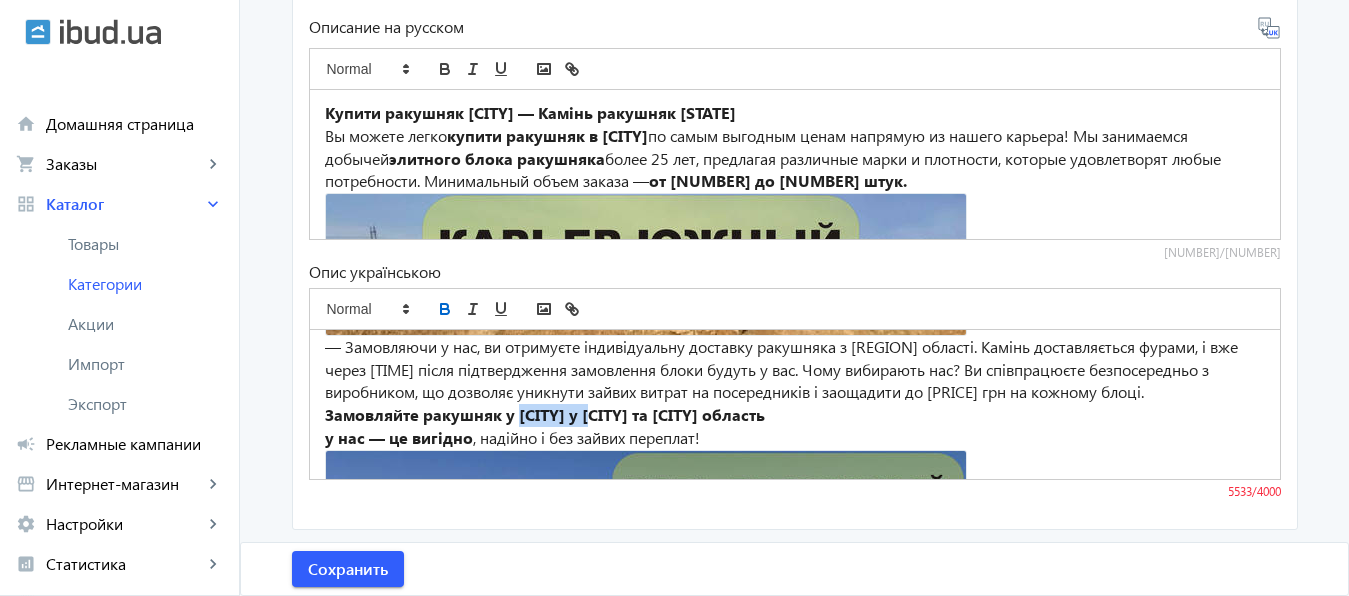 drag, startPoint x: 509, startPoint y: 438, endPoint x: 592, endPoint y: 441, distance: 83.0542 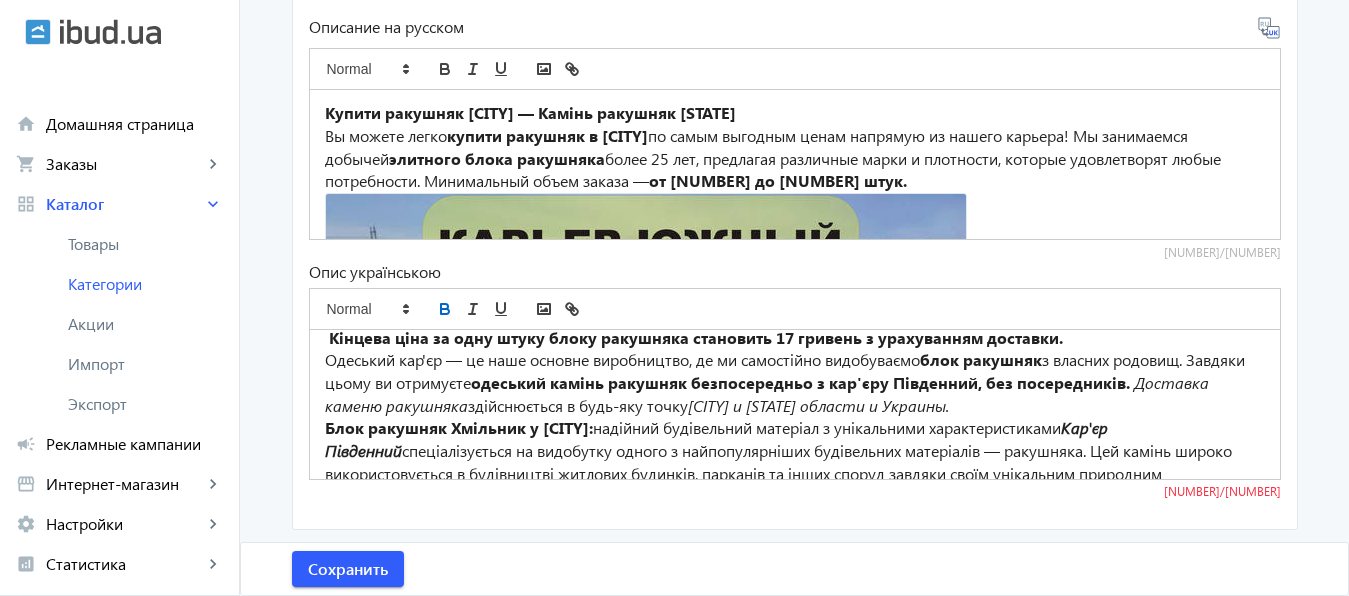 scroll, scrollTop: 972, scrollLeft: 0, axis: vertical 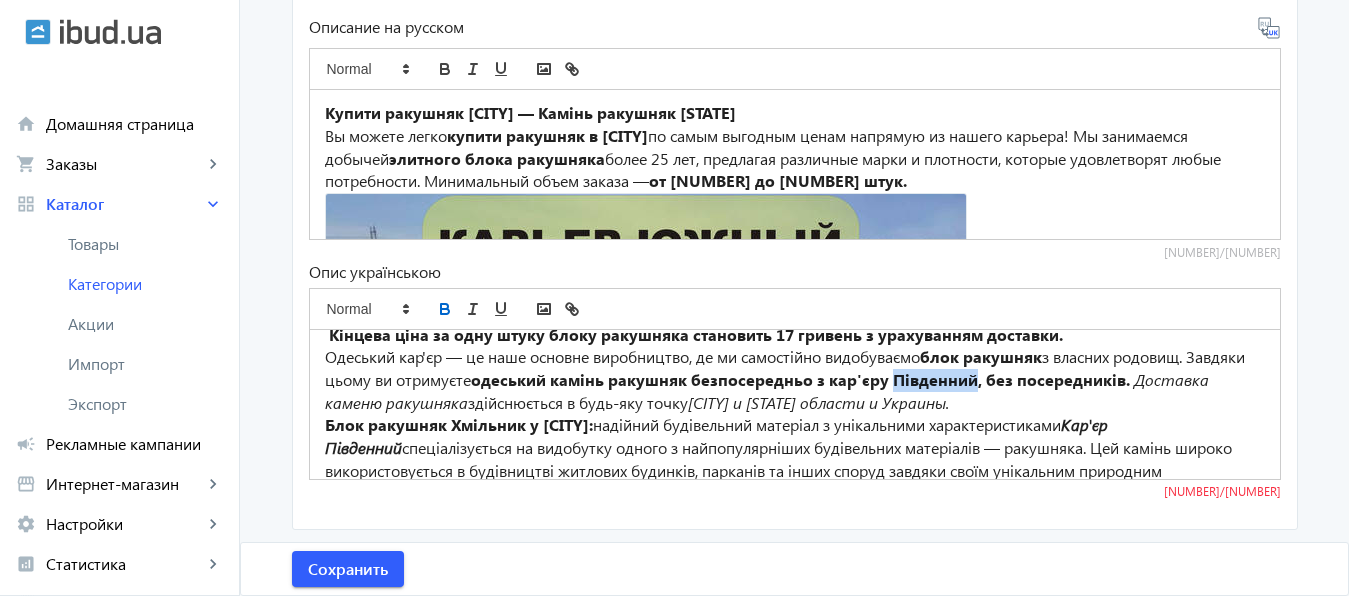 drag, startPoint x: 949, startPoint y: 404, endPoint x: 1029, endPoint y: 409, distance: 80.1561 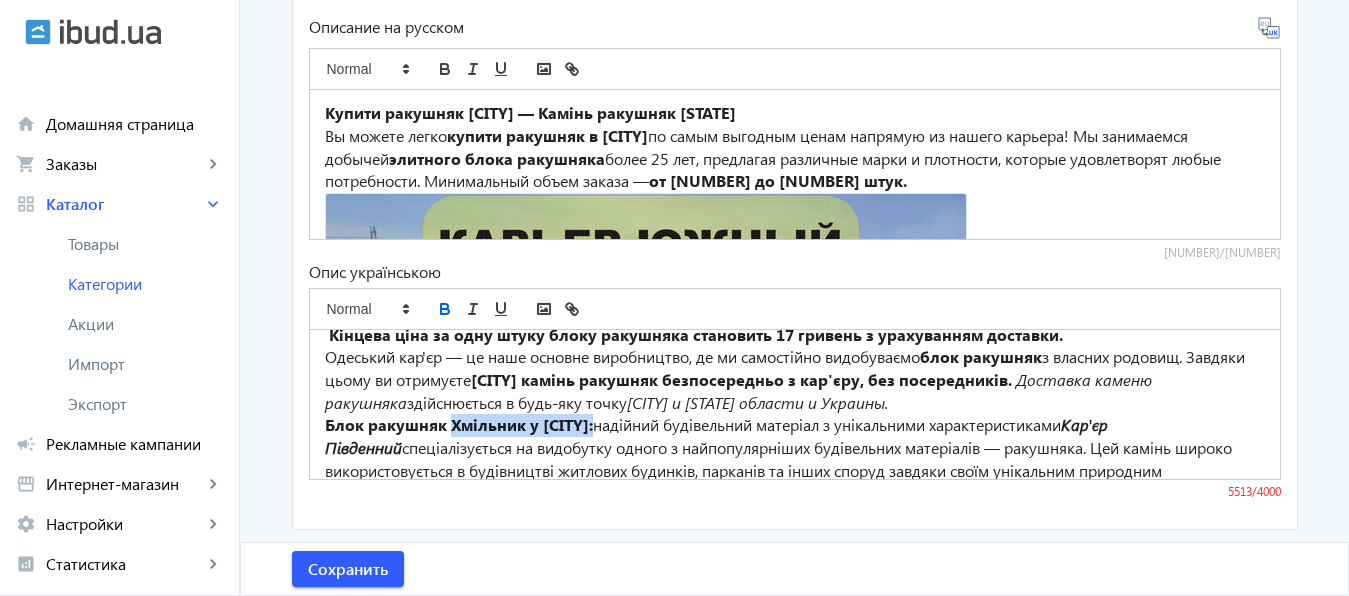 drag, startPoint x: 443, startPoint y: 449, endPoint x: 591, endPoint y: 449, distance: 148 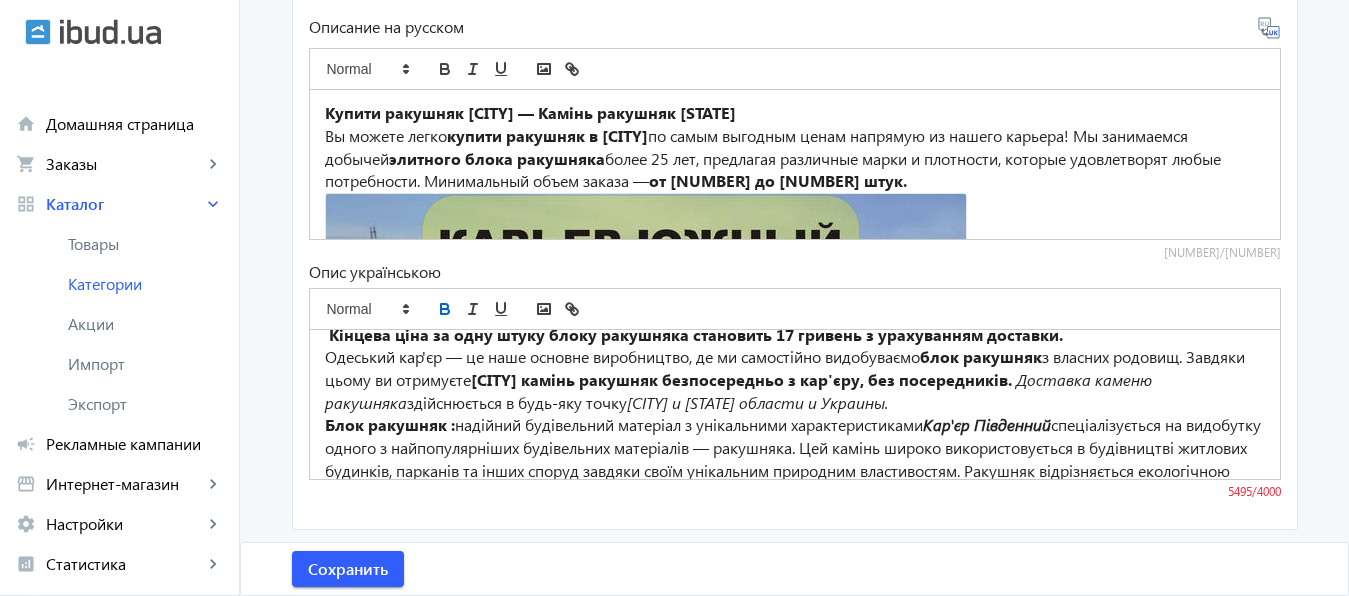 scroll, scrollTop: 974, scrollLeft: 0, axis: vertical 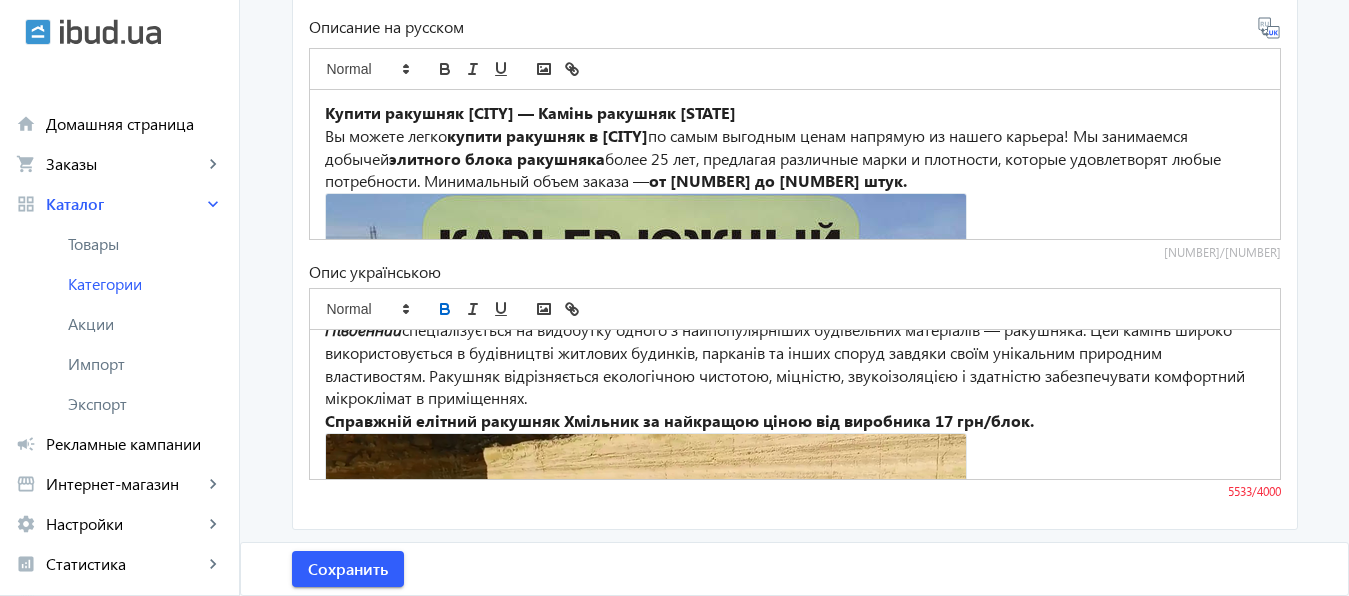 drag, startPoint x: 601, startPoint y: 399, endPoint x: 778, endPoint y: 420, distance: 178.24141 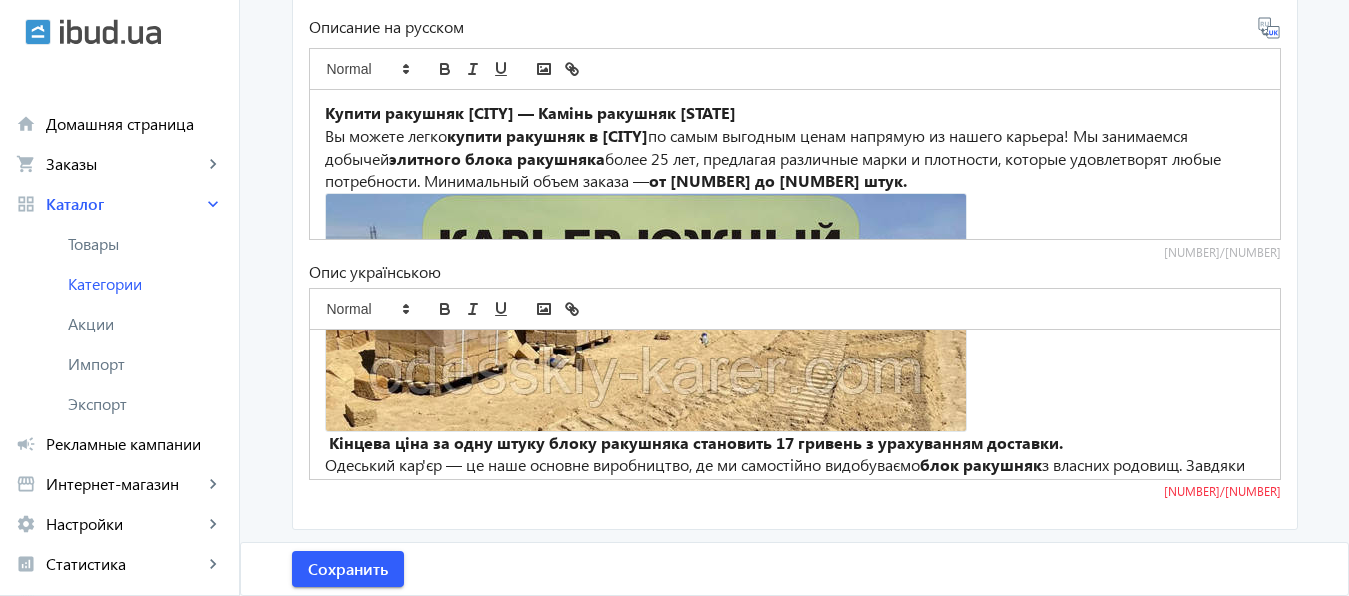 scroll, scrollTop: 910, scrollLeft: 0, axis: vertical 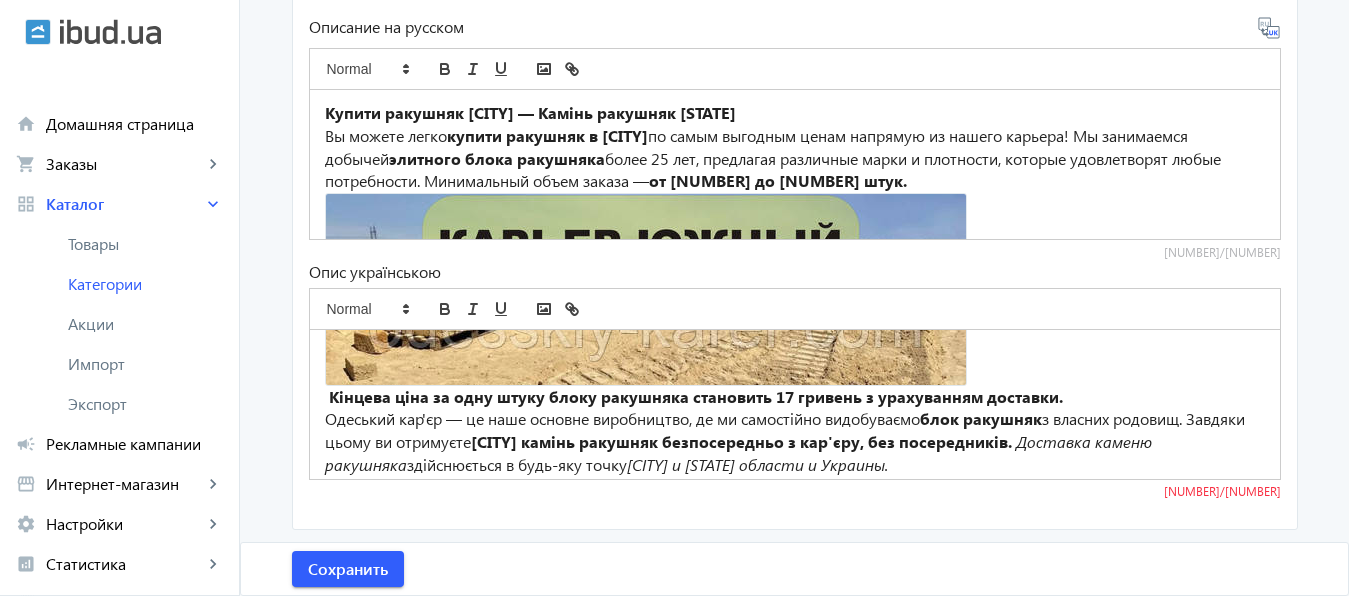click on "Кінцева ціна за одну штуку блоку ракушняка становить 17 гривень з урахуванням доставки." 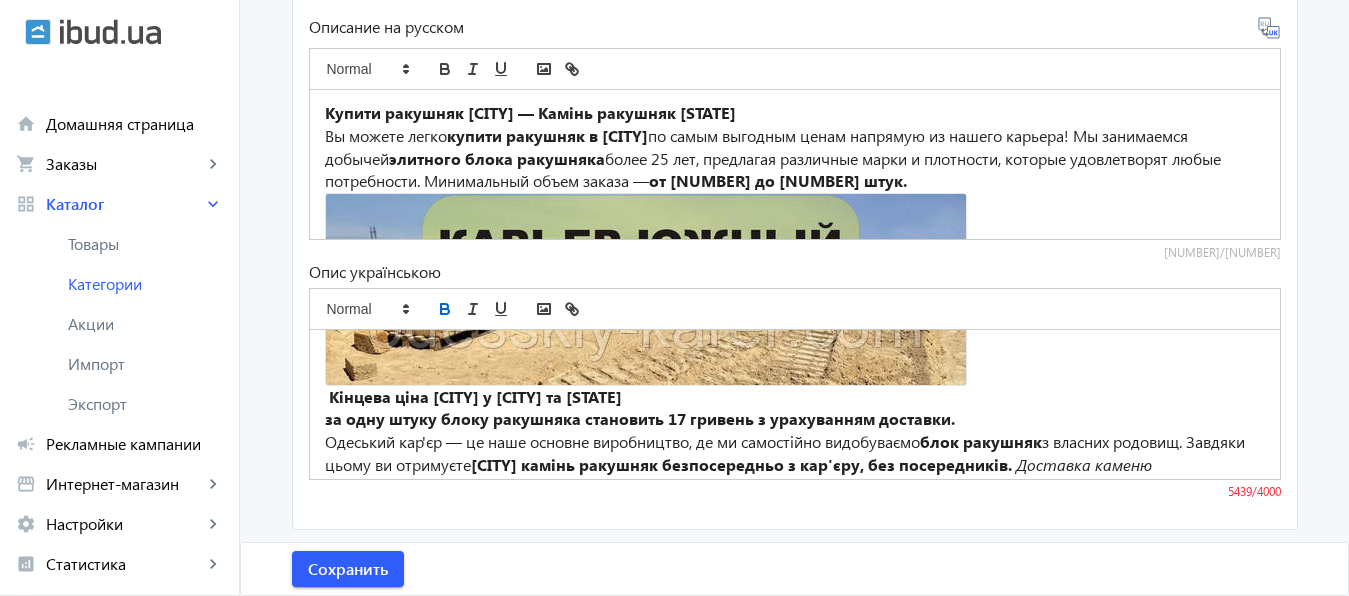 scroll, scrollTop: 909, scrollLeft: 0, axis: vertical 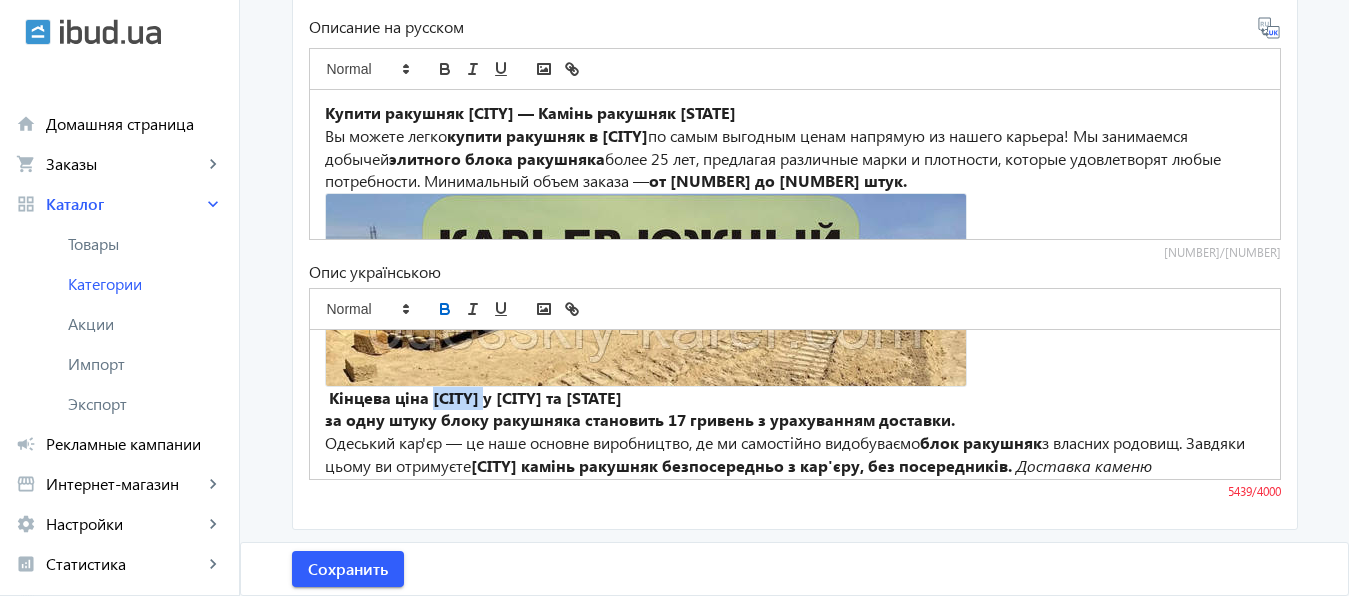 drag, startPoint x: 426, startPoint y: 421, endPoint x: 487, endPoint y: 422, distance: 61.008198 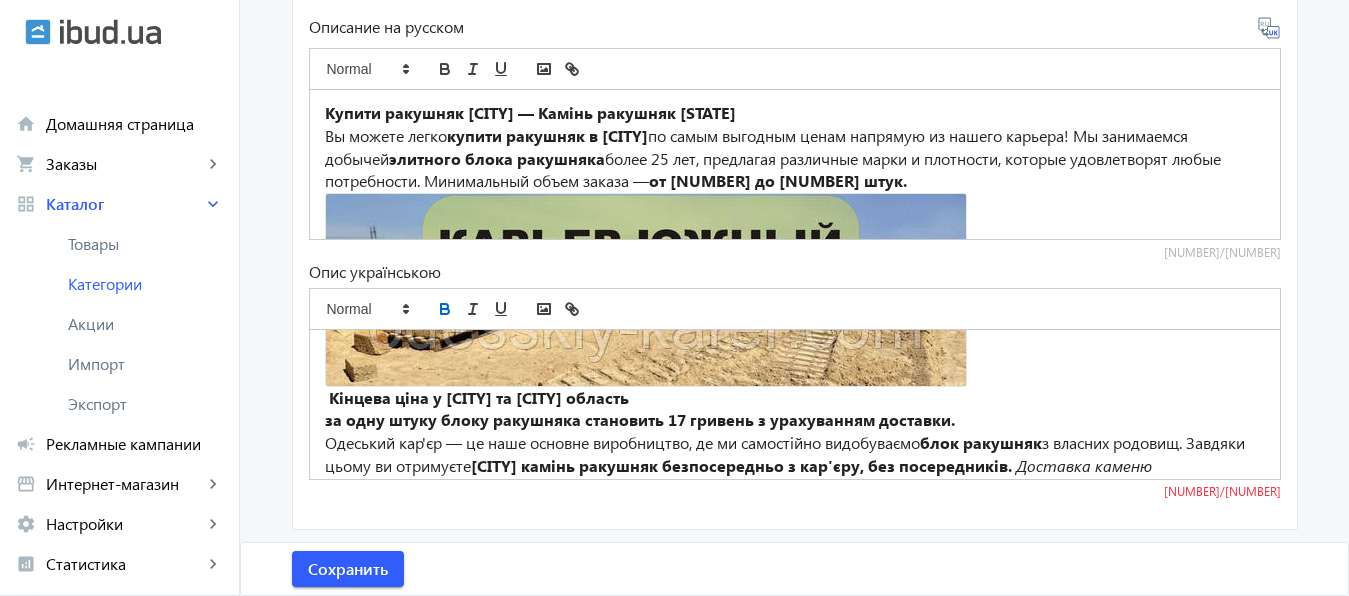 drag, startPoint x: 507, startPoint y: 424, endPoint x: 699, endPoint y: 419, distance: 192.0651 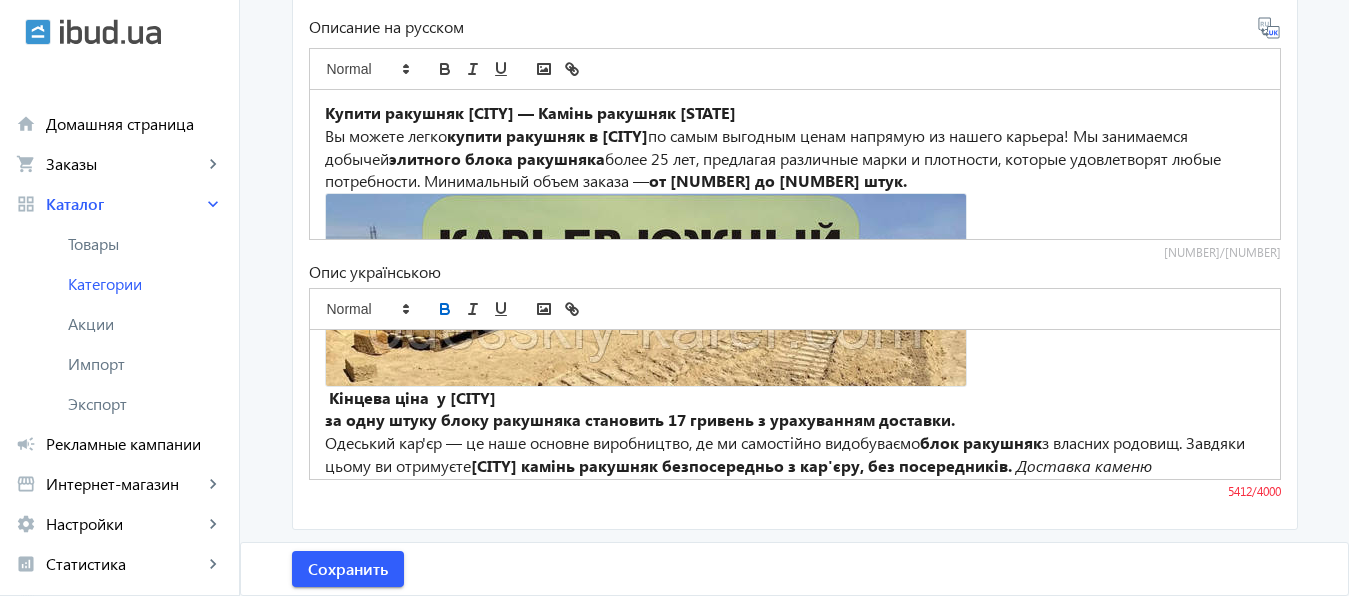 click on "Кінцева ціна  у Вінниці" 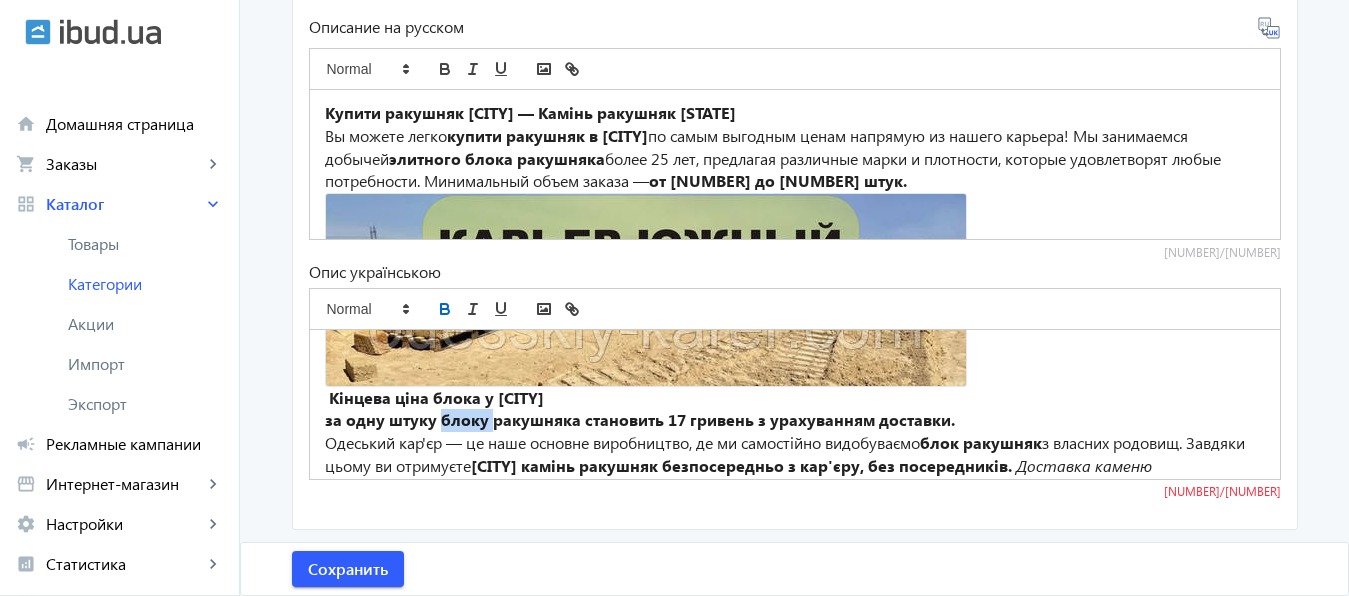 drag, startPoint x: 431, startPoint y: 447, endPoint x: 480, endPoint y: 449, distance: 49.0408 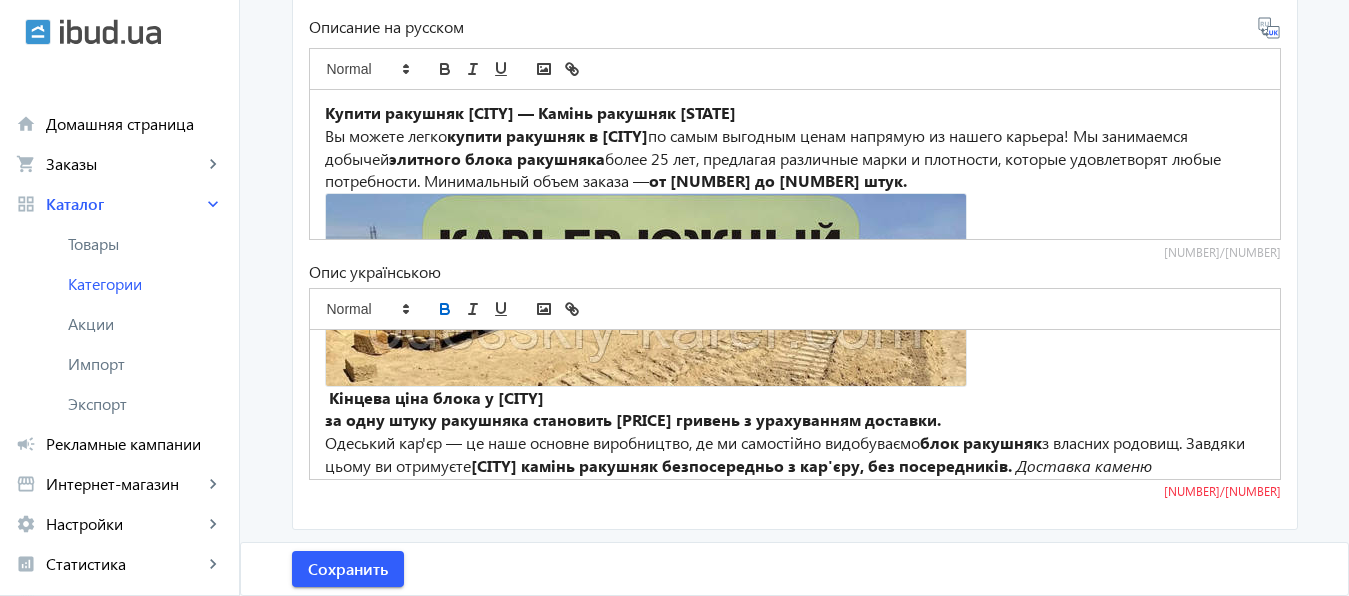 click on "за одну штуку ракушняка становить 17 гривень з урахуванням доставки." 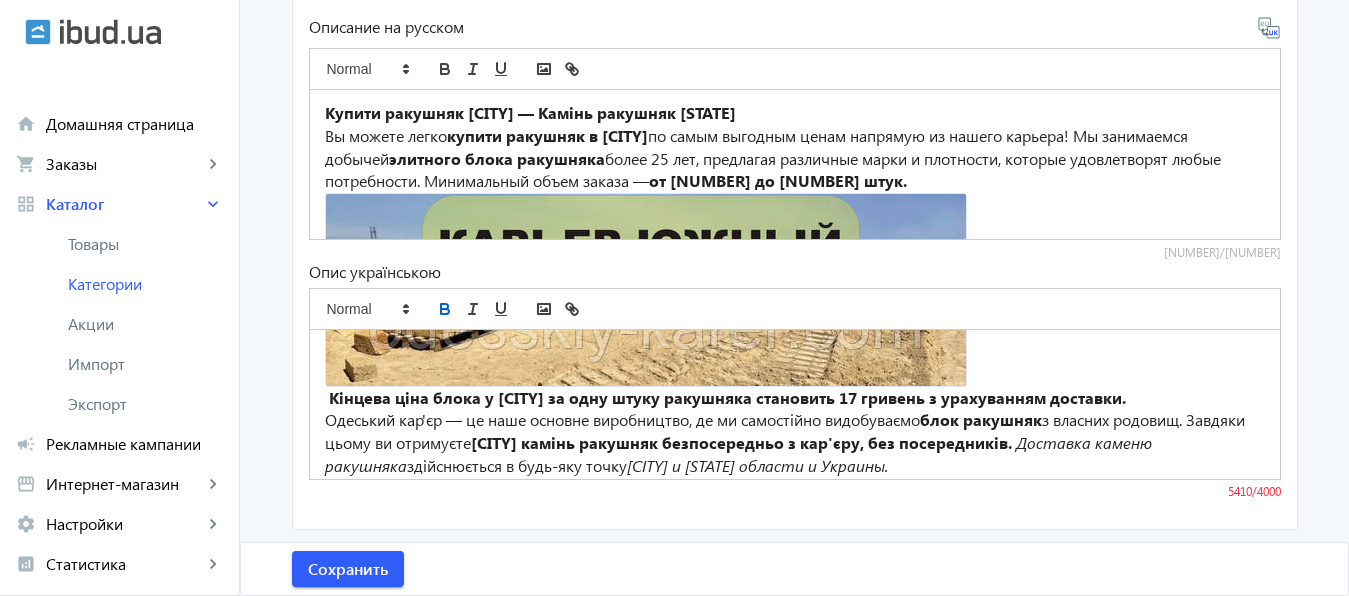 scroll, scrollTop: 910, scrollLeft: 0, axis: vertical 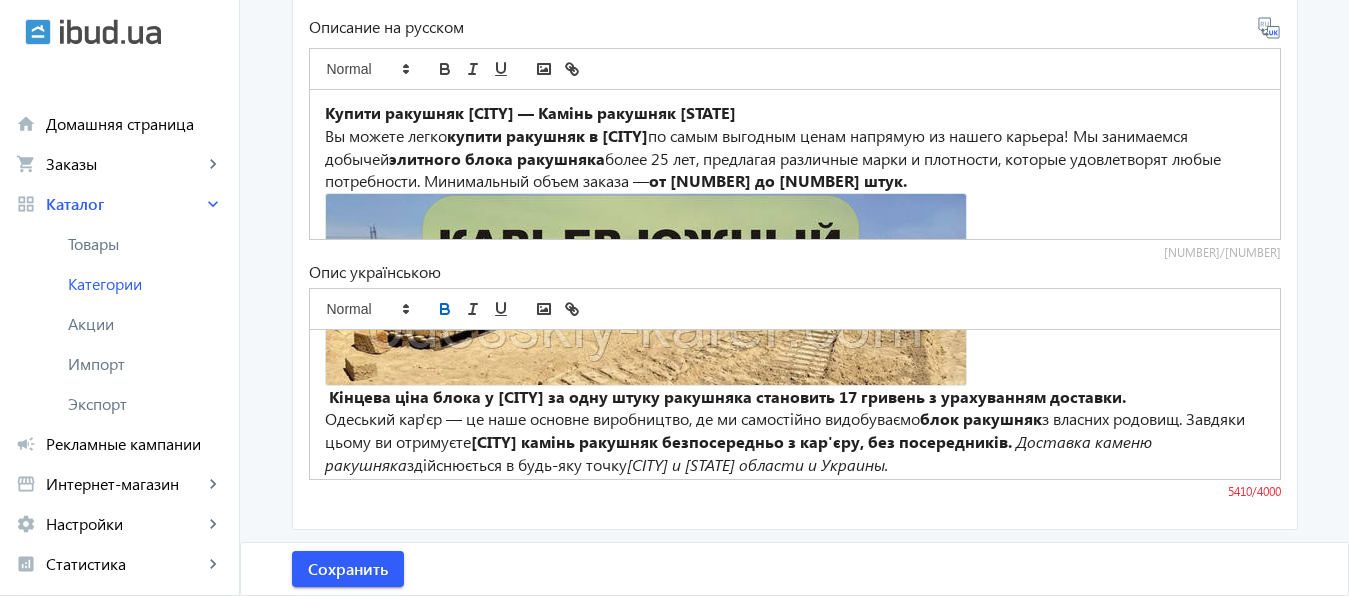 drag, startPoint x: 323, startPoint y: 420, endPoint x: 1140, endPoint y: 417, distance: 817.0055 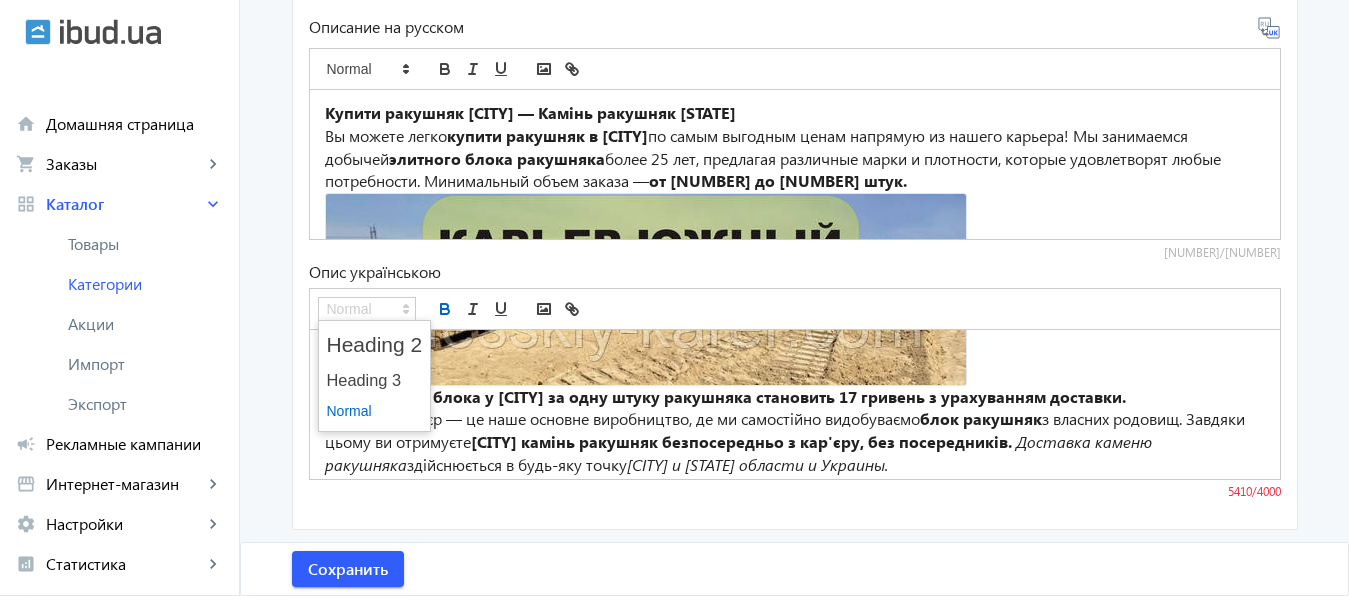 click 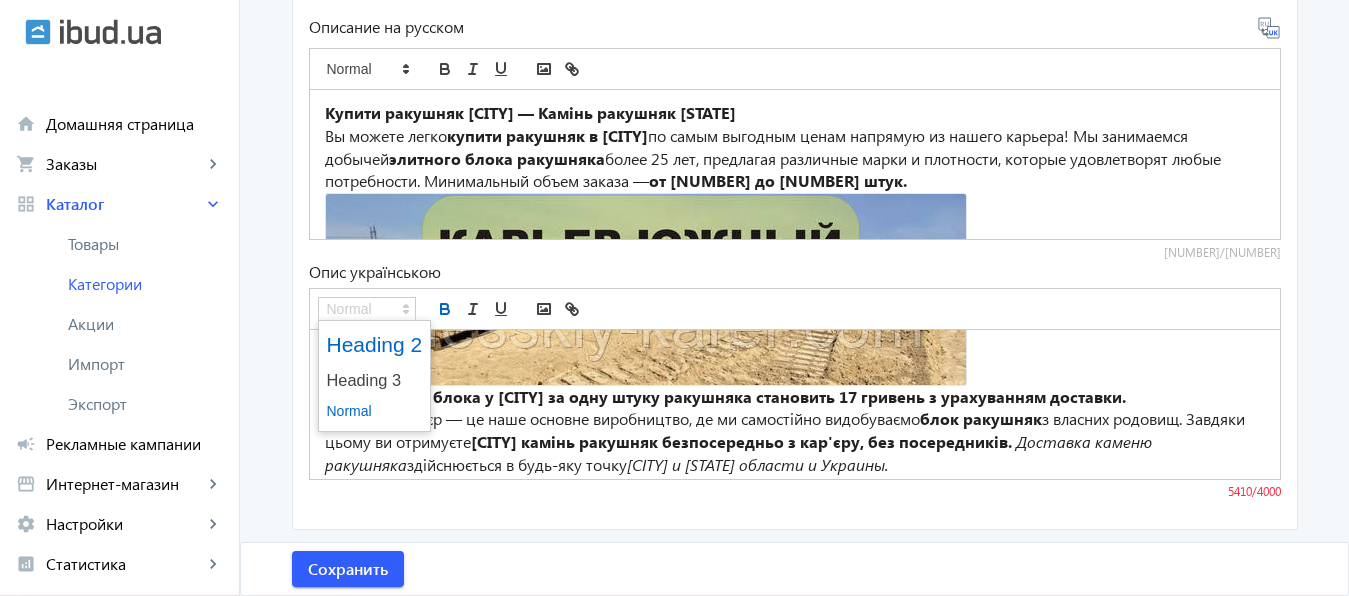click at bounding box center (375, 344) 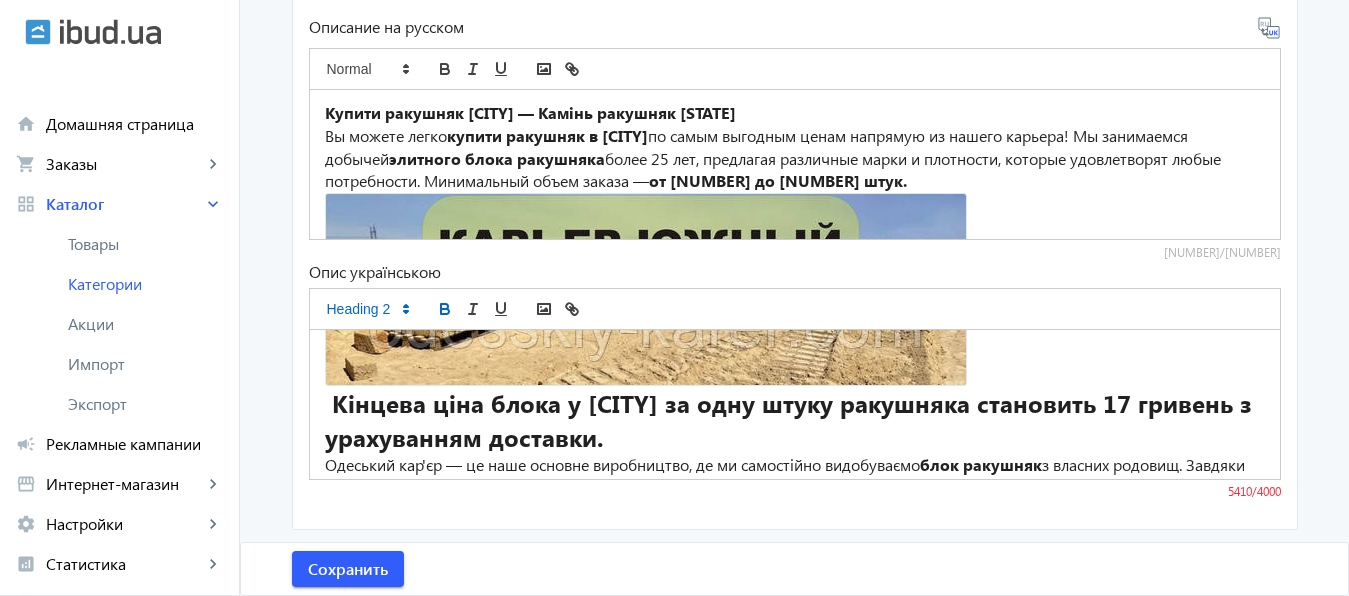 scroll, scrollTop: 909, scrollLeft: 0, axis: vertical 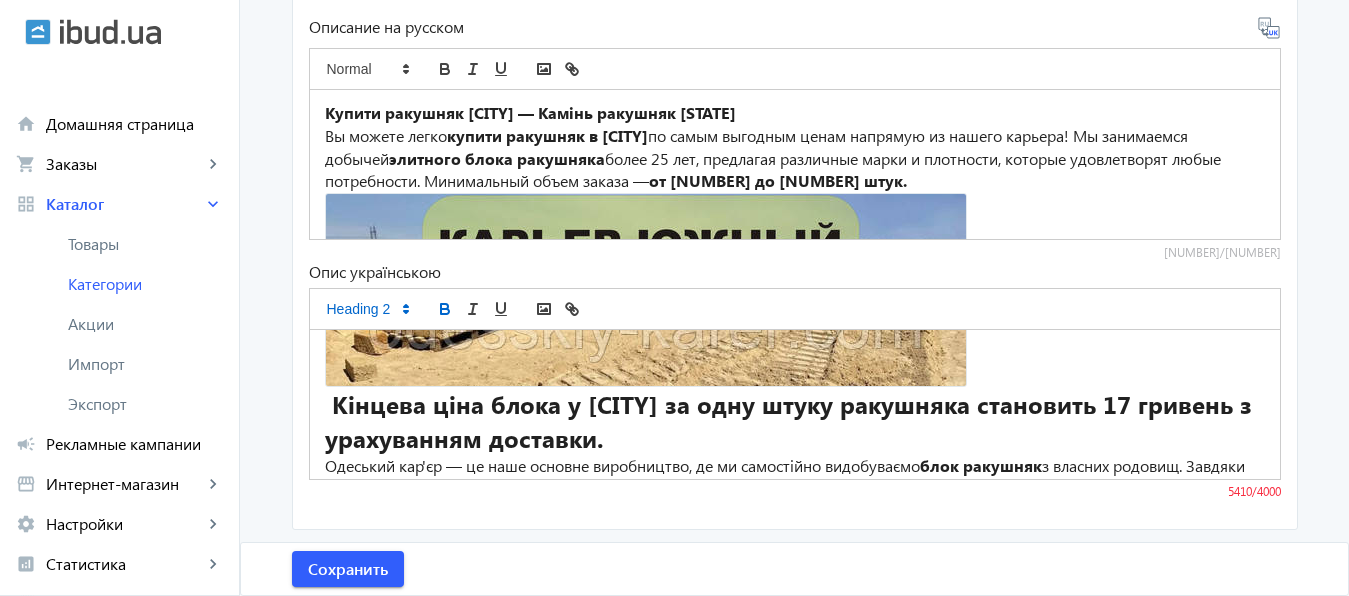 click on "Кінцева ціна блока у Вінниці за одну штуку ракушняка становить 17 гривень з урахуванням доставки." 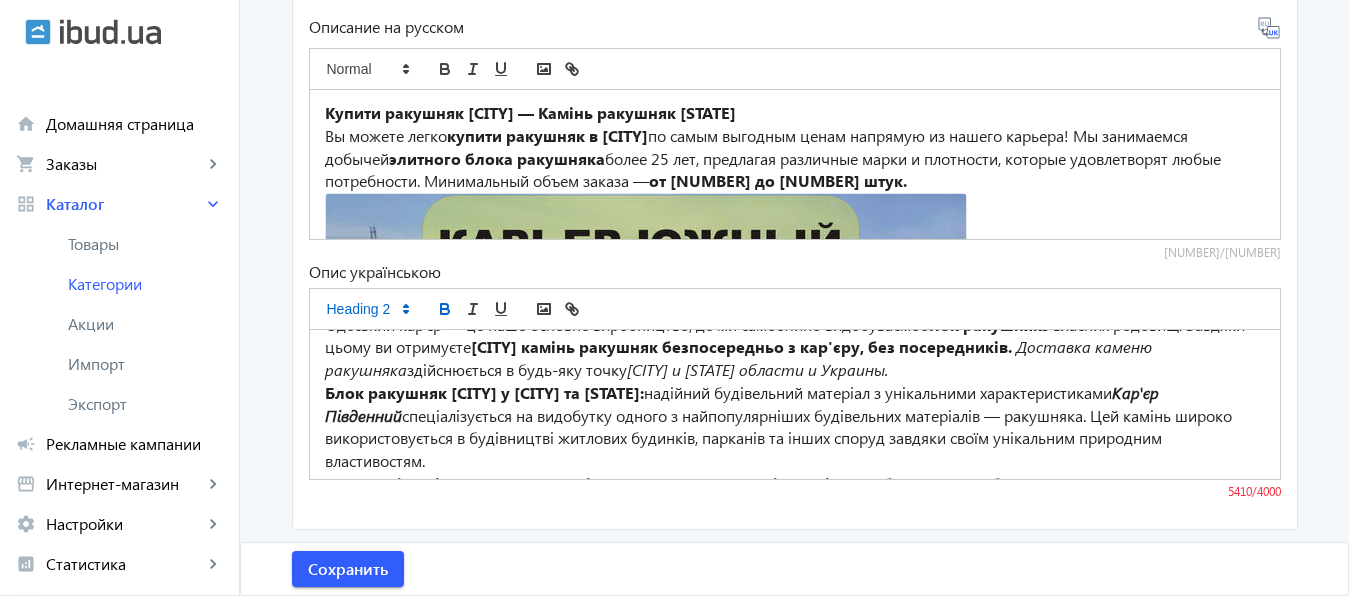scroll, scrollTop: 1141, scrollLeft: 0, axis: vertical 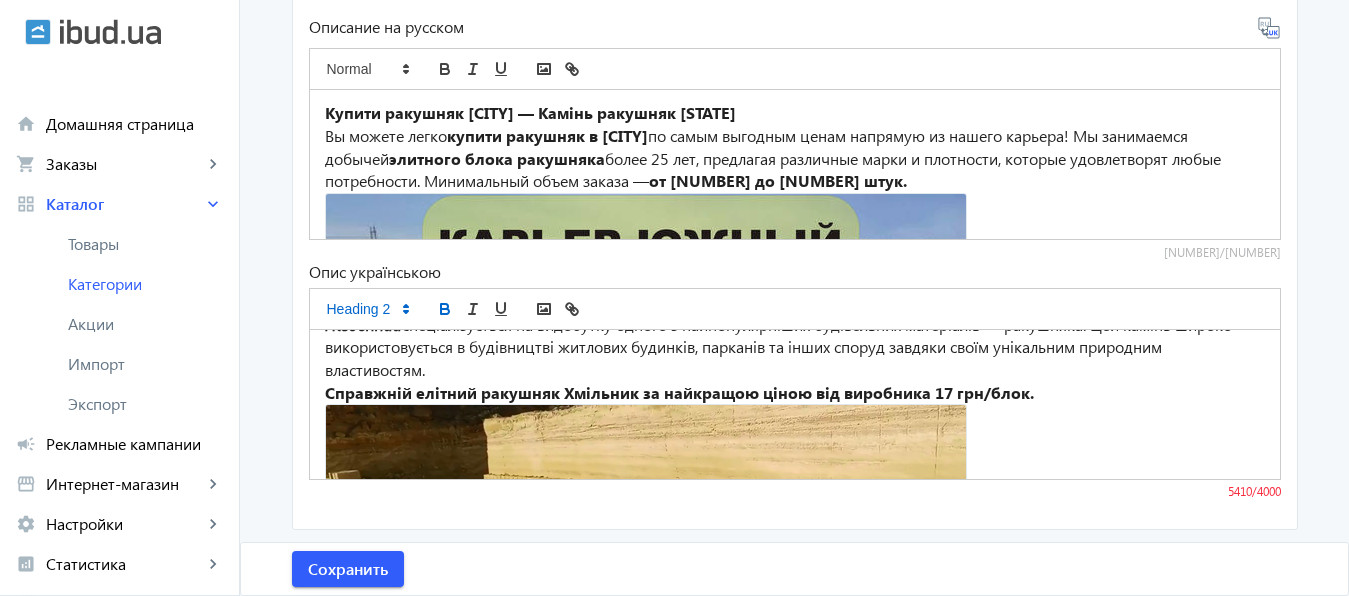 drag, startPoint x: 400, startPoint y: 372, endPoint x: 597, endPoint y: 399, distance: 198.84164 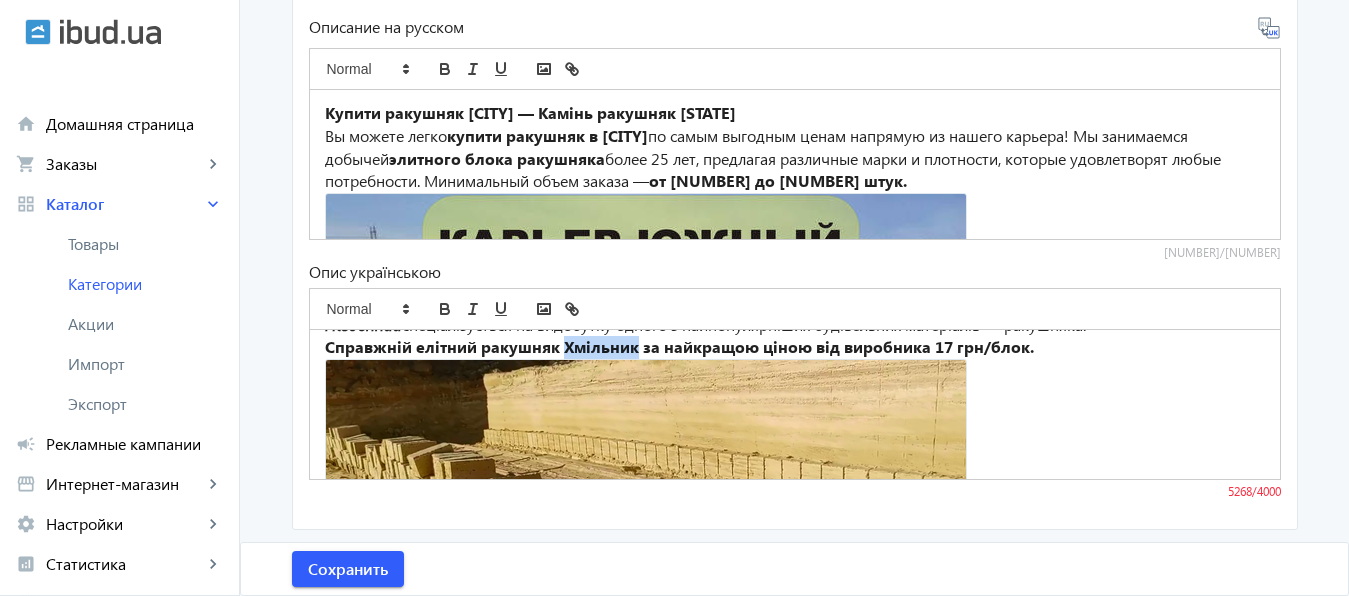 drag, startPoint x: 554, startPoint y: 394, endPoint x: 627, endPoint y: 394, distance: 73 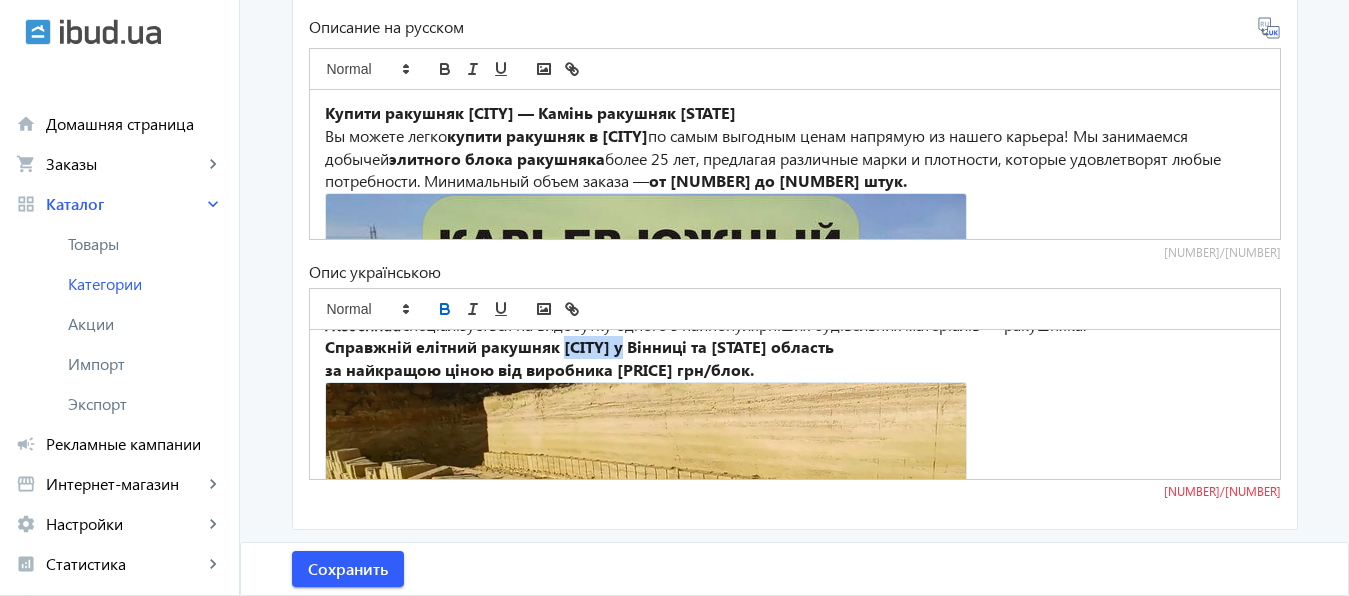 drag, startPoint x: 553, startPoint y: 394, endPoint x: 619, endPoint y: 399, distance: 66.189125 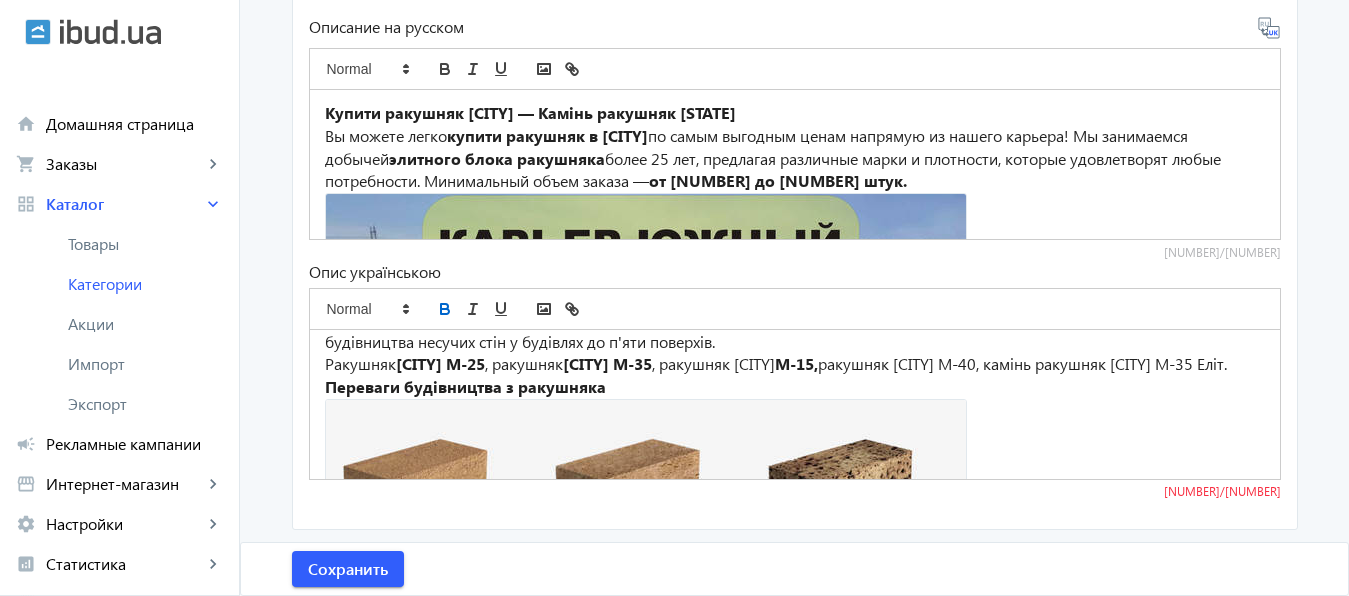 scroll, scrollTop: 1597, scrollLeft: 0, axis: vertical 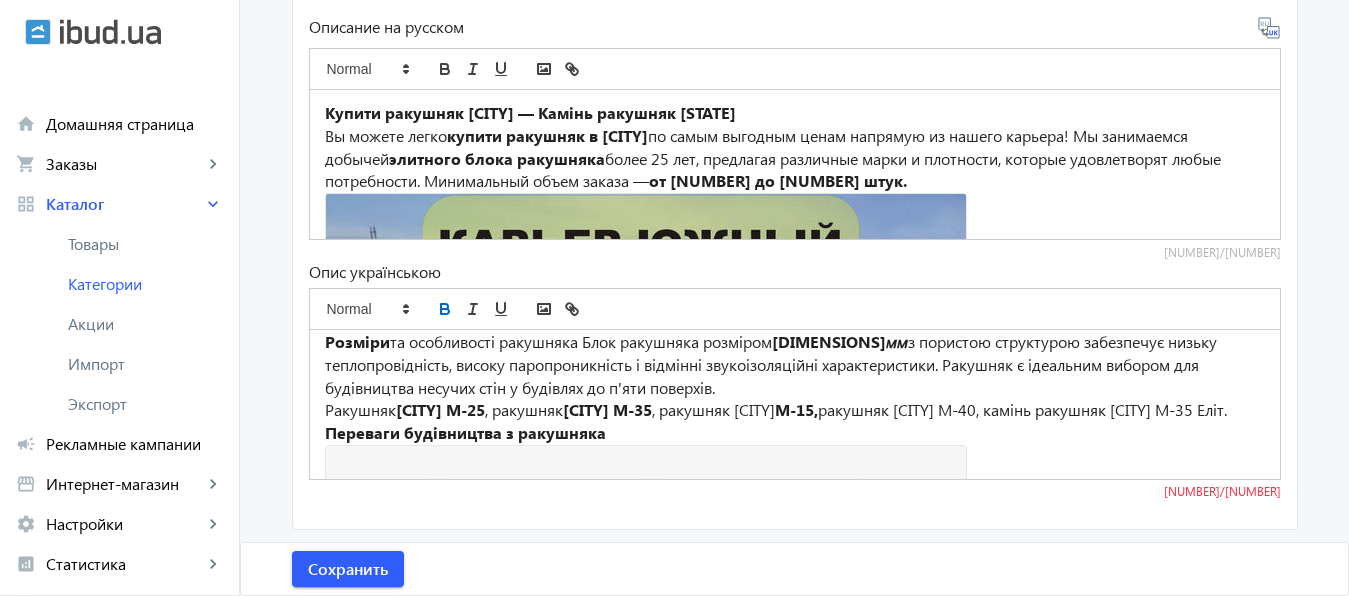 click on "Ракушняк безпосередньо з кар'єру без обману і передоплати з доставкою по Україні транспортом кар'єру." 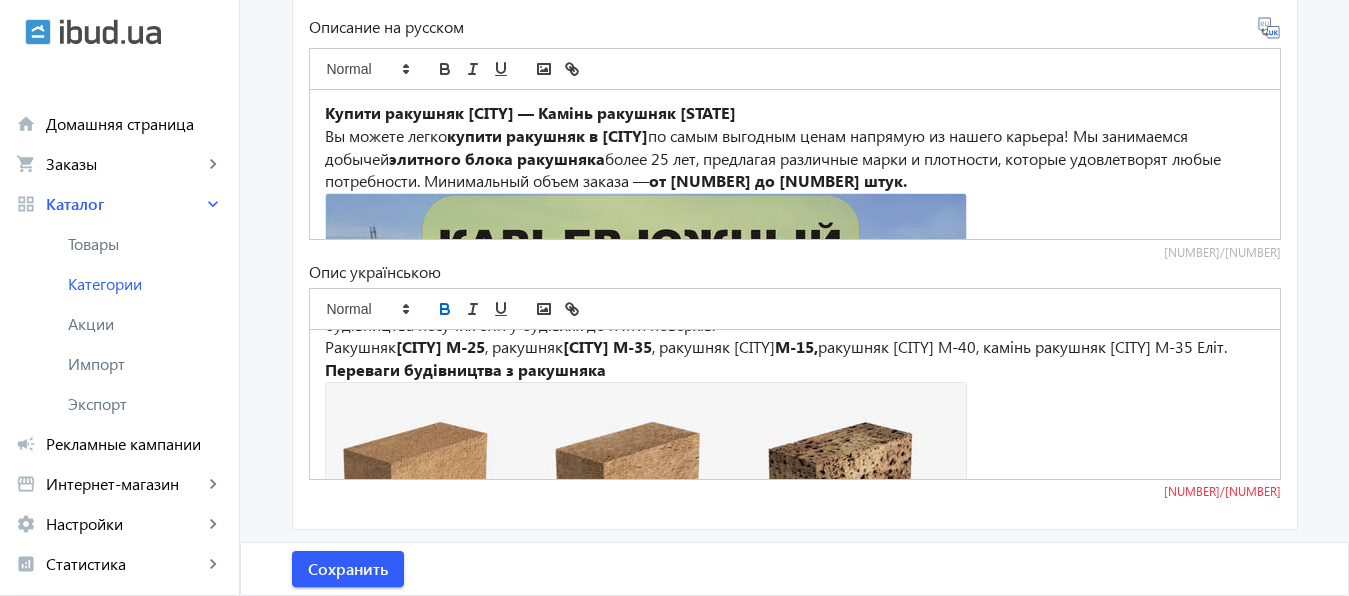 drag, startPoint x: 392, startPoint y: 396, endPoint x: 464, endPoint y: 395, distance: 72.00694 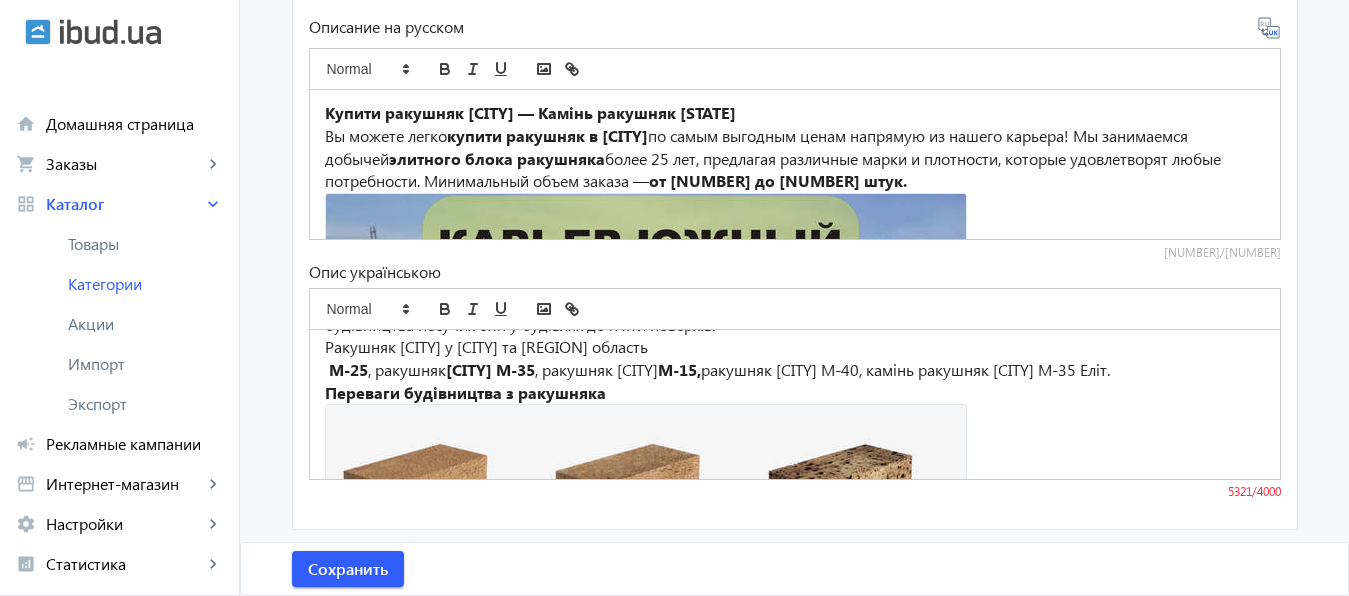 drag, startPoint x: 453, startPoint y: 397, endPoint x: 719, endPoint y: 396, distance: 266.0019 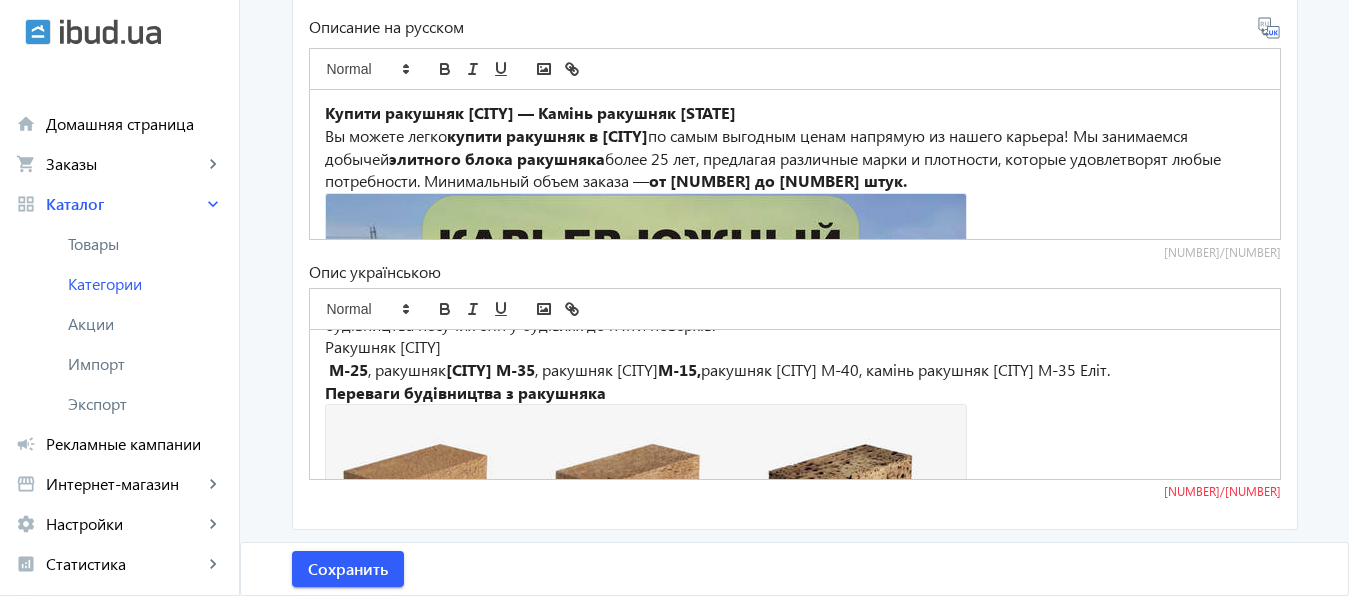 drag, startPoint x: 315, startPoint y: 397, endPoint x: 479, endPoint y: 396, distance: 164.00305 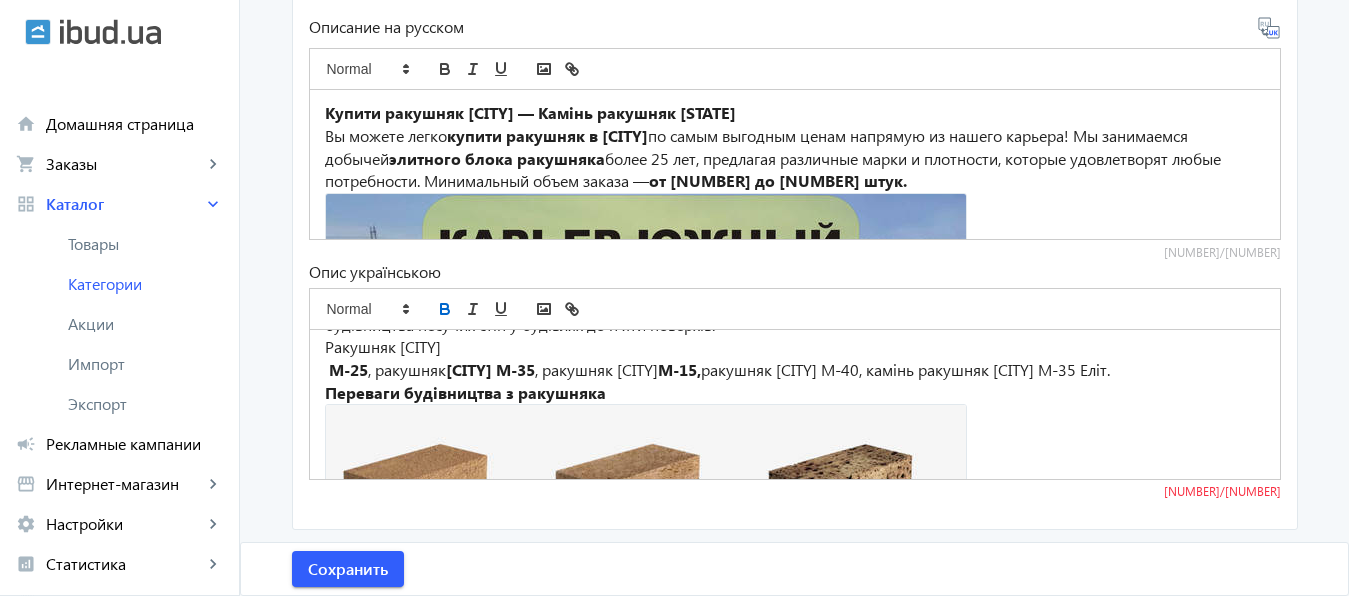 click 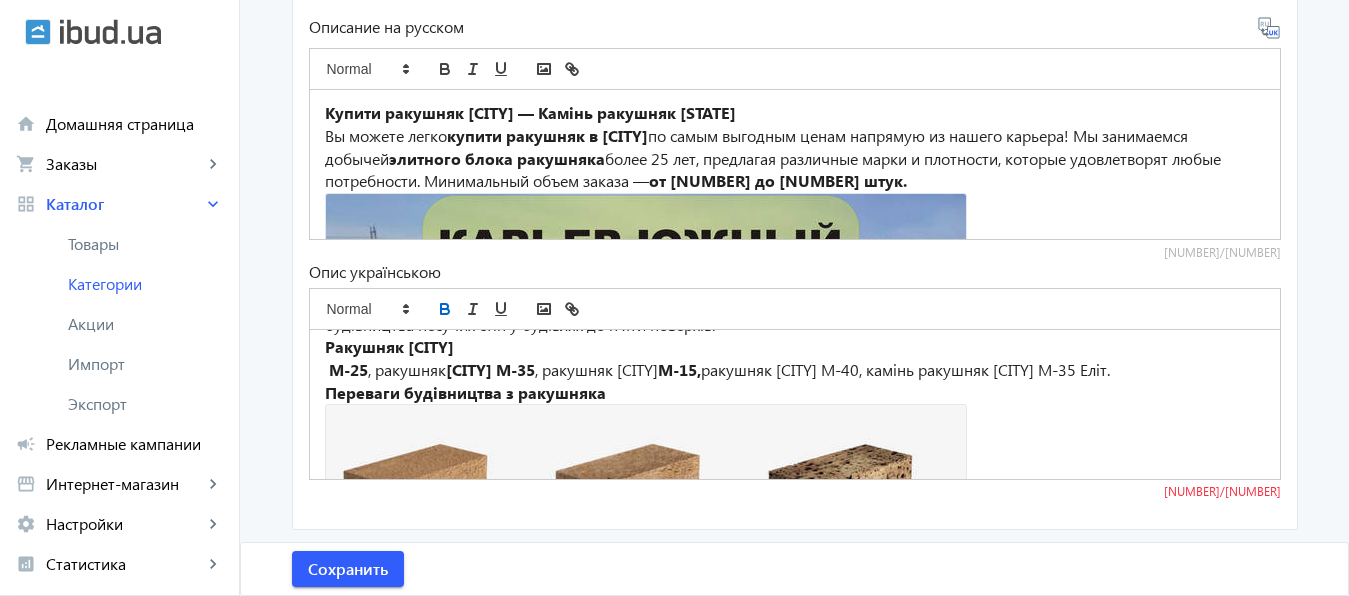 click on "М-25" 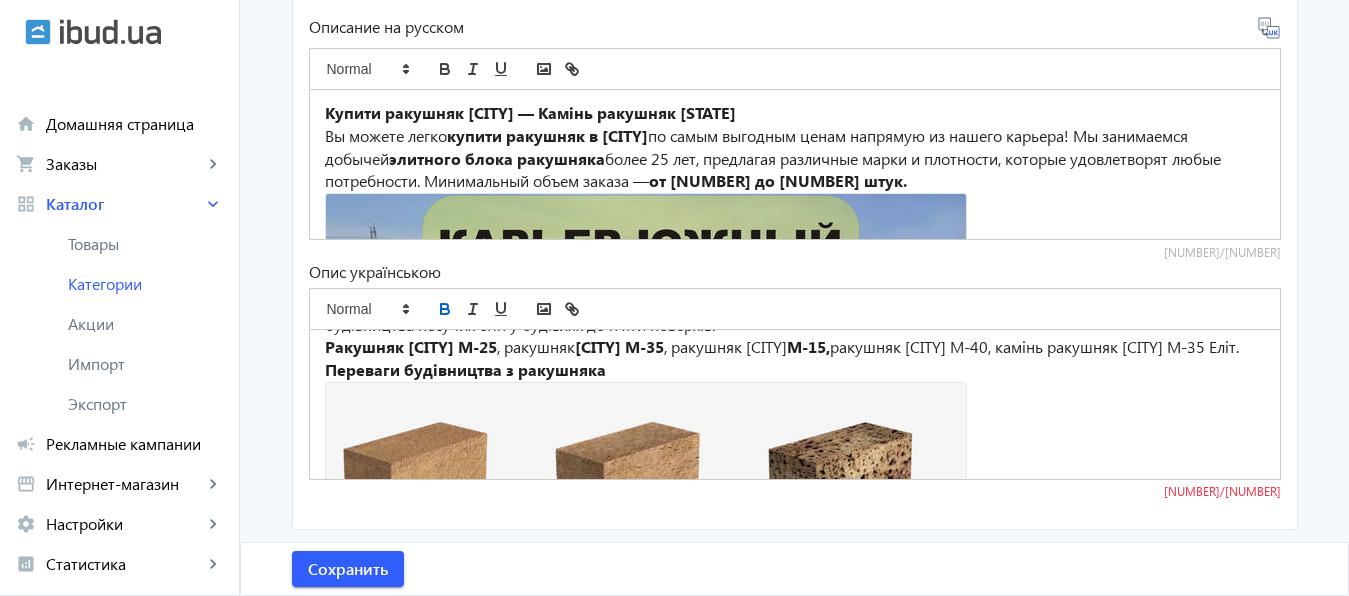drag, startPoint x: 592, startPoint y: 393, endPoint x: 663, endPoint y: 398, distance: 71.17584 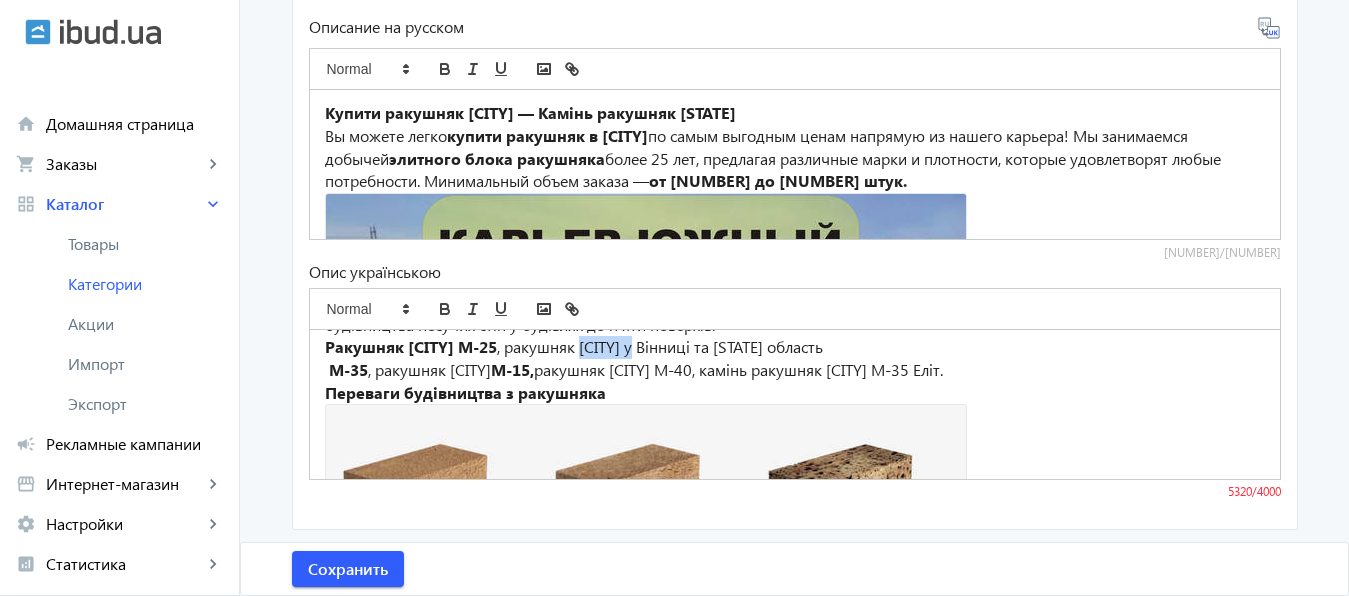 drag, startPoint x: 590, startPoint y: 394, endPoint x: 656, endPoint y: 399, distance: 66.189125 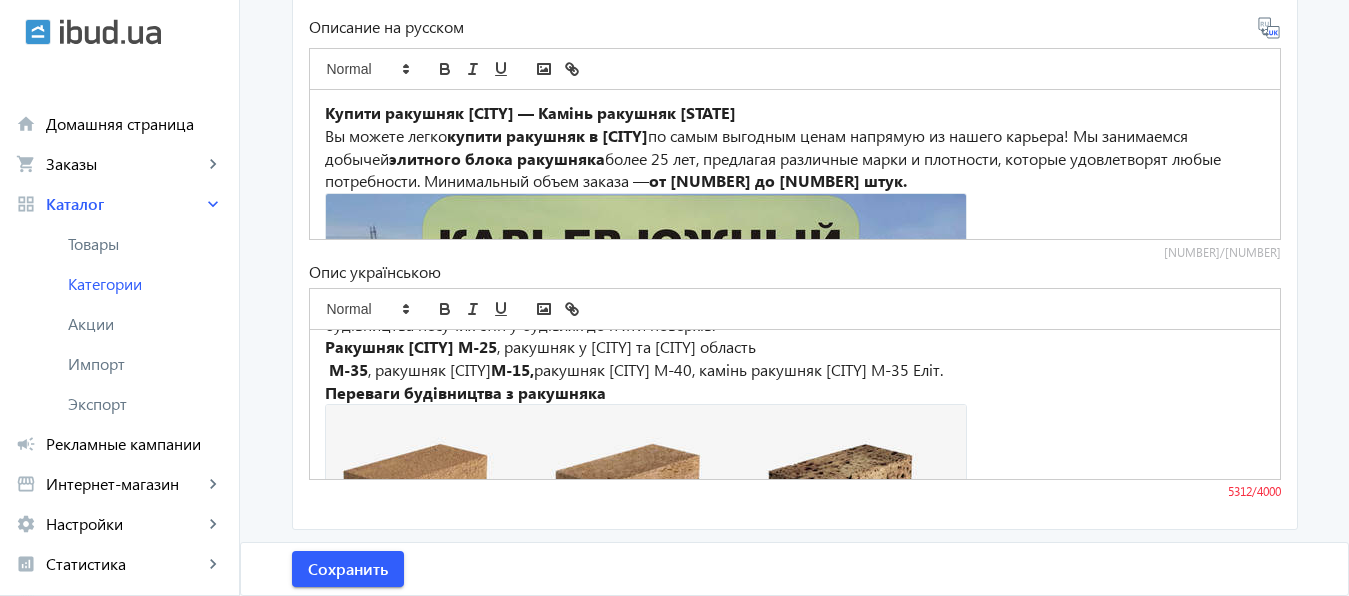 drag, startPoint x: 662, startPoint y: 396, endPoint x: 840, endPoint y: 384, distance: 178.40404 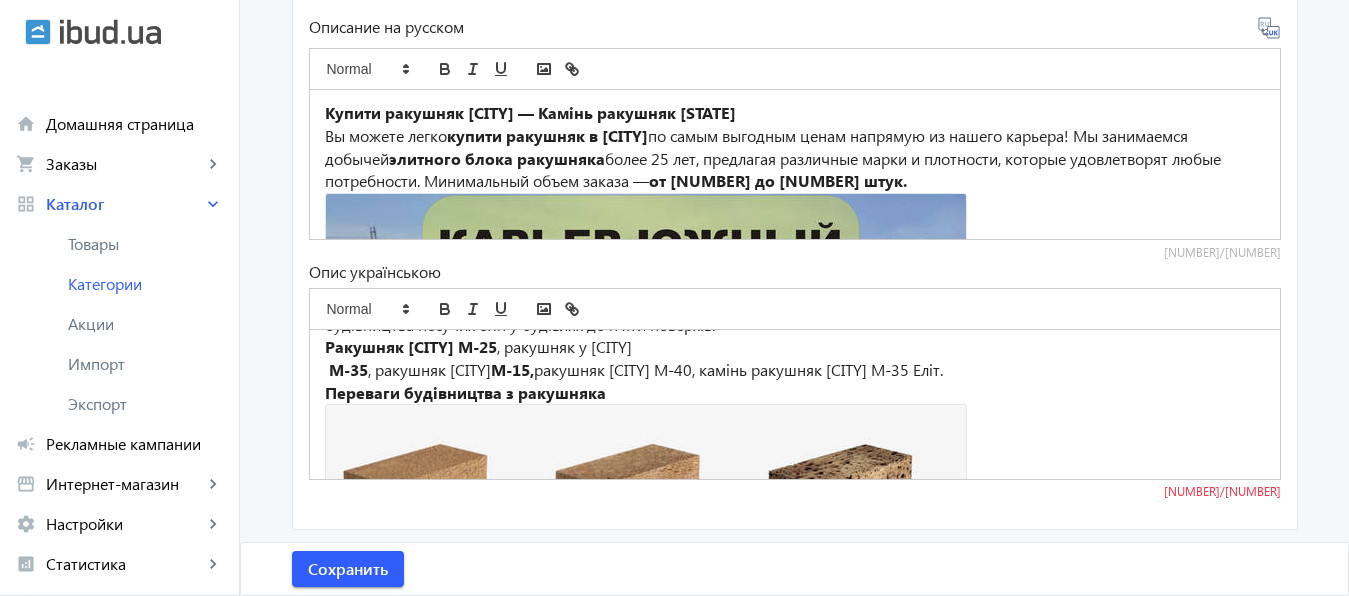 drag, startPoint x: 515, startPoint y: 395, endPoint x: 681, endPoint y: 399, distance: 166.04819 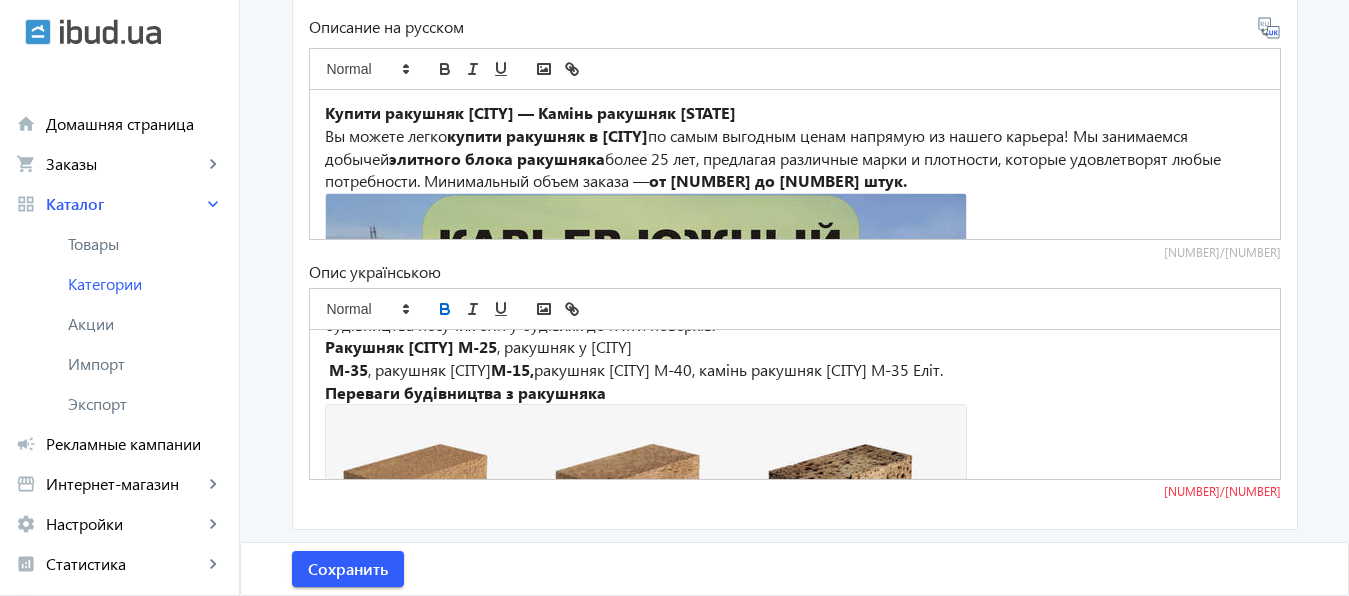 click 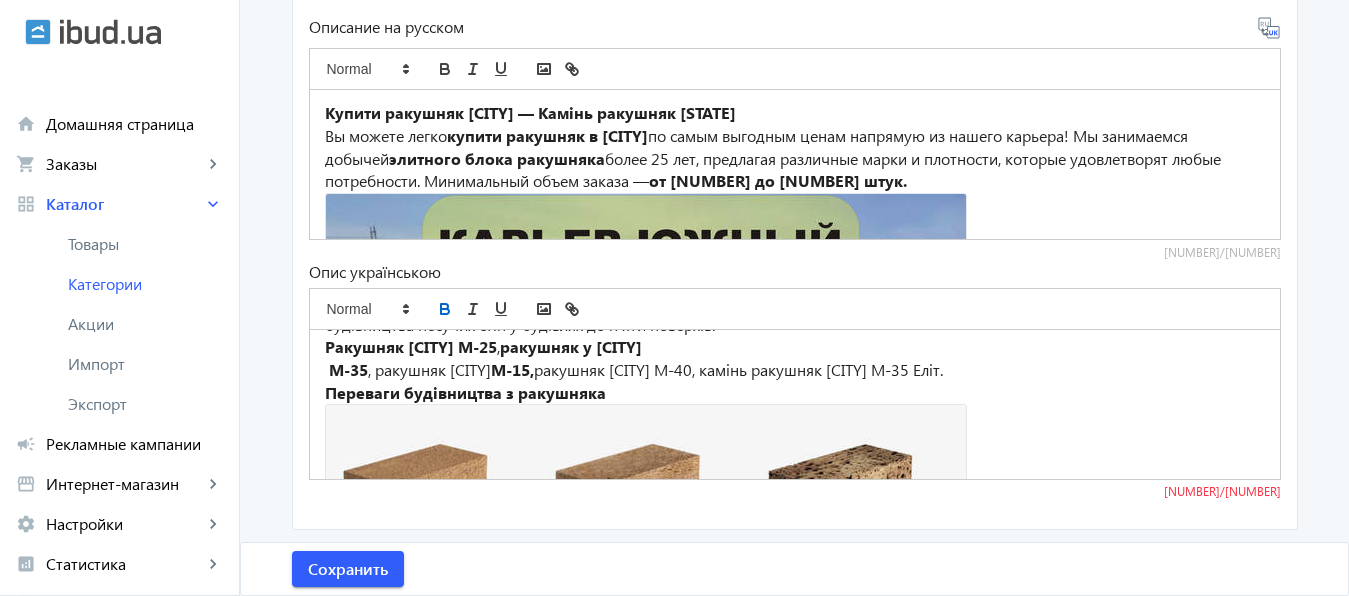 click on "М-35" 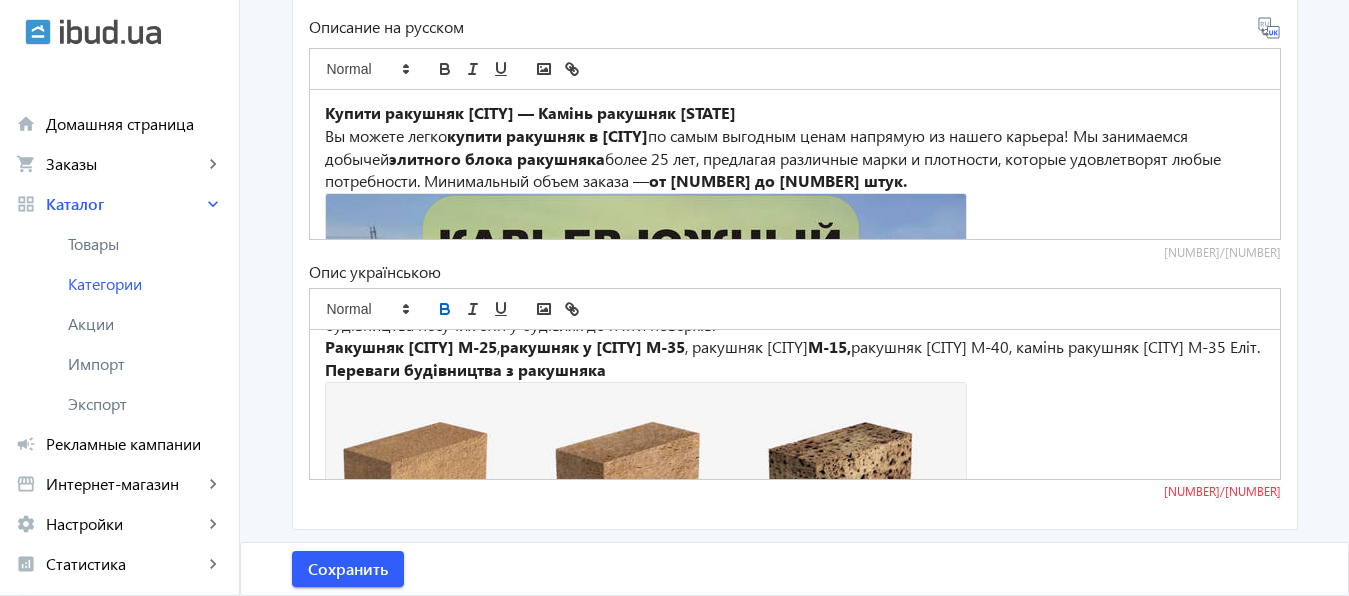 click on "Ракушняк Вінниця М-25 ,  ракушняк у Вінниці М-35 , ракушняк Вінниця  М-15,  ракушняк Вінниця М-40, камінь ракушняк Вінниця М-35 Еліт." 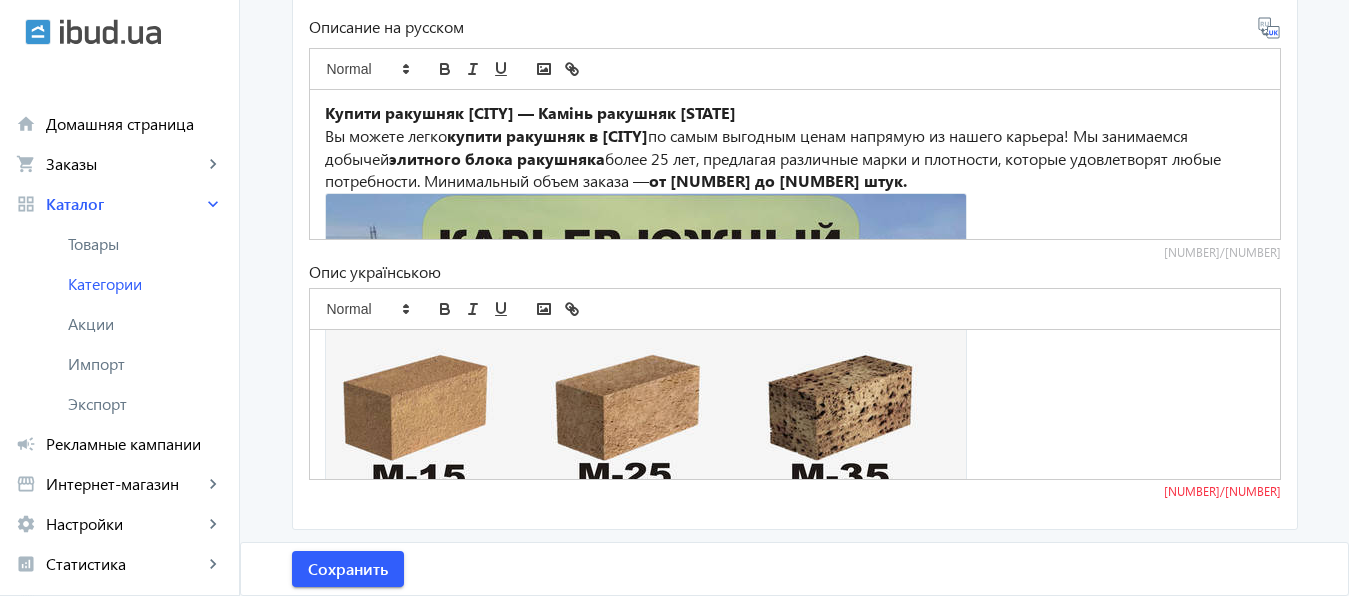 scroll, scrollTop: 1723, scrollLeft: 0, axis: vertical 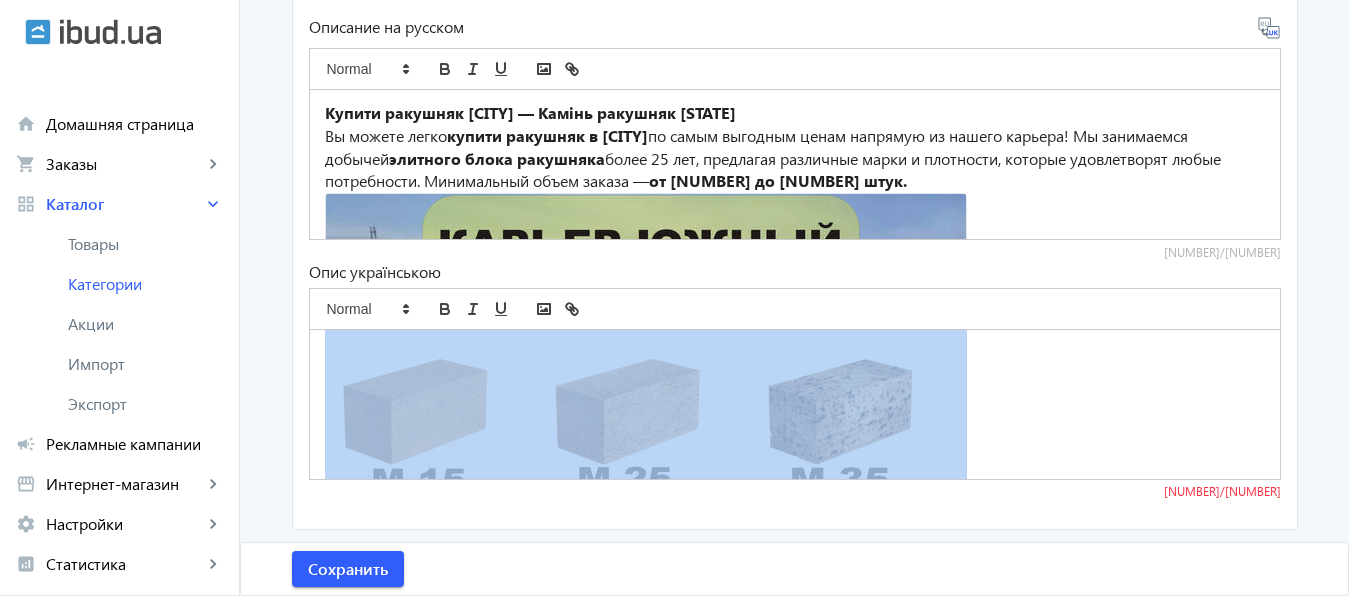 drag, startPoint x: 316, startPoint y: 378, endPoint x: 632, endPoint y: 387, distance: 316.12814 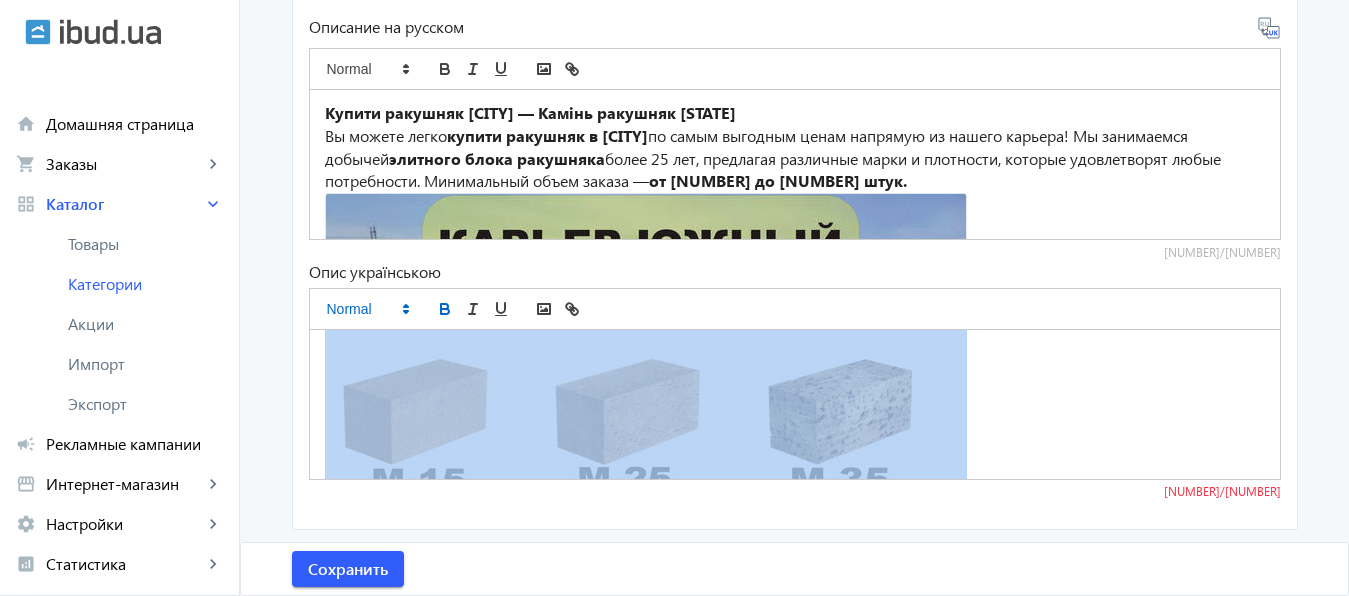 click 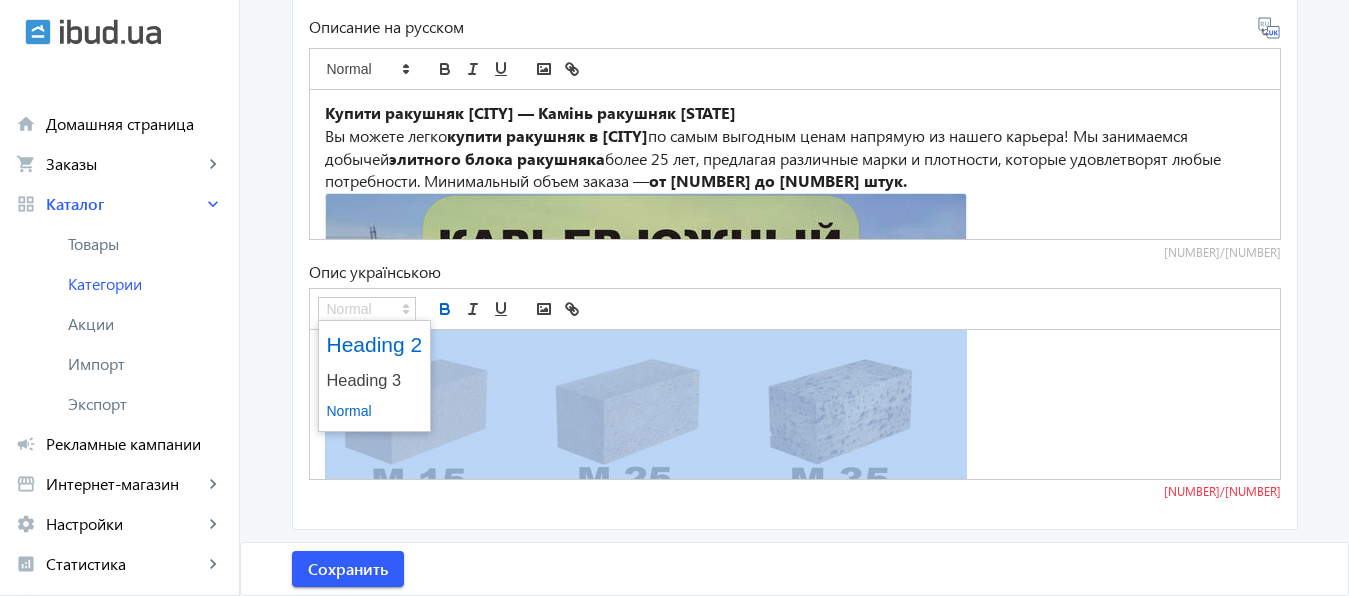 click at bounding box center (375, 344) 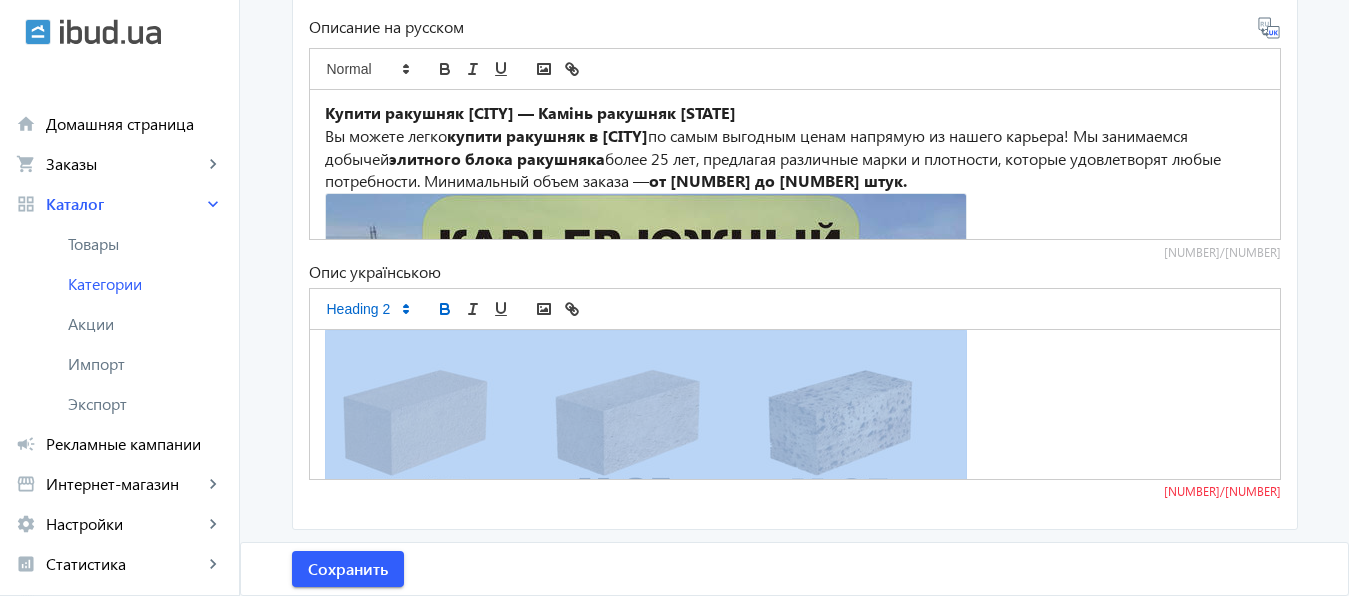 click on "Переваги будівництва з ракушняка" 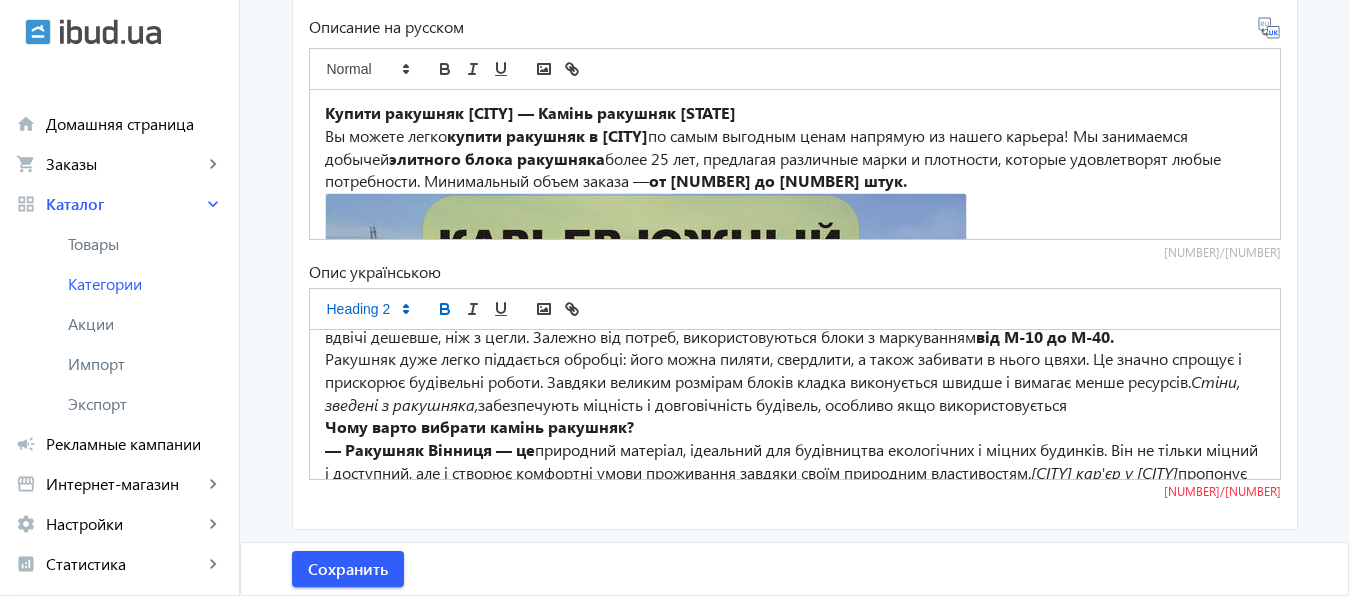scroll, scrollTop: 2272, scrollLeft: 0, axis: vertical 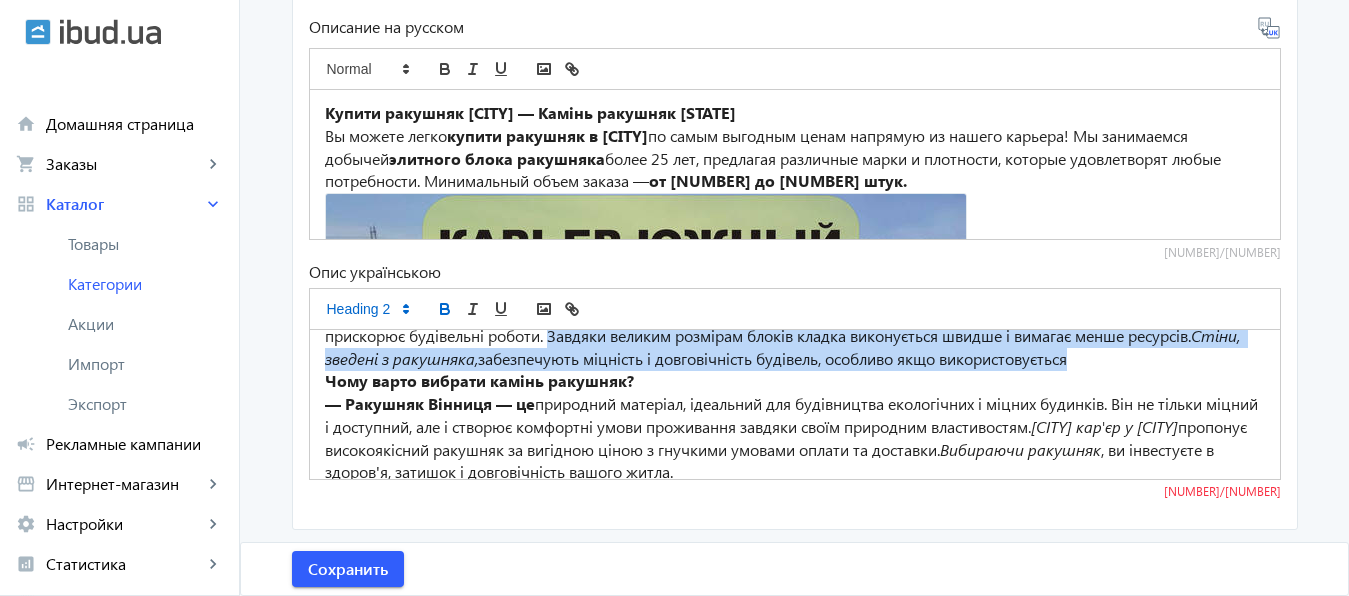 drag, startPoint x: 622, startPoint y: 404, endPoint x: 1198, endPoint y: 429, distance: 576.5423 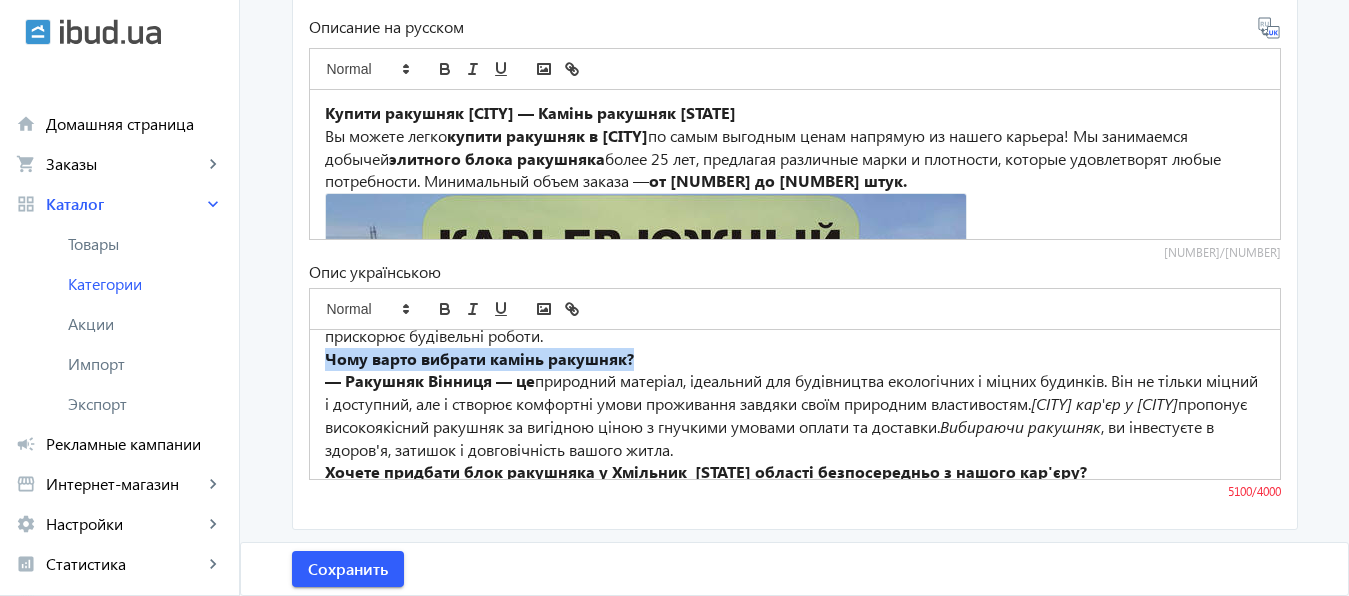 drag, startPoint x: 316, startPoint y: 430, endPoint x: 668, endPoint y: 423, distance: 352.0696 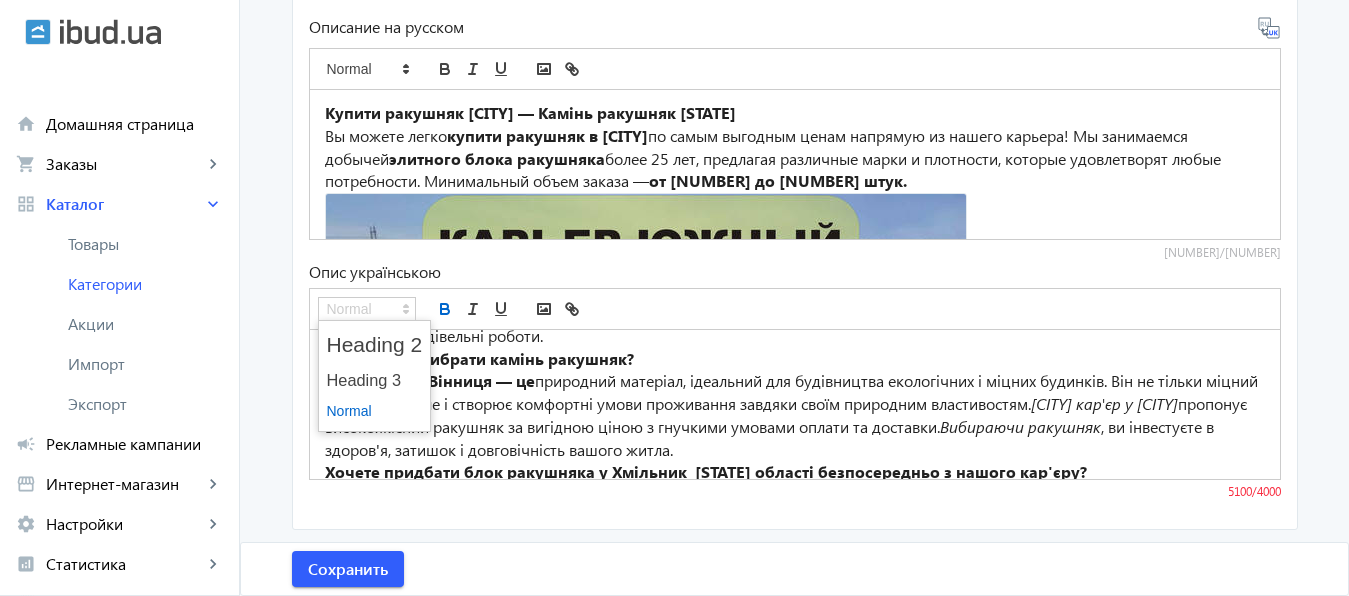 click 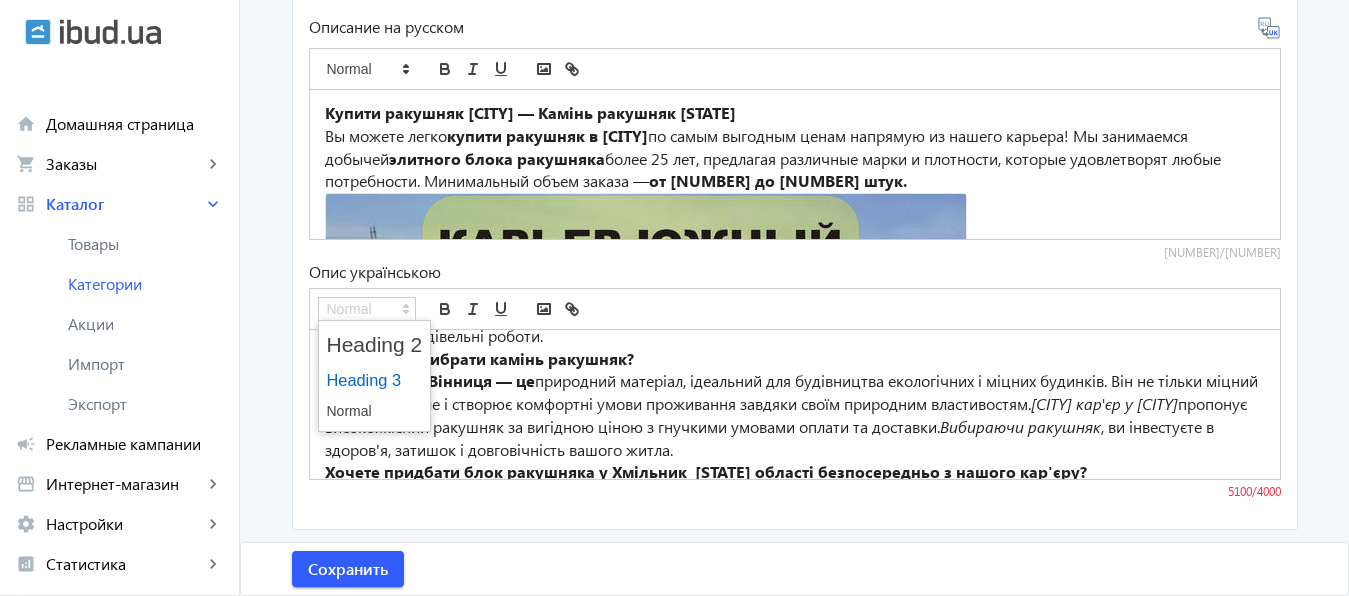 click at bounding box center [375, 380] 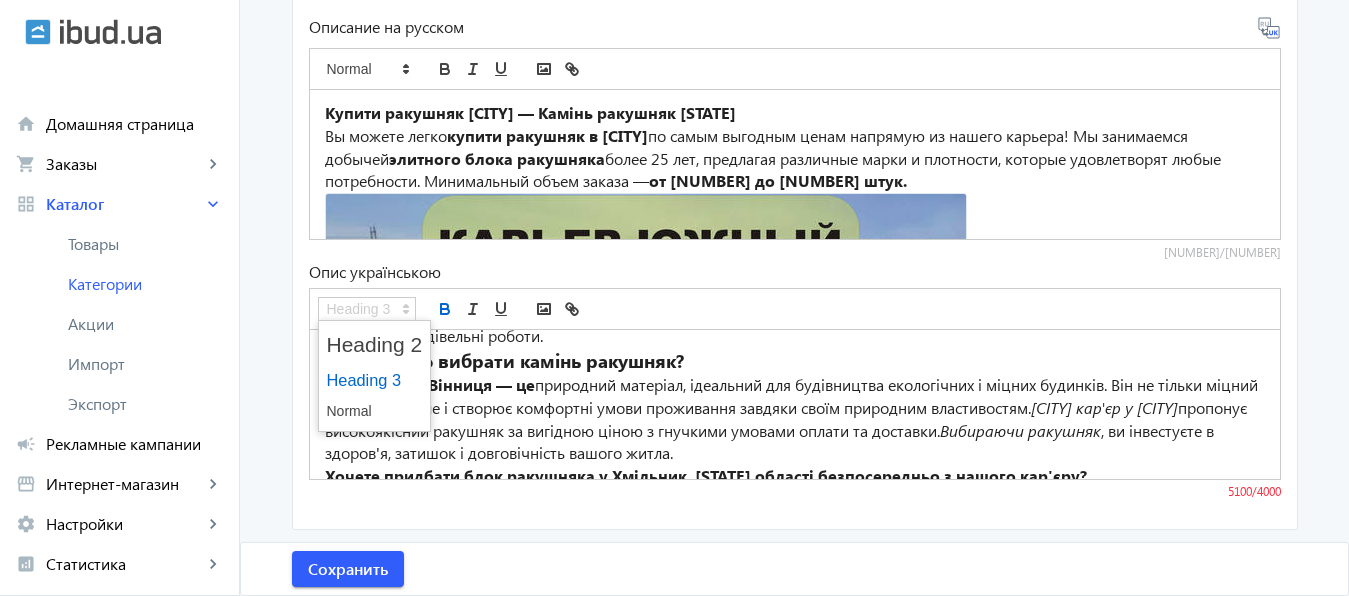 click 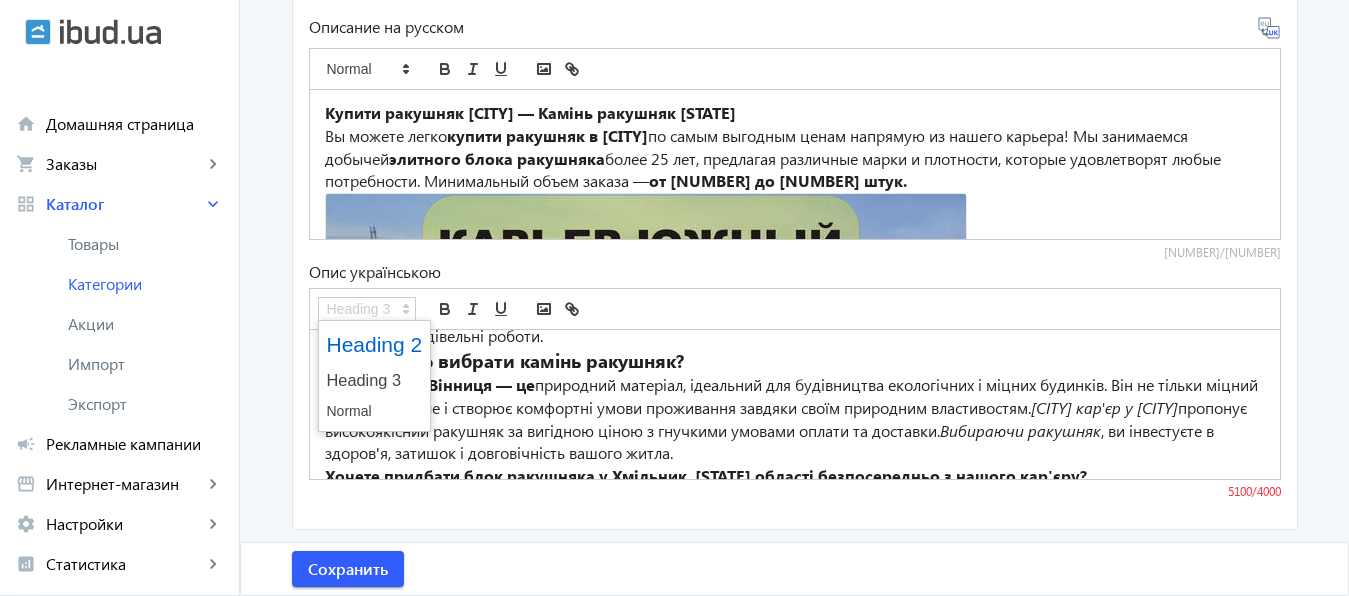 click at bounding box center [375, 344] 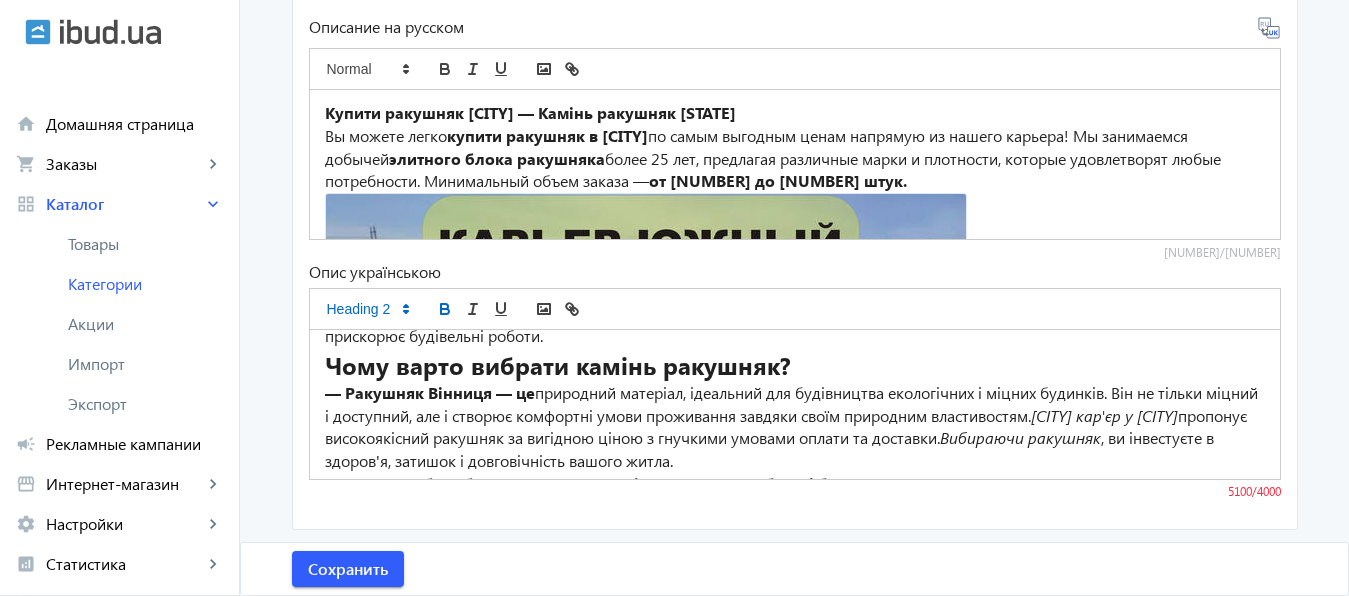 click on "Чому варто вибрати камінь ракушняк?" 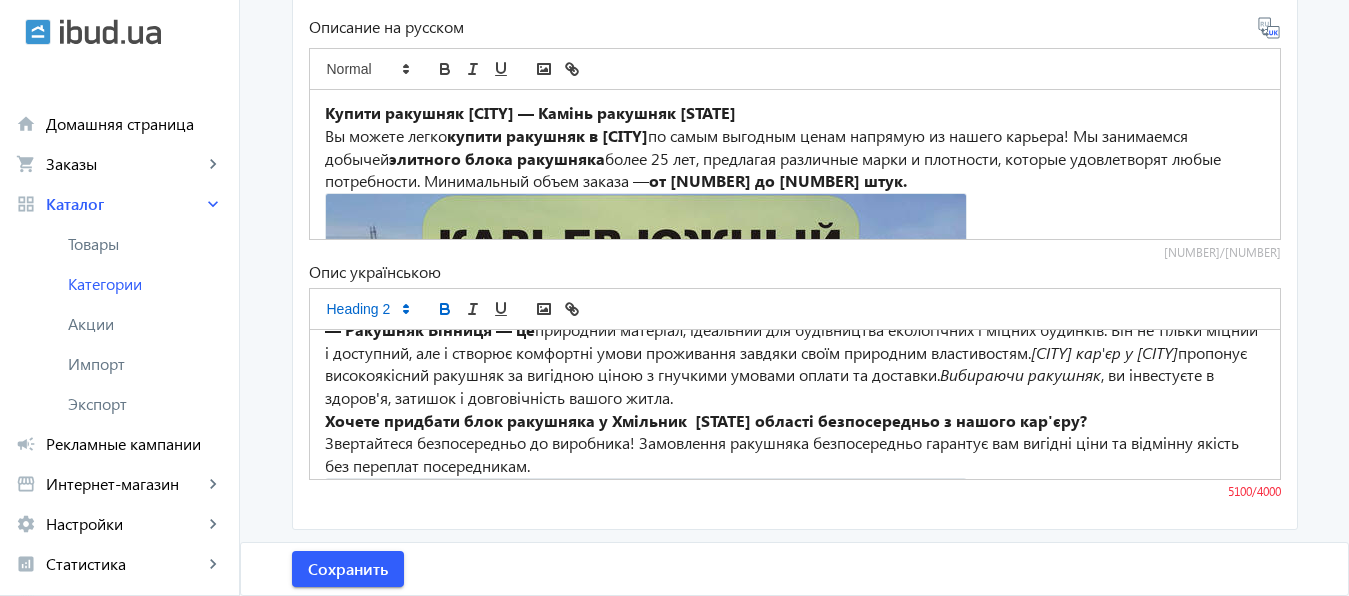 scroll, scrollTop: 2398, scrollLeft: 0, axis: vertical 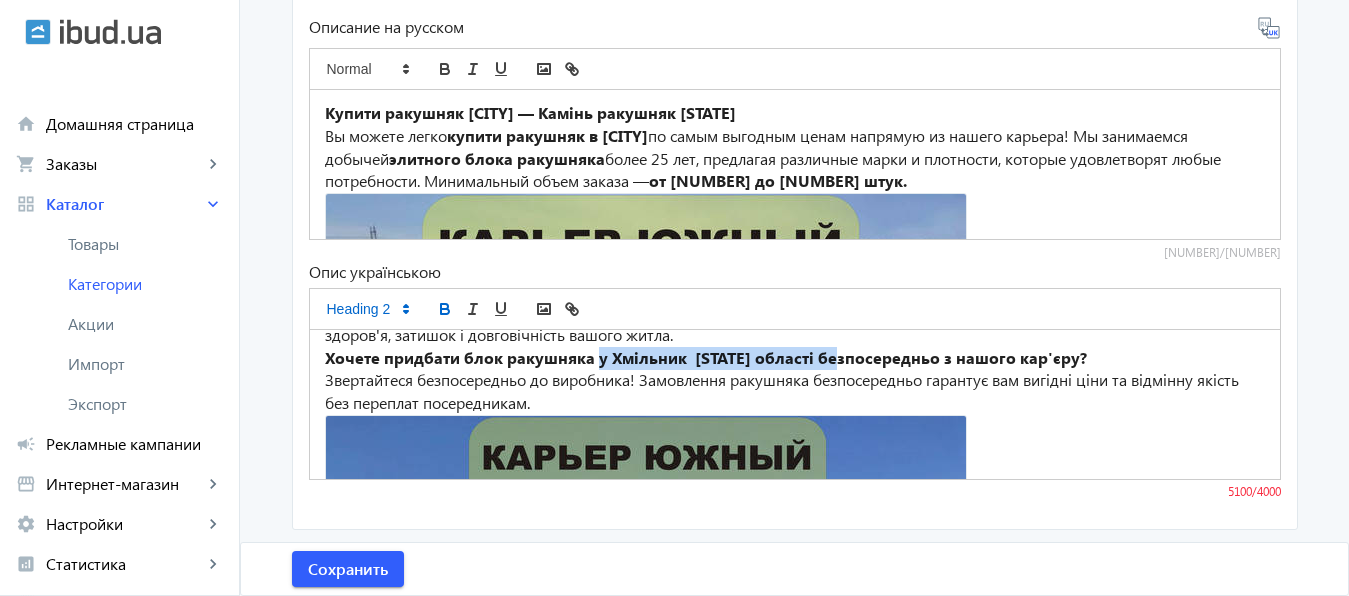 drag, startPoint x: 588, startPoint y: 430, endPoint x: 834, endPoint y: 433, distance: 246.0183 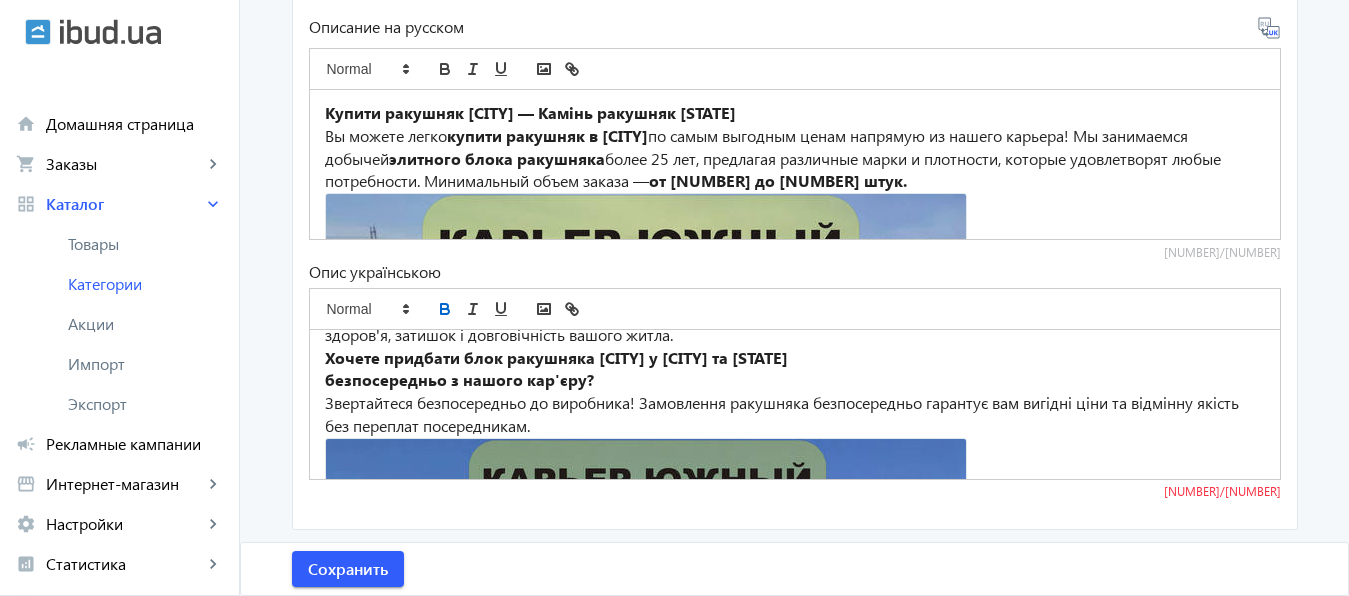 drag, startPoint x: 317, startPoint y: 426, endPoint x: 601, endPoint y: 441, distance: 284.39584 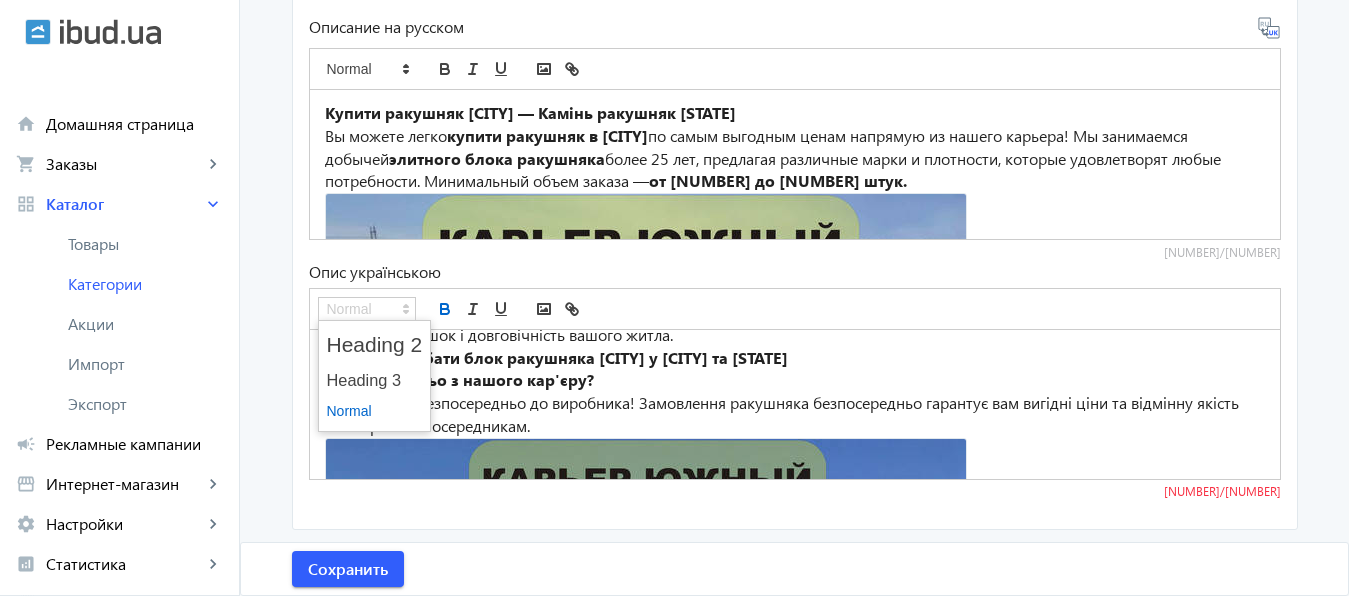 click 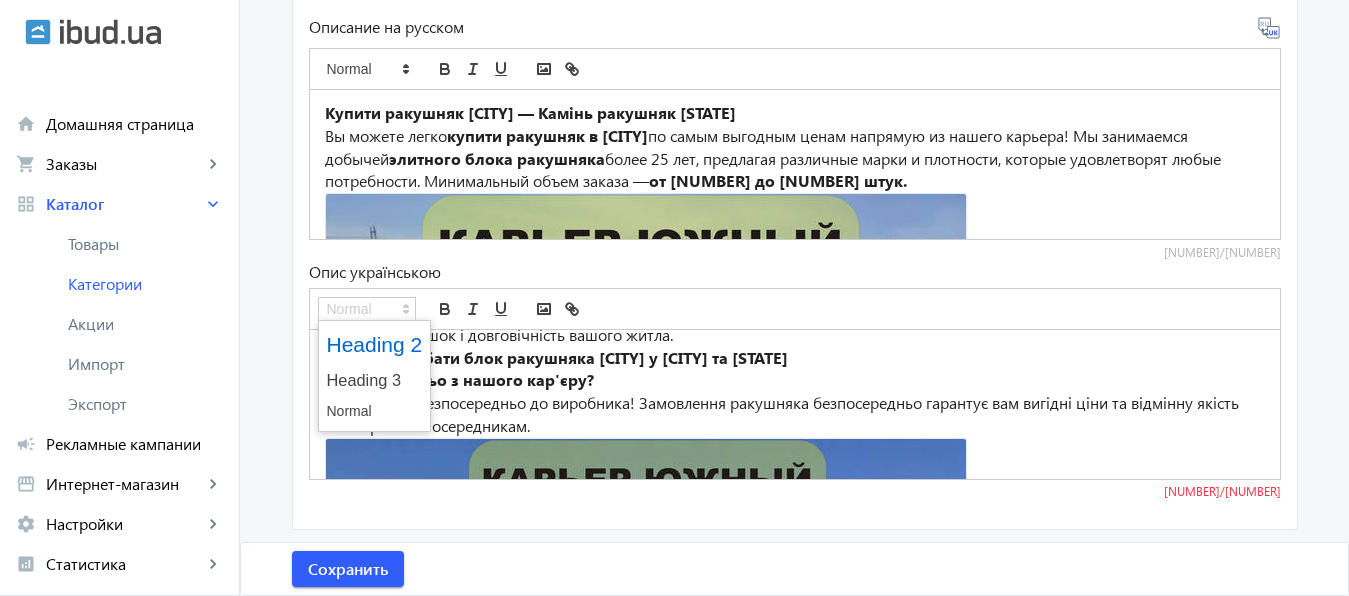 click at bounding box center [375, 344] 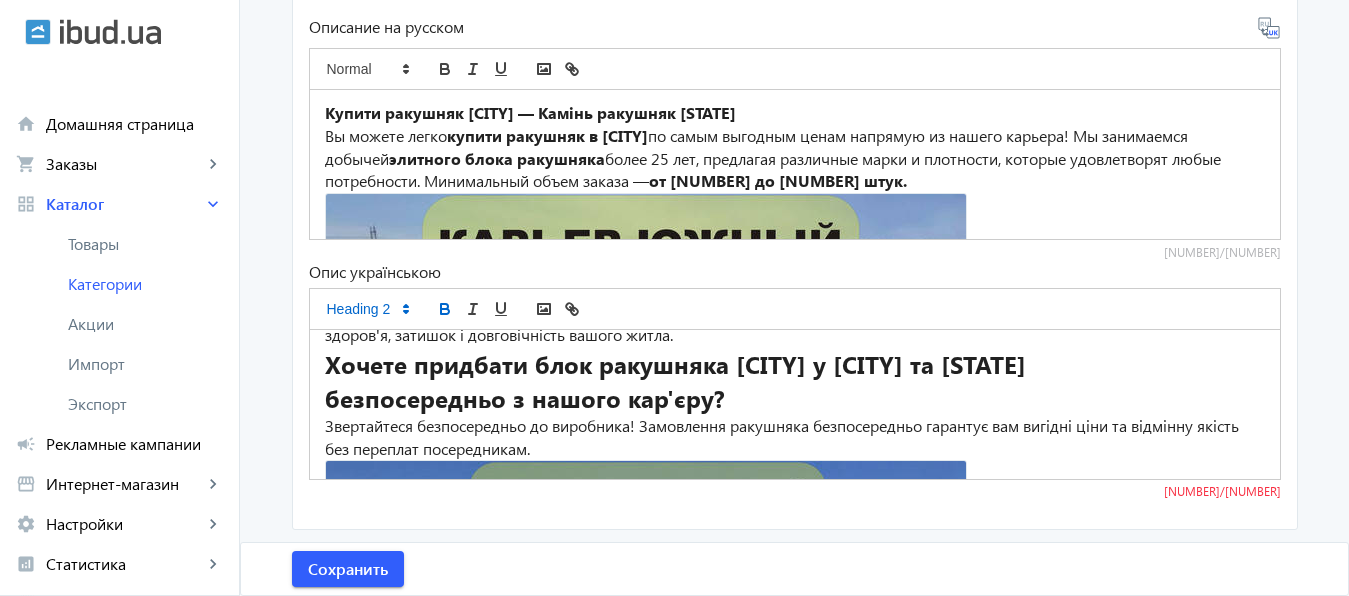 click on "безпосередньо з нашого кар'єру?" 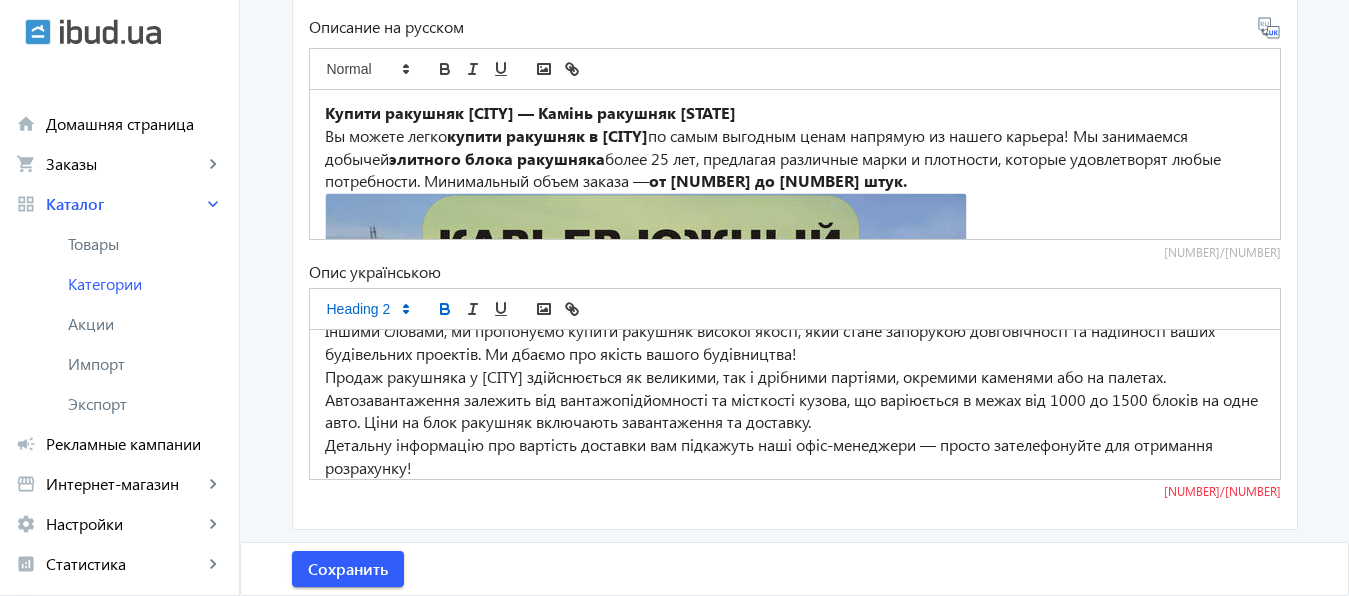 scroll, scrollTop: 3136, scrollLeft: 0, axis: vertical 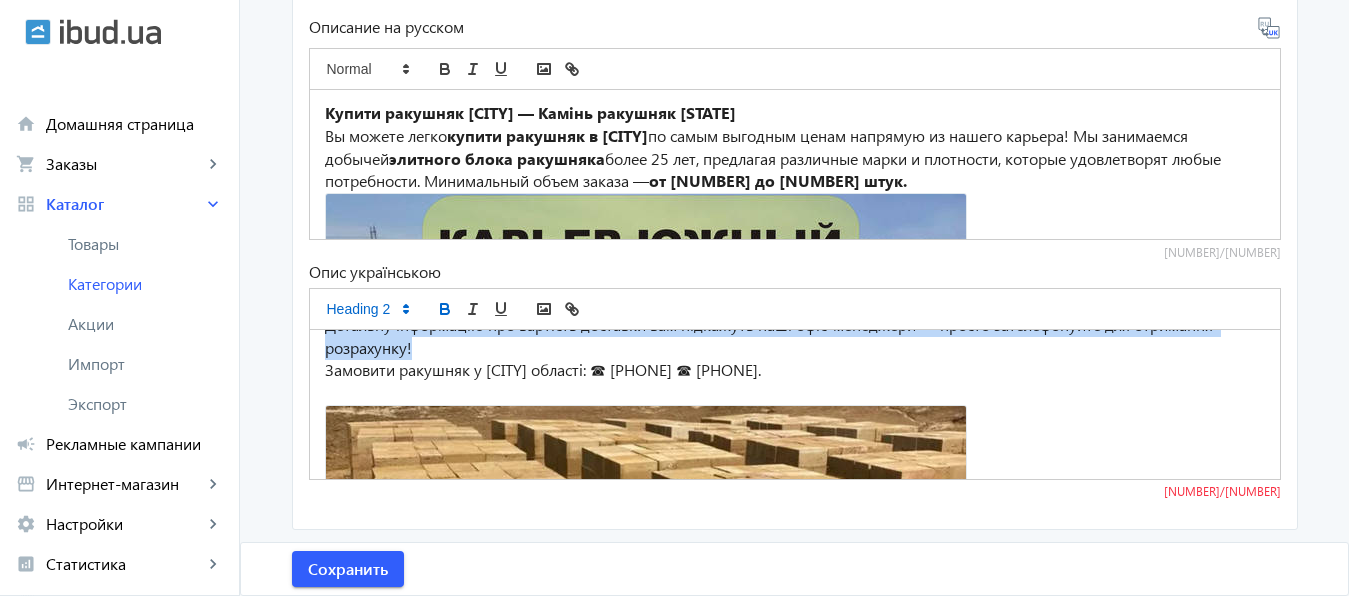 drag, startPoint x: 317, startPoint y: 449, endPoint x: 427, endPoint y: 445, distance: 110.0727 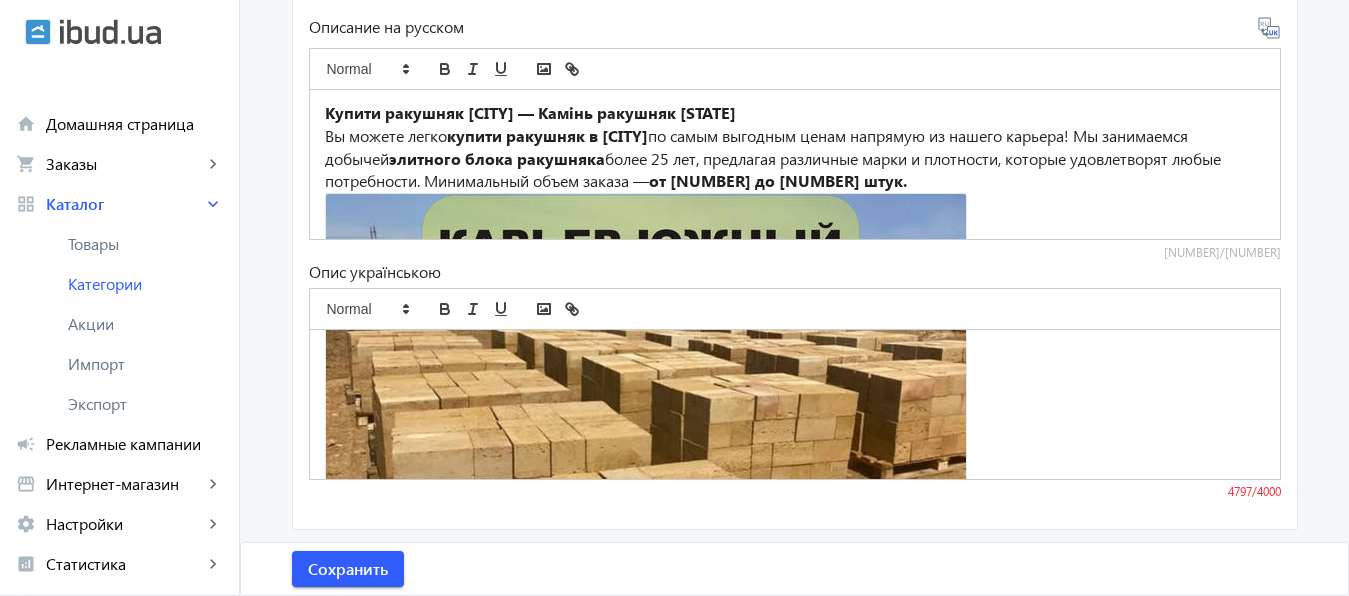 drag, startPoint x: 317, startPoint y: 375, endPoint x: 982, endPoint y: 379, distance: 665.012 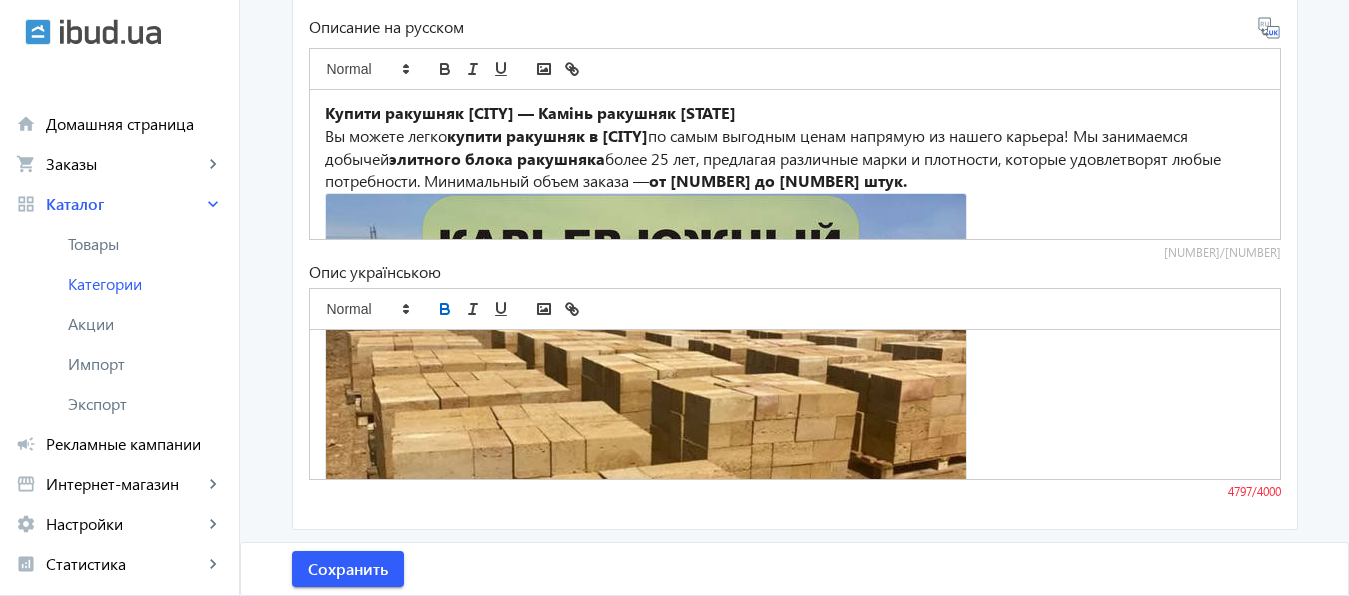 click 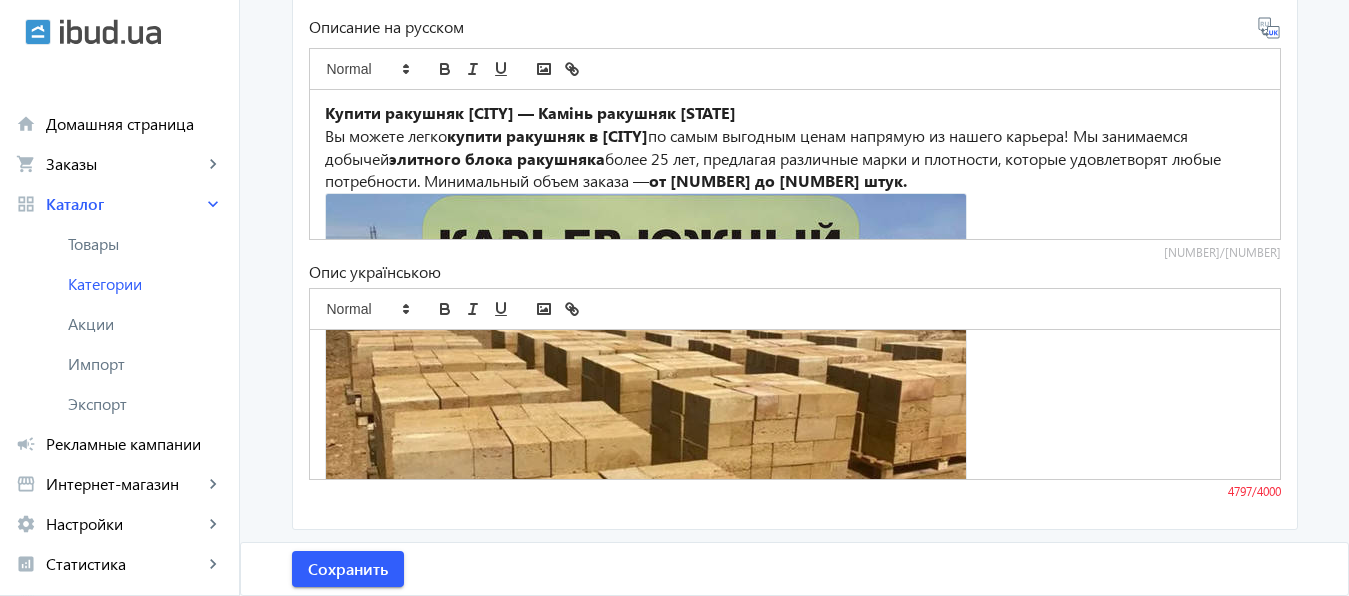 scroll, scrollTop: 3165, scrollLeft: 0, axis: vertical 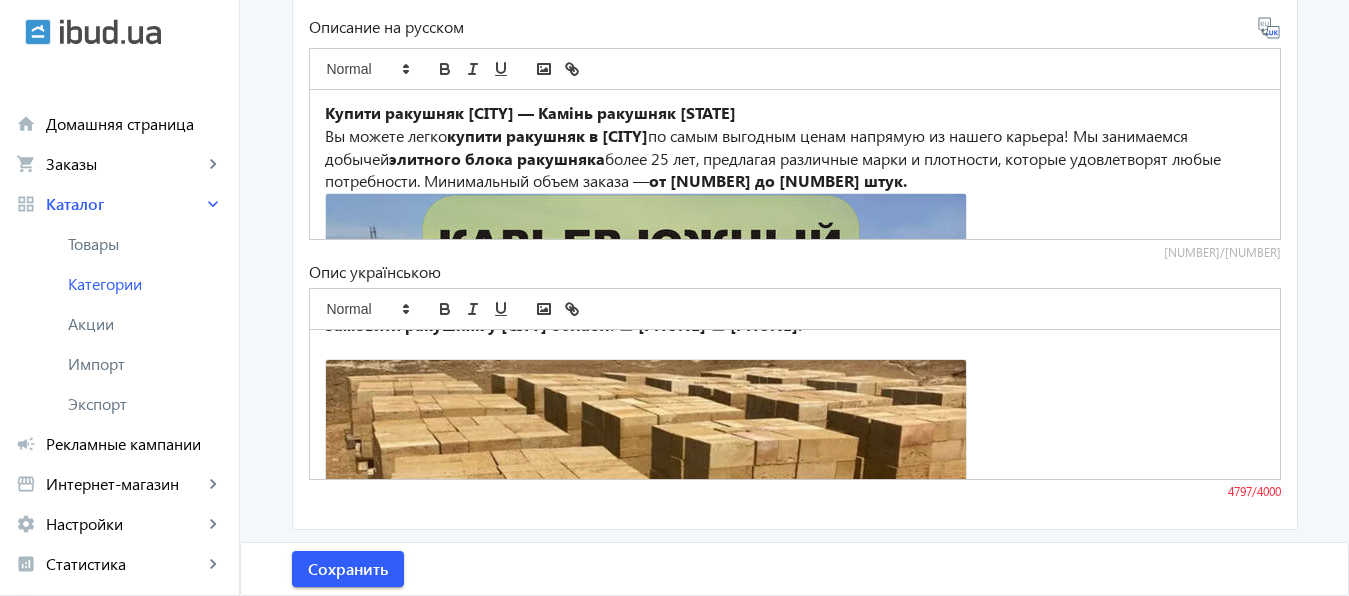 drag, startPoint x: 481, startPoint y: 373, endPoint x: 830, endPoint y: 398, distance: 349.89426 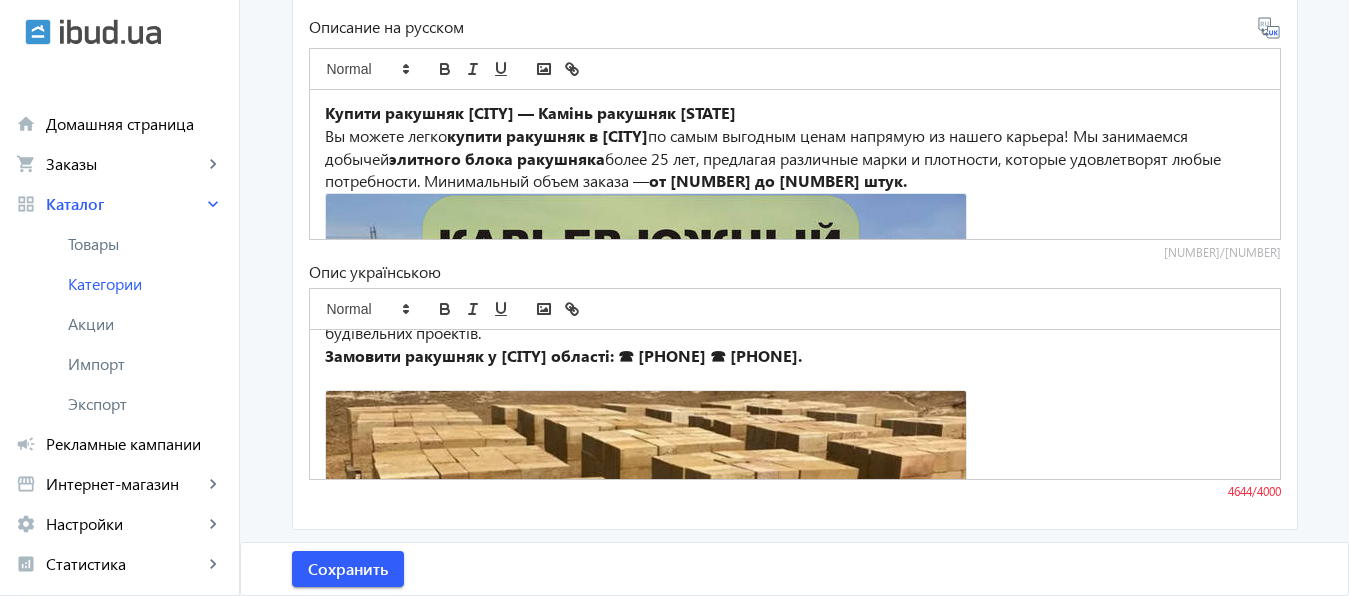 scroll, scrollTop: 3102, scrollLeft: 0, axis: vertical 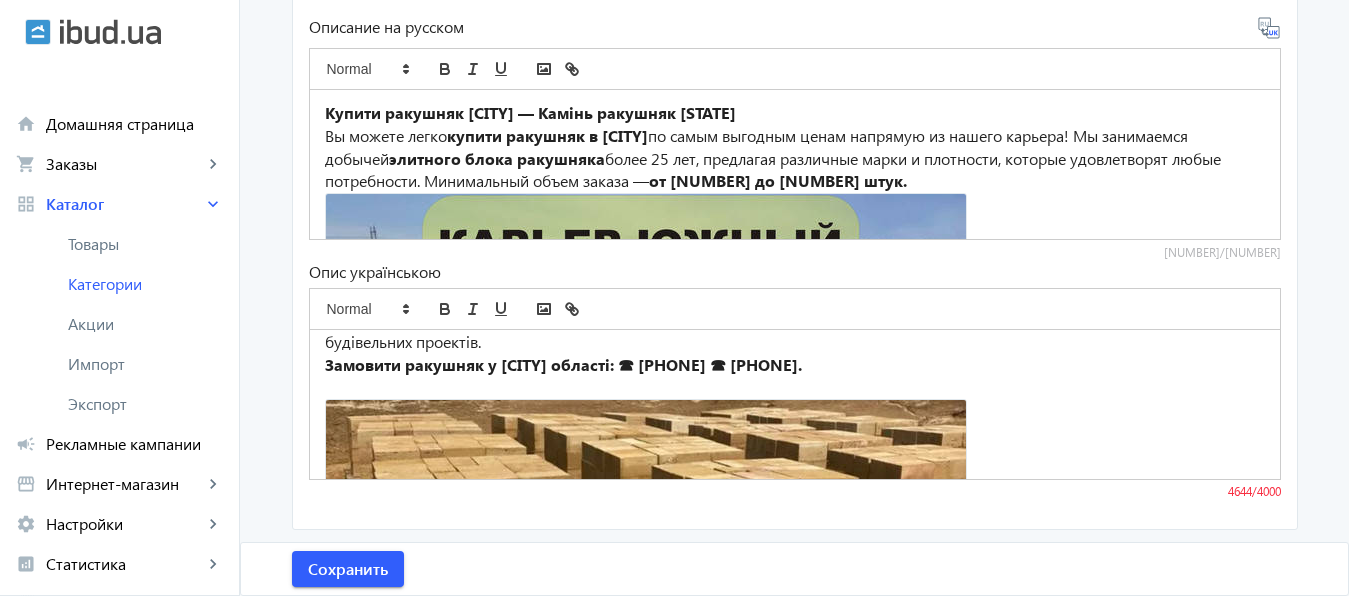 drag, startPoint x: 396, startPoint y: 389, endPoint x: 494, endPoint y: 435, distance: 108.25895 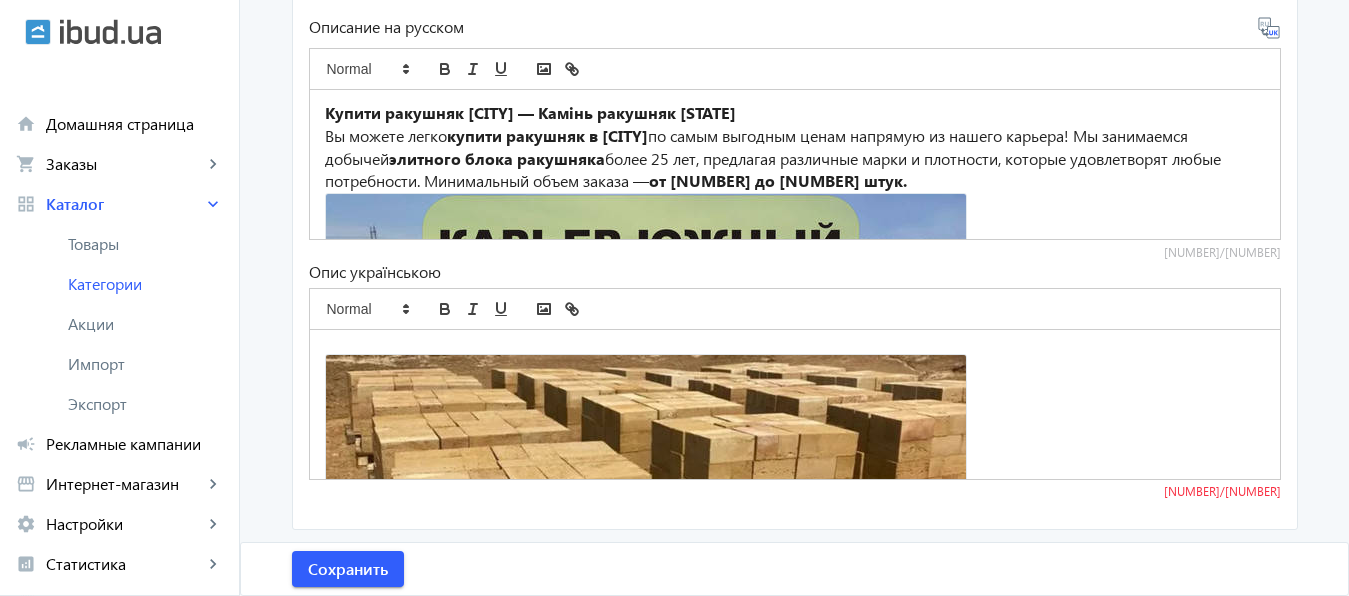 drag, startPoint x: 314, startPoint y: 366, endPoint x: 430, endPoint y: 384, distance: 117.388245 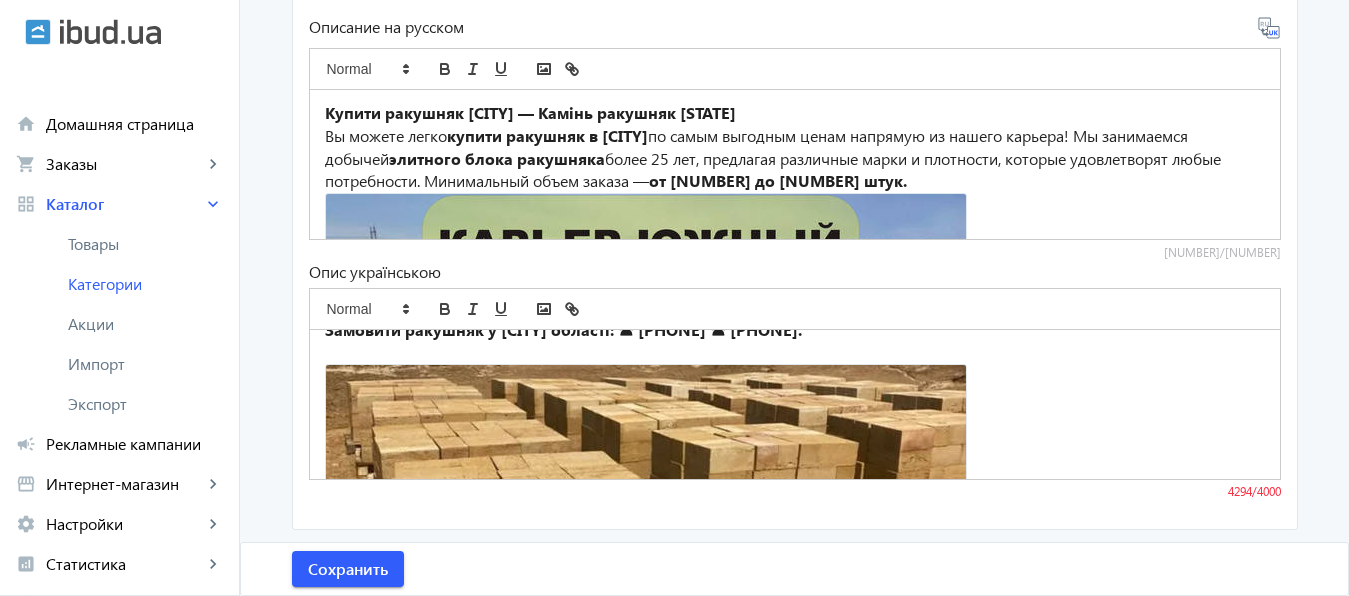 scroll, scrollTop: 3039, scrollLeft: 0, axis: vertical 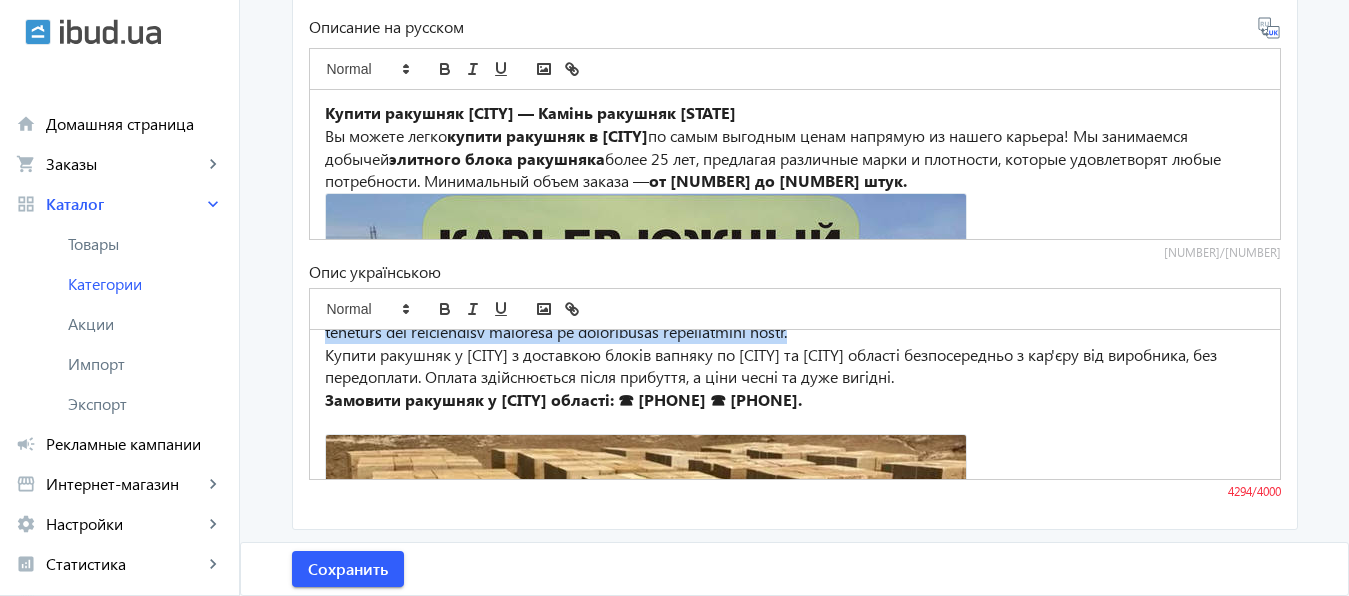 drag, startPoint x: 701, startPoint y: 399, endPoint x: 719, endPoint y: 423, distance: 30 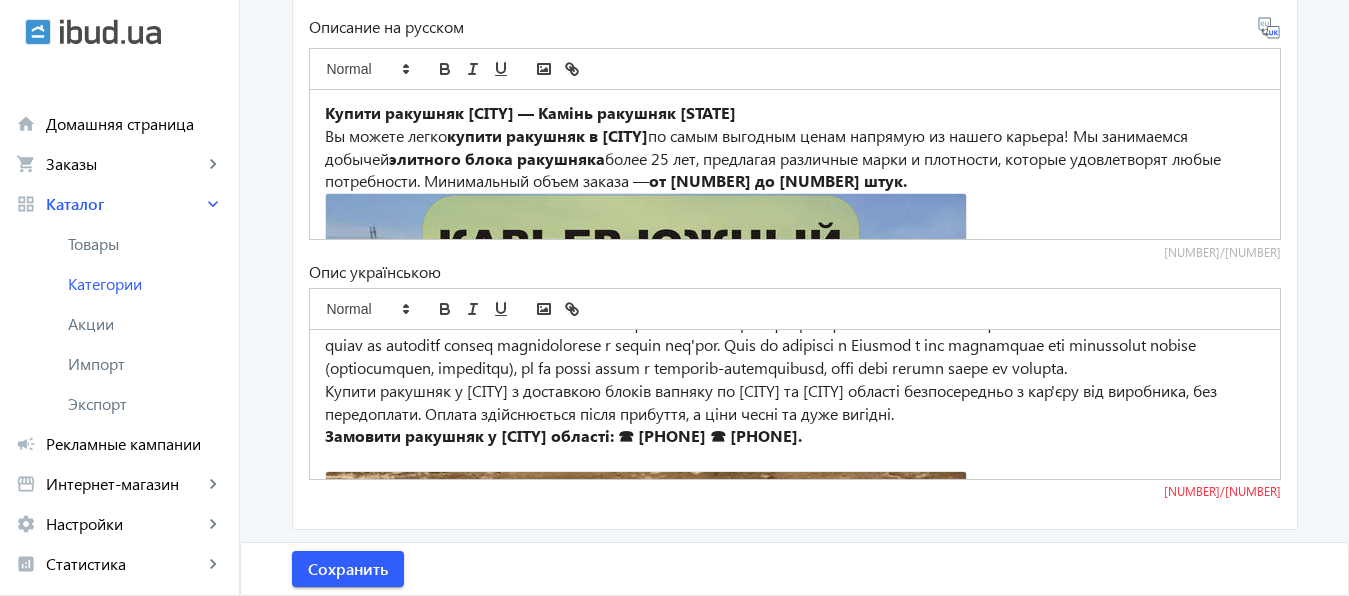 scroll, scrollTop: 2913, scrollLeft: 0, axis: vertical 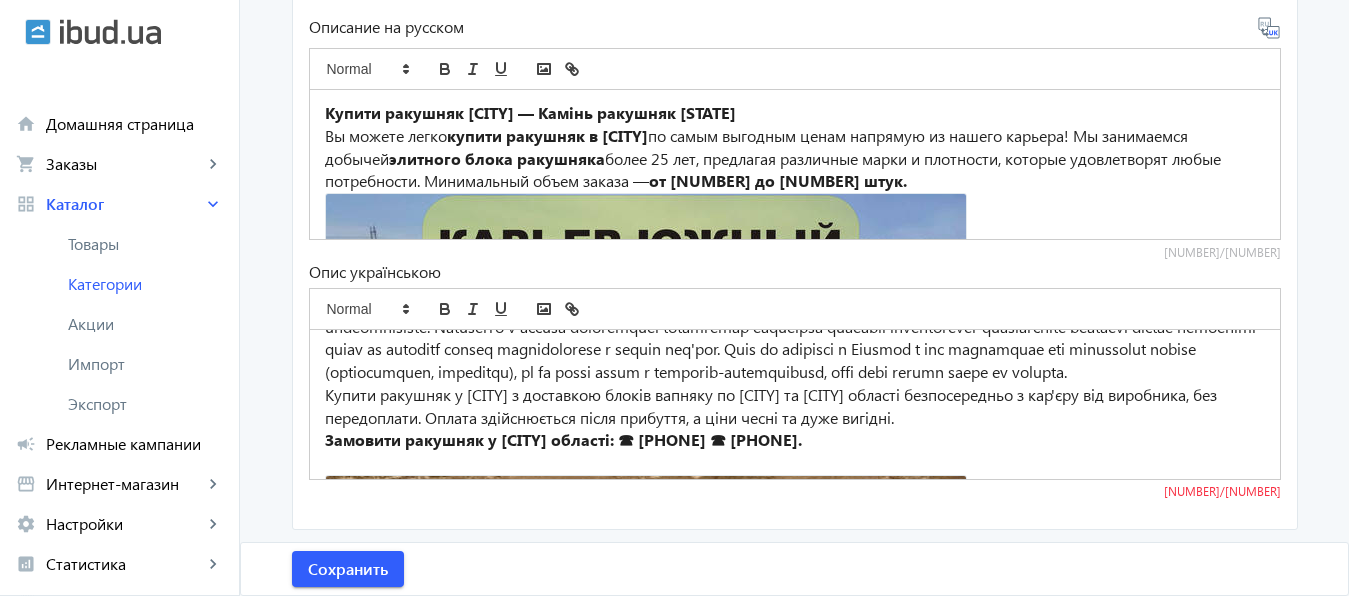 drag, startPoint x: 1171, startPoint y: 419, endPoint x: 1181, endPoint y: 454, distance: 36.40055 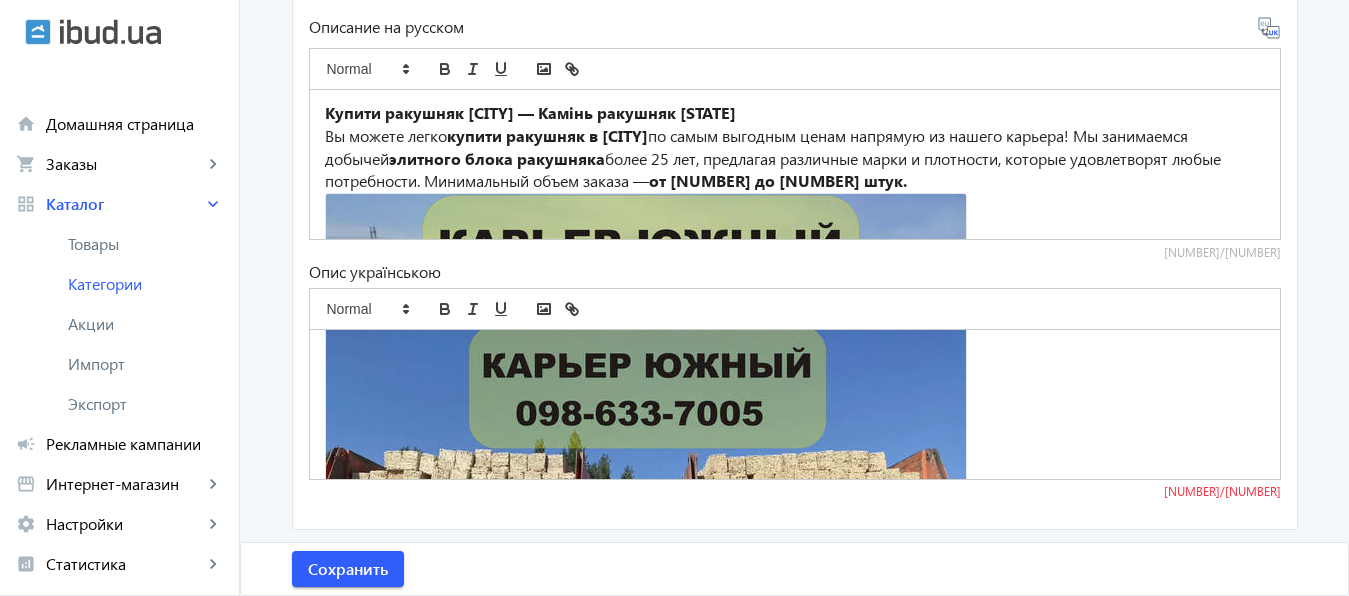 scroll, scrollTop: 2472, scrollLeft: 0, axis: vertical 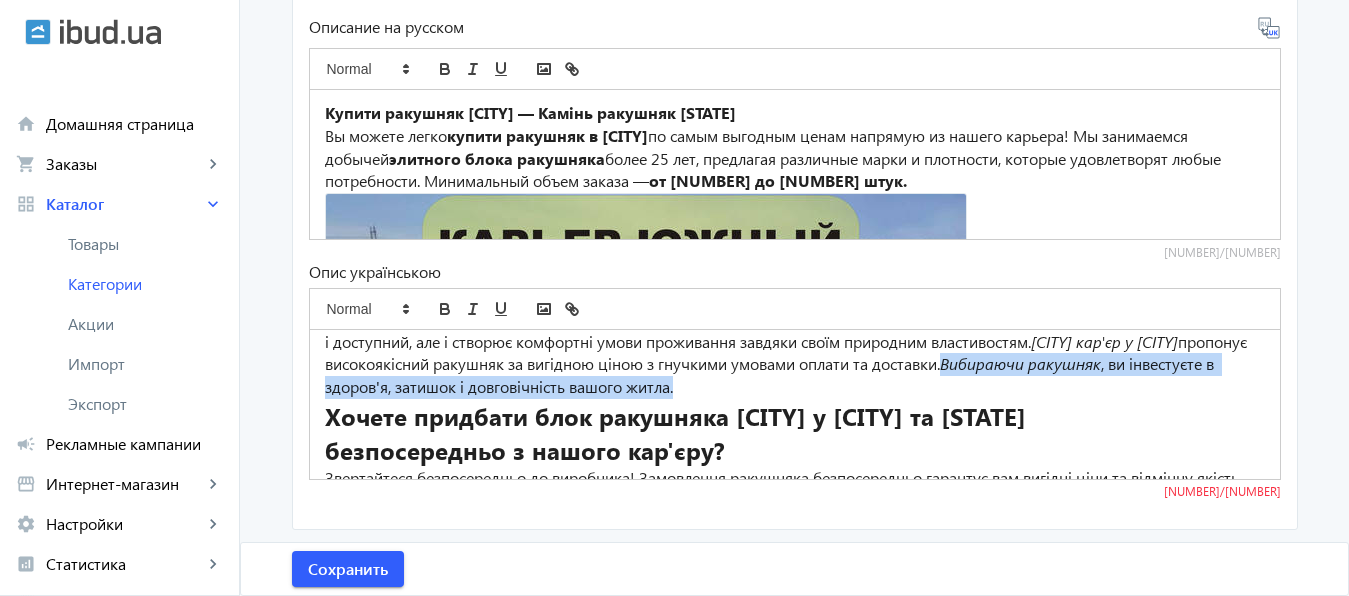 drag, startPoint x: 1082, startPoint y: 434, endPoint x: 1091, endPoint y: 453, distance: 21.023796 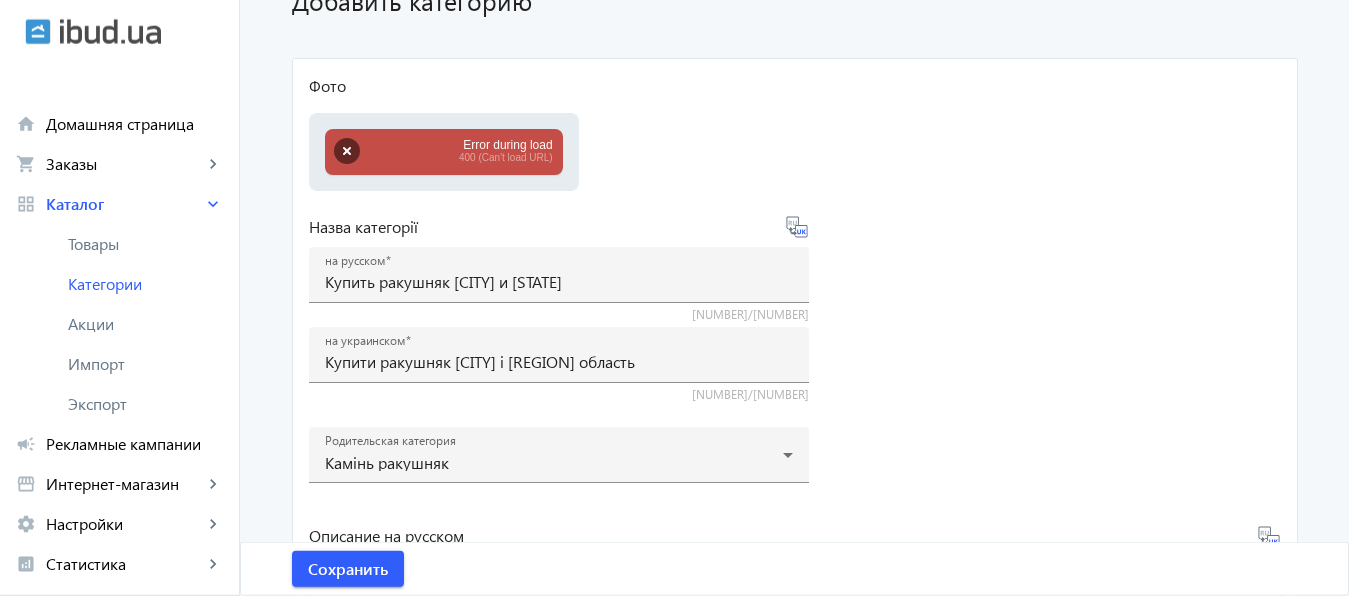scroll, scrollTop: 169, scrollLeft: 0, axis: vertical 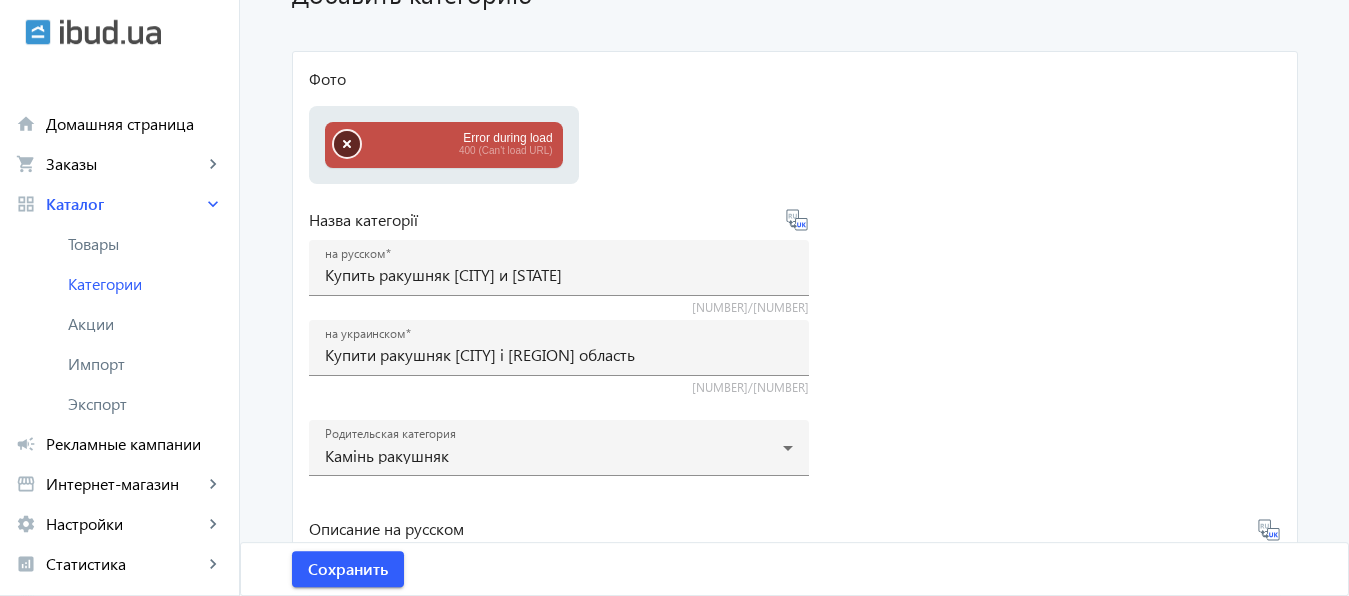 click 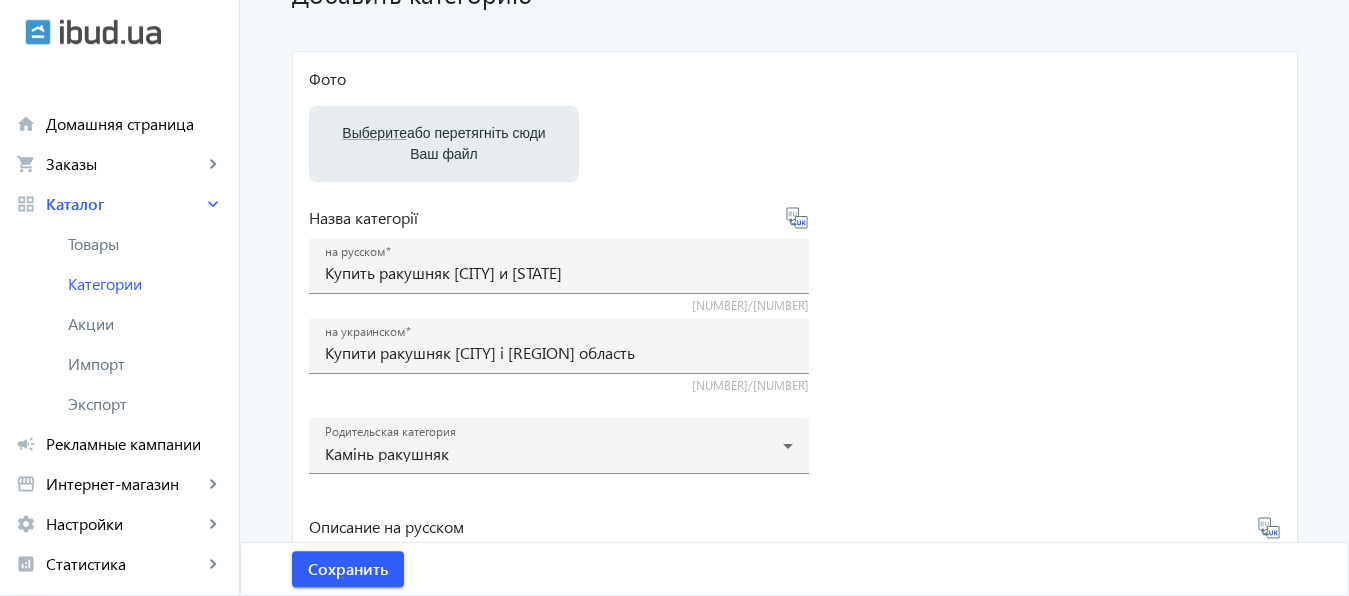 click on "Выберите  или перетащите сюда Ваш файл" at bounding box center (444, 144) 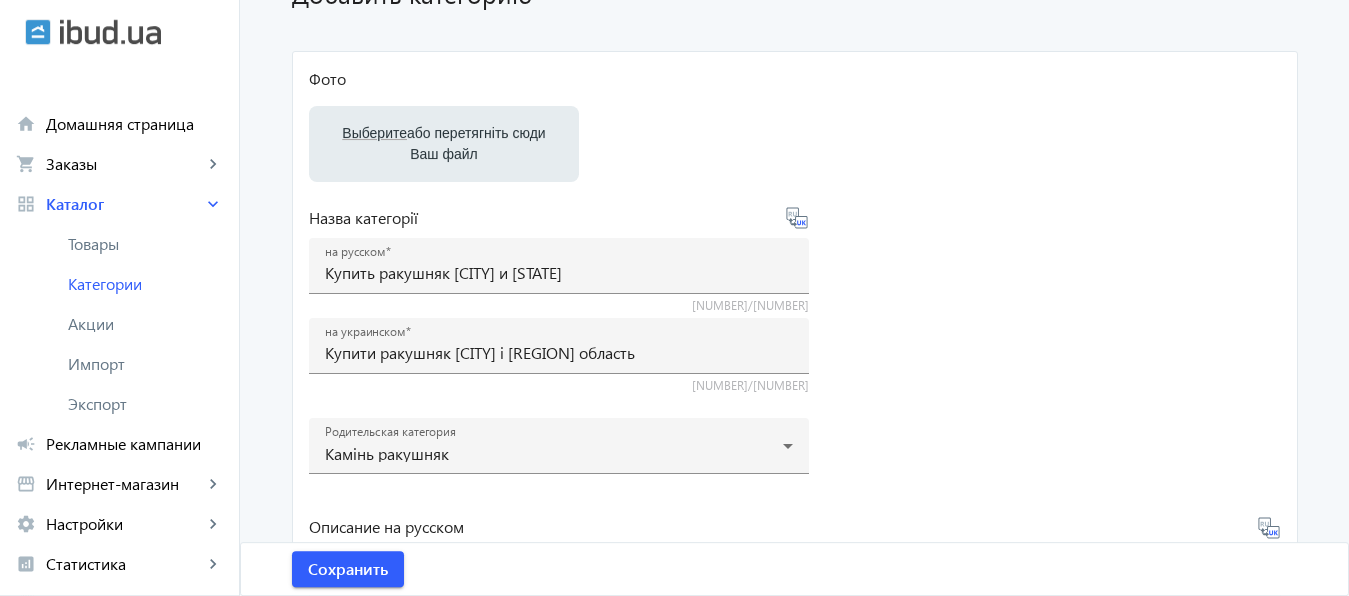type on "C:\fakepath\РАКУШНЯК М25 ОДЕССКИЙ КАРЬЕР ЮЖНЫЙ.PNG" 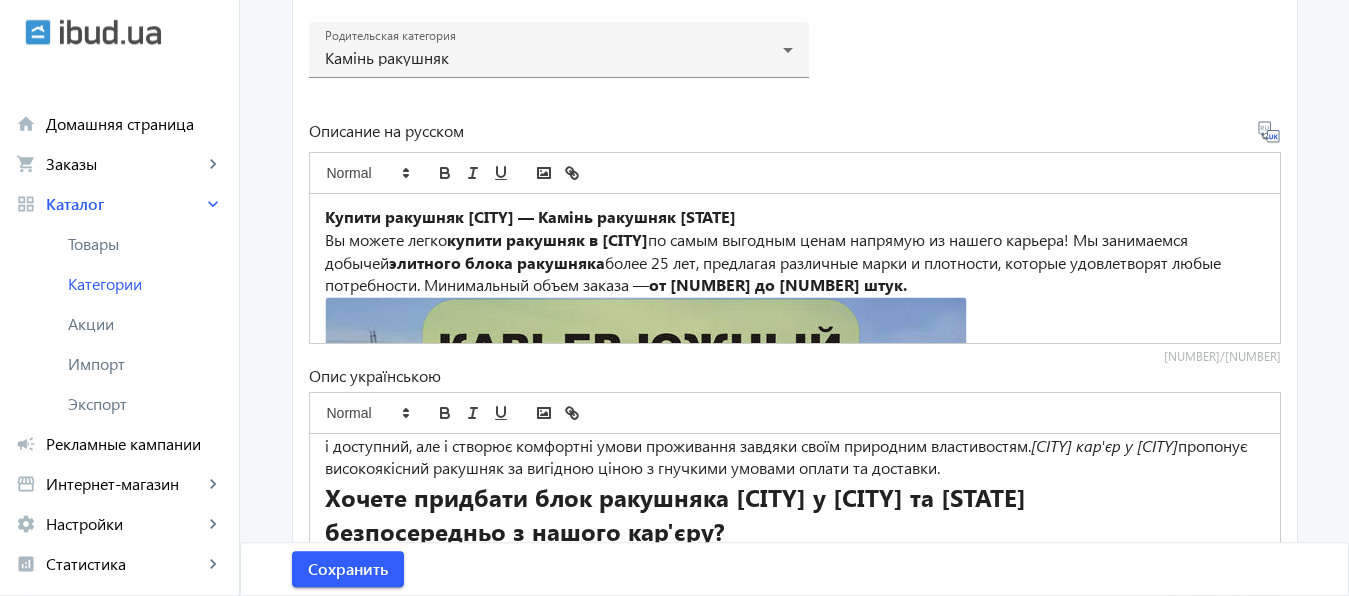 scroll, scrollTop: 789, scrollLeft: 0, axis: vertical 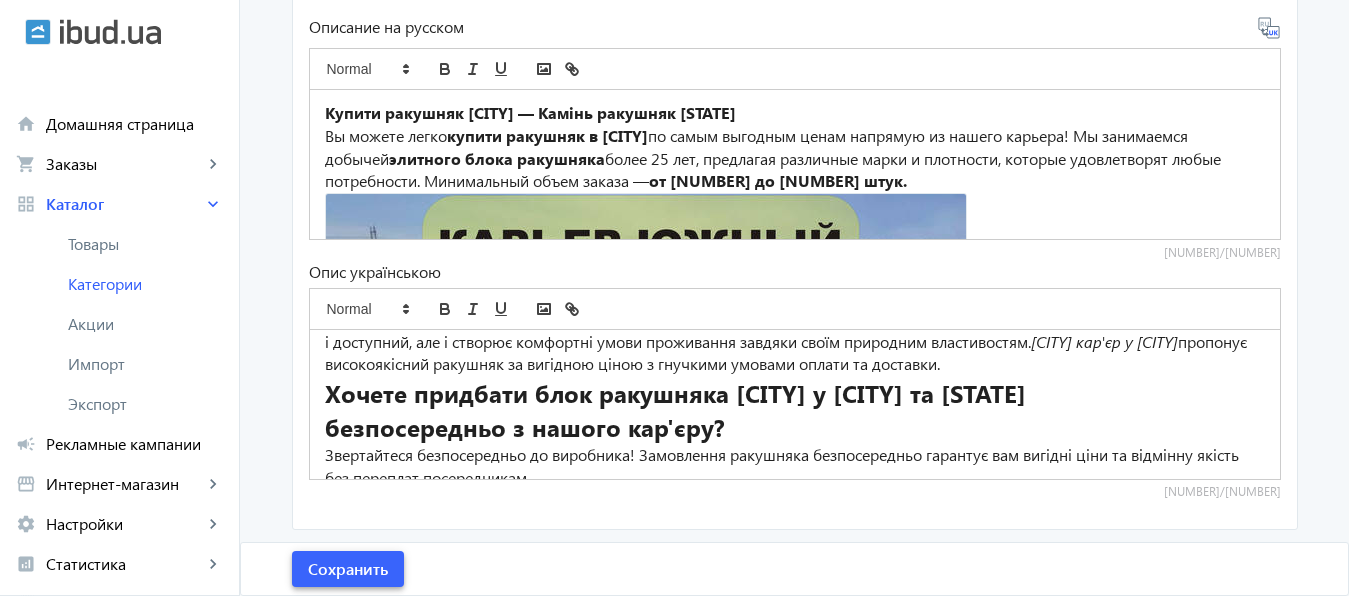 click on "Сохранить" 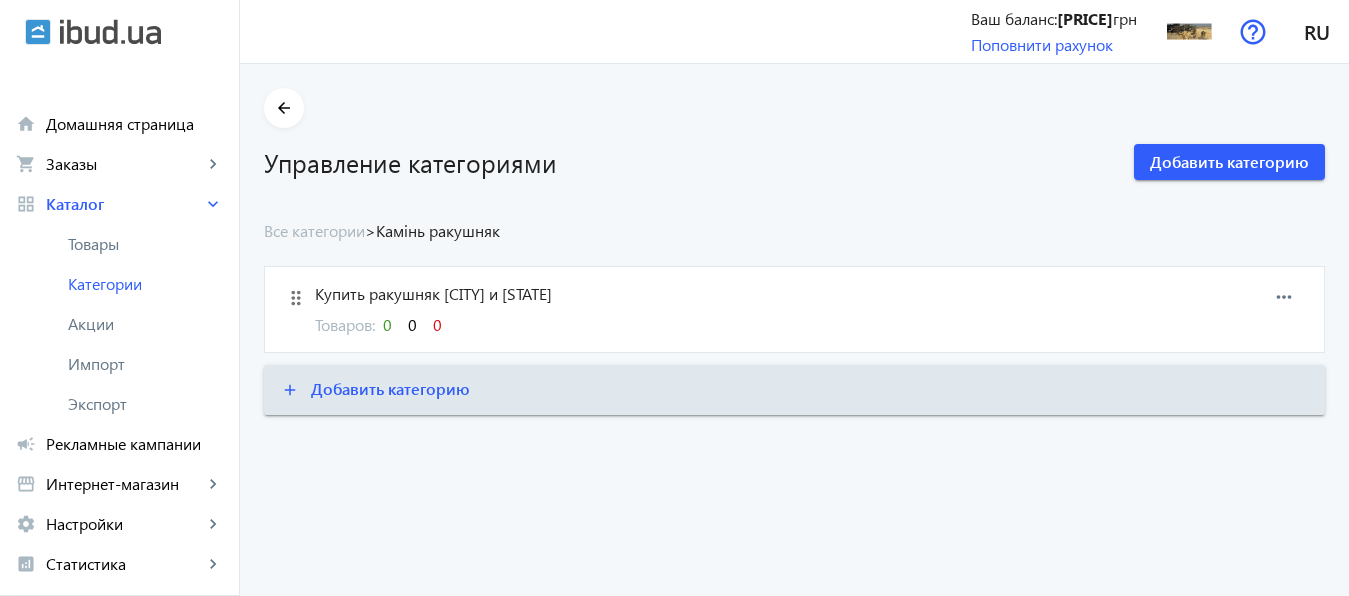 scroll, scrollTop: 0, scrollLeft: 0, axis: both 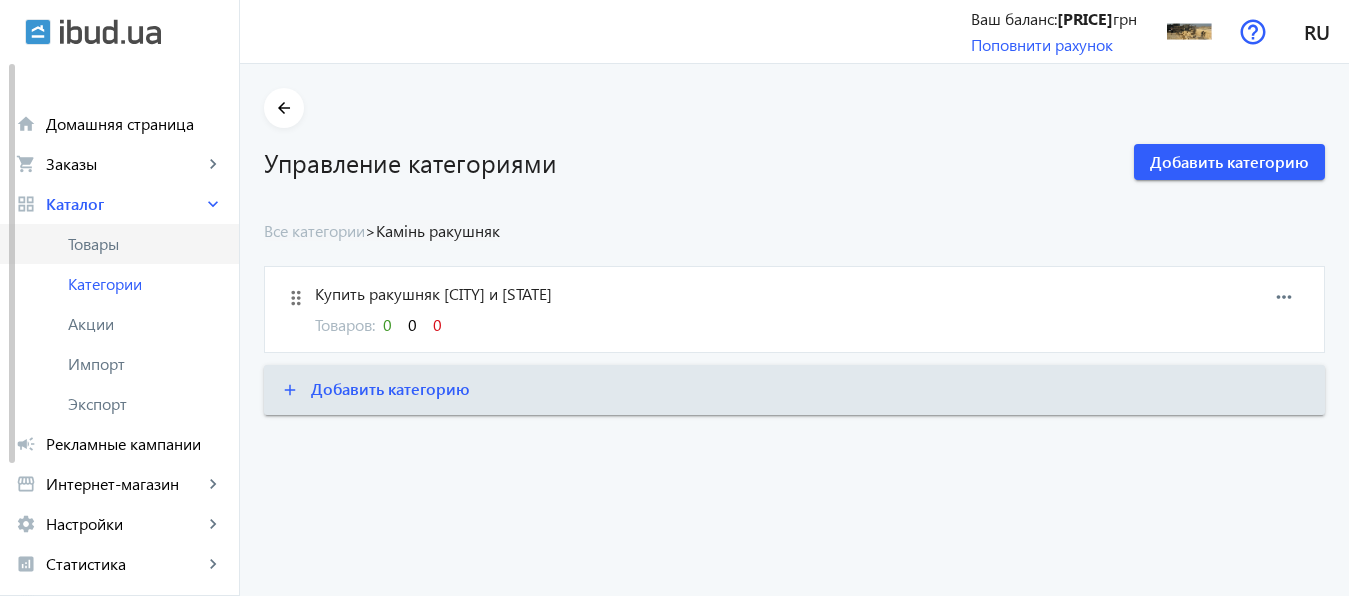 click on "Товары" 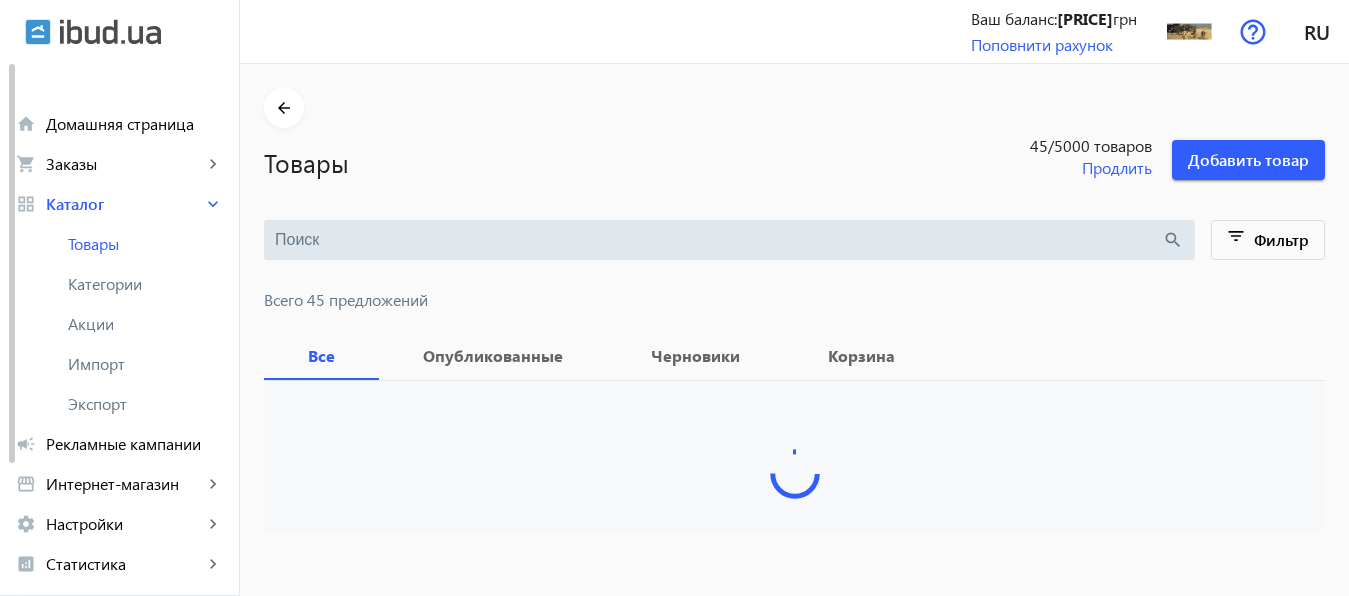 scroll, scrollTop: 3, scrollLeft: 0, axis: vertical 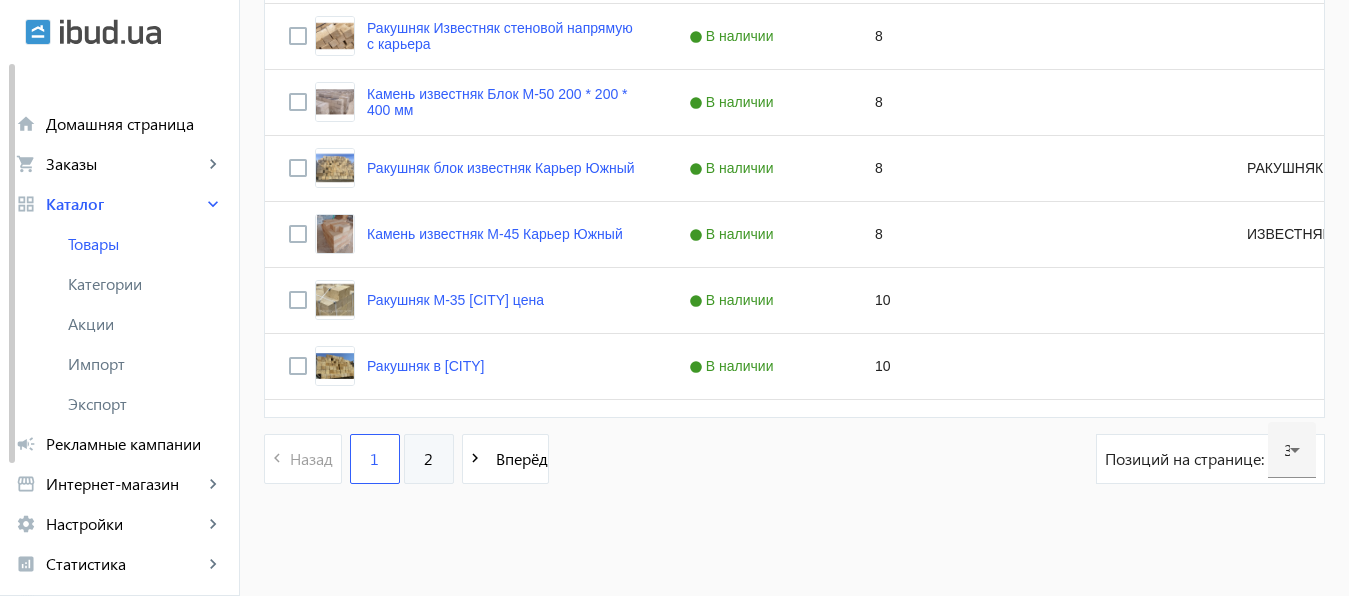 click on "2" 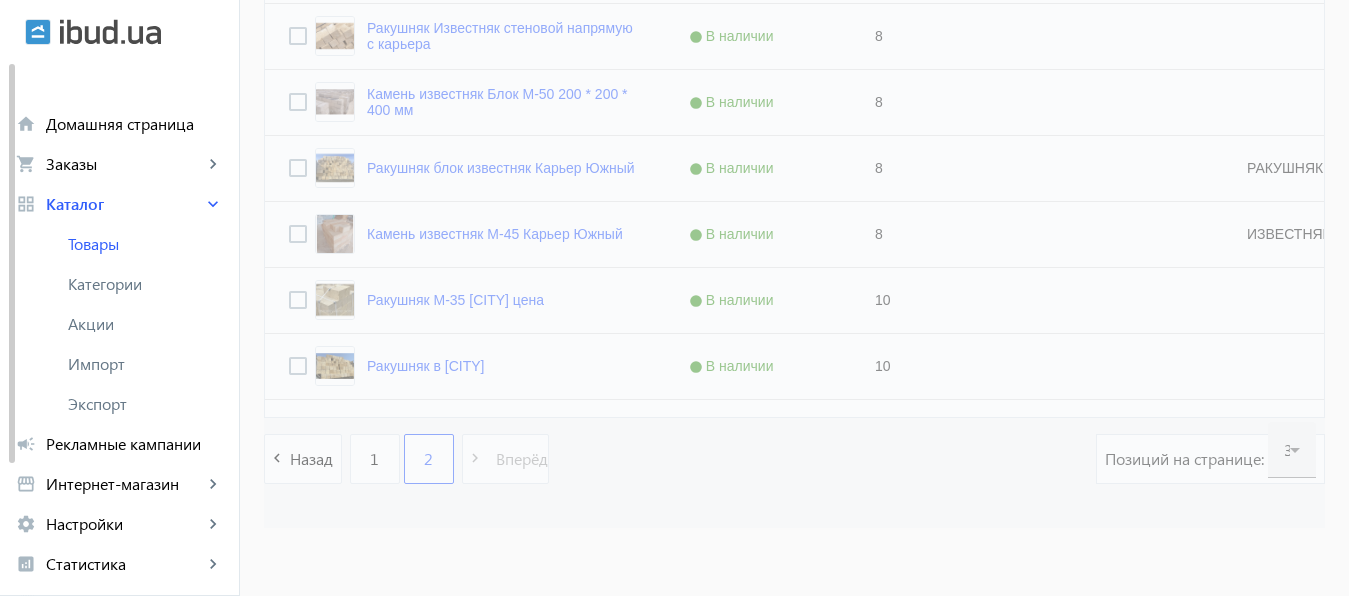 type 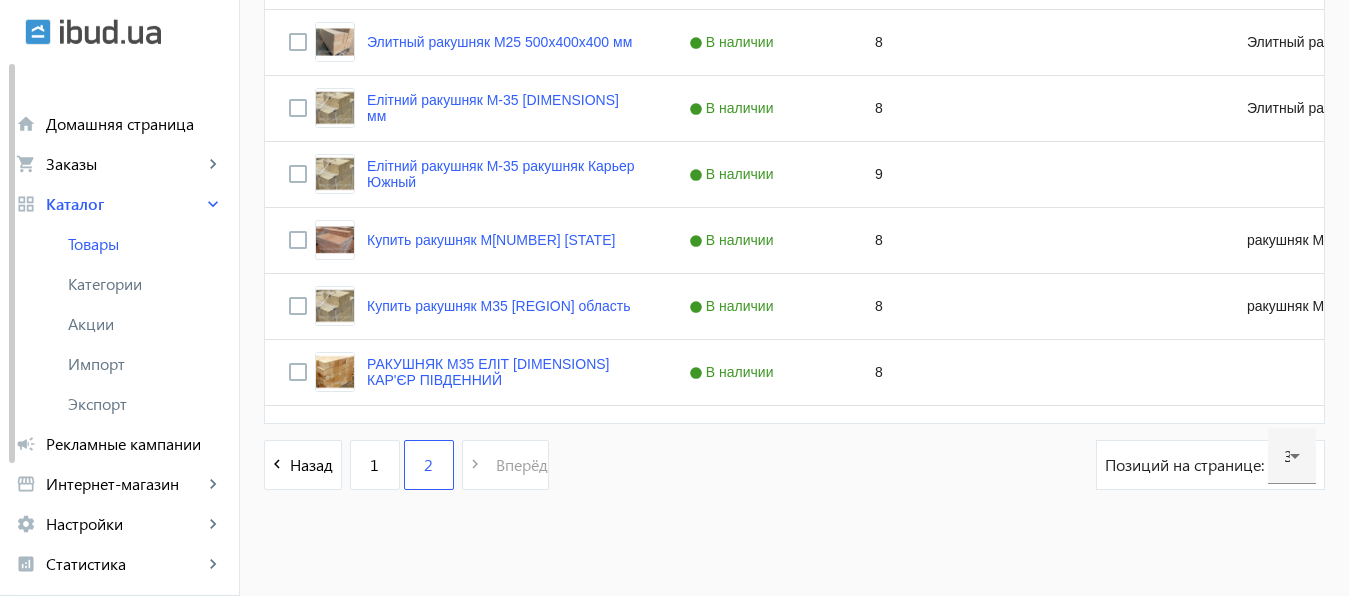 scroll, scrollTop: 1111, scrollLeft: 0, axis: vertical 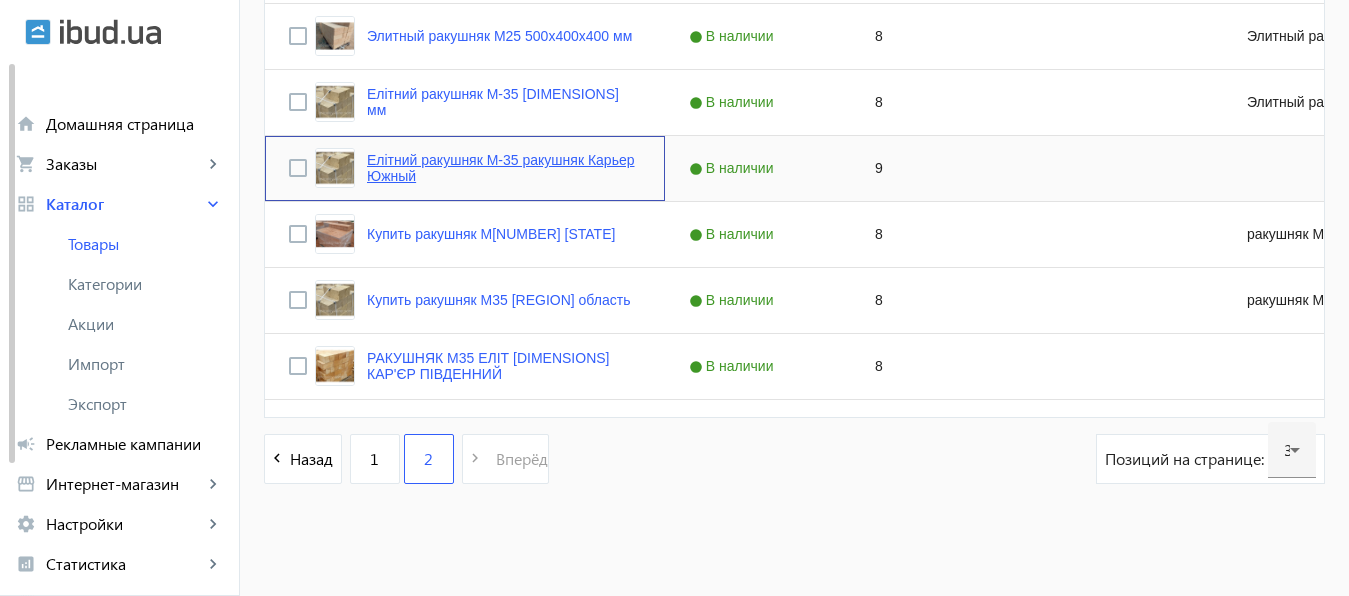 click on "Элитный ракушняк М-35 ракушняк Карьер Южный" 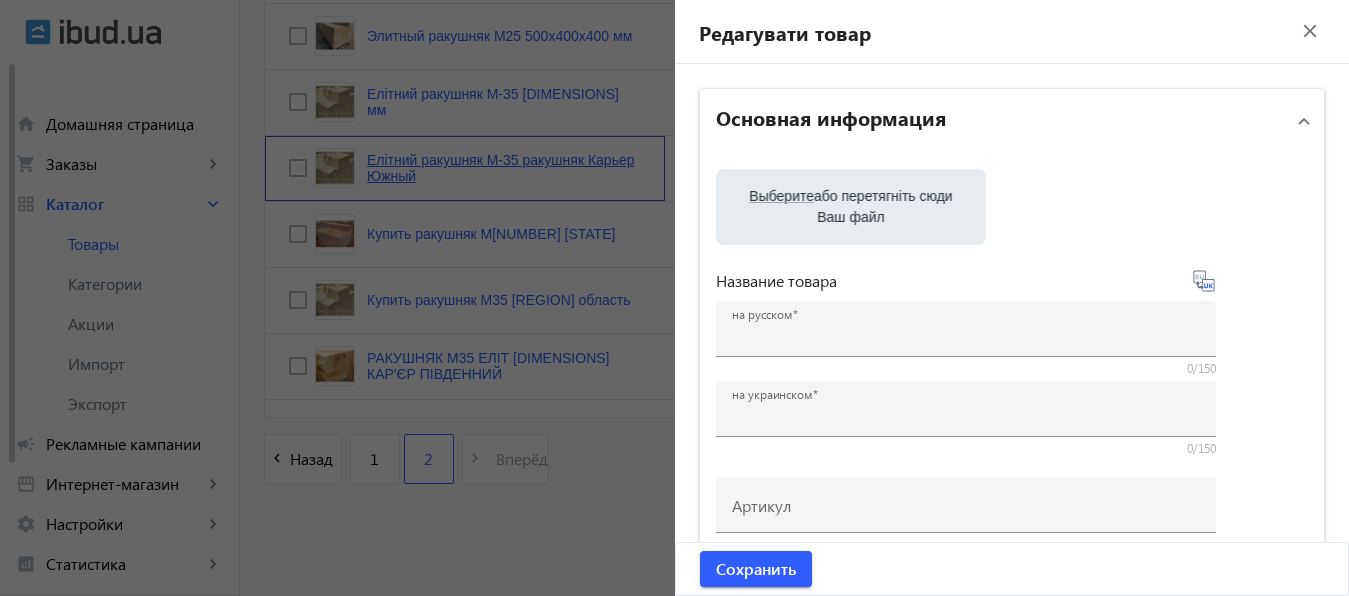 type on "Элитный ракушняк М-35 ракушняк Карьер Южный" 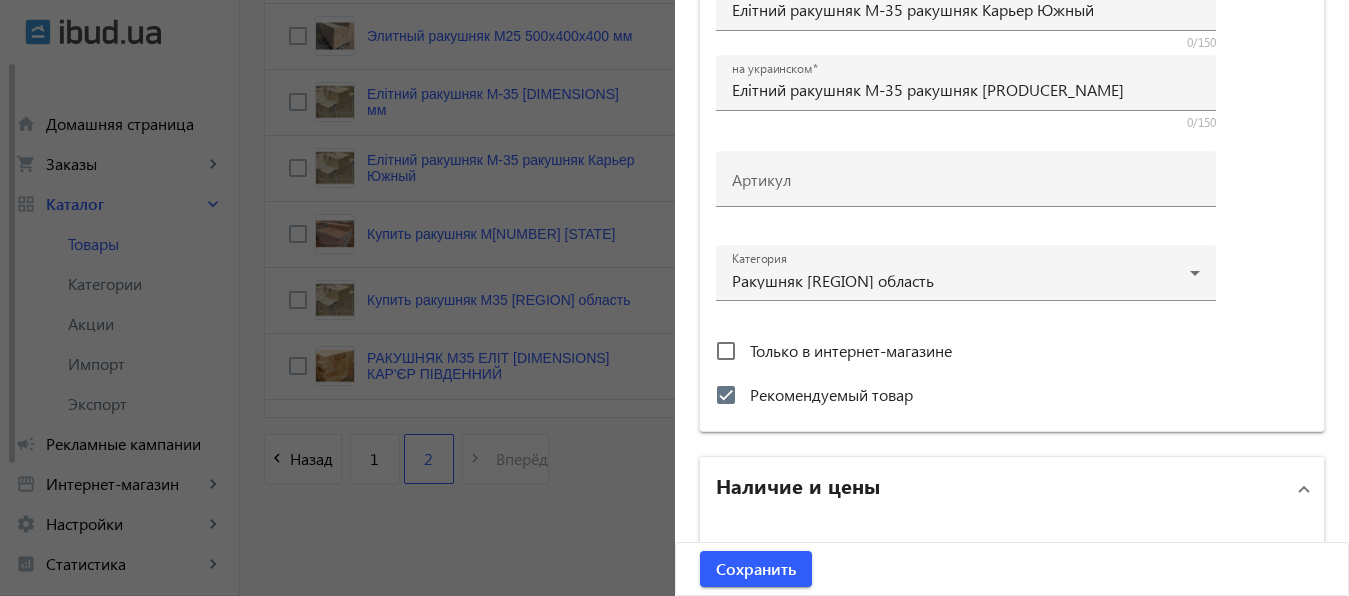 scroll, scrollTop: 536, scrollLeft: 0, axis: vertical 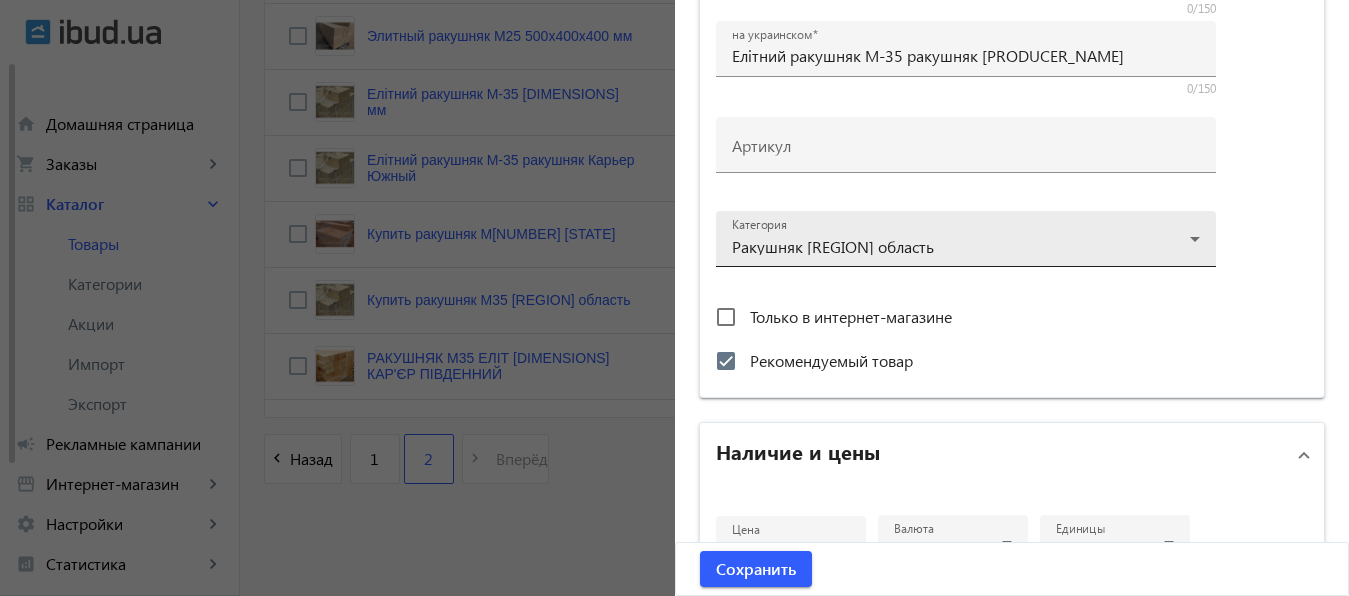 click 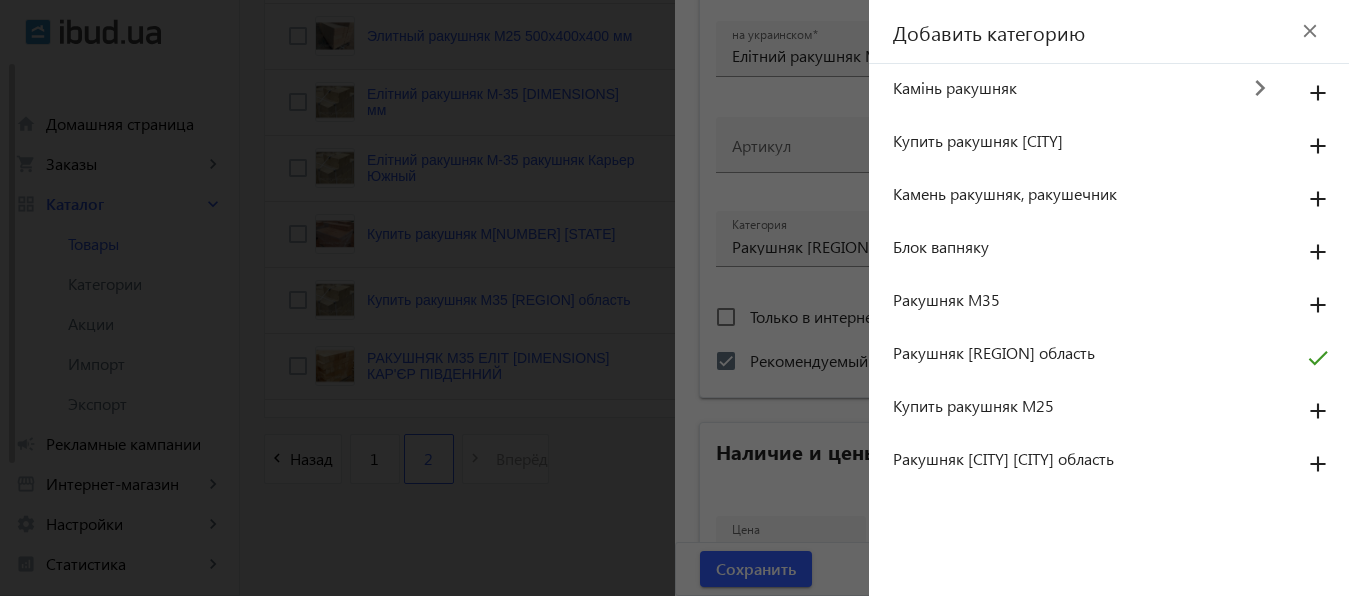 click 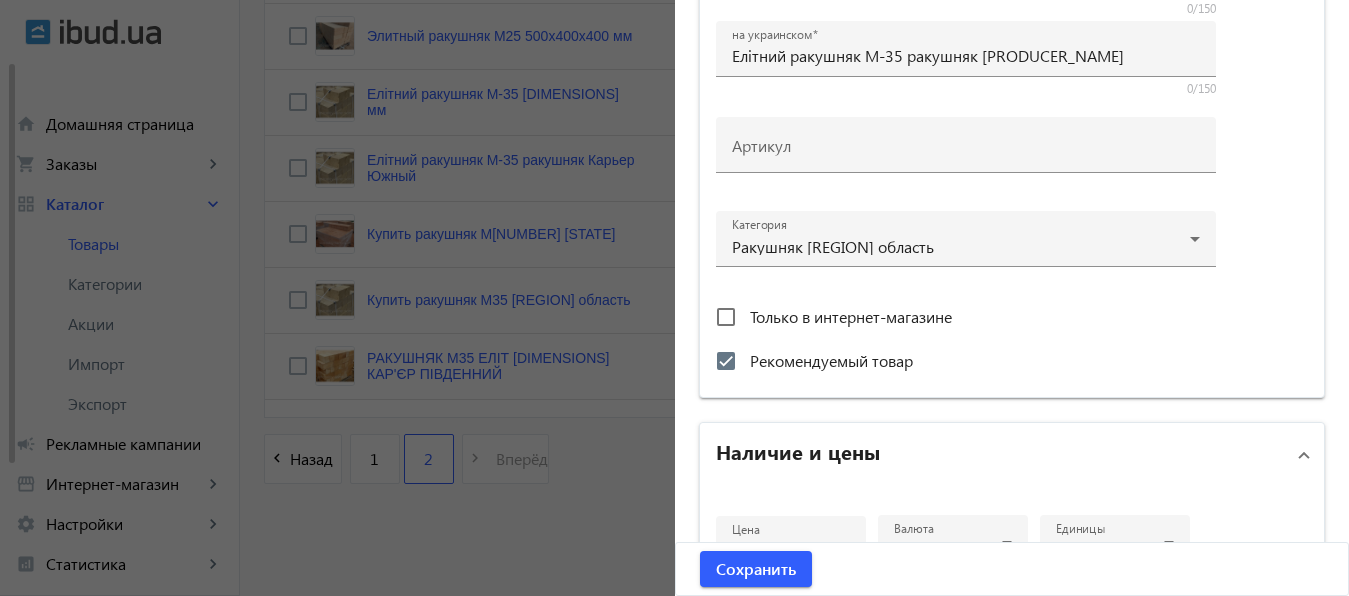 click 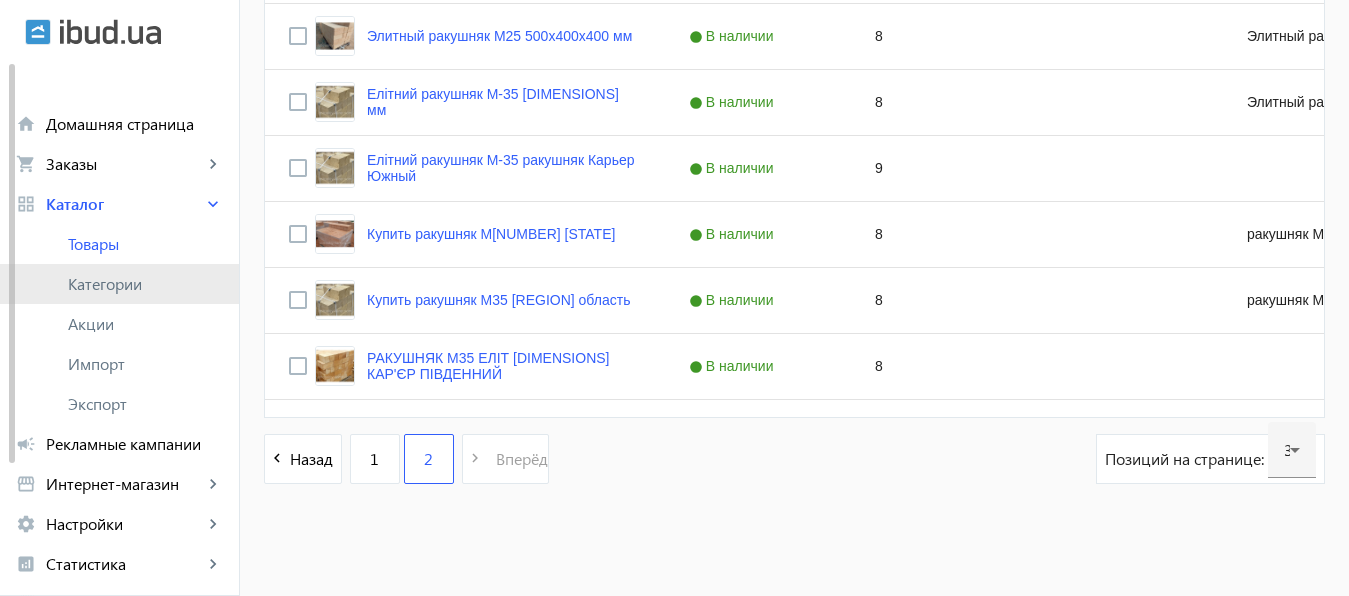 click on "Категории" 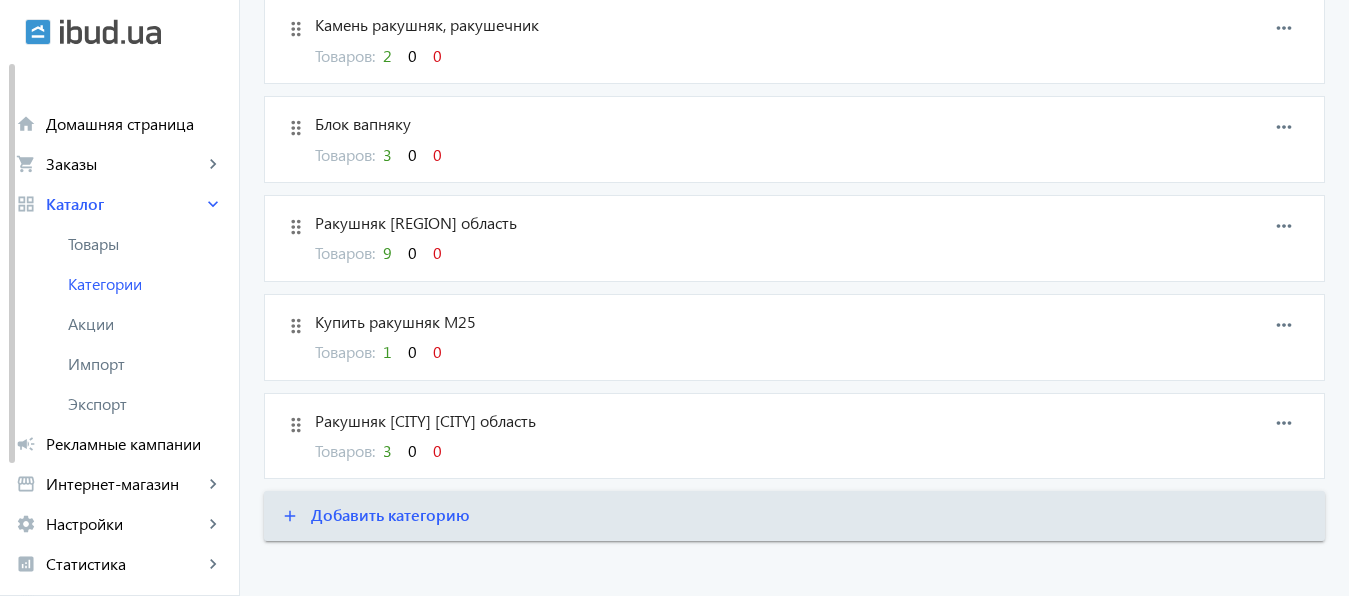 scroll, scrollTop: 579, scrollLeft: 0, axis: vertical 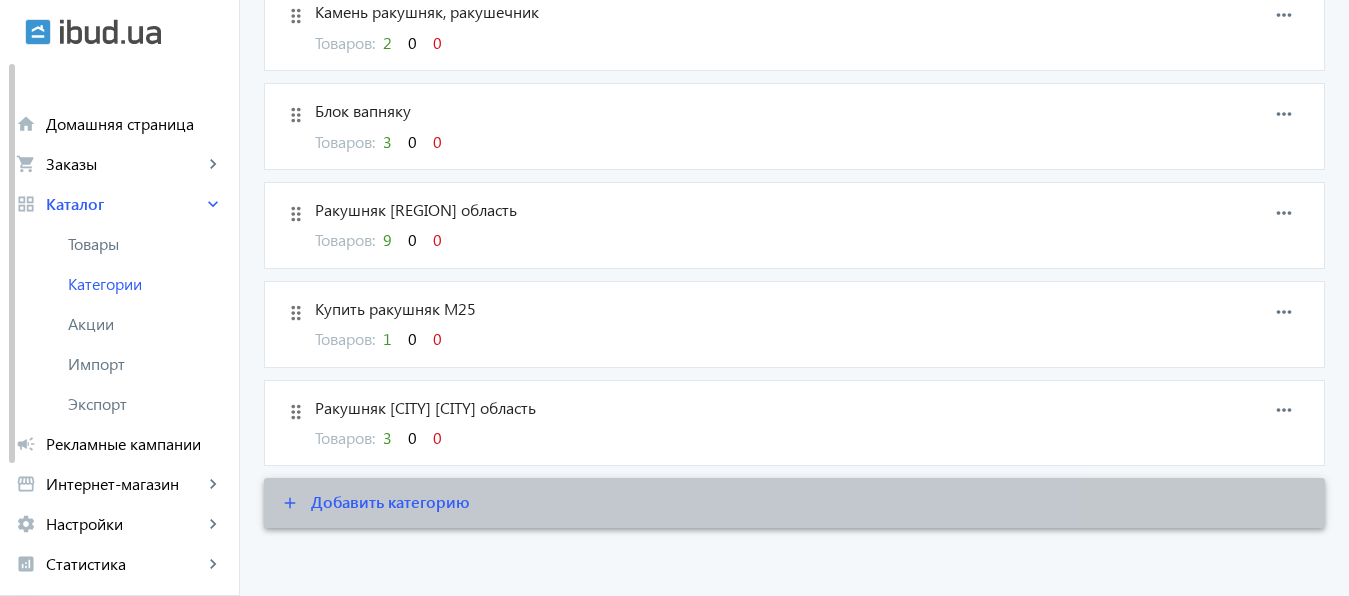 click on "Добавить категорию" 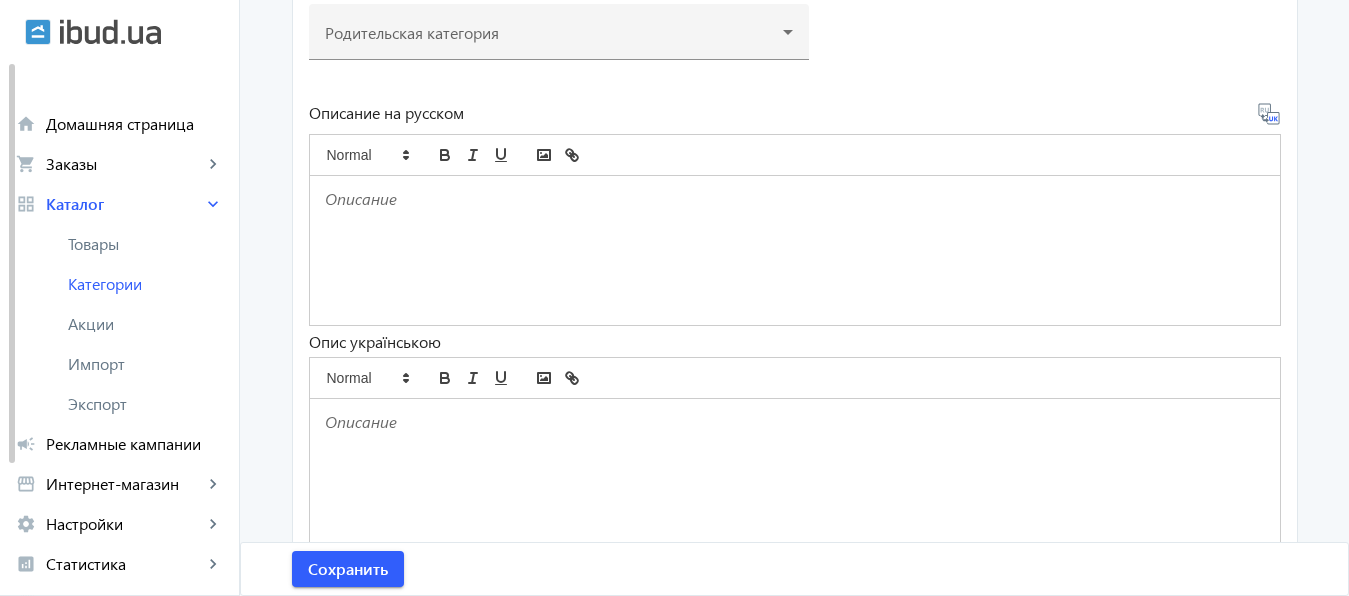 scroll, scrollTop: 0, scrollLeft: 0, axis: both 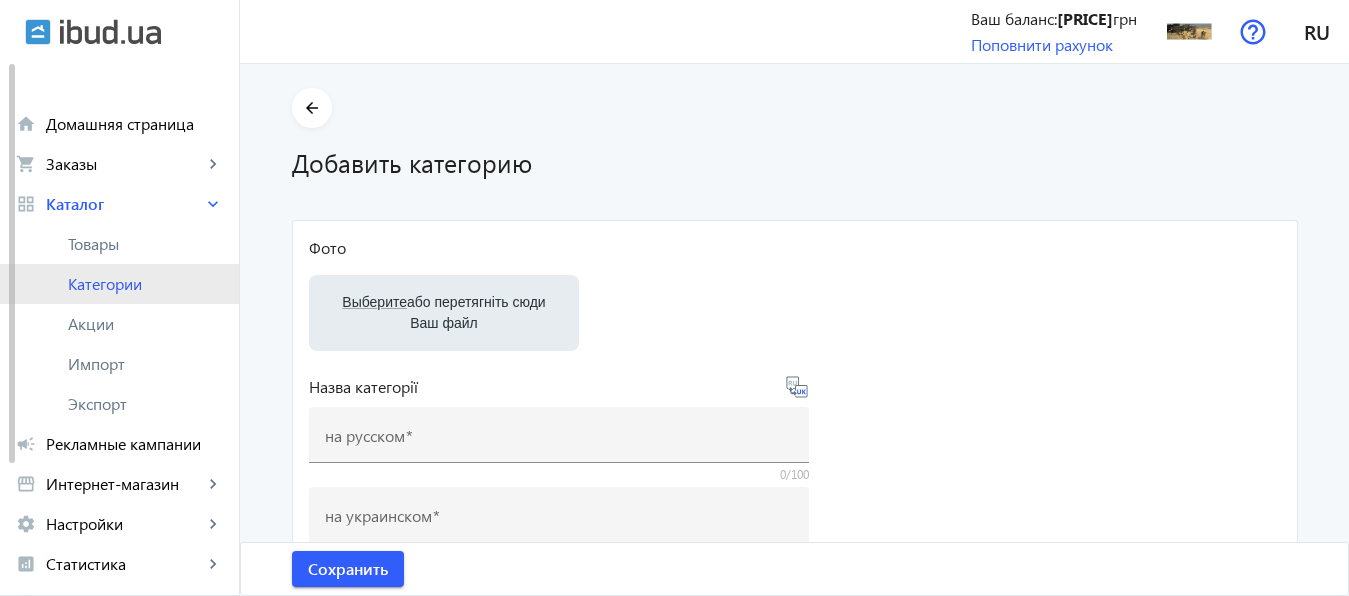 click on "Категории" 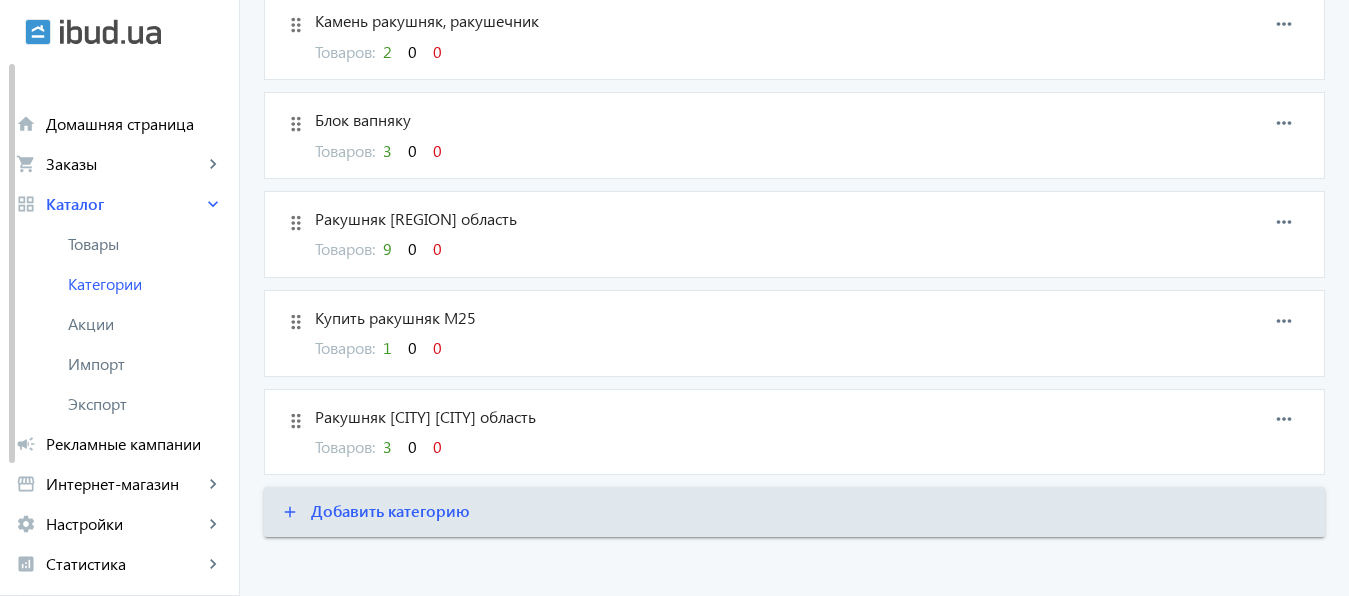scroll, scrollTop: 579, scrollLeft: 0, axis: vertical 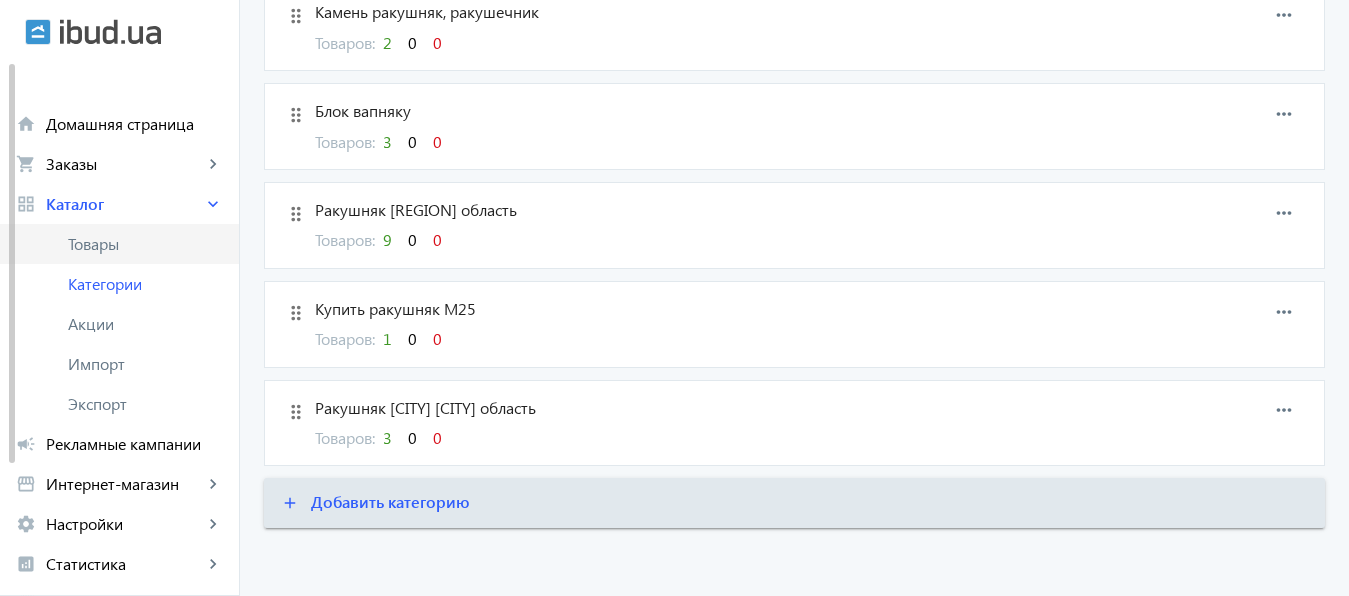 click on "Товары" 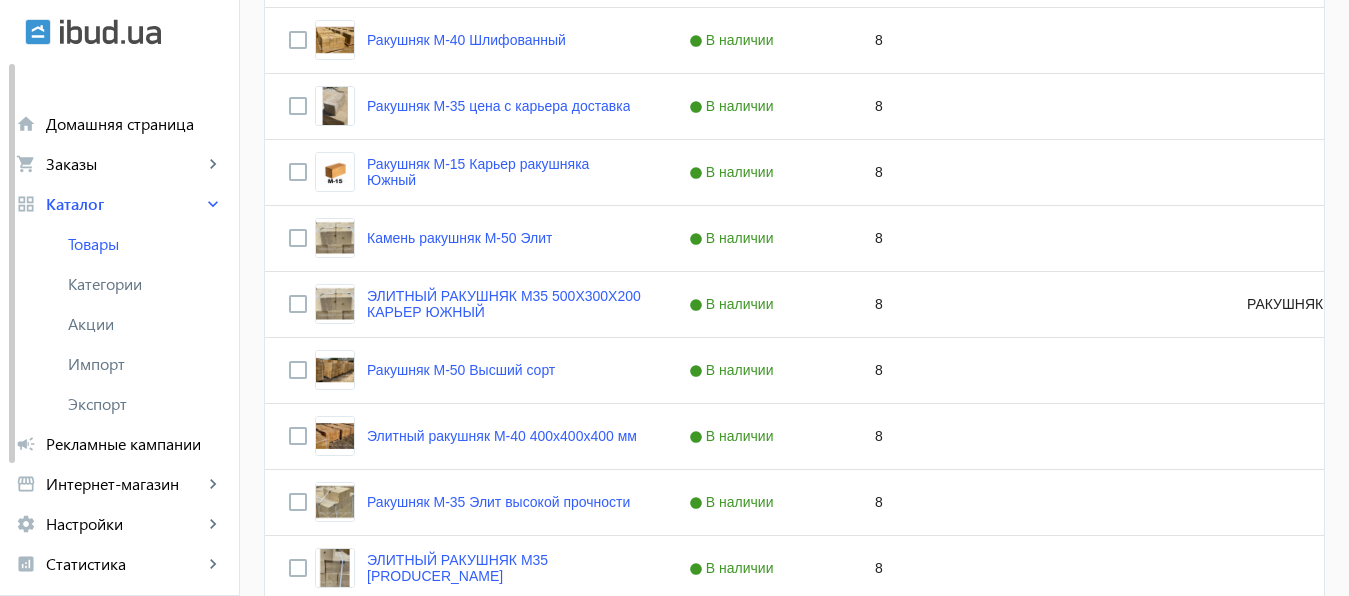 scroll, scrollTop: 0, scrollLeft: 0, axis: both 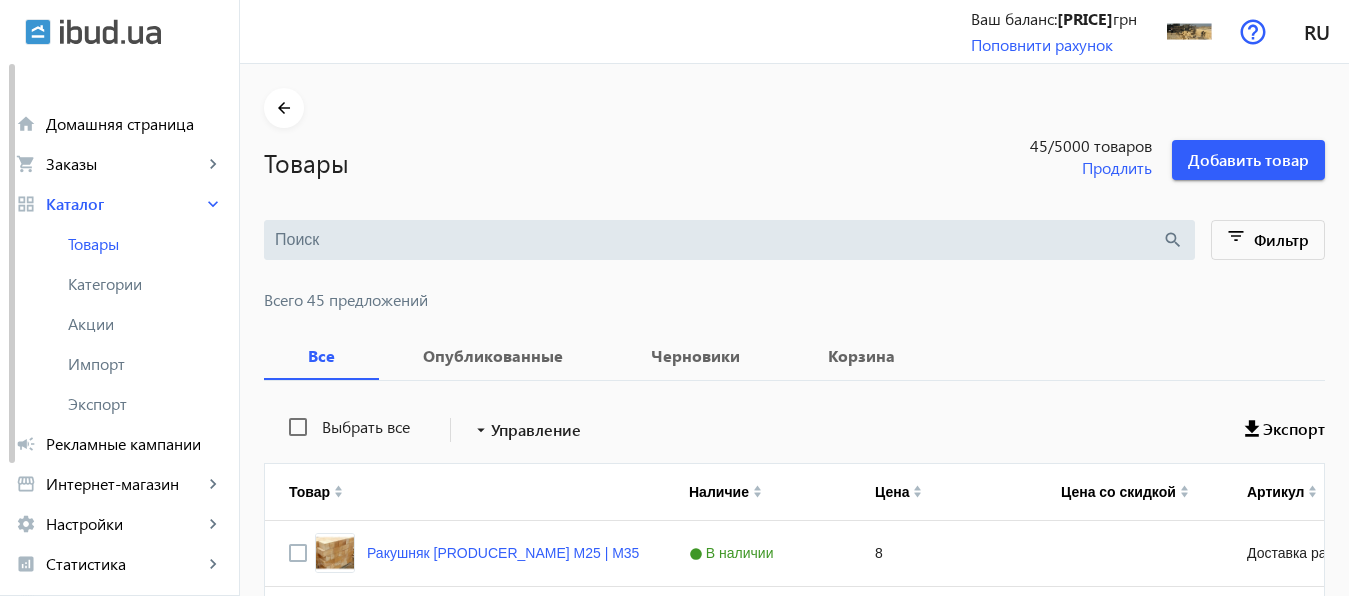 type 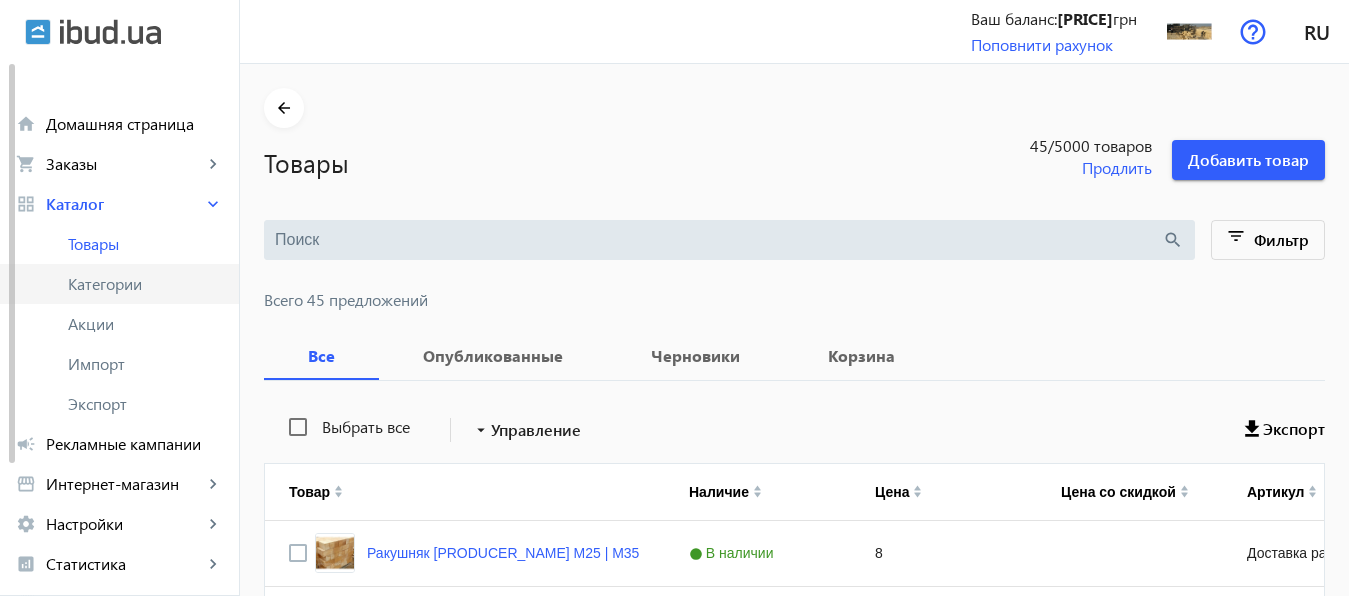 click on "Категории" 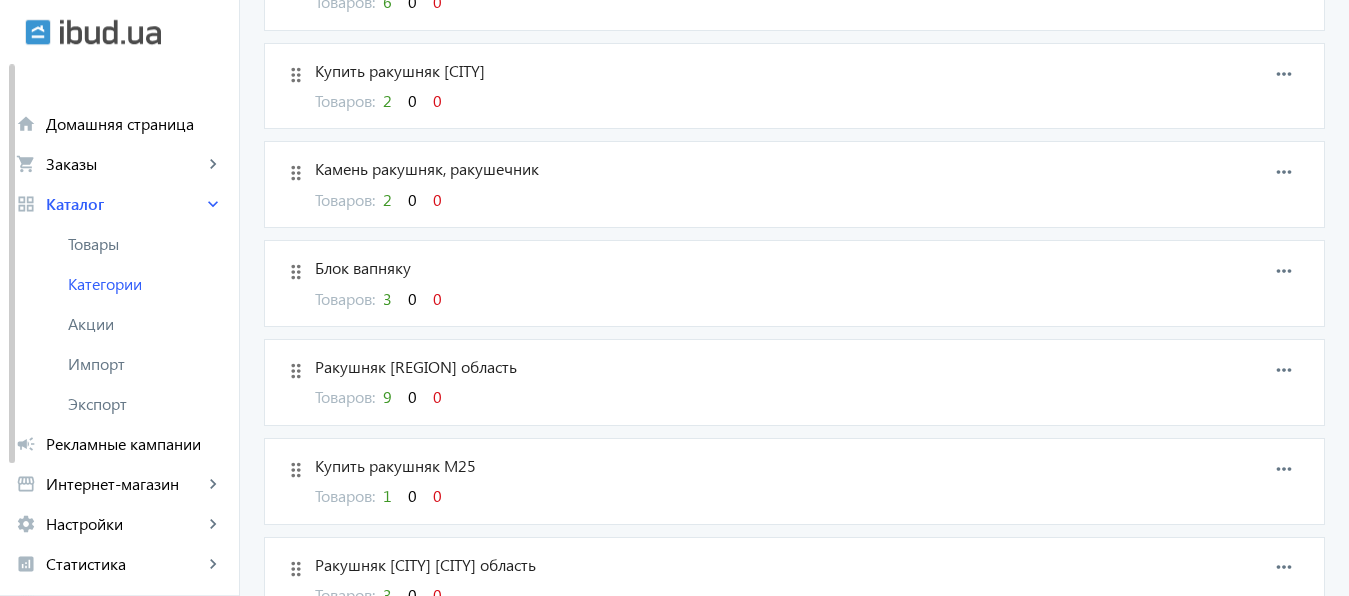 scroll, scrollTop: 435, scrollLeft: 0, axis: vertical 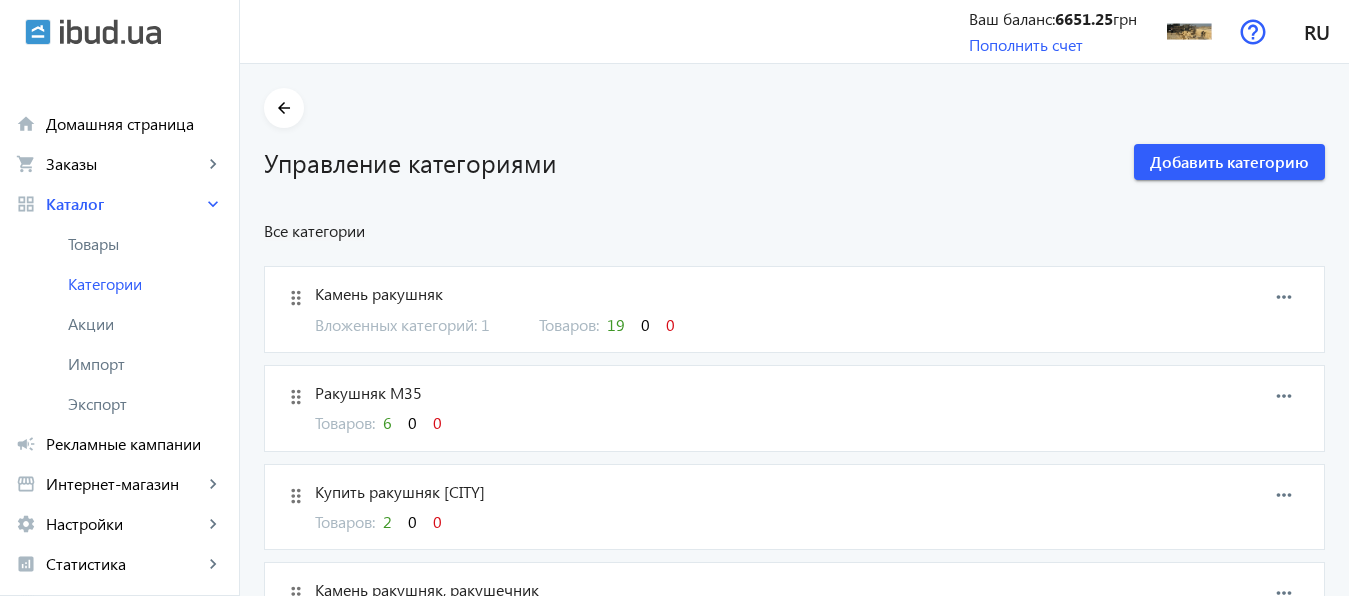 click on "Вложенных категорий: 1" at bounding box center (415, 325) 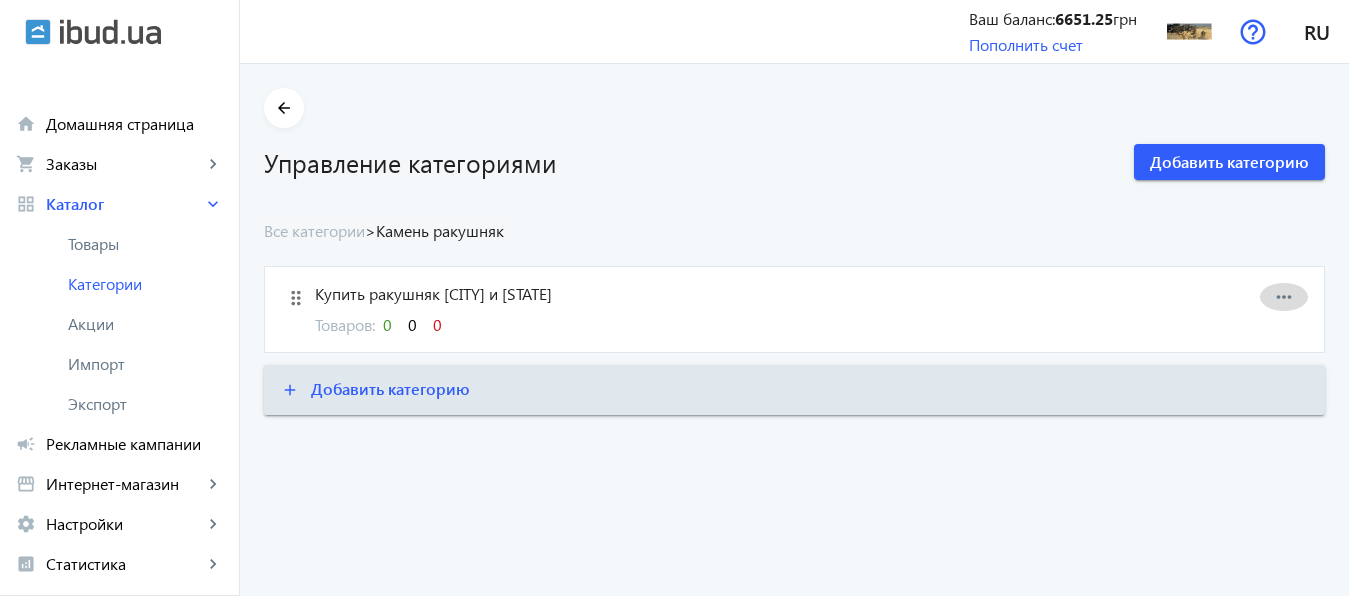 click on "more_horiz" at bounding box center (1284, 297) 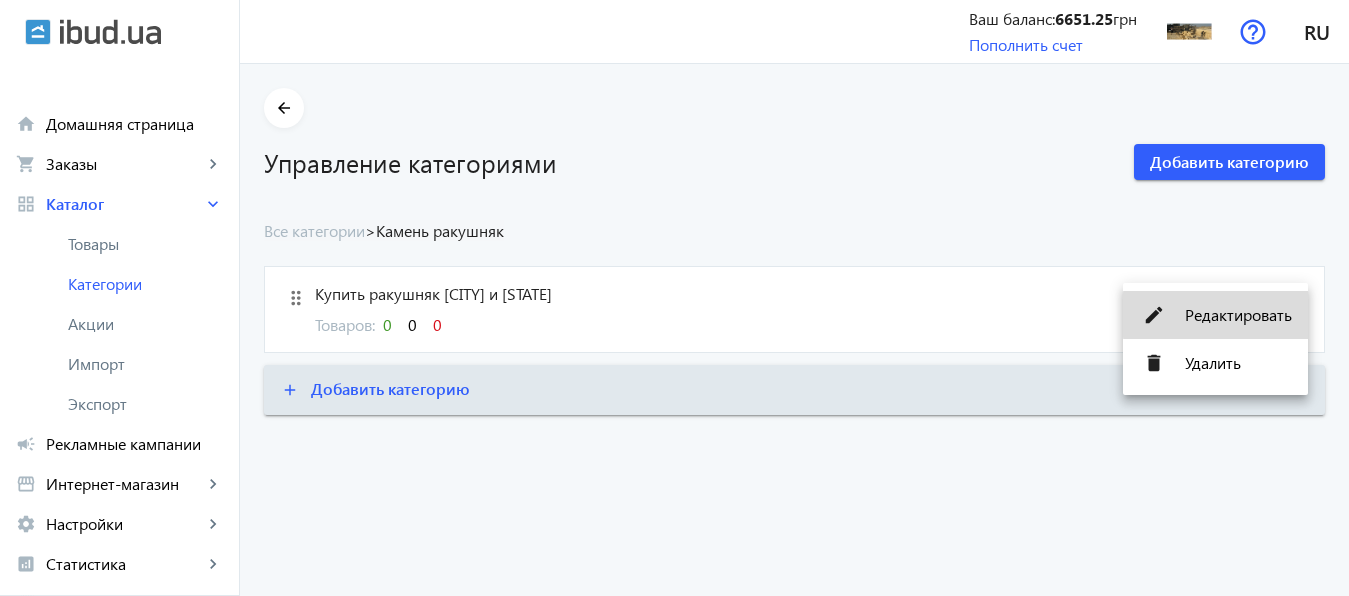 click on "Редактировать" at bounding box center (1238, 315) 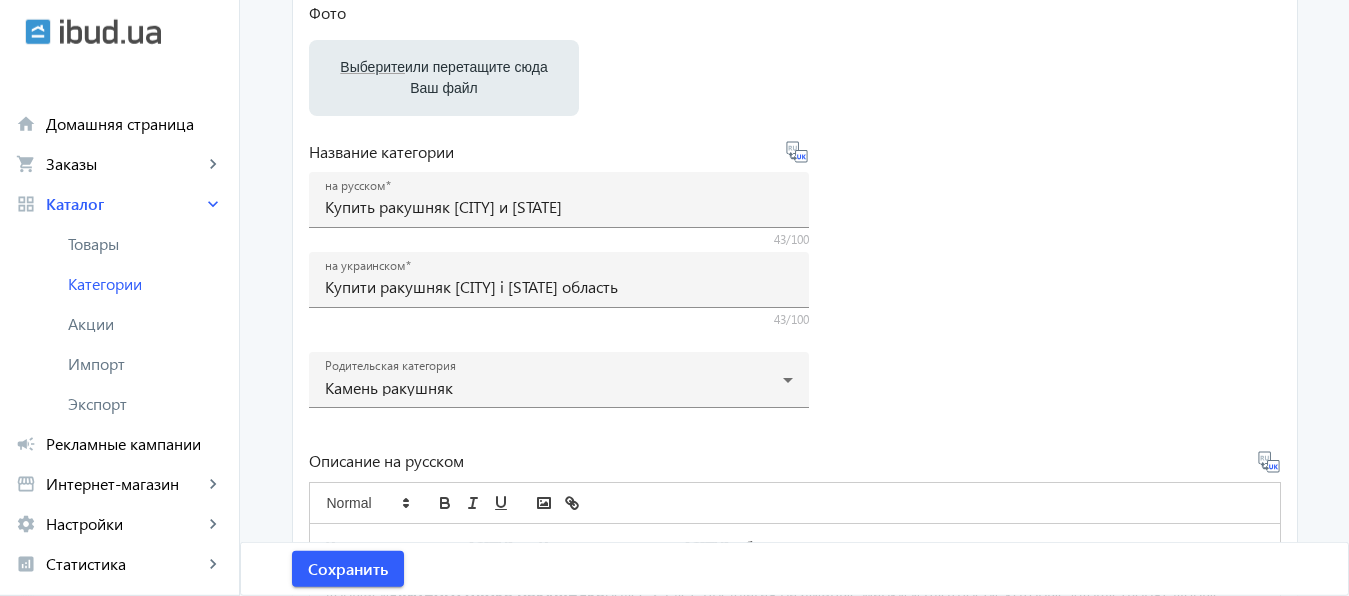 scroll, scrollTop: 237, scrollLeft: 0, axis: vertical 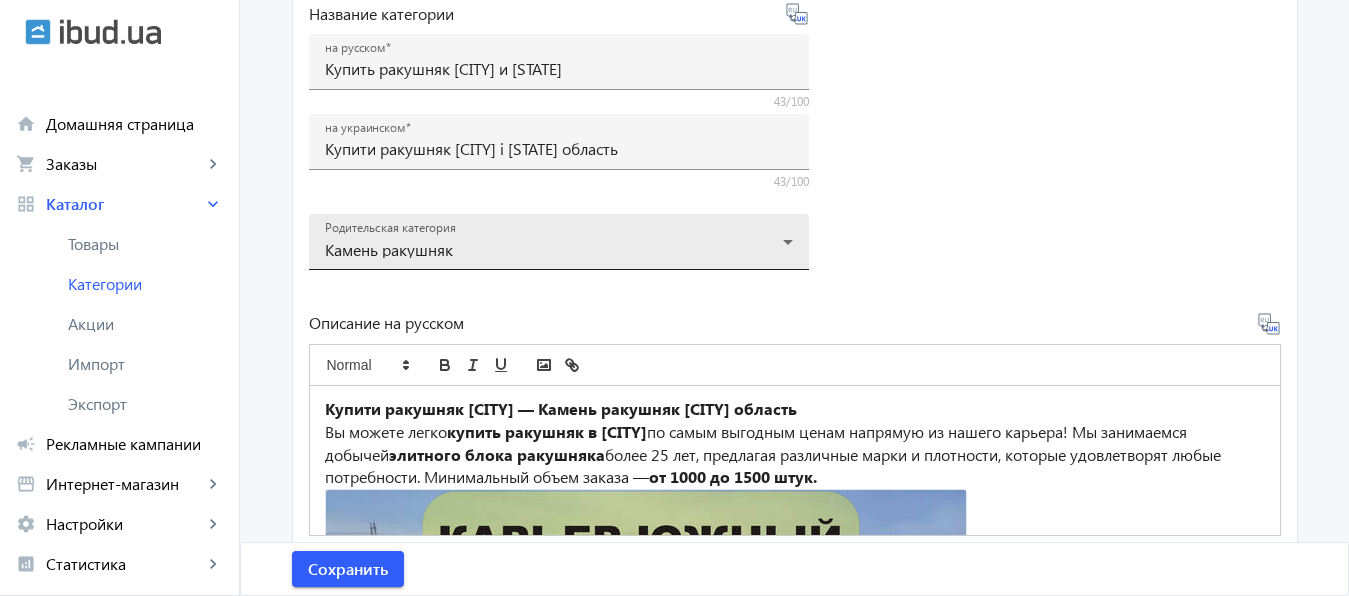 click 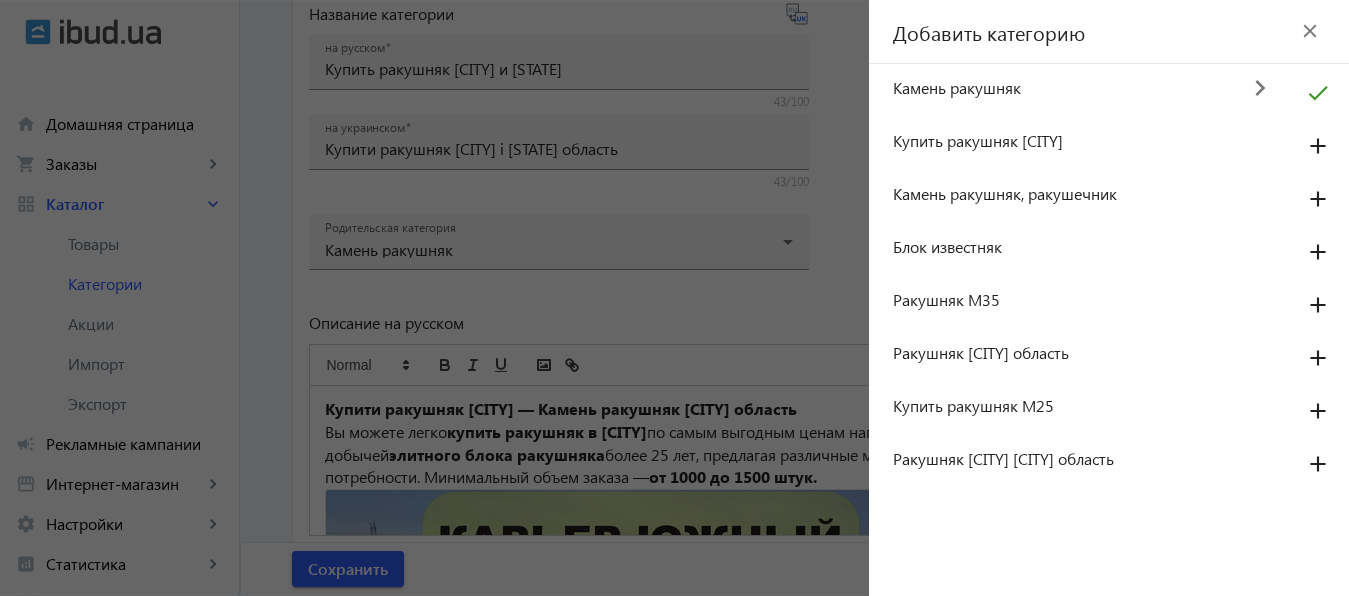 click on "close" 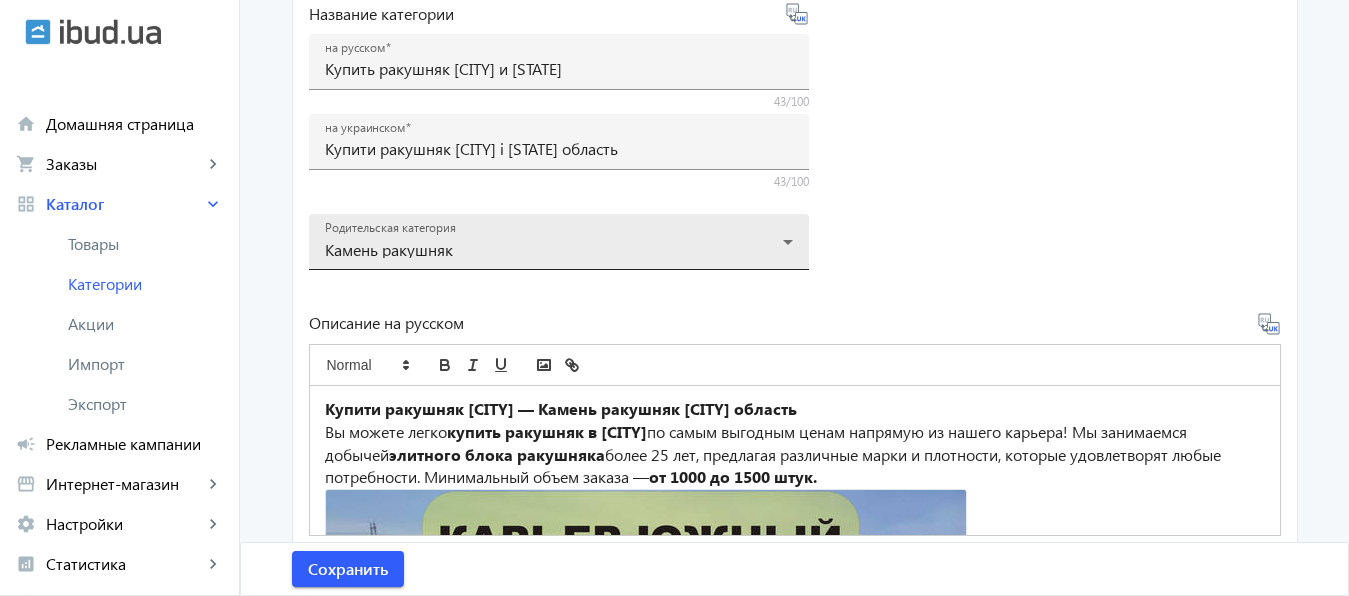click 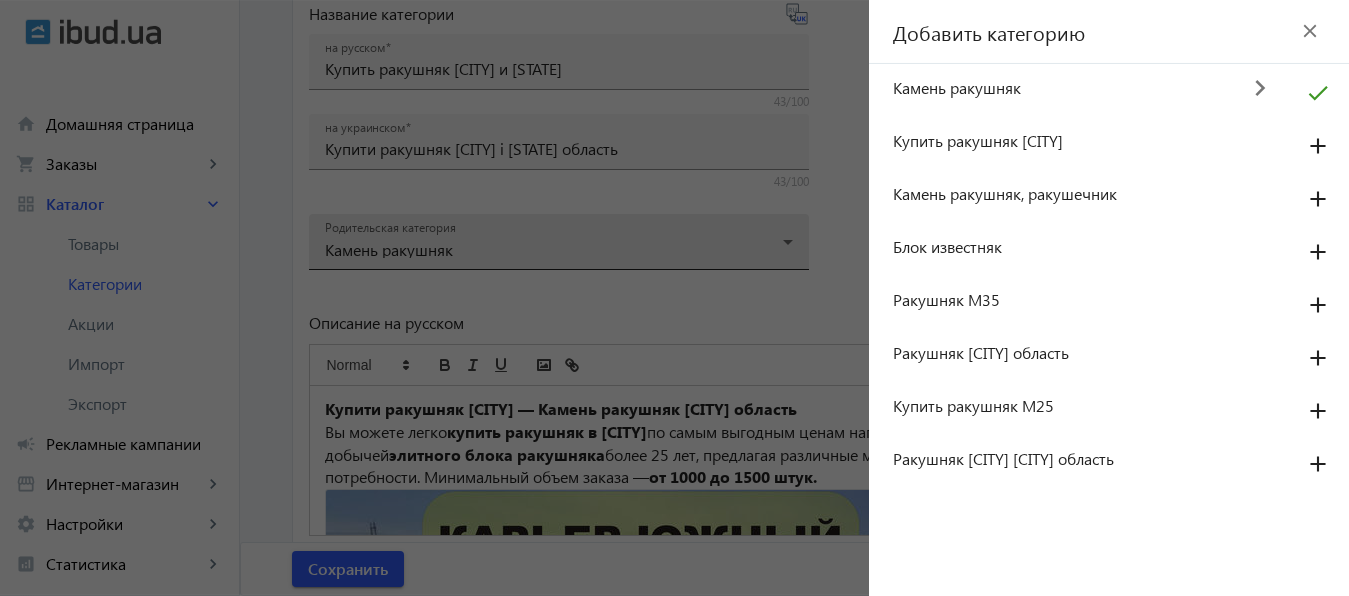 click 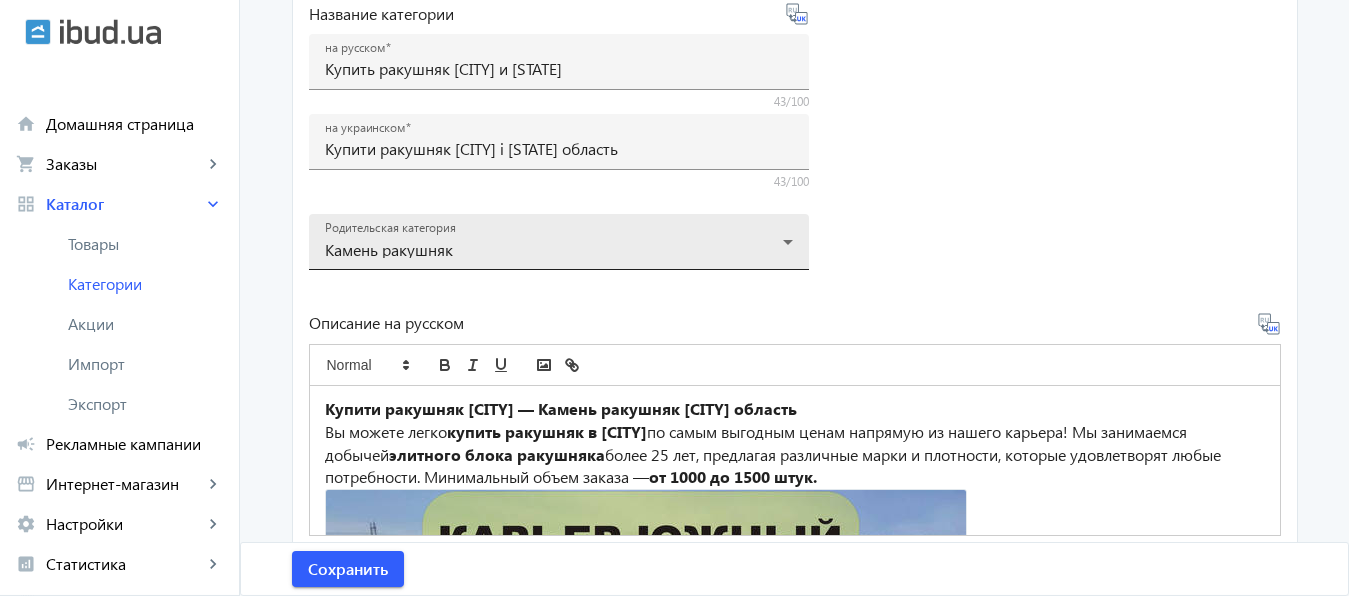 click 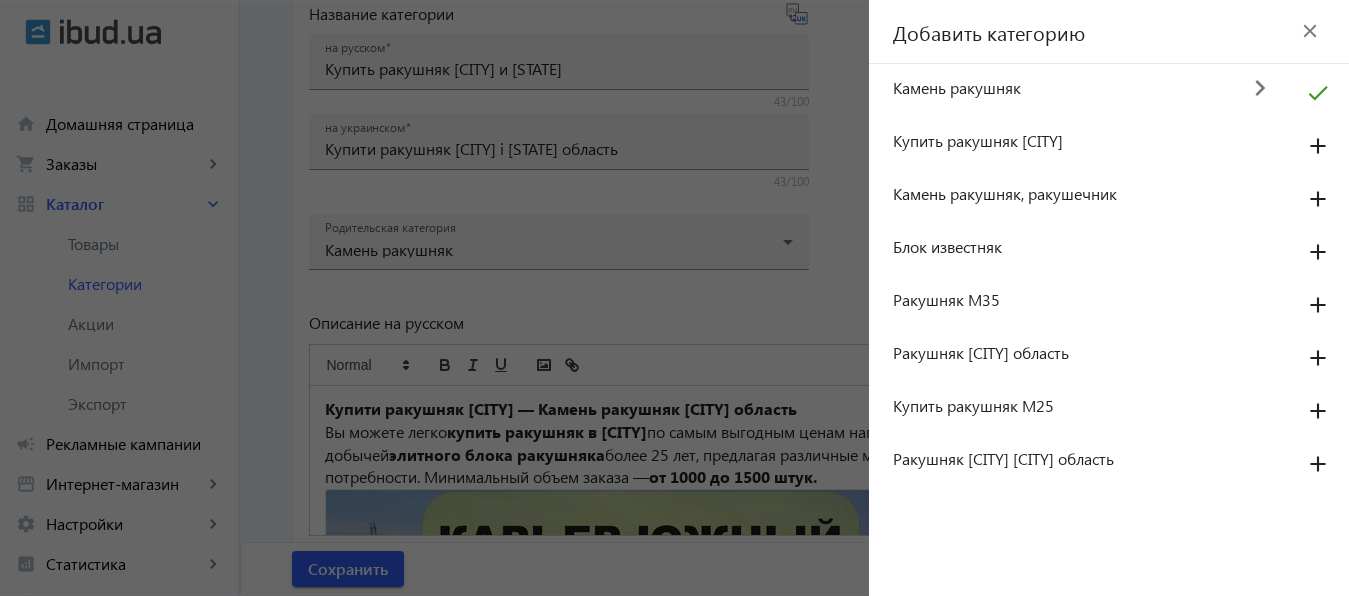 click on "close" 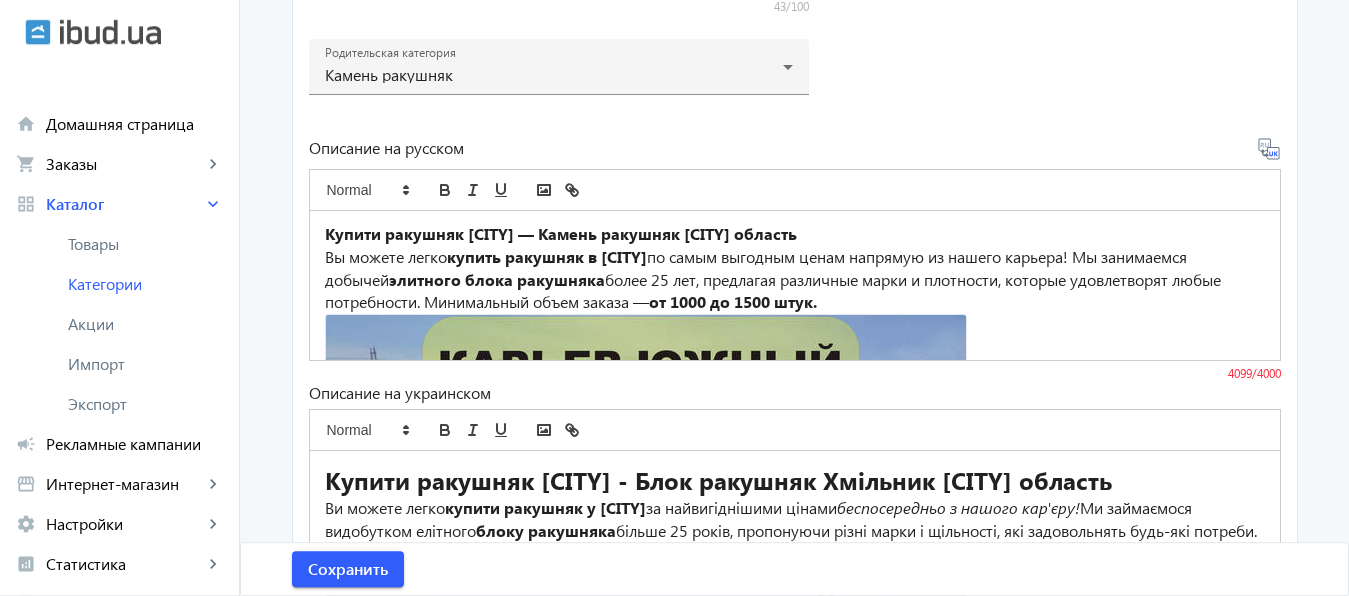 scroll, scrollTop: 789, scrollLeft: 0, axis: vertical 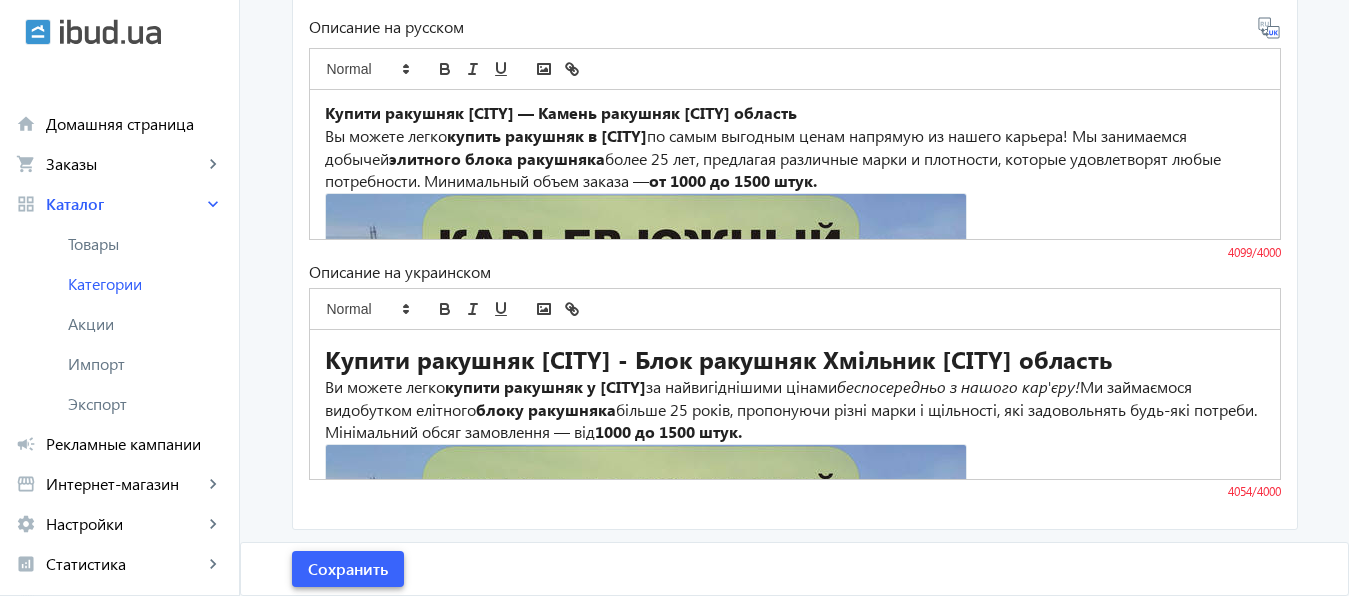 click on "Сохранить" 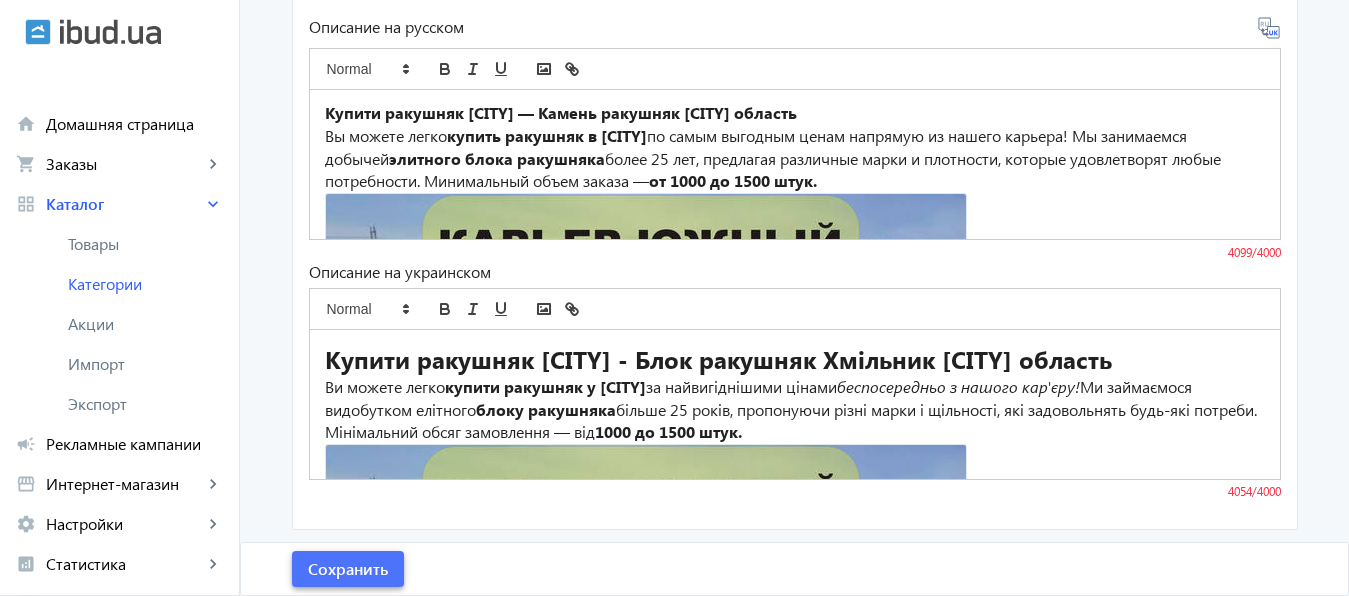 click on "Сохранить" 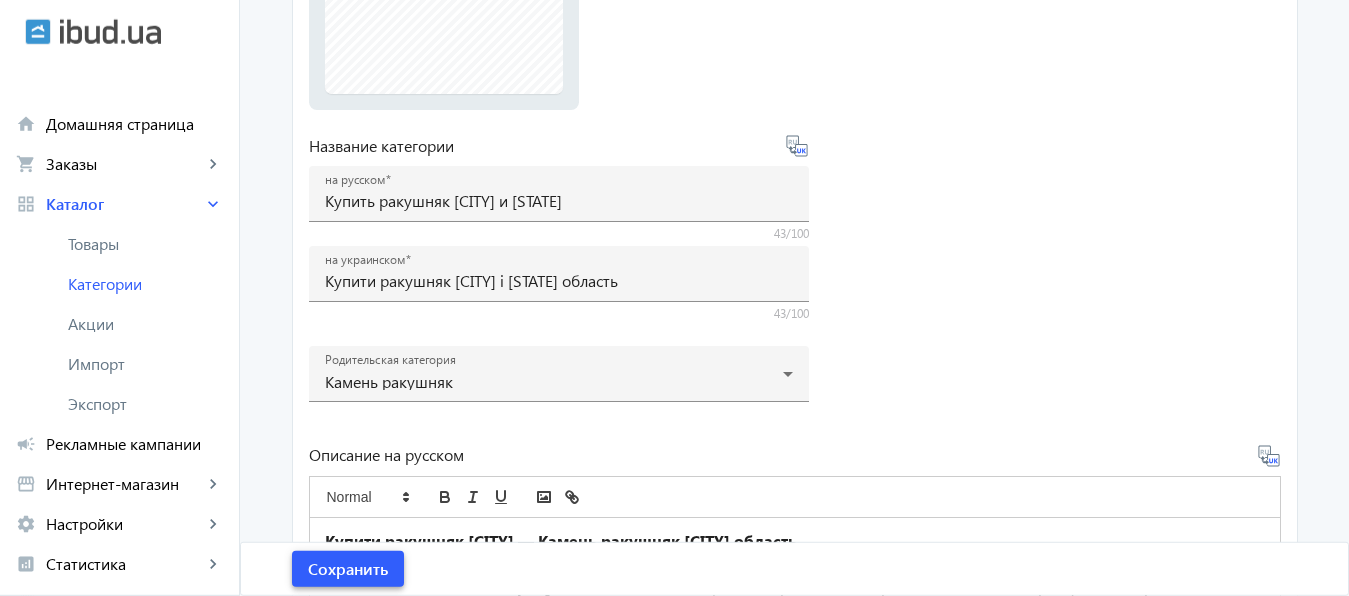 scroll, scrollTop: 321, scrollLeft: 0, axis: vertical 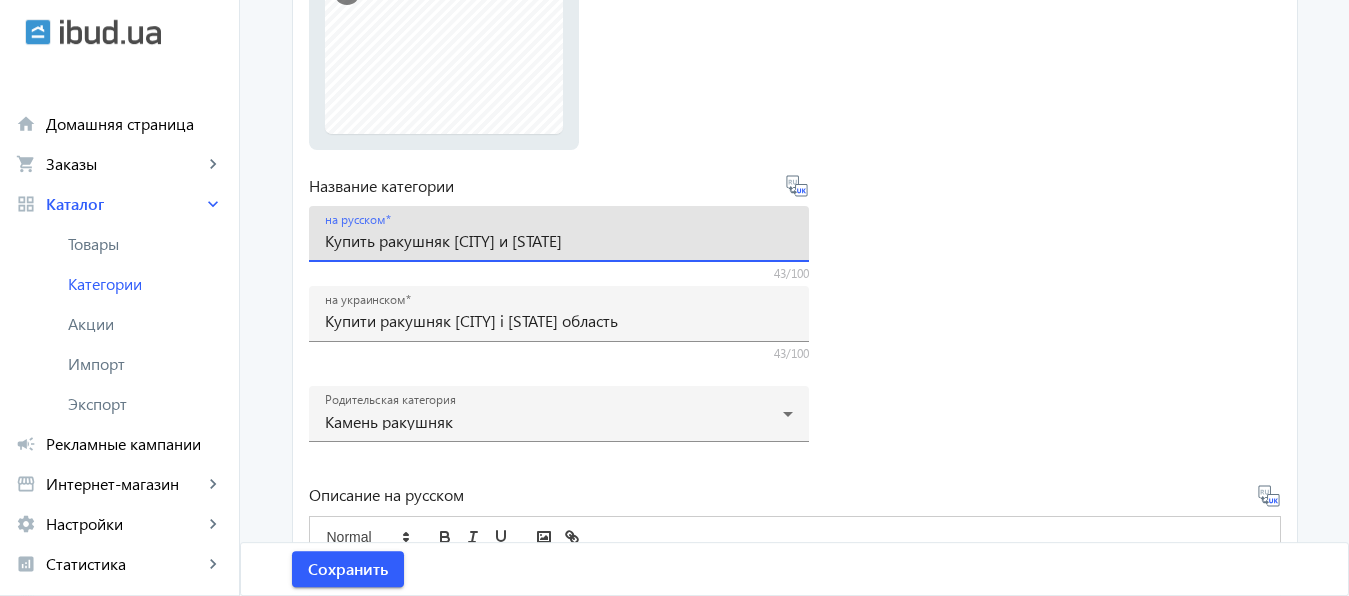 drag, startPoint x: 318, startPoint y: 239, endPoint x: 691, endPoint y: 247, distance: 373.0858 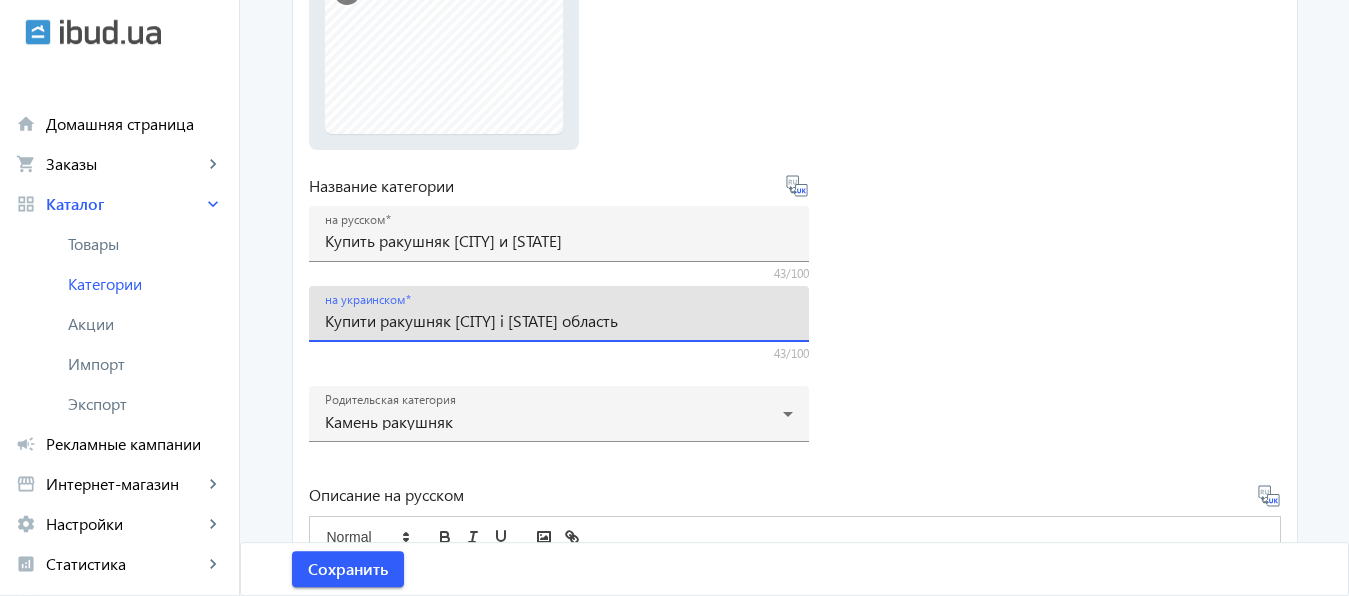 drag, startPoint x: 317, startPoint y: 316, endPoint x: 707, endPoint y: 305, distance: 390.1551 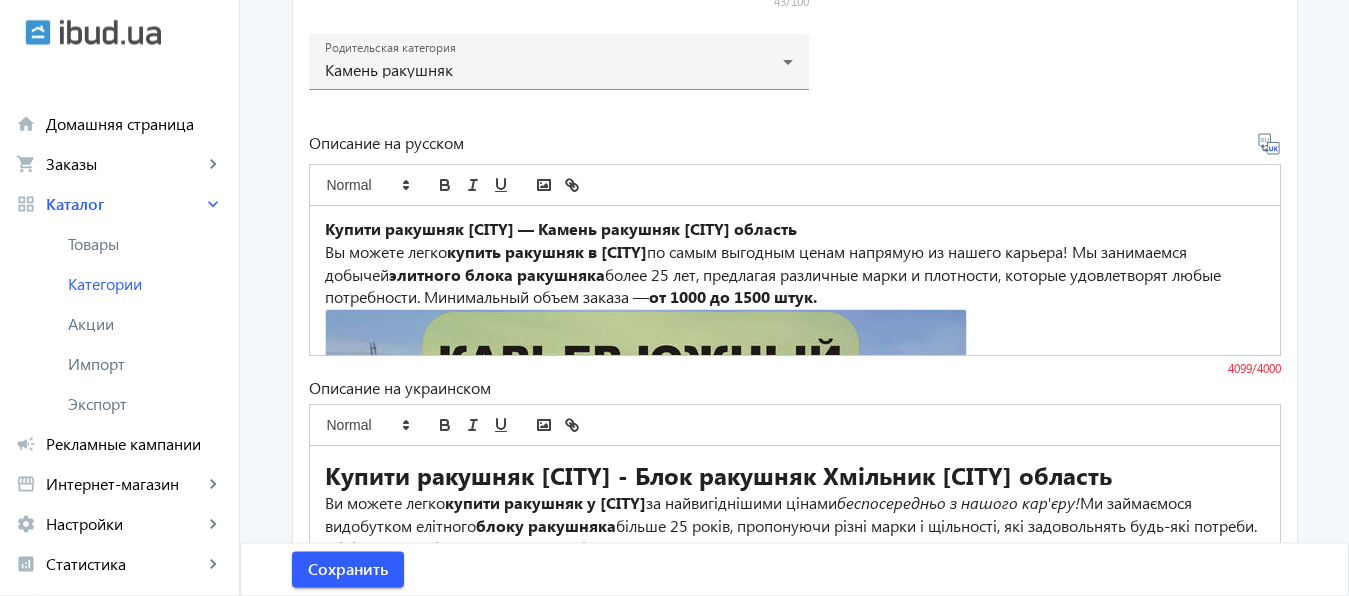 scroll, scrollTop: 680, scrollLeft: 0, axis: vertical 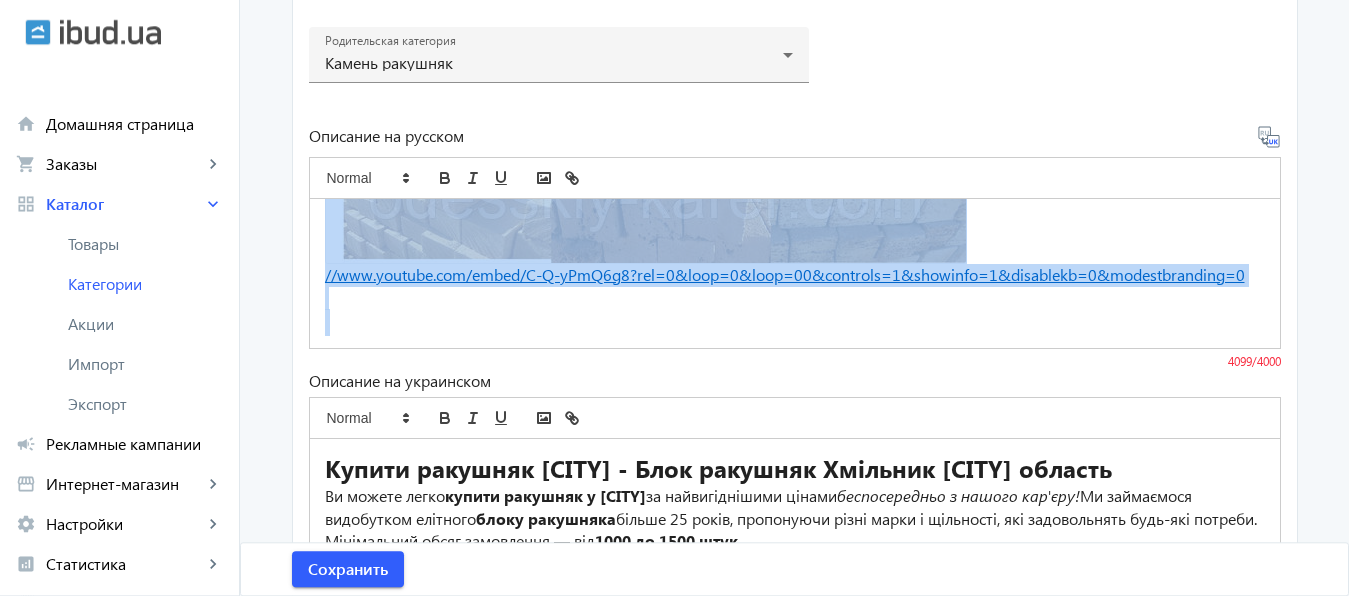 drag, startPoint x: 314, startPoint y: 221, endPoint x: 521, endPoint y: 356, distance: 247.13155 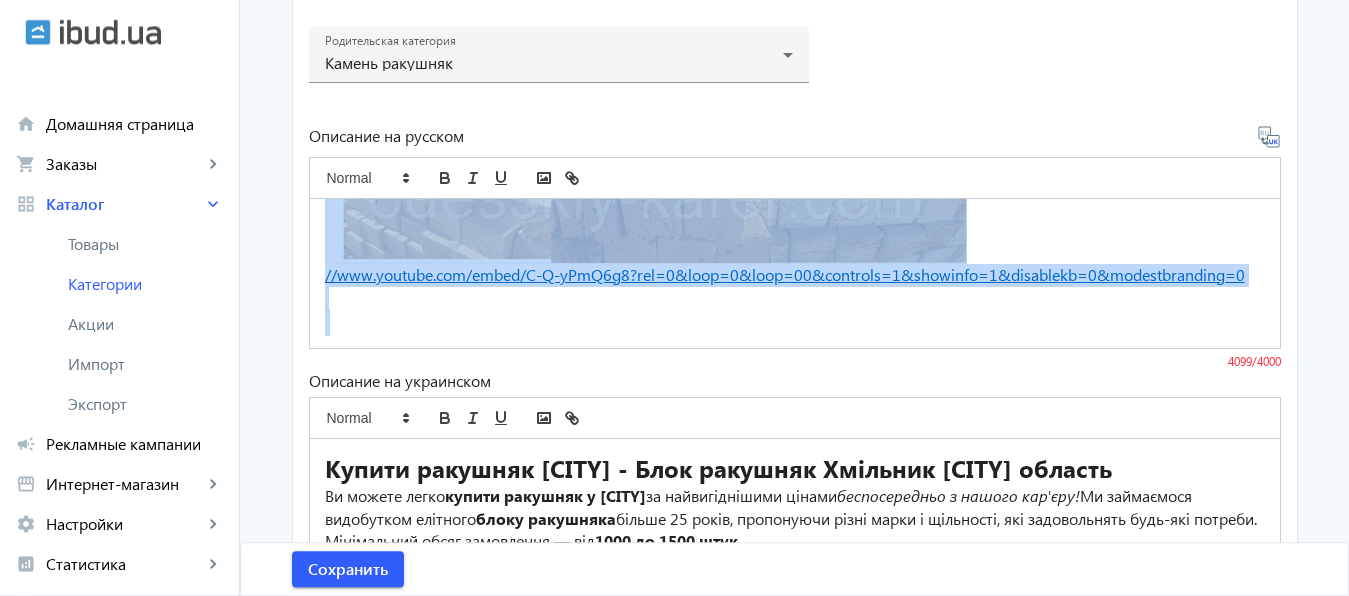 click 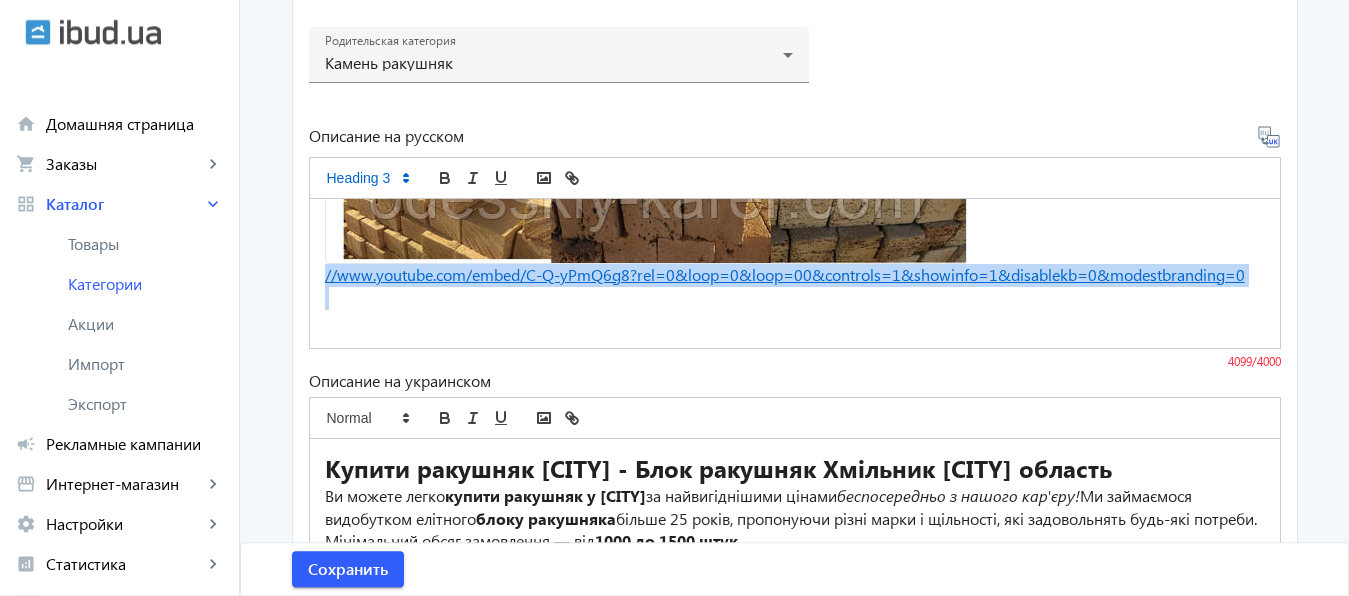 drag, startPoint x: 314, startPoint y: 255, endPoint x: 486, endPoint y: 298, distance: 177.29355 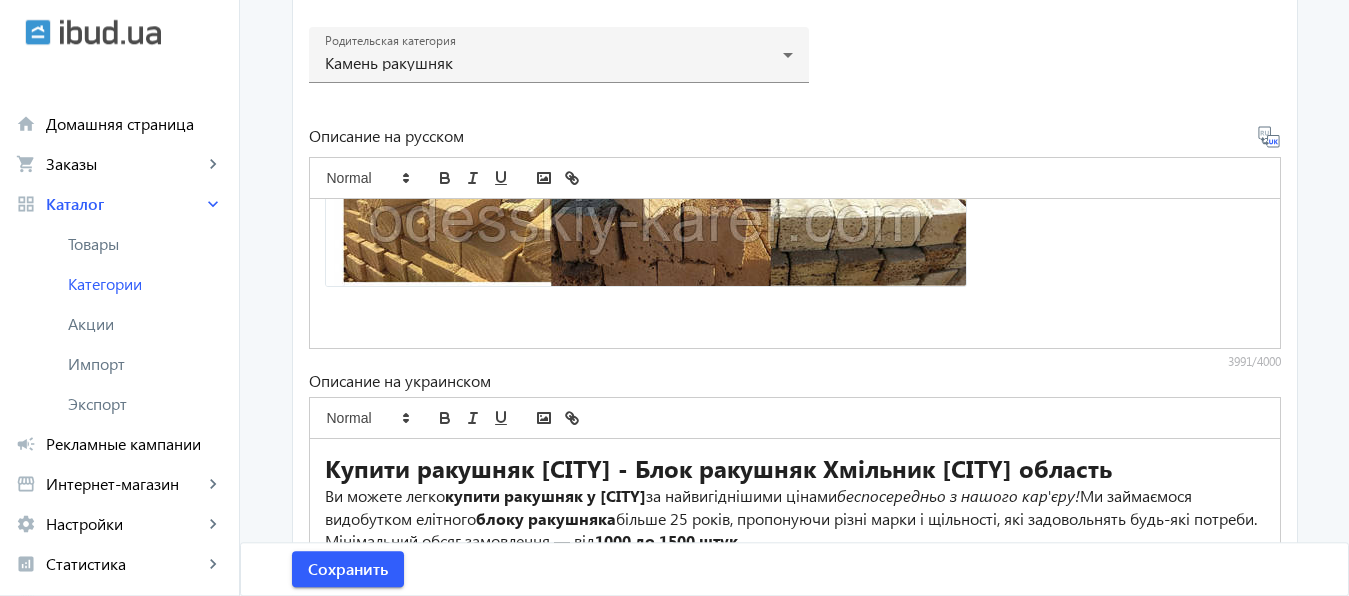 scroll, scrollTop: 3818, scrollLeft: 0, axis: vertical 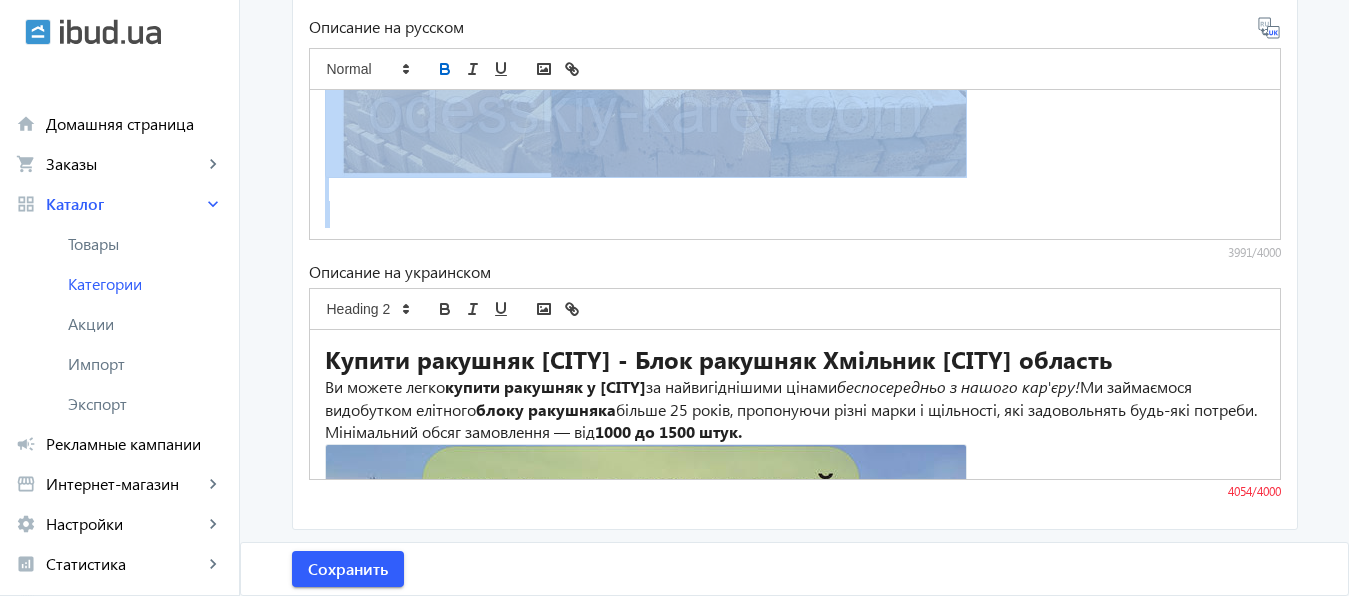 drag, startPoint x: 316, startPoint y: 109, endPoint x: 605, endPoint y: 318, distance: 356.6539 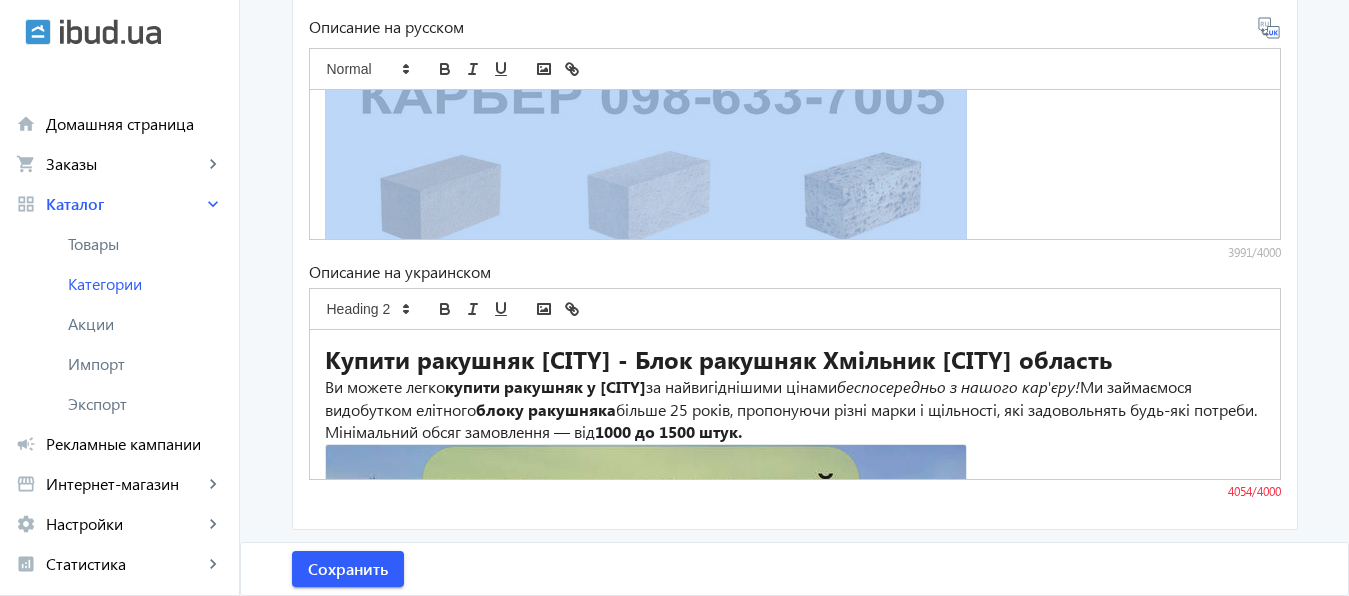 scroll, scrollTop: 3350, scrollLeft: 0, axis: vertical 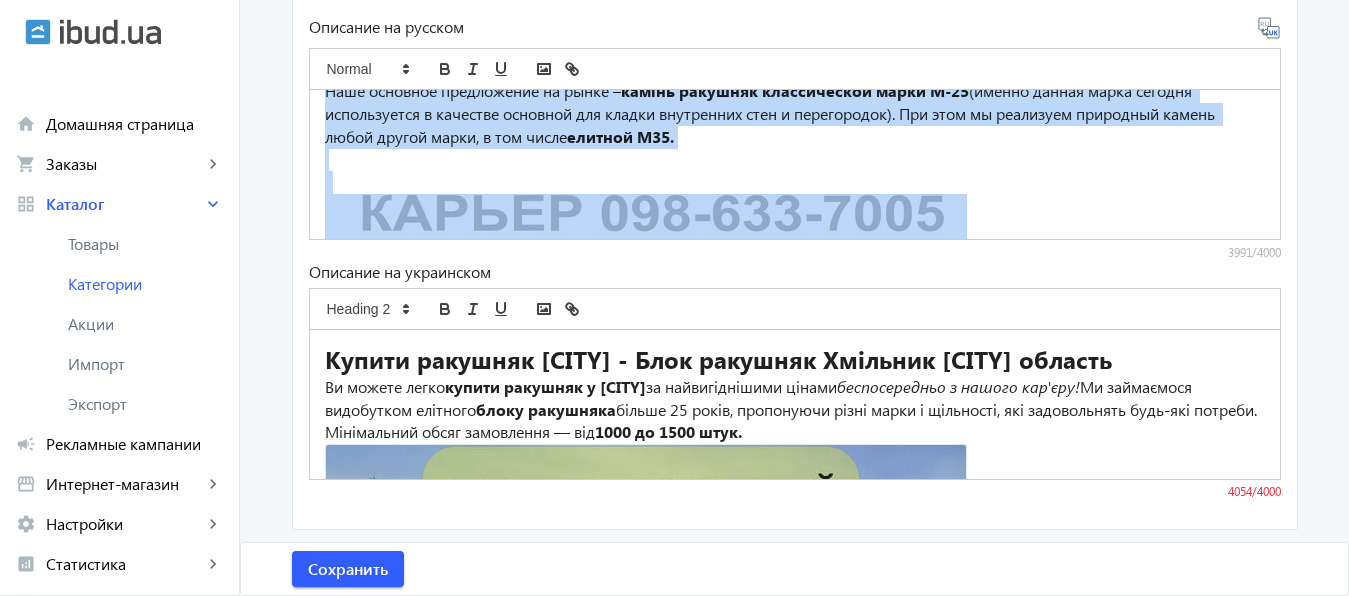 copy on "Купити ракушняк Винница — Камень ракушняк Винницкая область Вы можете легко  купить ракушняк в Виннице  по самым выгодным ценам напрямую из нашего карьера! Мы занимаемся добычей  элитного блока ракушняка  более 25 лет, предлагая различные марки и плотности, которые удовлетворят любые потребности. Минимальный объем заказа —  от 1000 до 1500 штук. —  Заказывайте ракушняк у нас  — это выгодно, надежно и без лишних переплат!   Конечная цена в Виннице за одну штуку блока ракушняка составляет 18 гривен с учетом доставки.  Доставка камня ракушняка осуществляется в любую точку Винницы и Винницкой области и Украины. Одесский ракушняк в  Винница и  Винницкая область: надежный строительный материал с уникальными характеристиками  Карьер Южный  специализируется на добыче одного из самых популярных строительных материалов — ракушняка ракушечника. Этот камень широко используется в строительстве жилых домов, заборов и других сооружений благодаря своим уникальным природным свойствам. Ракушняк отличается экологической чист..." 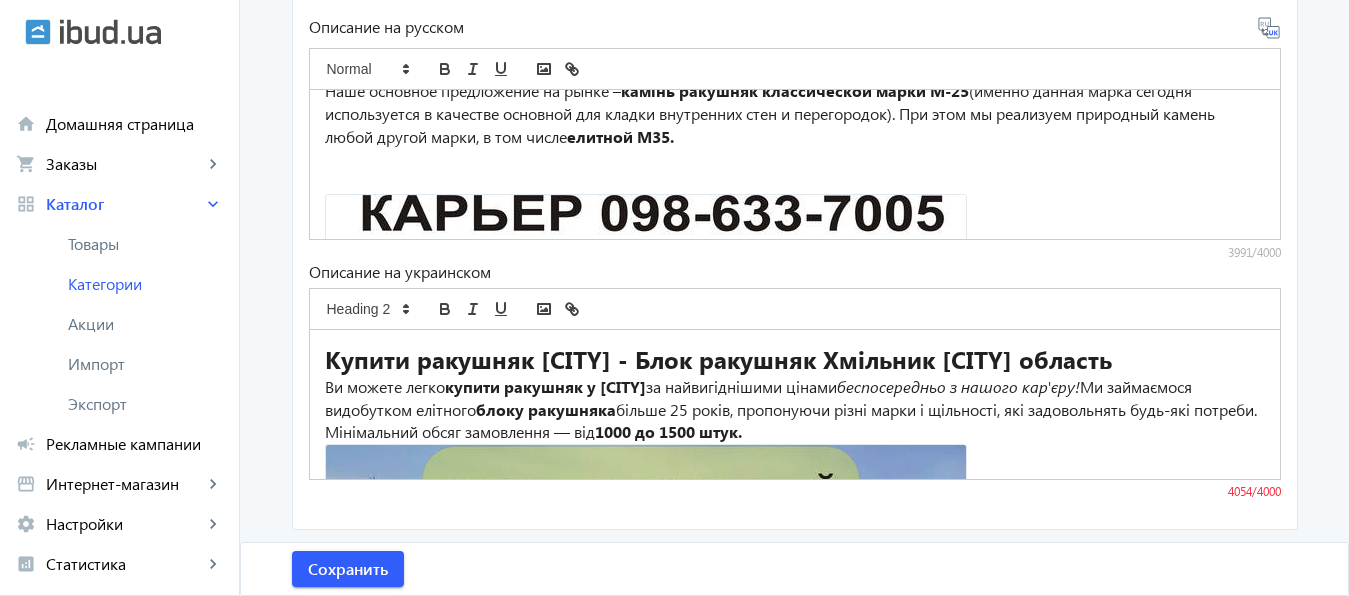 scroll, scrollTop: 3930, scrollLeft: 0, axis: vertical 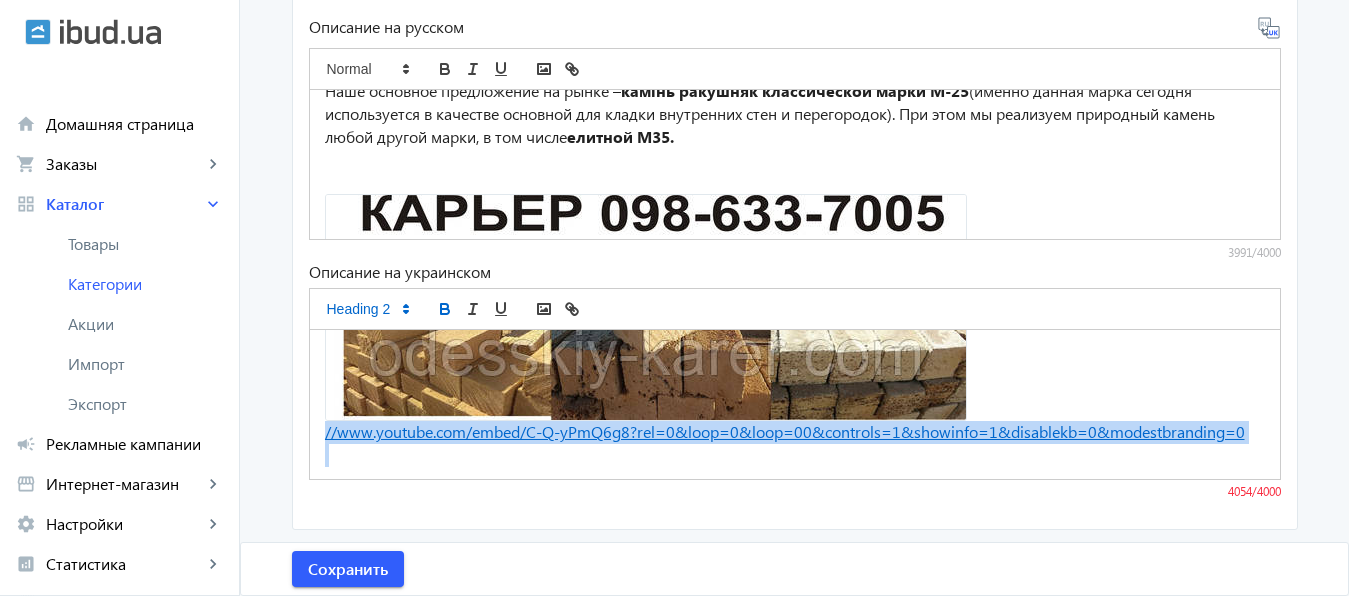 drag, startPoint x: 313, startPoint y: 410, endPoint x: 527, endPoint y: 457, distance: 219.10043 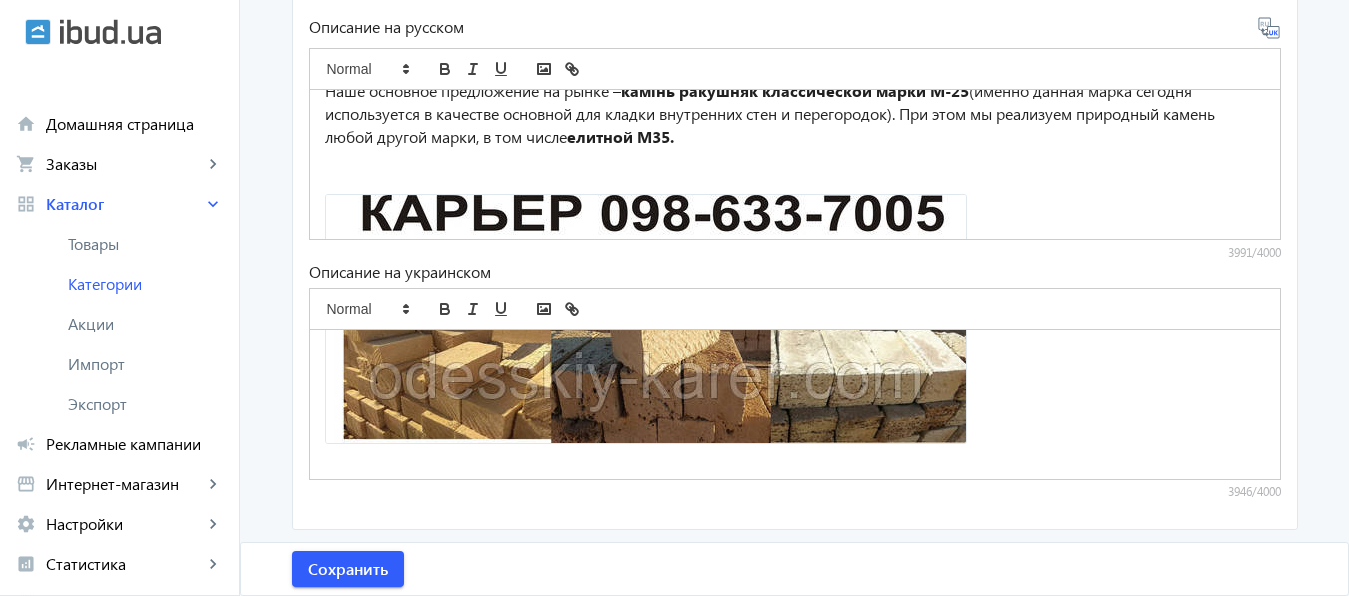 scroll, scrollTop: 3884, scrollLeft: 0, axis: vertical 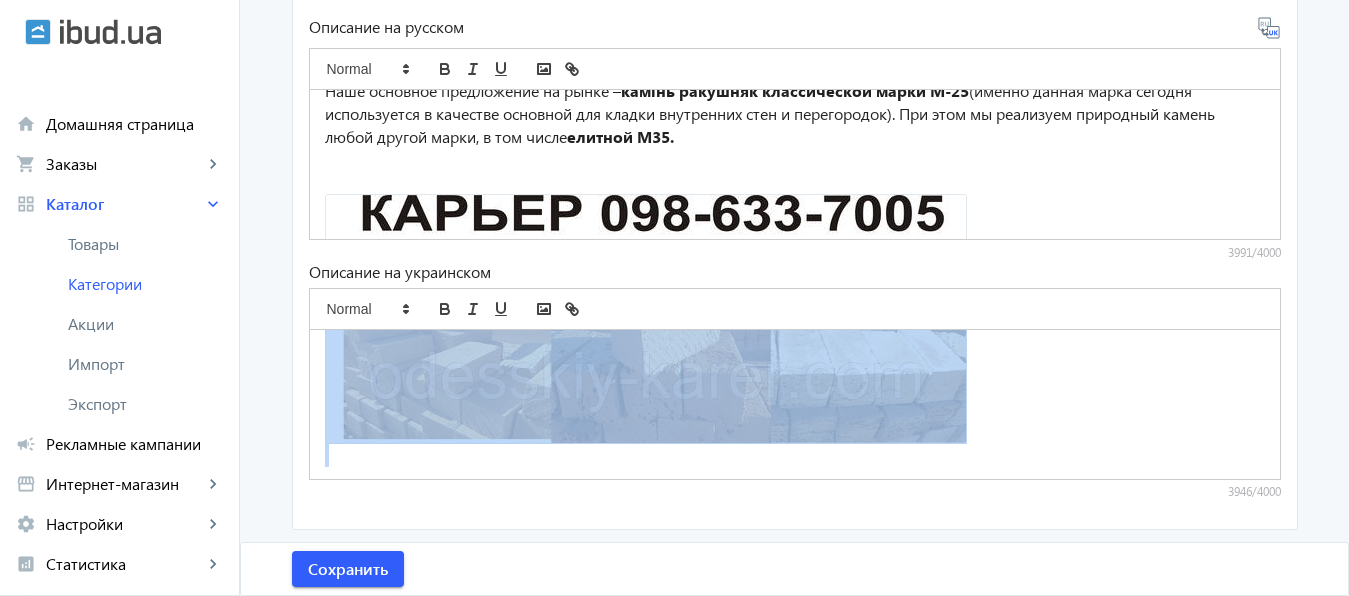 drag, startPoint x: 318, startPoint y: 353, endPoint x: 806, endPoint y: 629, distance: 560.6425 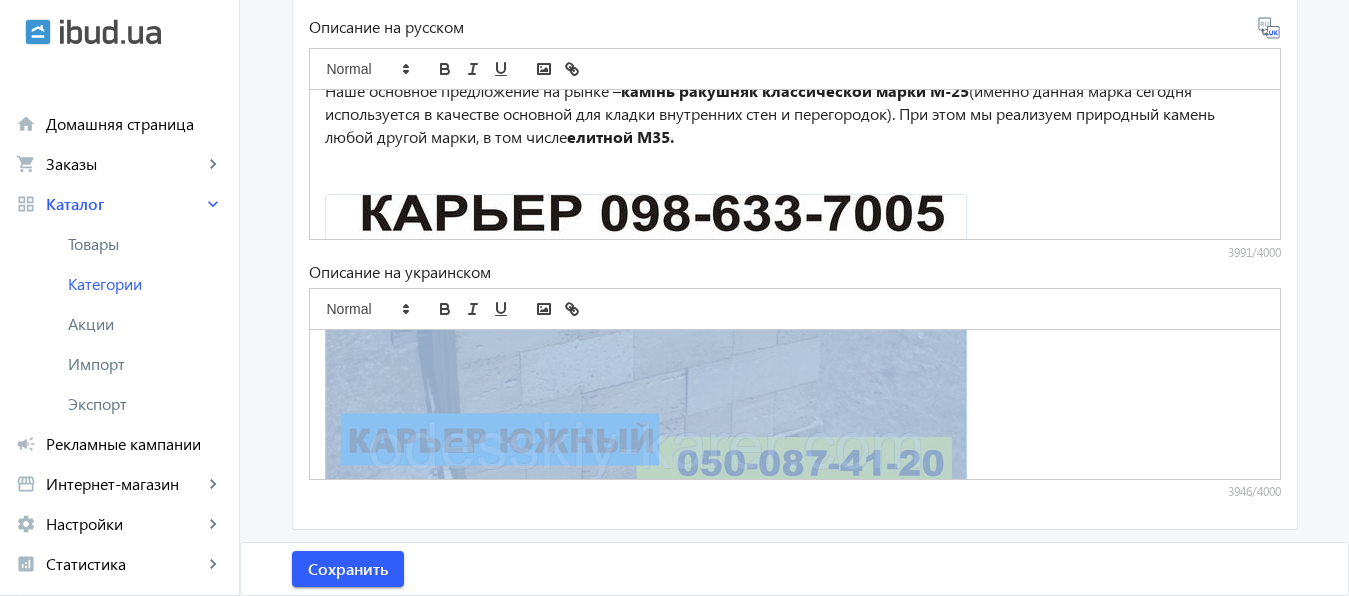 scroll, scrollTop: 3290, scrollLeft: 0, axis: vertical 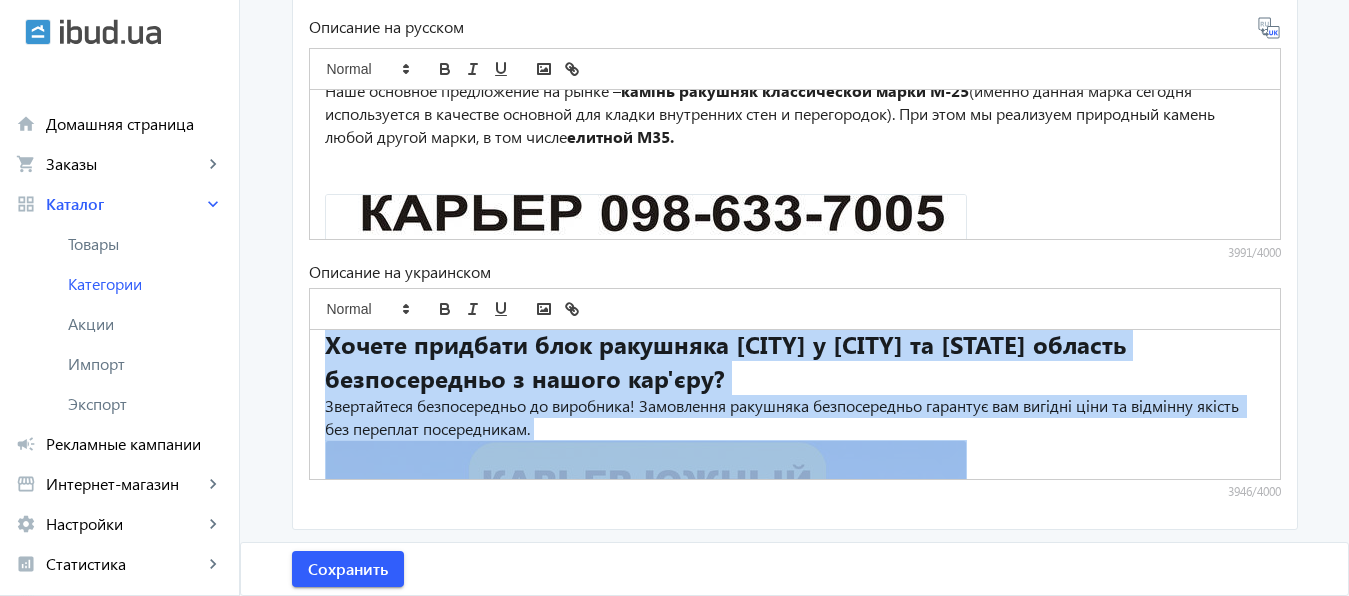 copy on "Купити ракушняк Вінниця - Блок ракушняк Хмільник Вінницька область Ви можете легко  купити ракушняк у Вінниці  за найвигіднішими цінами  безпосередньо з нашого кар'єру!  Ми займаємося видобутком елітного  блоку ракушняка  більше 25 років, пропонуючи різні марки і щільності, які задовольнять будь-які потреби. Мінімальний обсяг замовлення — від  1000 до 1500 штук. — Замовляючи у нас, ви отримуєте індивідуальну доставку ракушняка з Одеської області. Камінь доставляється фурами, і вже через 24 години після підтвердження замовлення блоки будуть у вас. Чому вибирають нас? Ви співпрацюєте безпосередньо з виробником, що дозволяє уникнути зайвих витрат на посередників і заощадити до 10 грн на кожному блоці. Замовляйте ракушняк у Вінниці та Вінницька область  у нас — це вигідно , надійно і без зайвих переплат!   Кінцева ціна блока у Вінниці за одну штуку ракушняка становить 17 гривень з урахуванням доставки. Одеський кар'єр — це наше основне виробництво, де ми самостійно видобуваємо  блок ракушняк  з власних родовищ..." 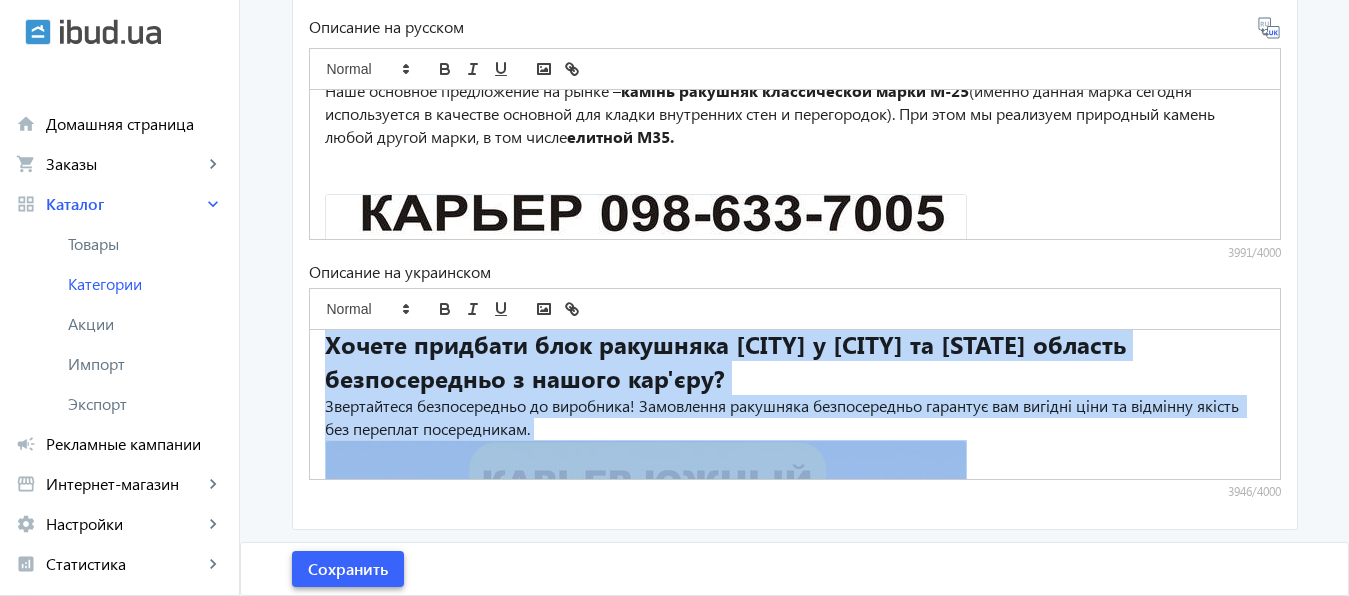 click on "Сохранить" 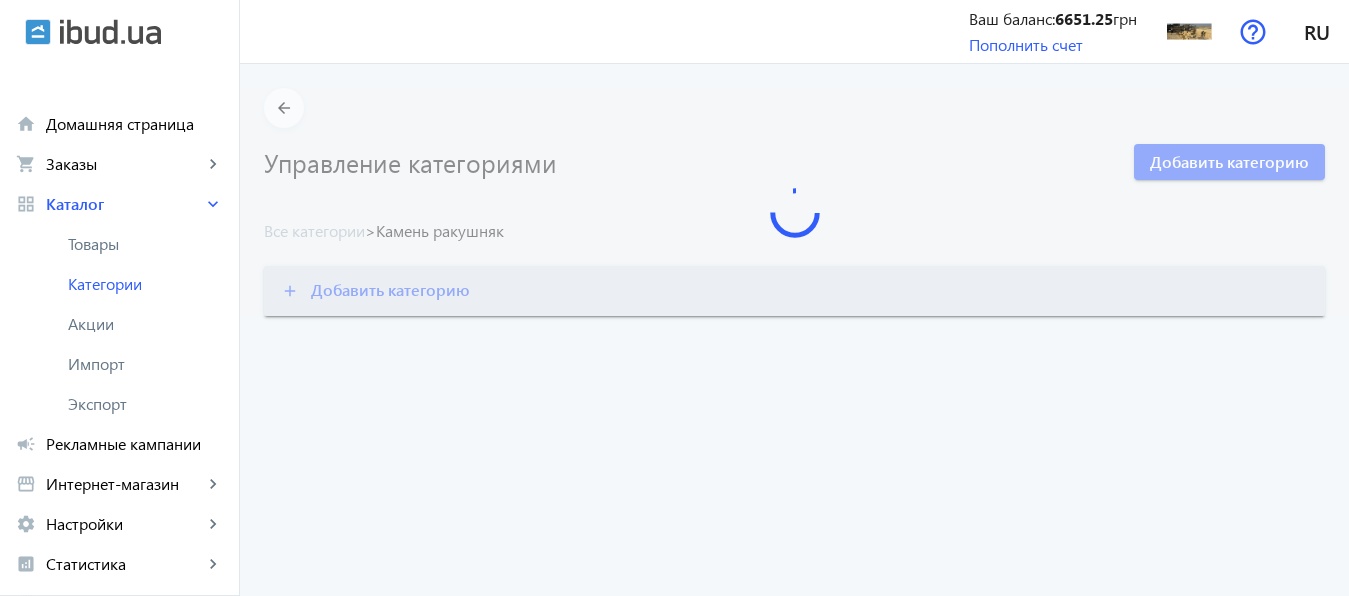scroll, scrollTop: 0, scrollLeft: 0, axis: both 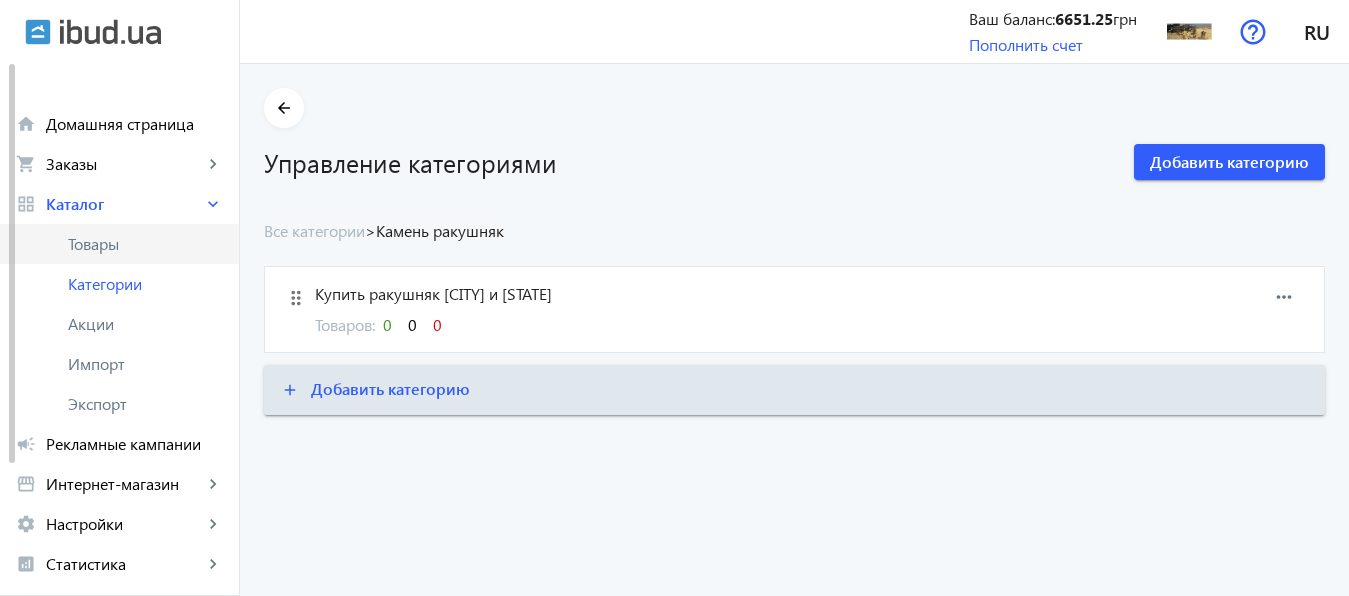 click on "Товары" 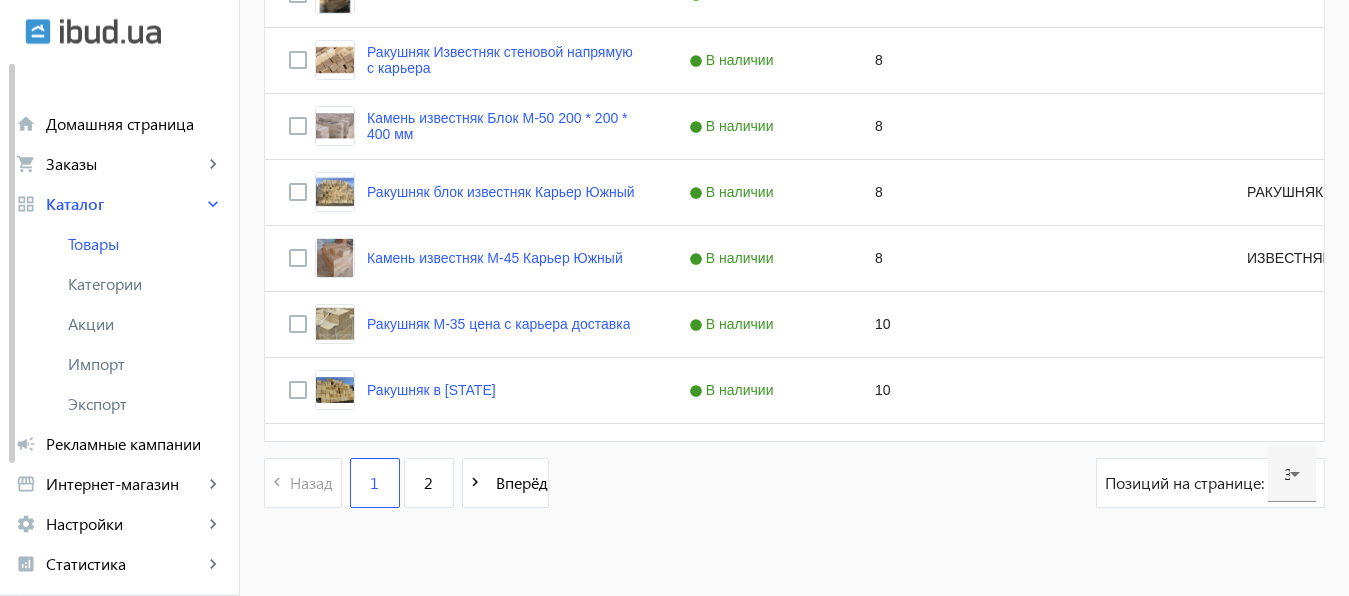 scroll, scrollTop: 2101, scrollLeft: 0, axis: vertical 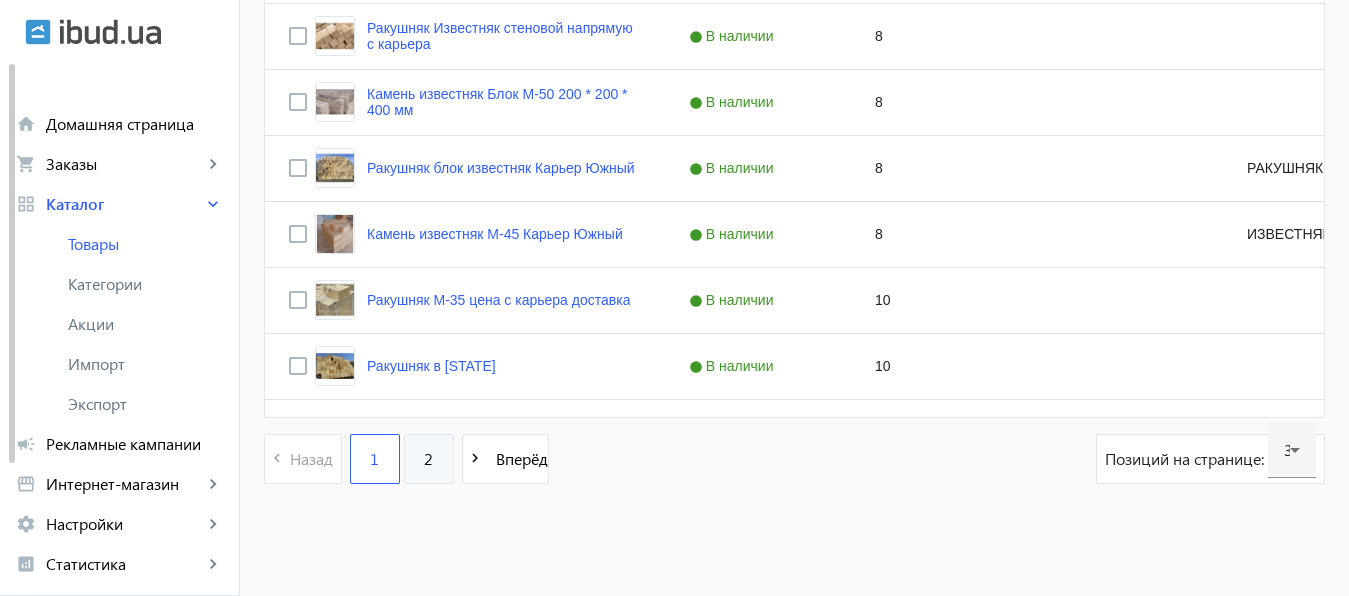 click on "2" 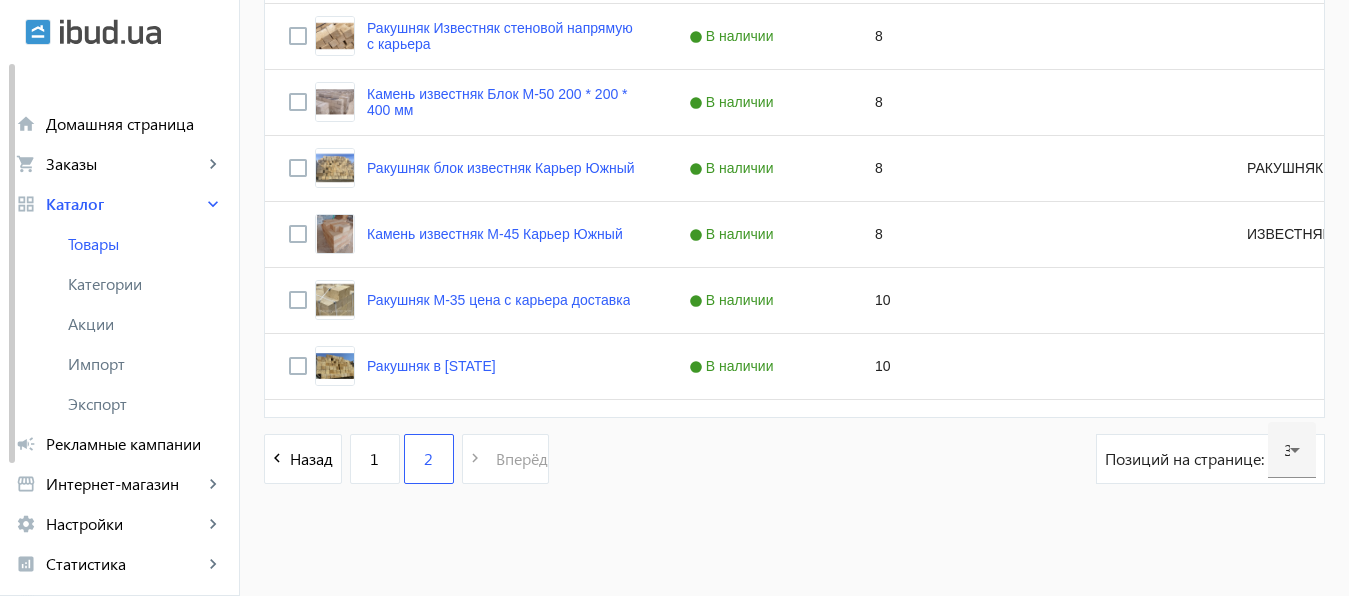 scroll, scrollTop: 0, scrollLeft: 0, axis: both 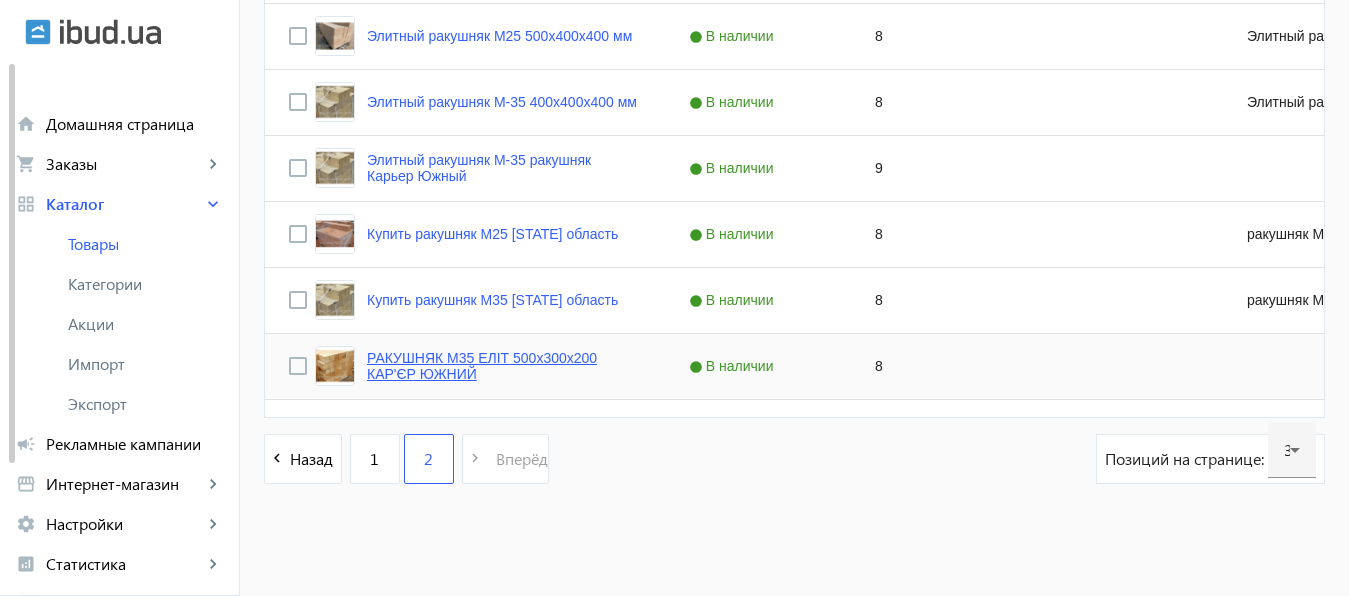 click on "РАКУШНЯК М35 ЭЛИТ 500х300х200 КАРЬЕР ЮЖНЫЙ" 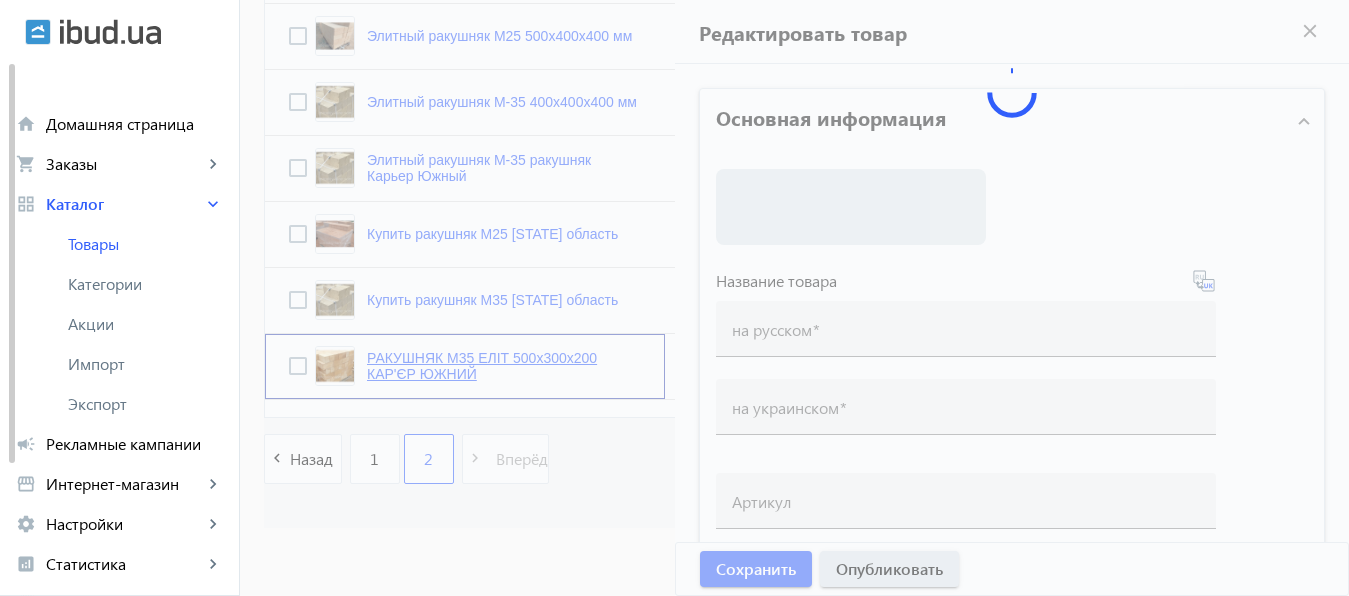 type on "РАКУШНЯК М35 ЭЛИТ 500х300х200 КАРЬЕР ЮЖНЫЙ" 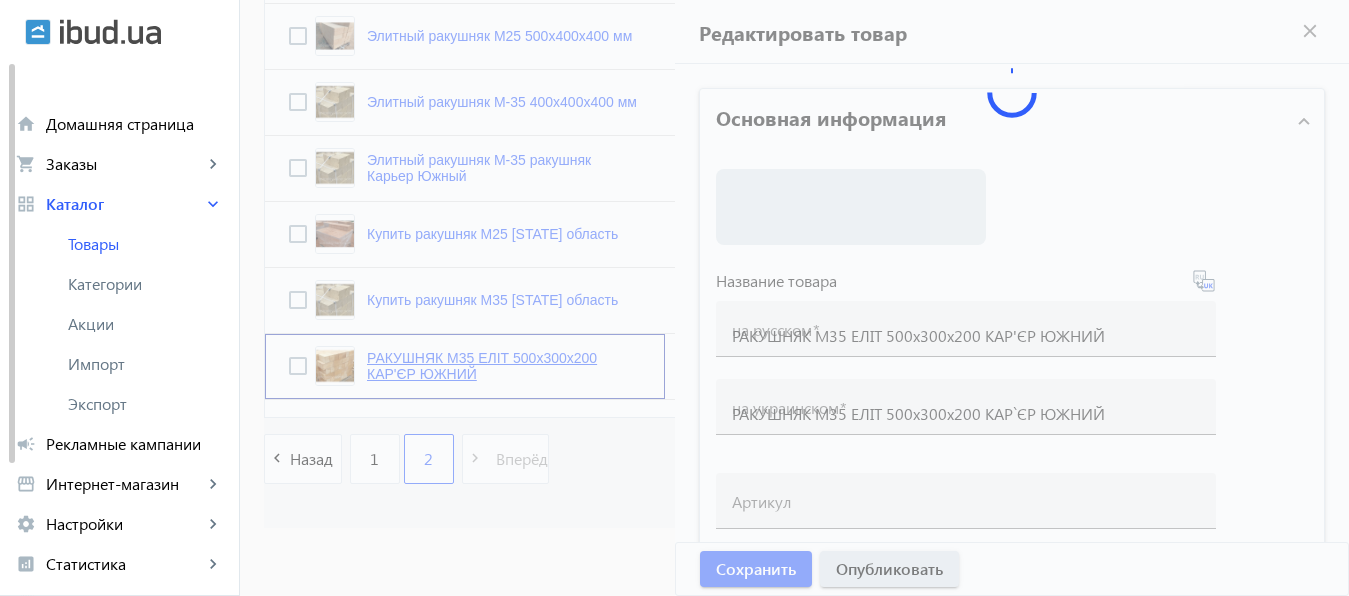 type on "Купить ракушняк Украина, ракушняк от производителя, камень ракушняк Одесса, ракушняк цена, блок ракушняк недорого, купить ракушняк М25, М35" 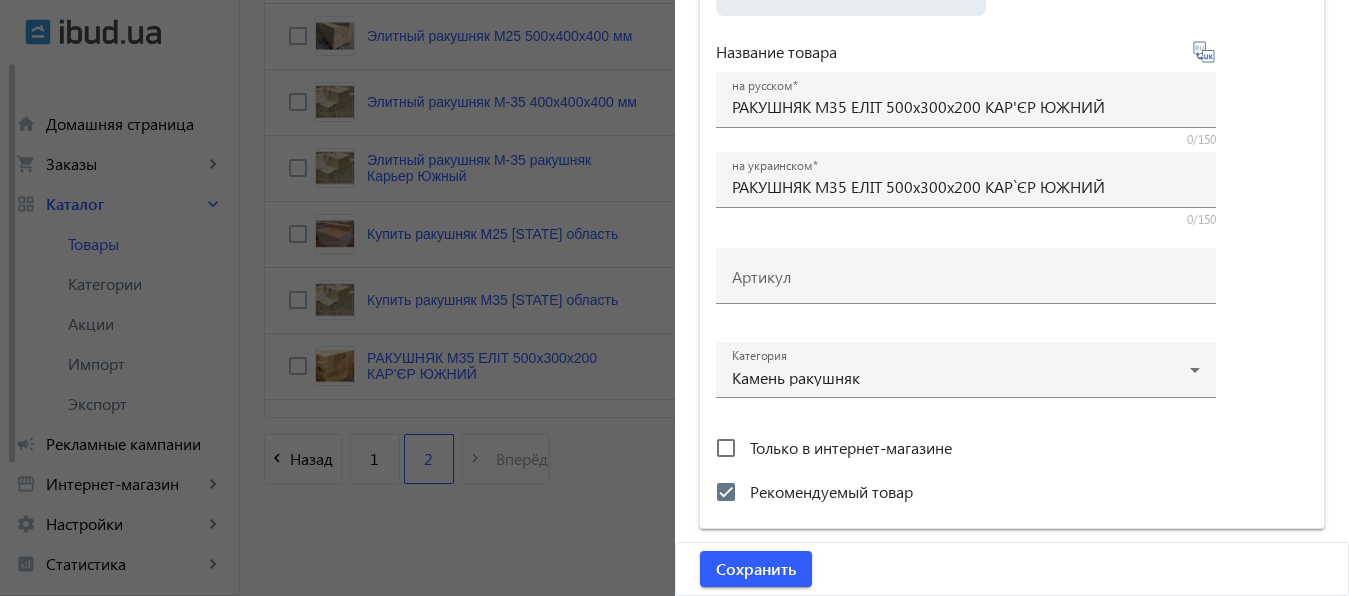 scroll, scrollTop: 279, scrollLeft: 0, axis: vertical 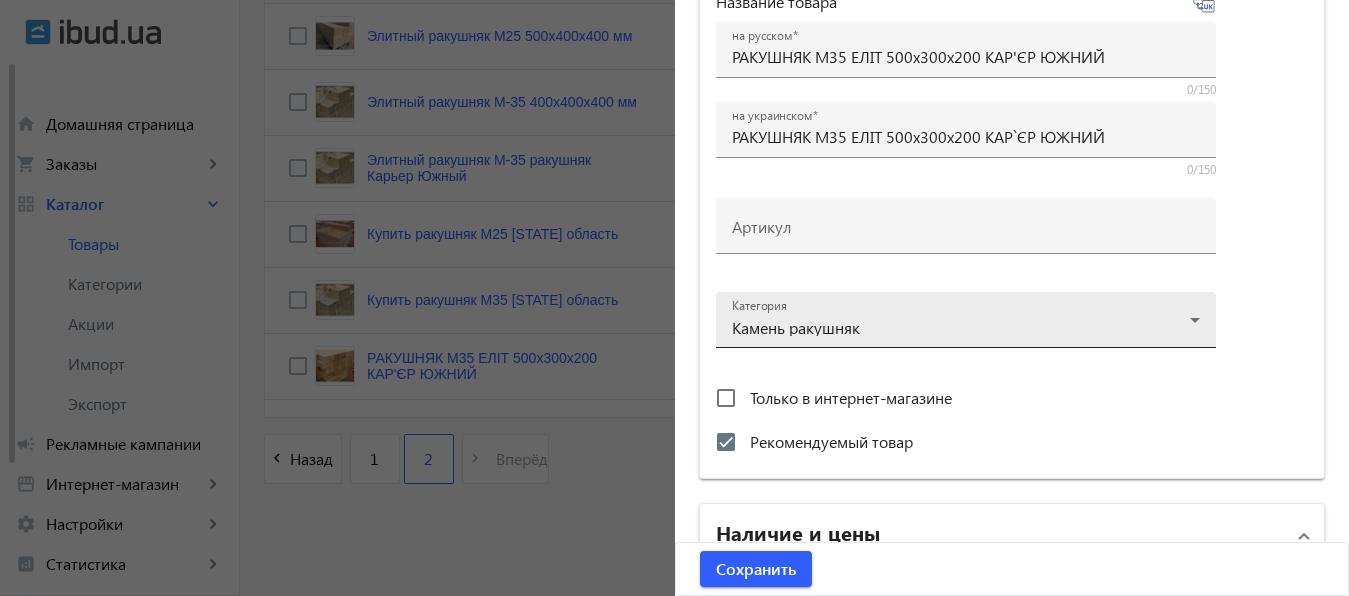 click 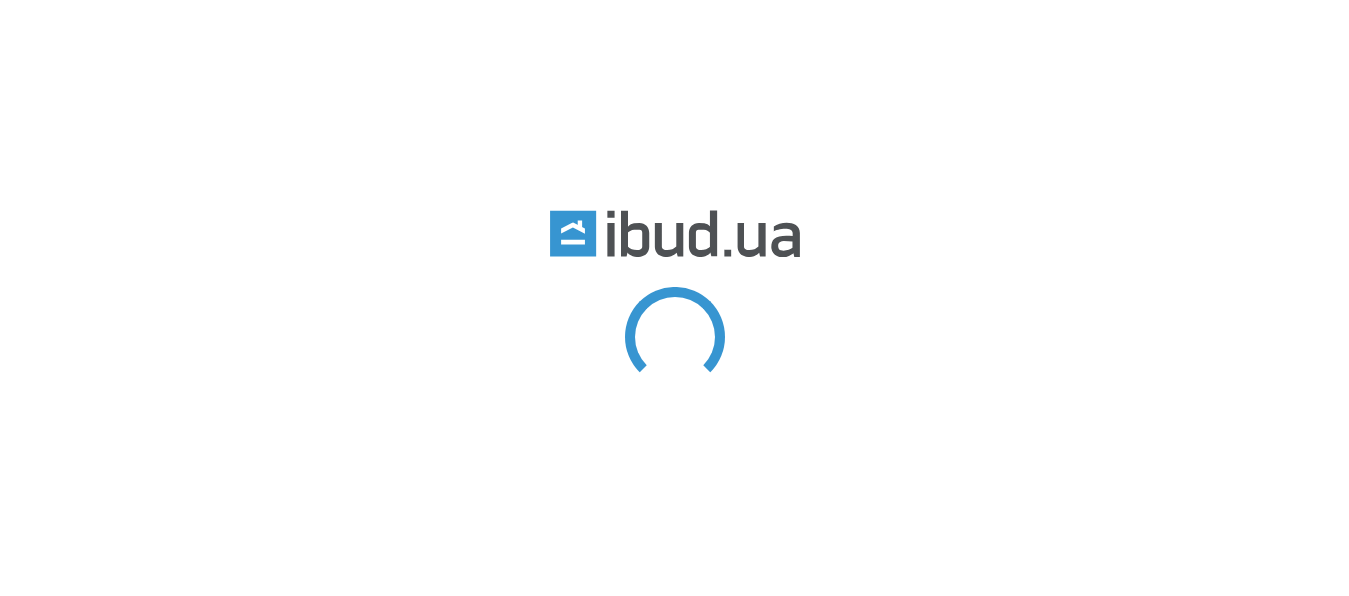 scroll, scrollTop: 0, scrollLeft: 0, axis: both 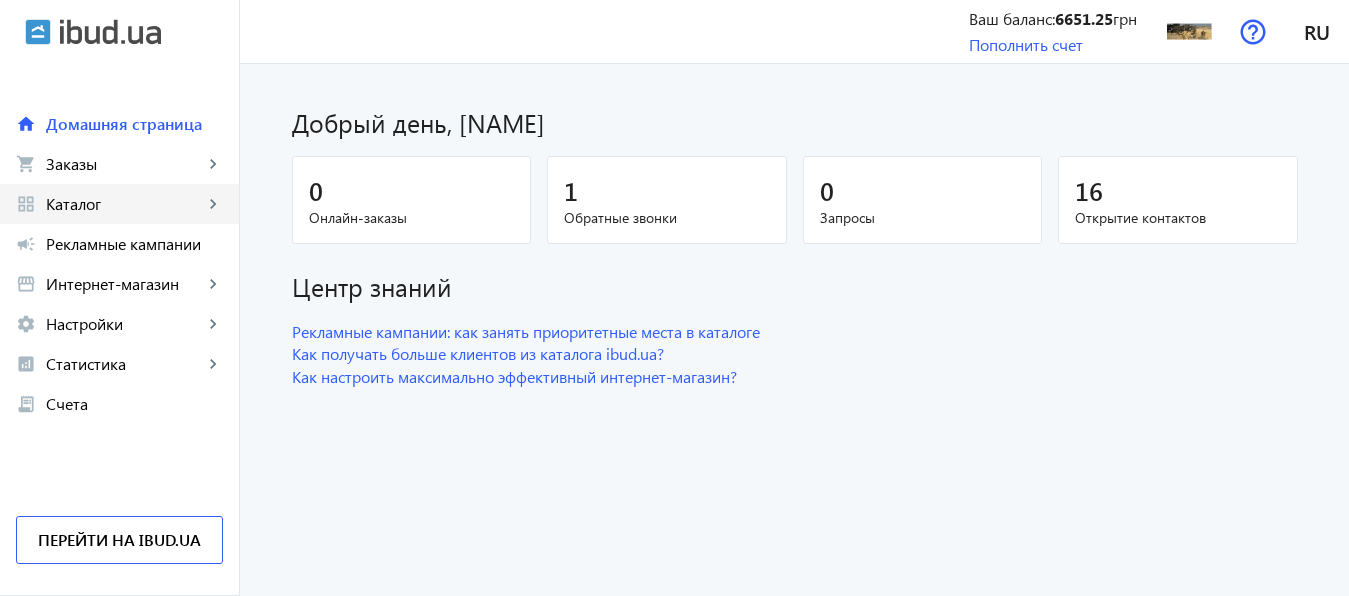 click on "Каталог" 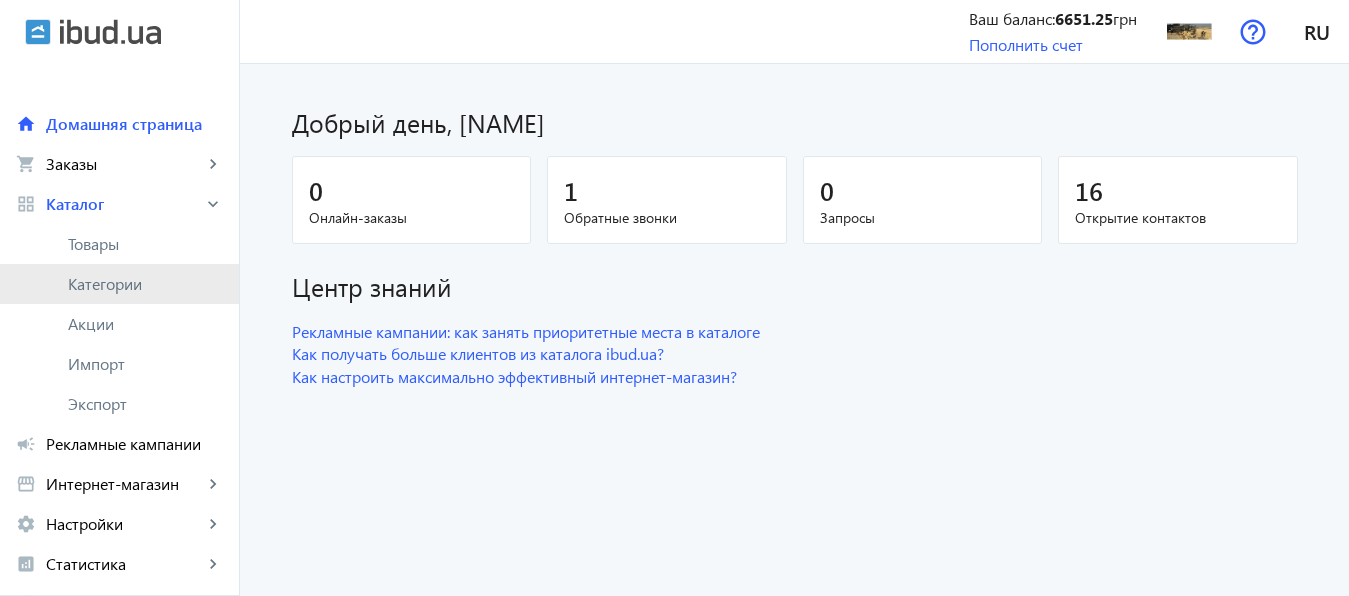 click on "Категории" 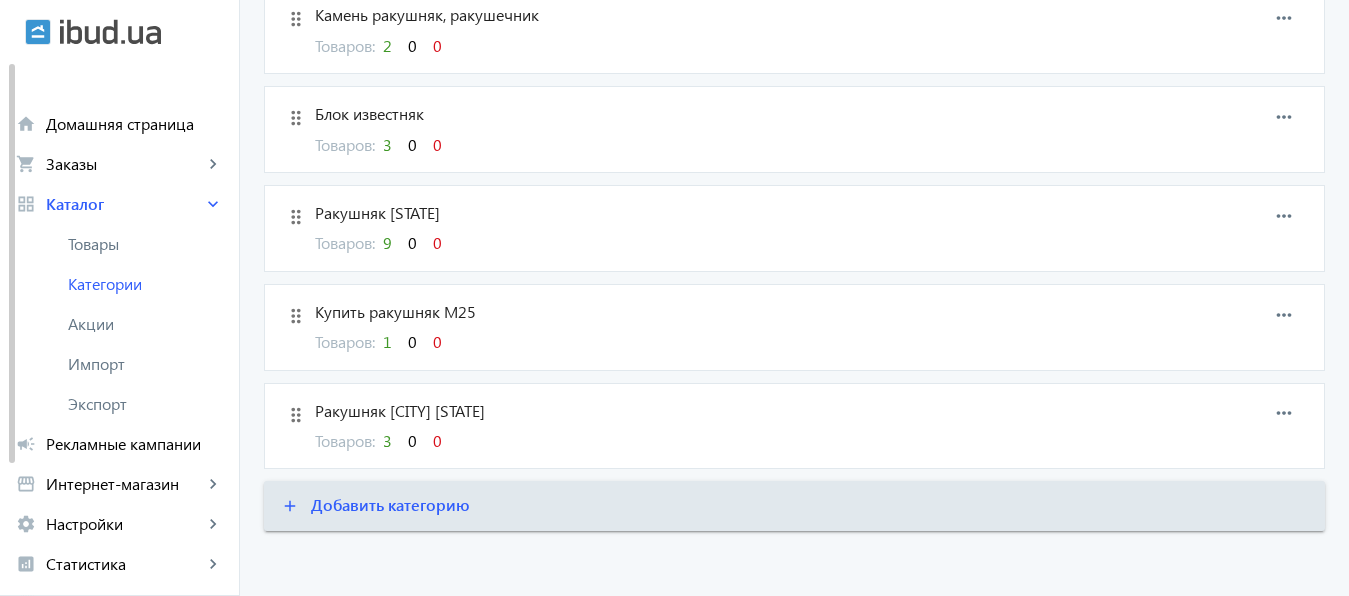 scroll, scrollTop: 579, scrollLeft: 0, axis: vertical 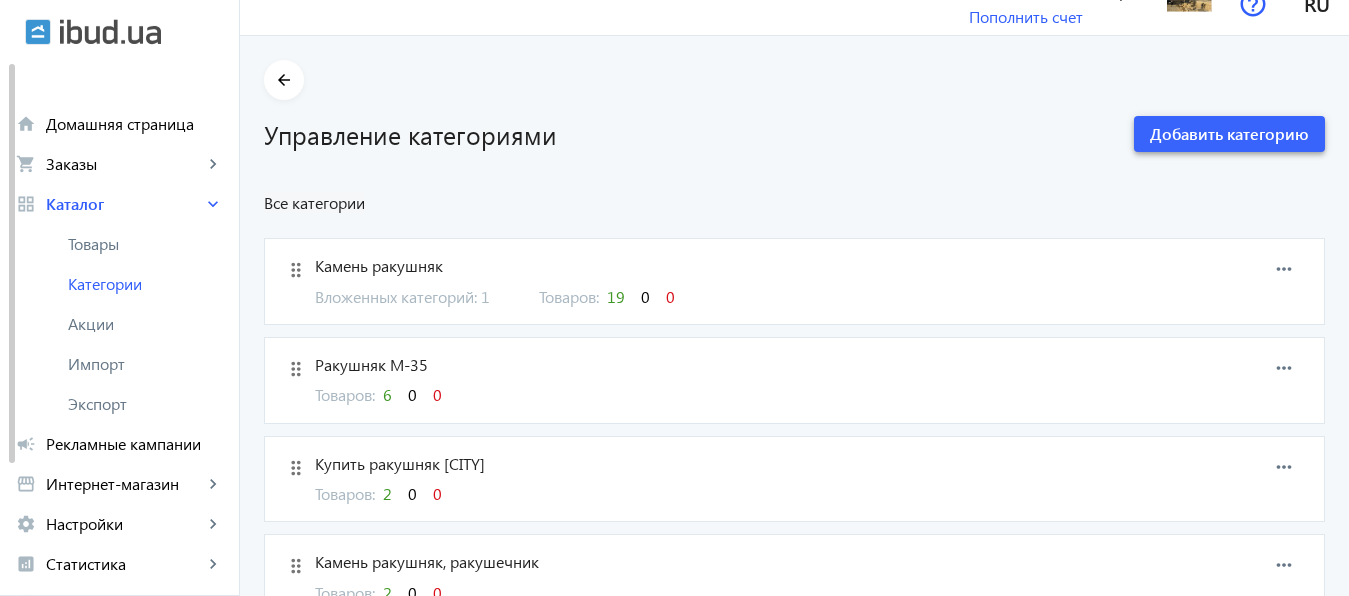 click on "Добавить категорию" 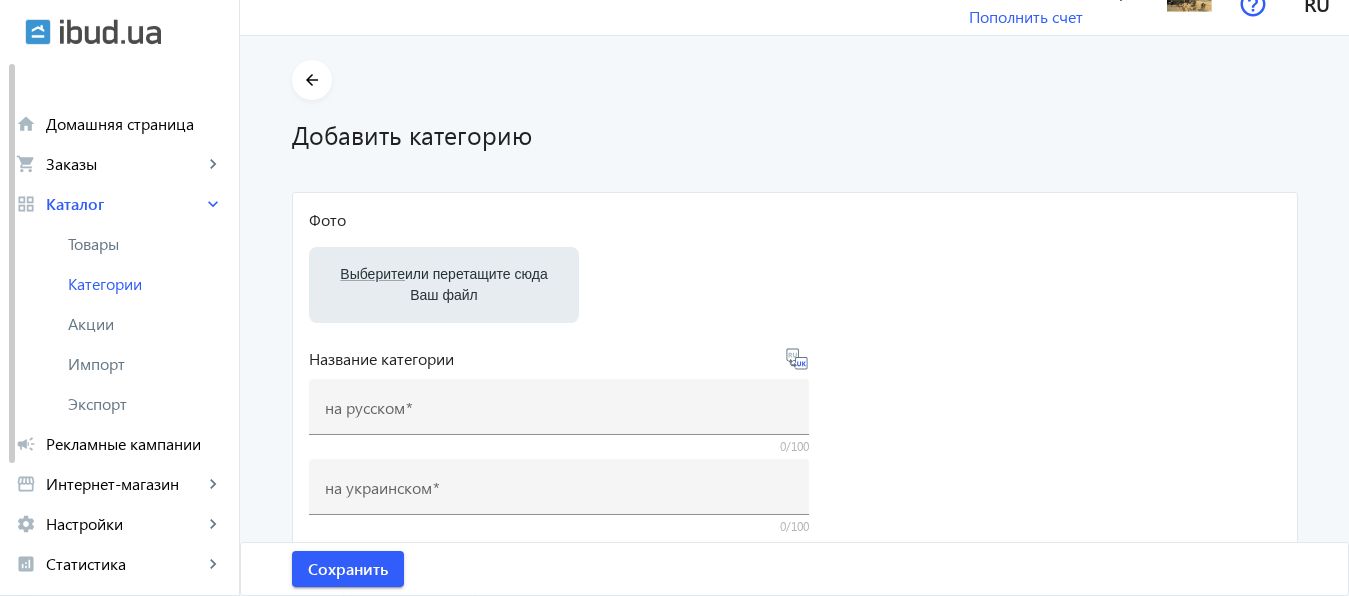 scroll, scrollTop: 0, scrollLeft: 0, axis: both 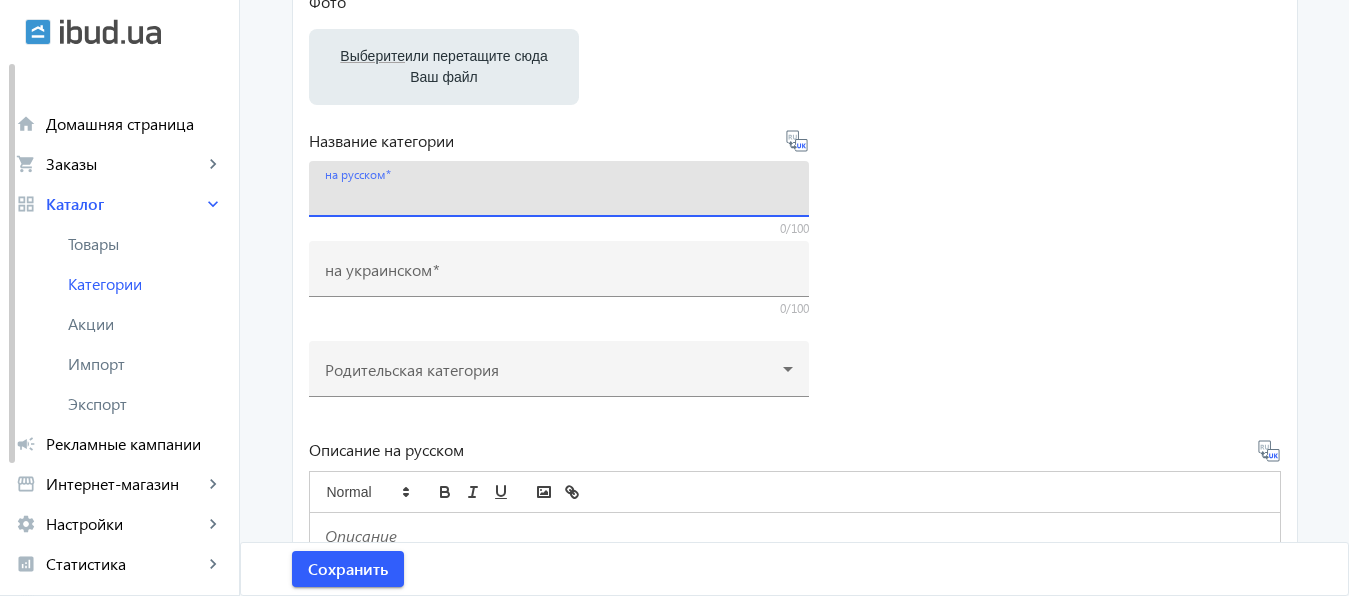 click on "на русском" at bounding box center [559, 195] 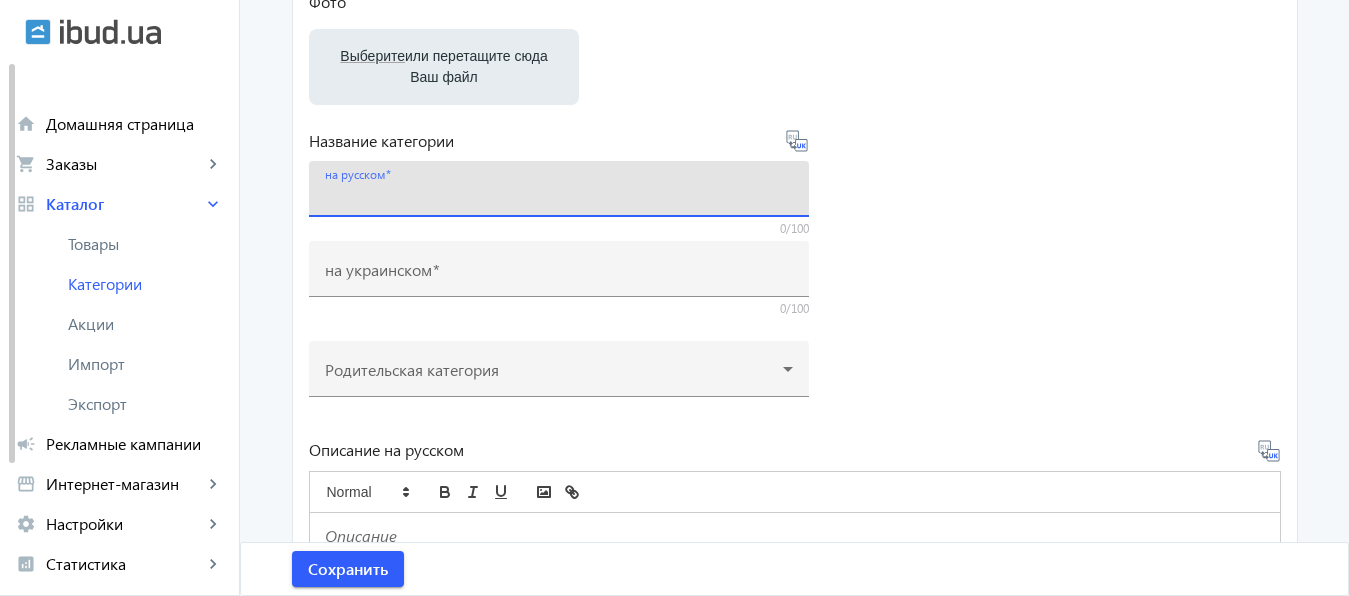 paste on "Купить ракушняк Винница и Винницкая область" 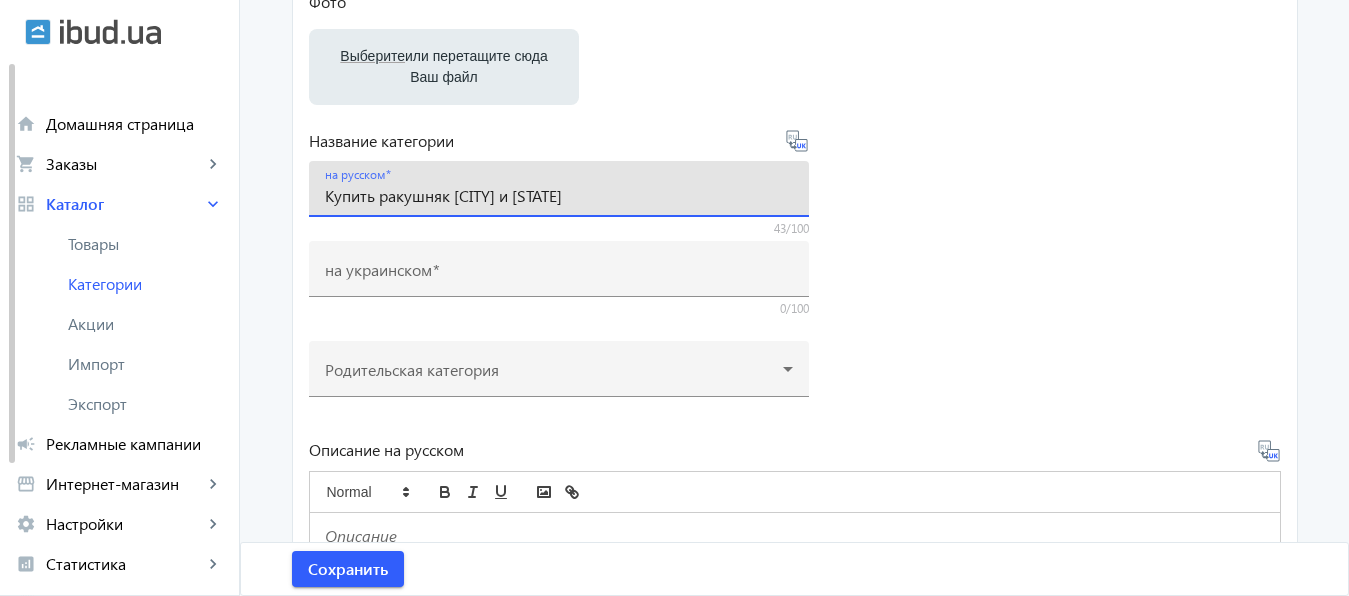 type on "Купить ракушняк Винница и Винницкая область" 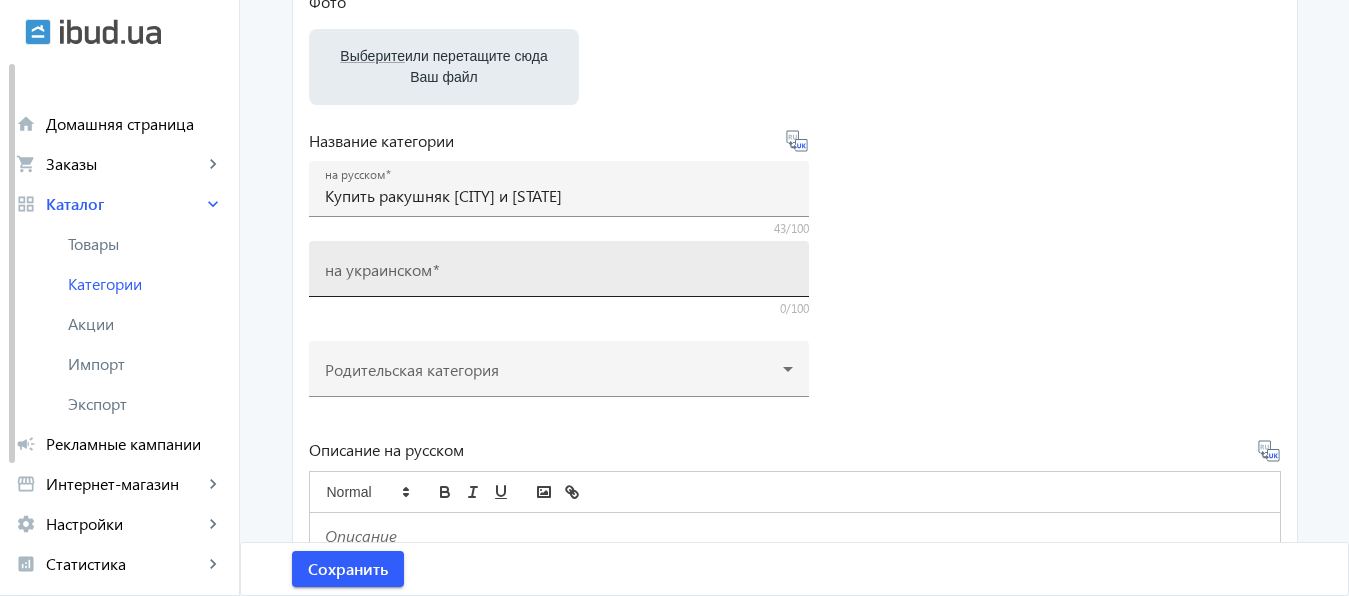 click on "на украинском" at bounding box center (378, 269) 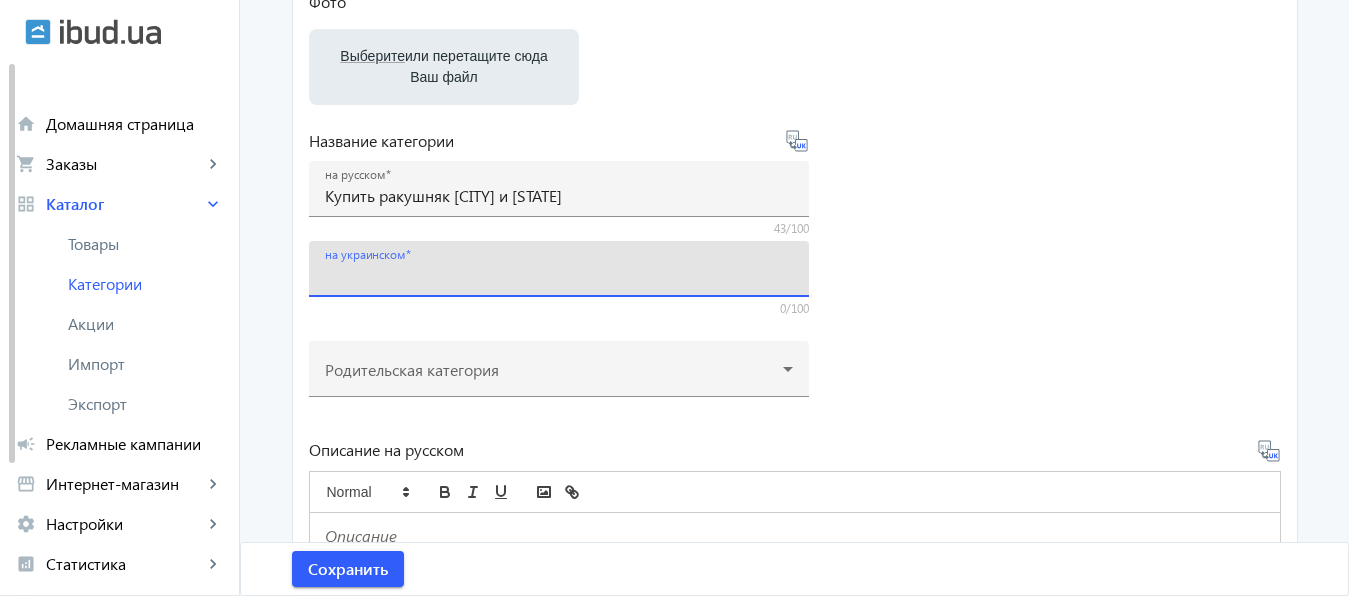 paste on "Купити ракушняк Вінниця і Вінницька область" 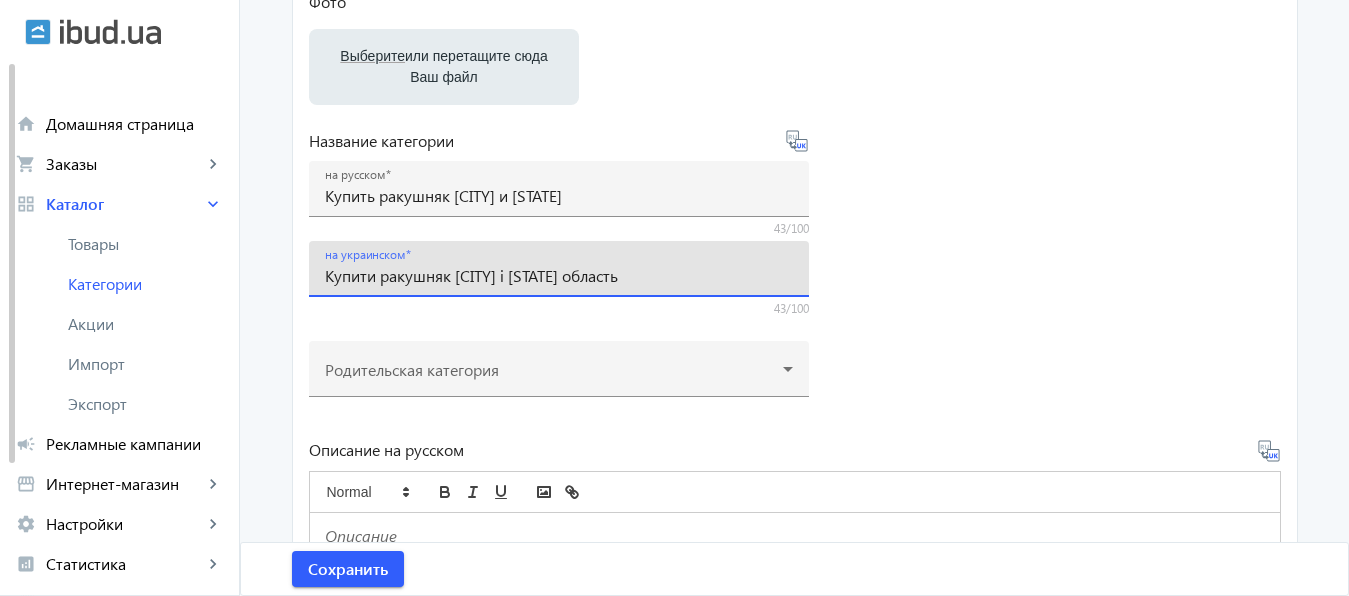 type on "Купити ракушняк Вінниця і Вінницька область" 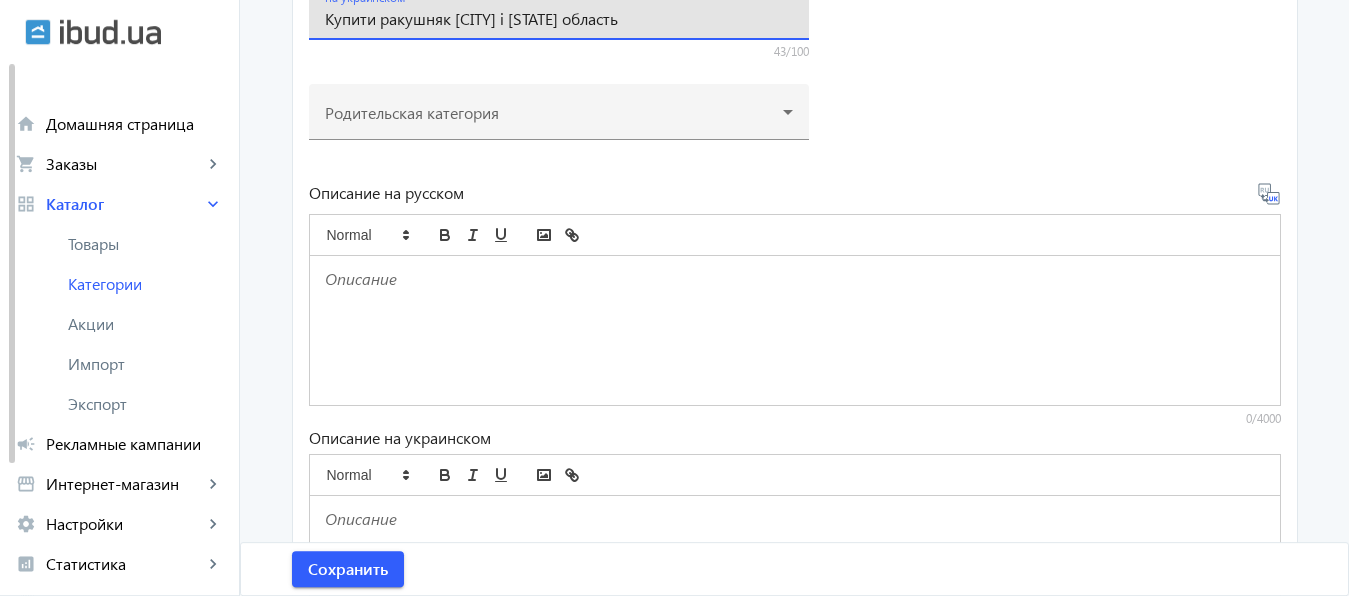 scroll, scrollTop: 507, scrollLeft: 0, axis: vertical 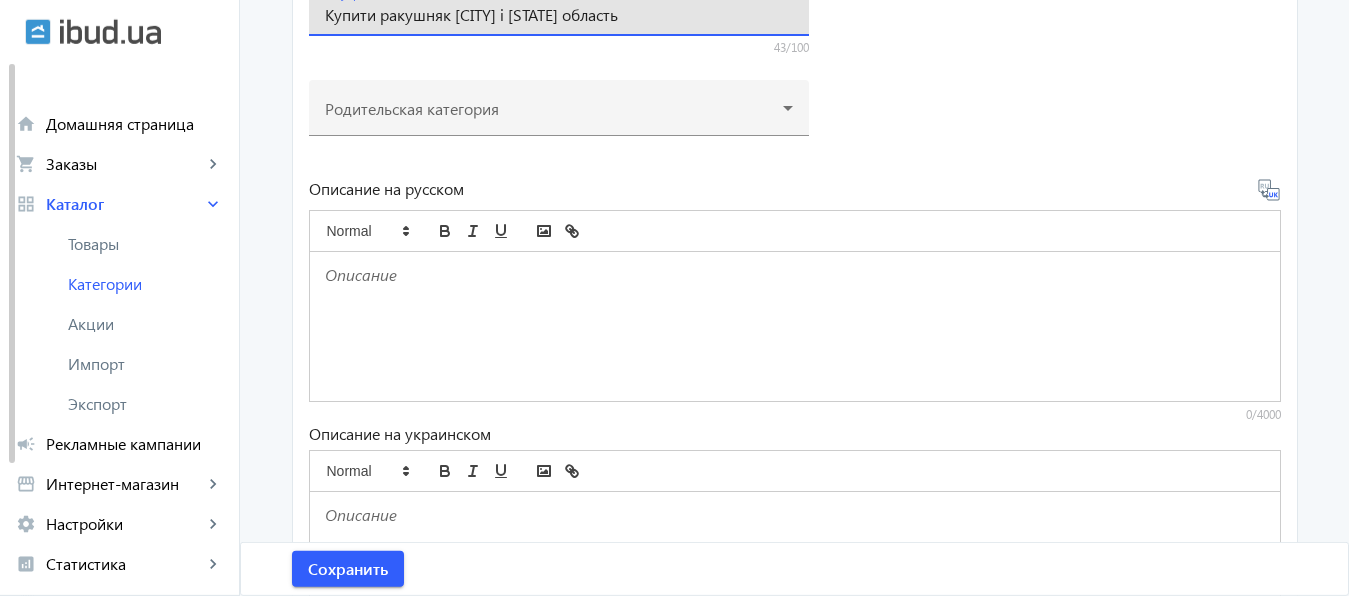 click 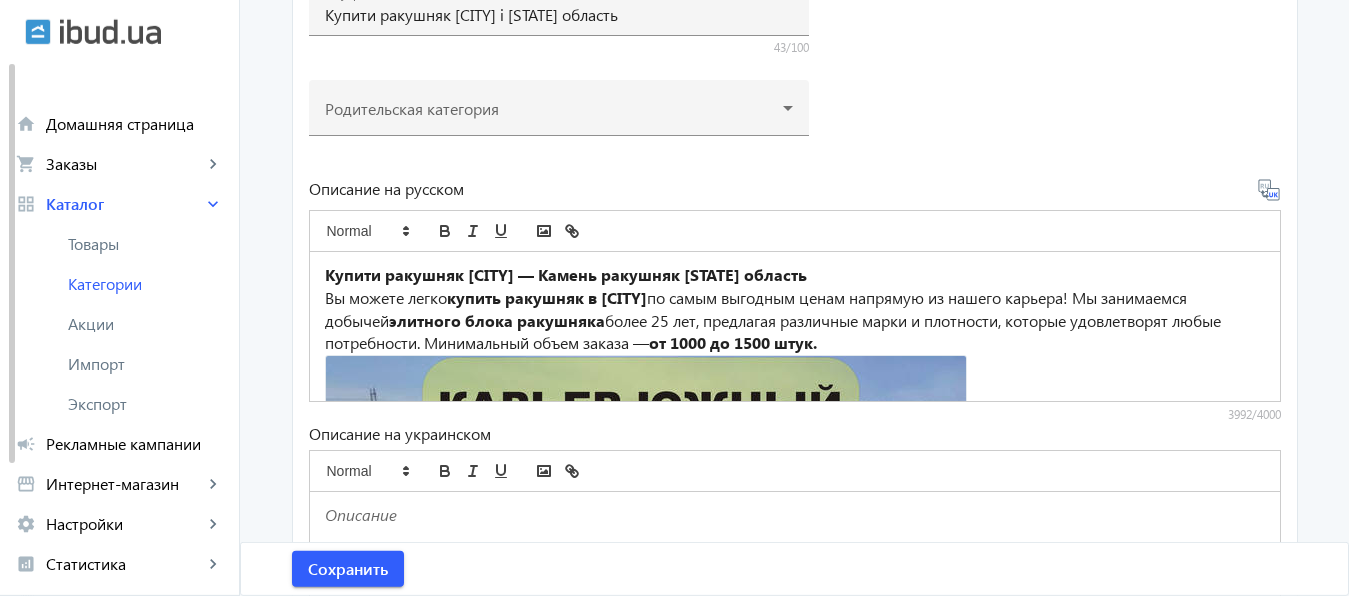 scroll, scrollTop: 1305, scrollLeft: 0, axis: vertical 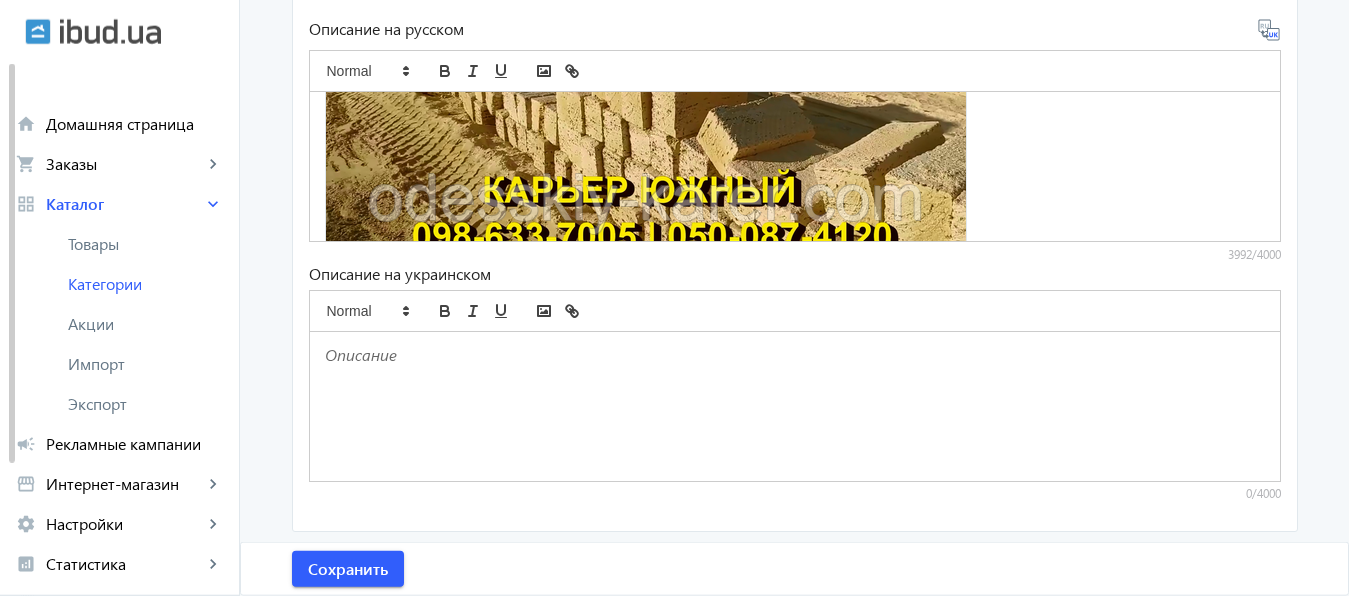 click 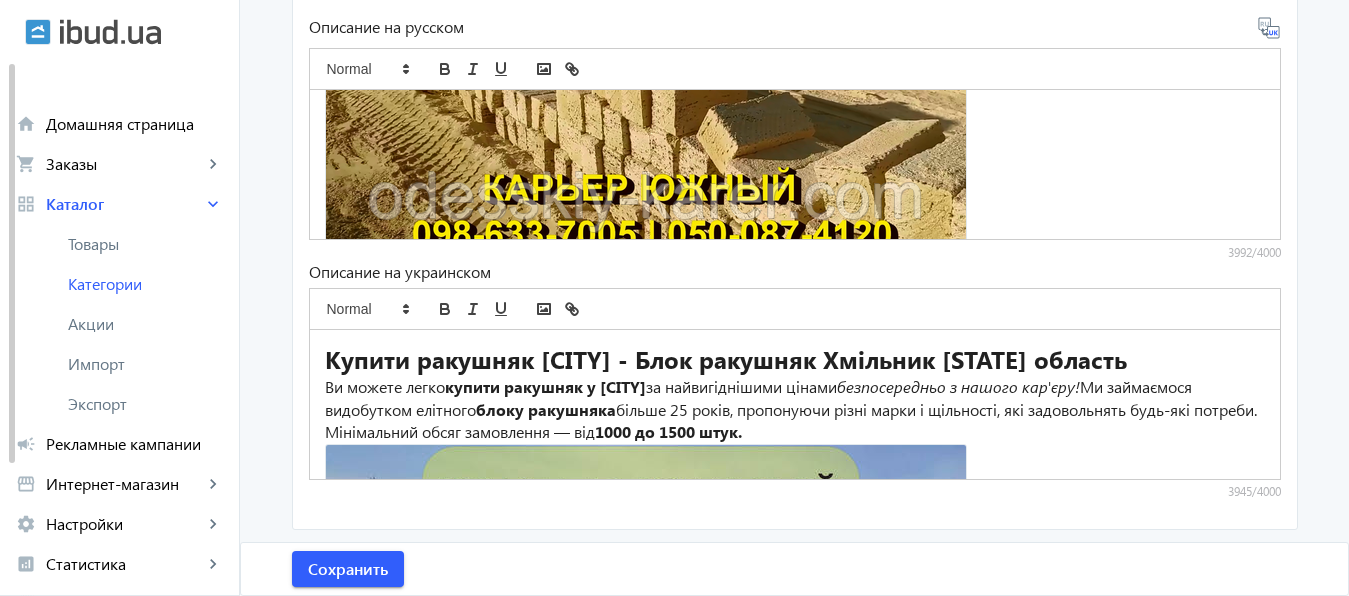 scroll, scrollTop: 2426, scrollLeft: 0, axis: vertical 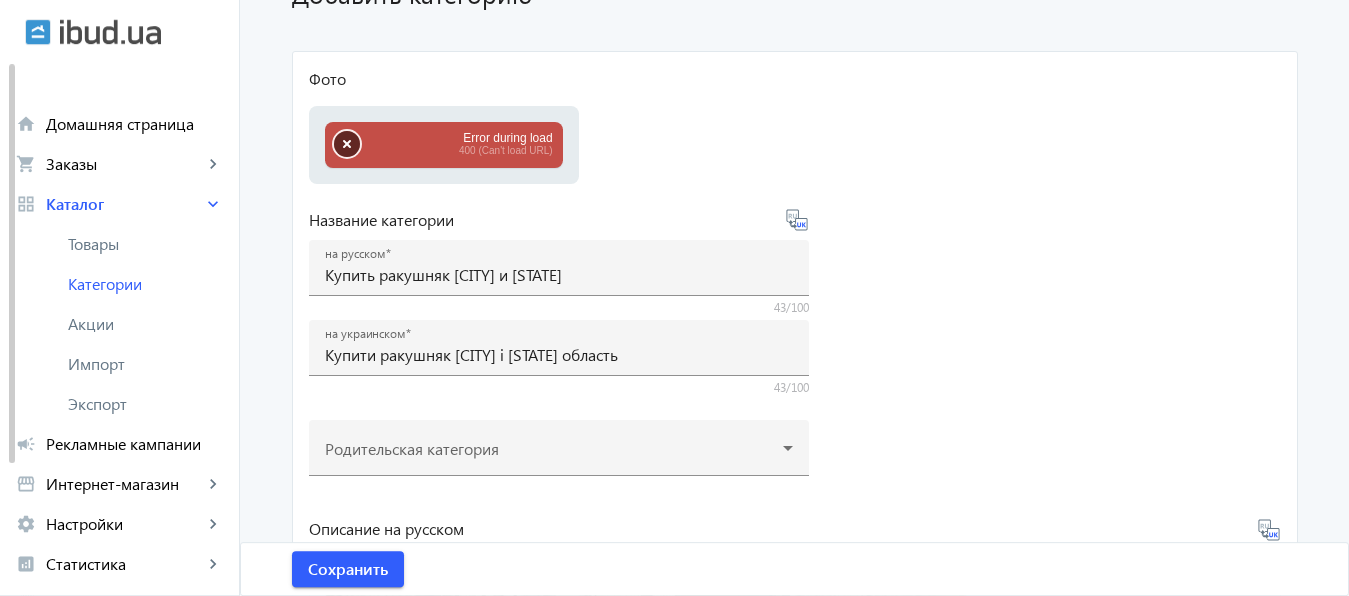 click 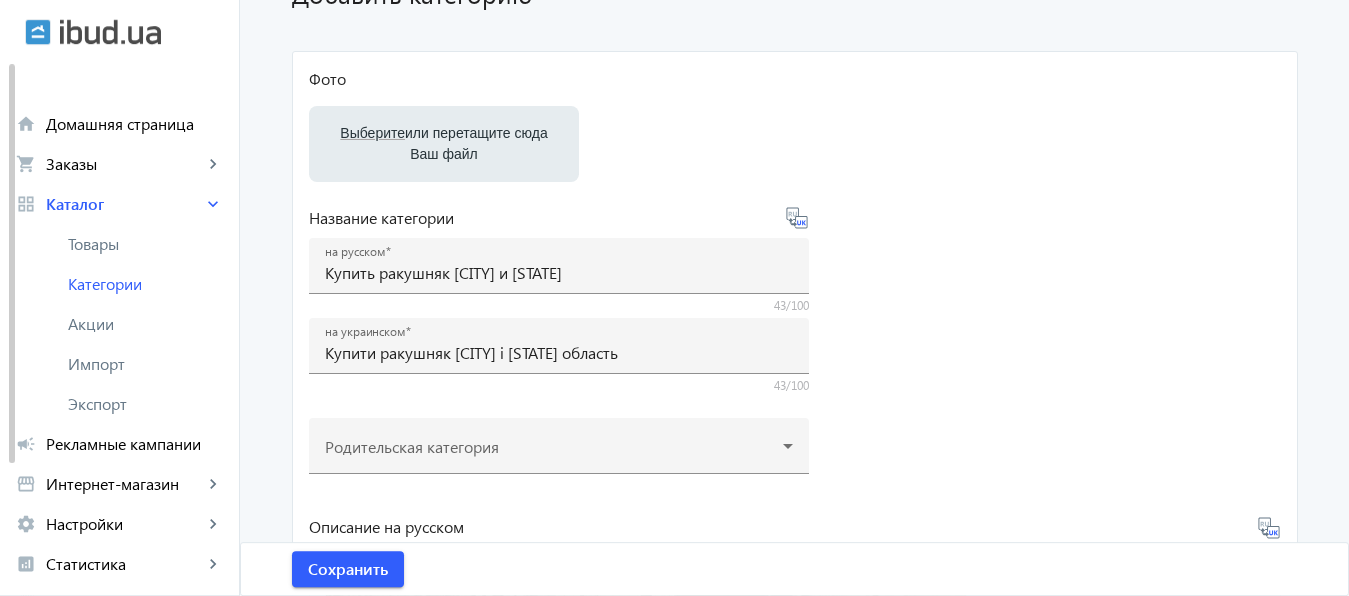 click on "Выберите  или перетащите сюда Ваш файл" at bounding box center [444, 144] 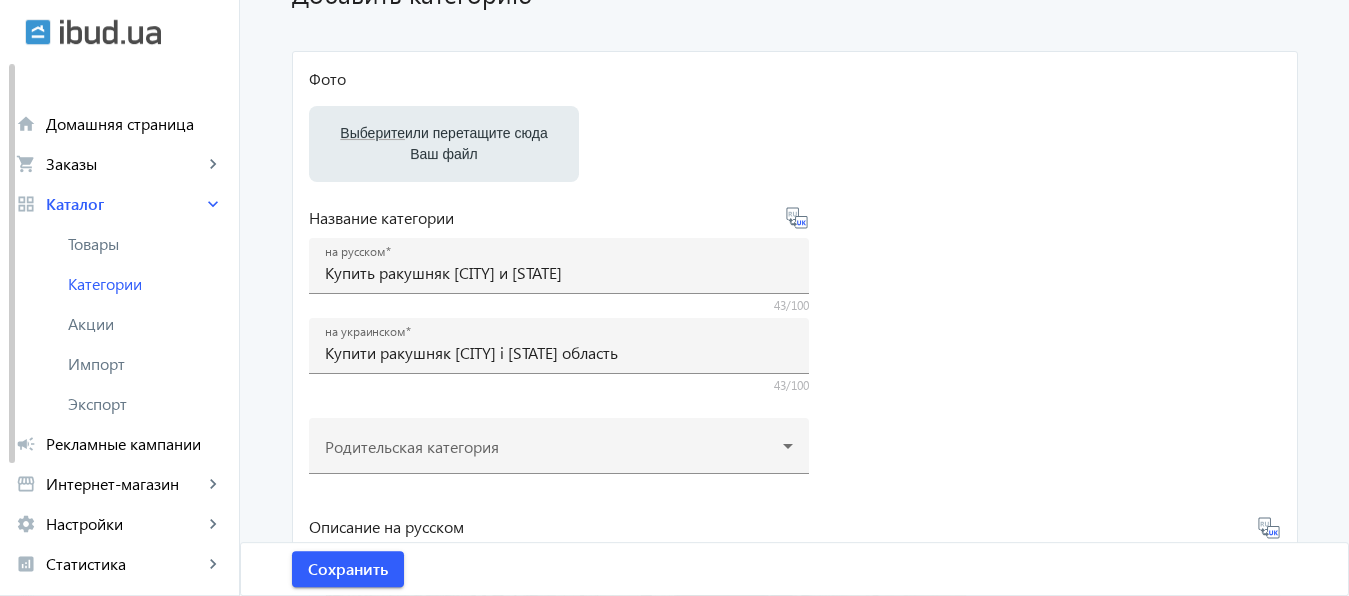 type on "C:\fakepath\КАРЬЕР.PNG" 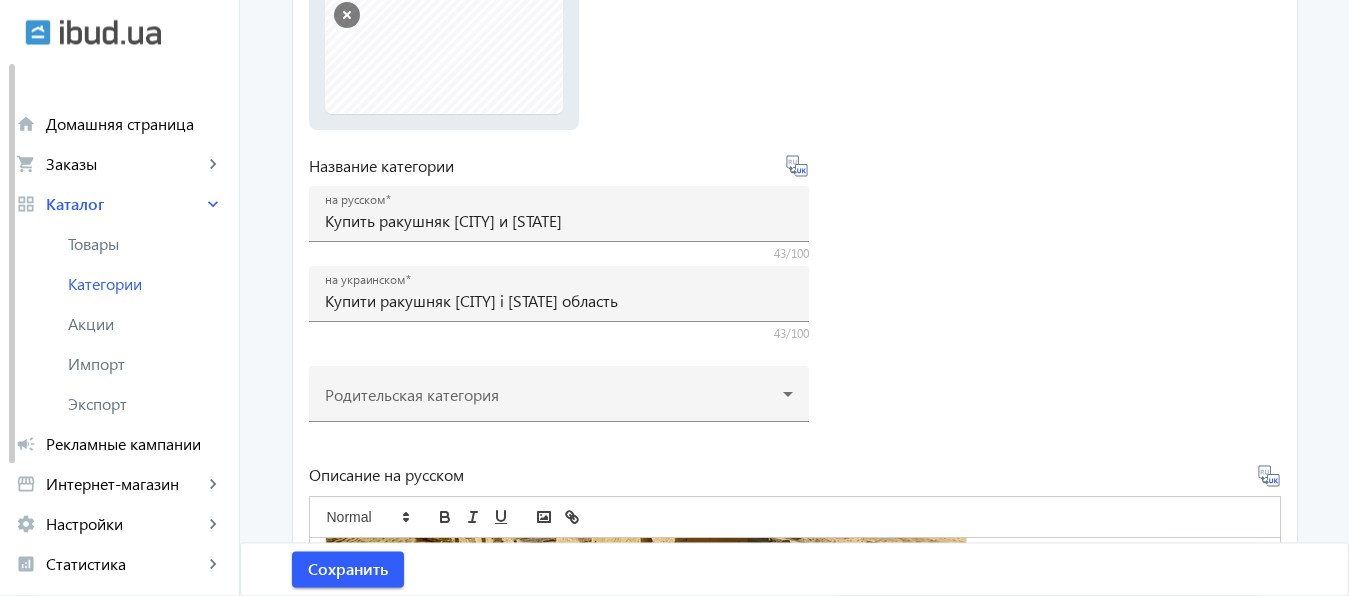 scroll, scrollTop: 314, scrollLeft: 0, axis: vertical 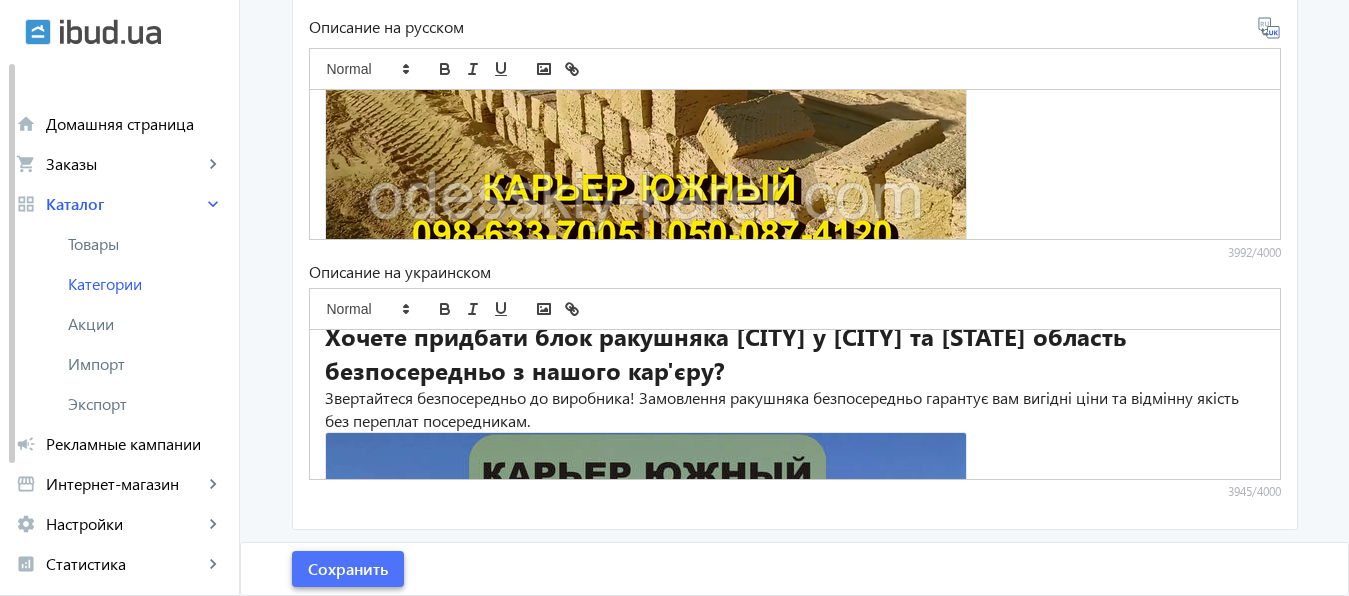 click on "Сохранить" 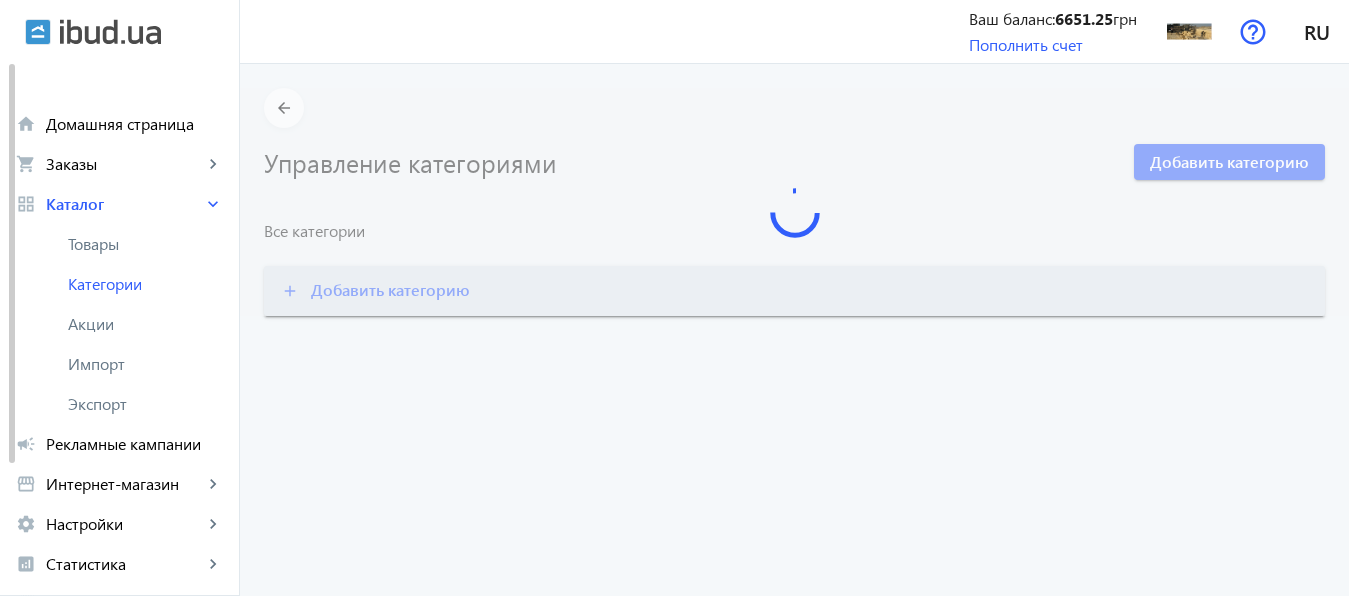 scroll, scrollTop: 0, scrollLeft: 0, axis: both 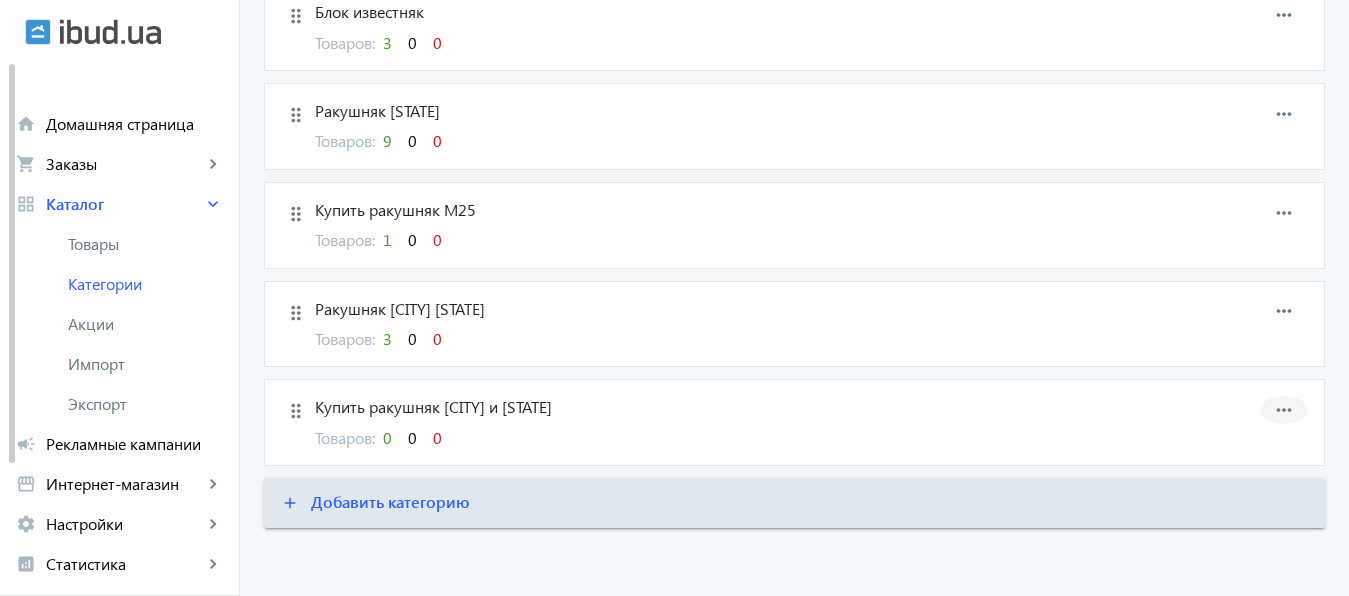 click on "more_horiz" at bounding box center (1284, 410) 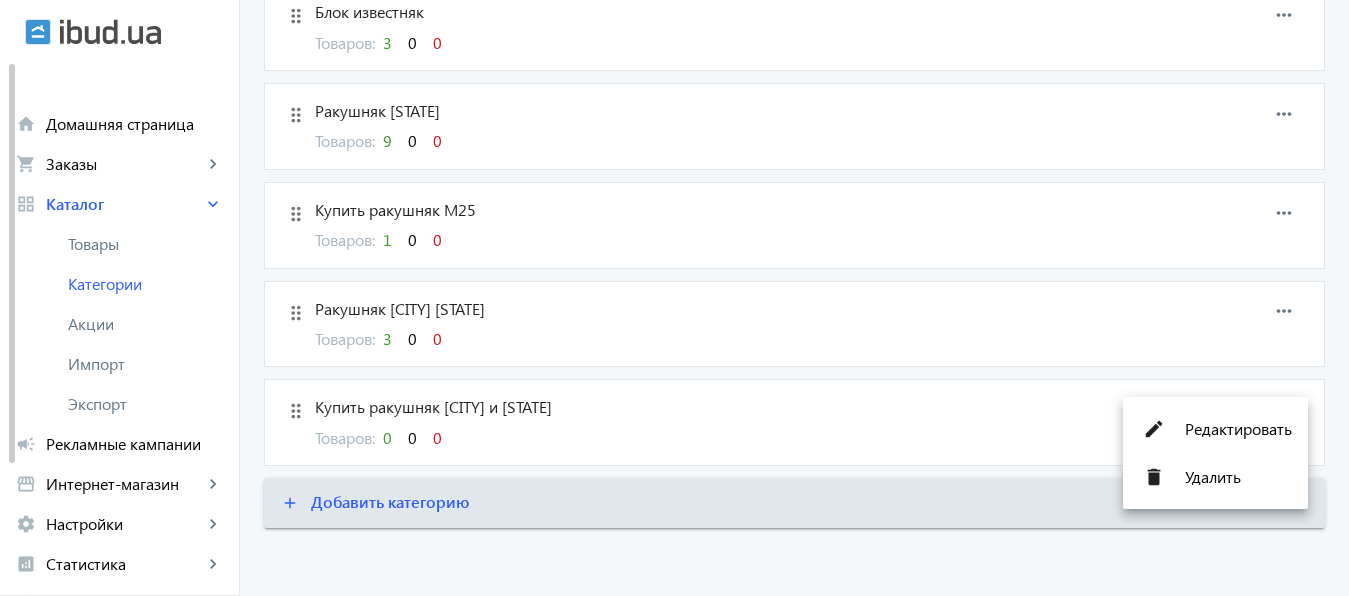 click at bounding box center [674, 298] 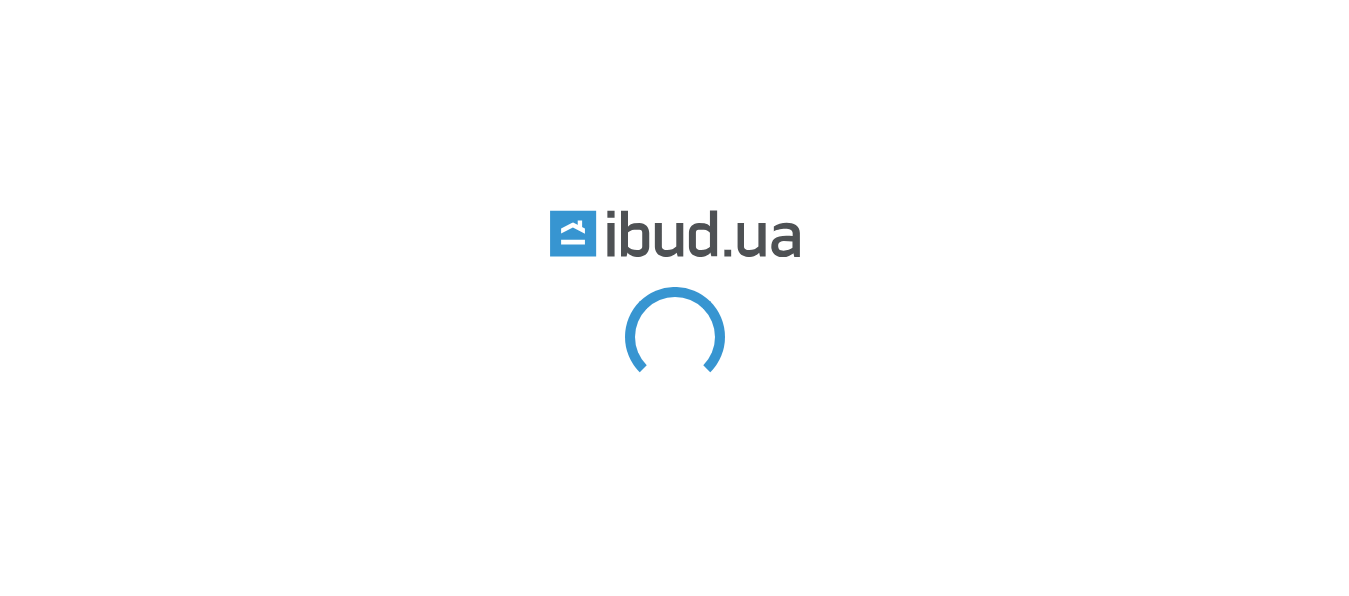 scroll, scrollTop: 0, scrollLeft: 0, axis: both 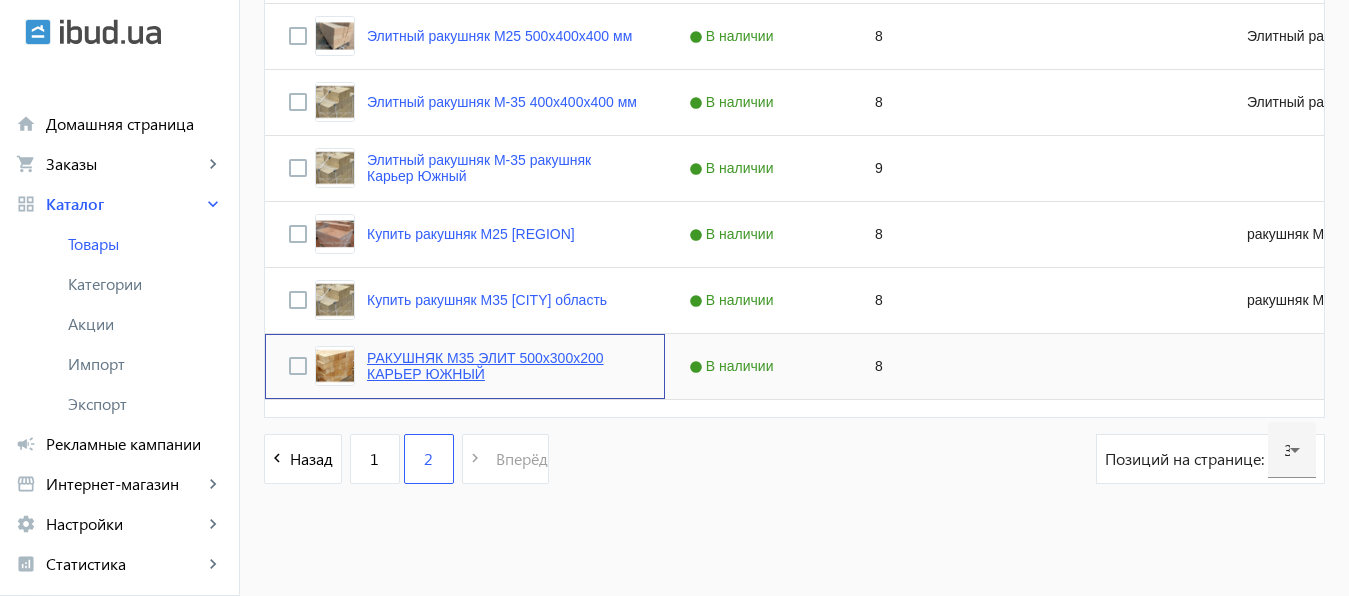 click on "РАКУШНЯК М35 ЭЛИТ 500х300х200 КАРЬЕР ЮЖНЫЙ" 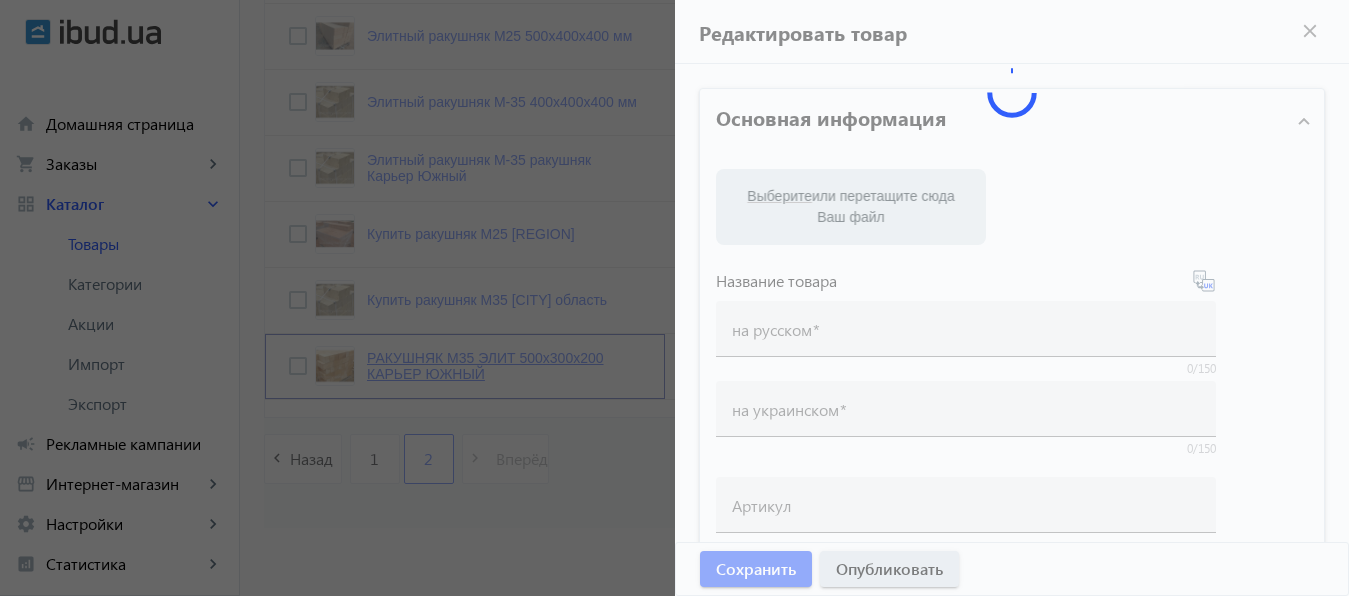 type on "РАКУШНЯК М35 ЭЛИТ 500х300х200 КАРЬЕР ЮЖНЫЙ" 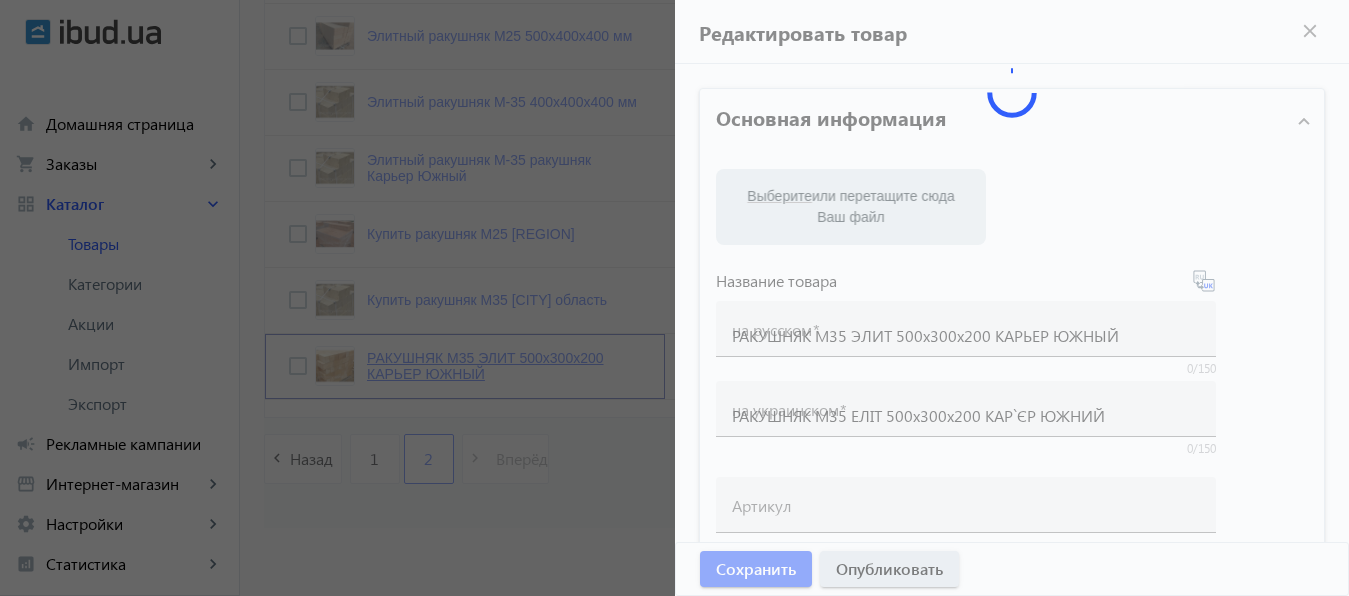 type on "1500" 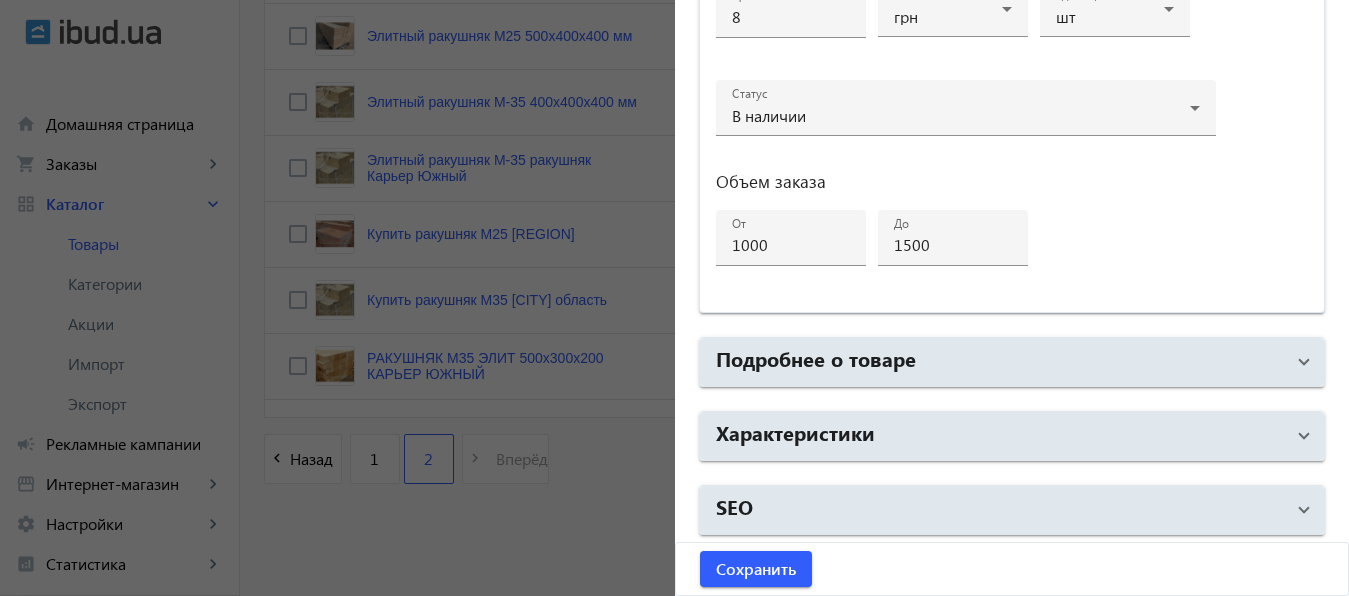 scroll, scrollTop: 237, scrollLeft: 0, axis: vertical 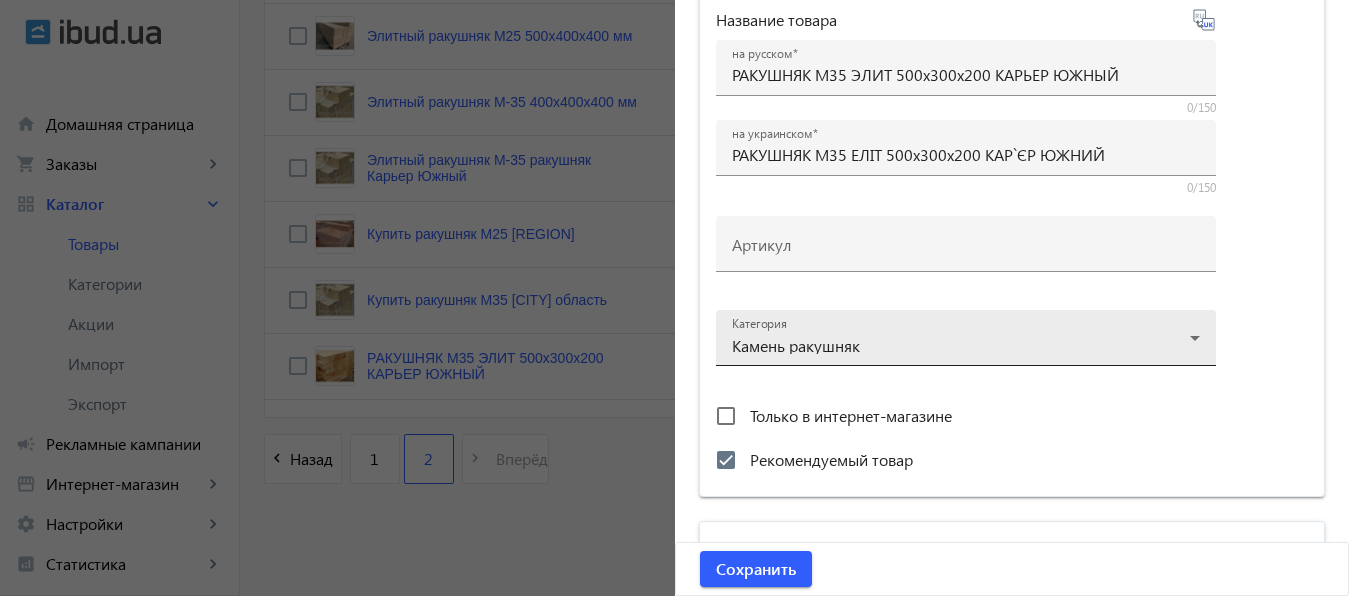 click 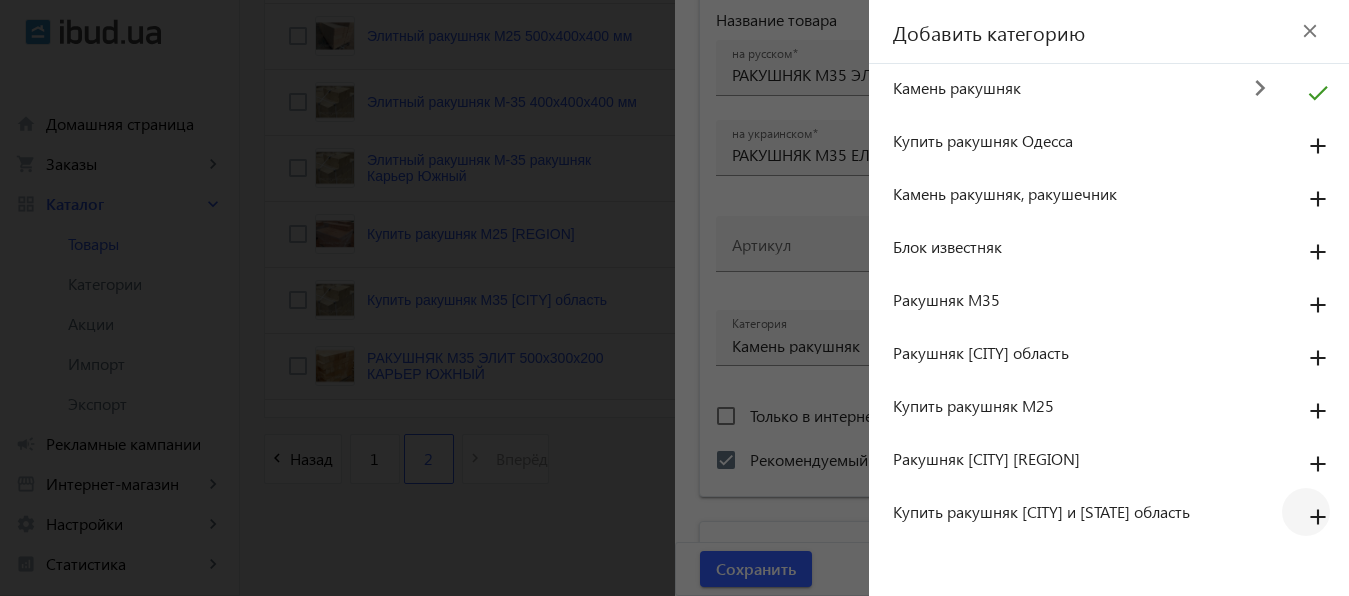 click on "add" 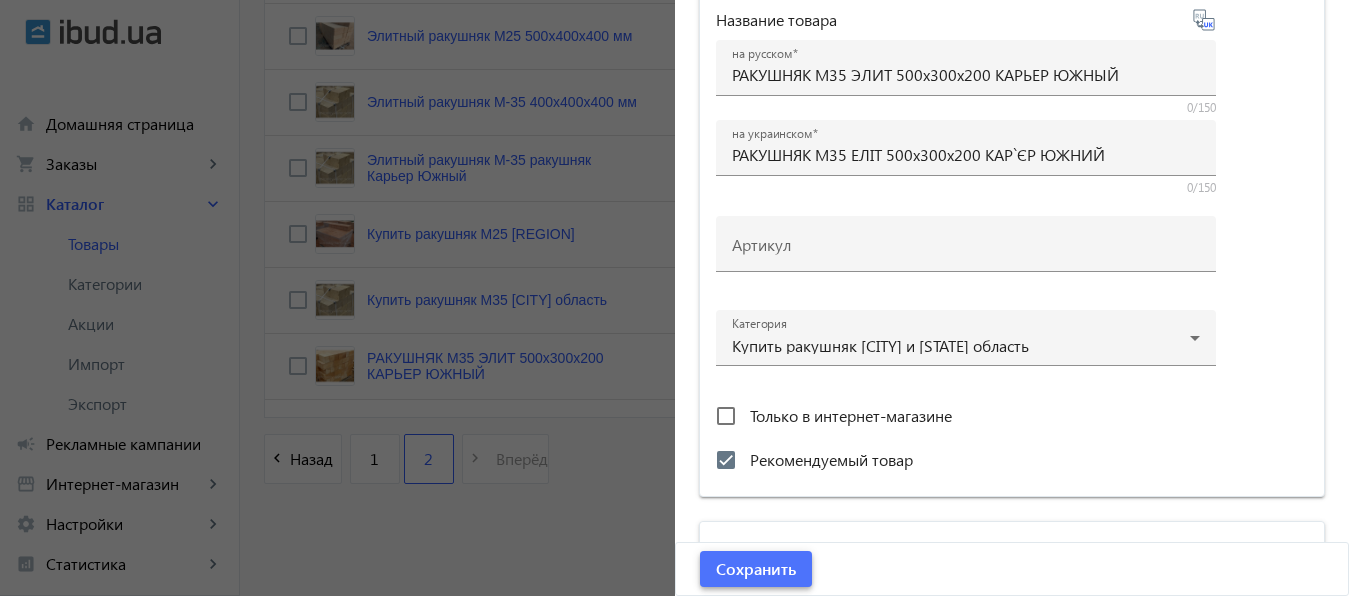 click on "Сохранить" 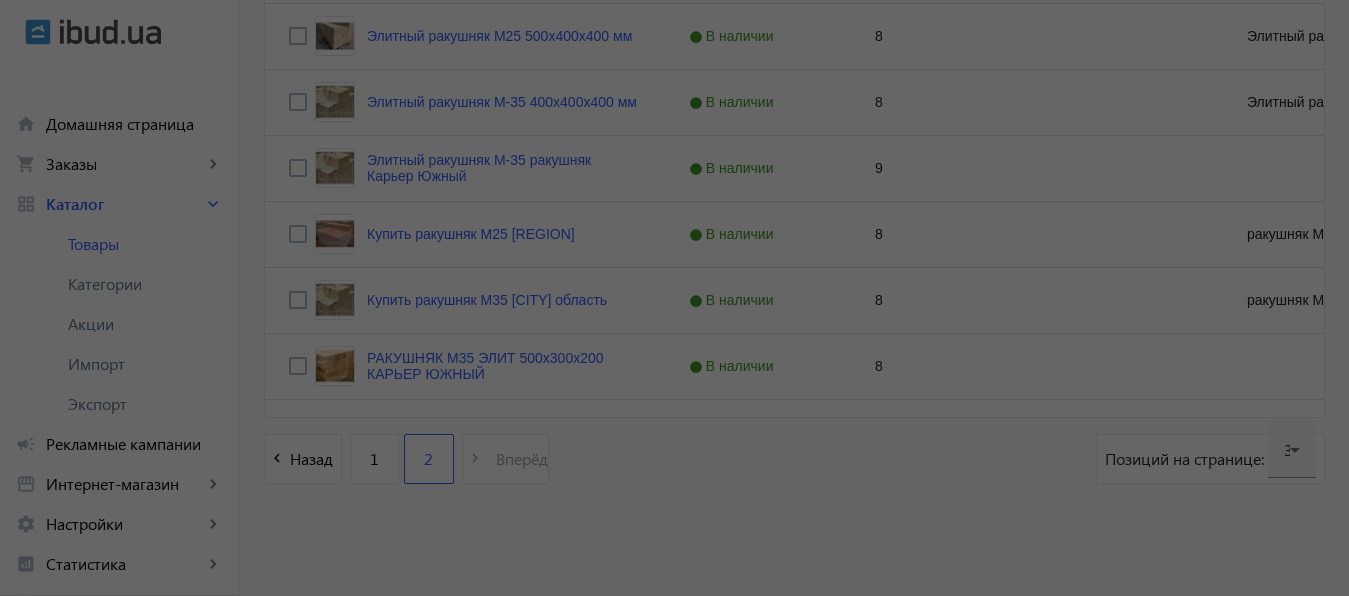 scroll, scrollTop: 0, scrollLeft: 0, axis: both 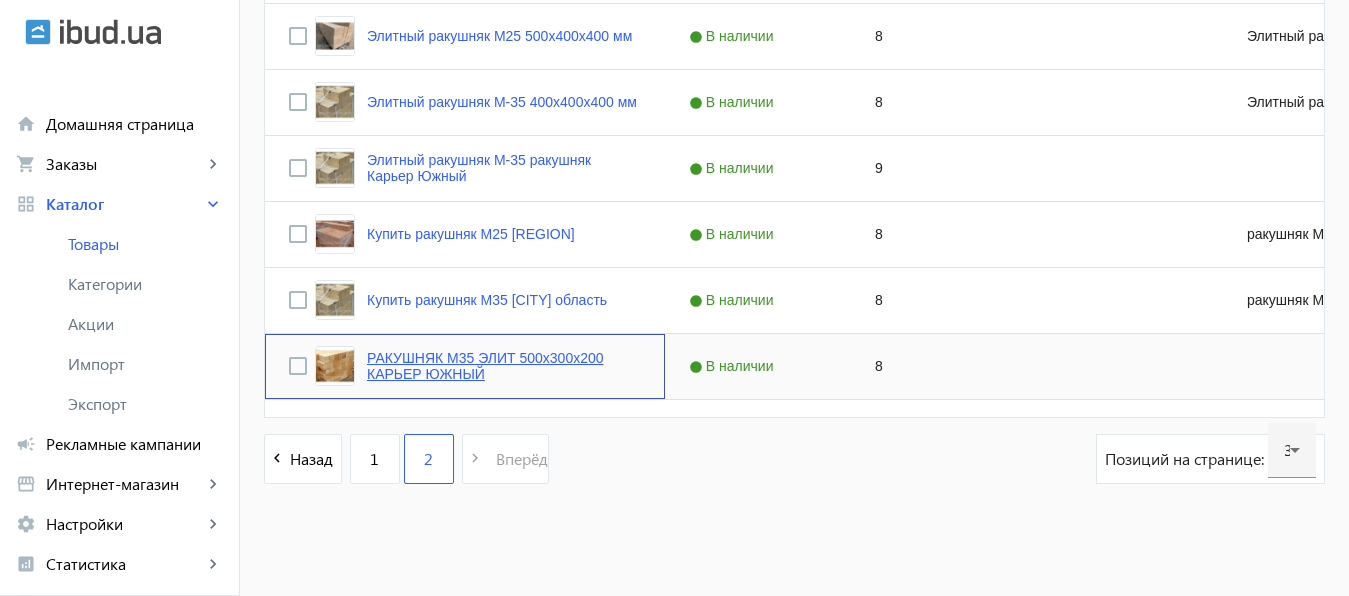 click on "РАКУШНЯК М35 ЭЛИТ 500х300х200 КАРЬЕР ЮЖНЫЙ" 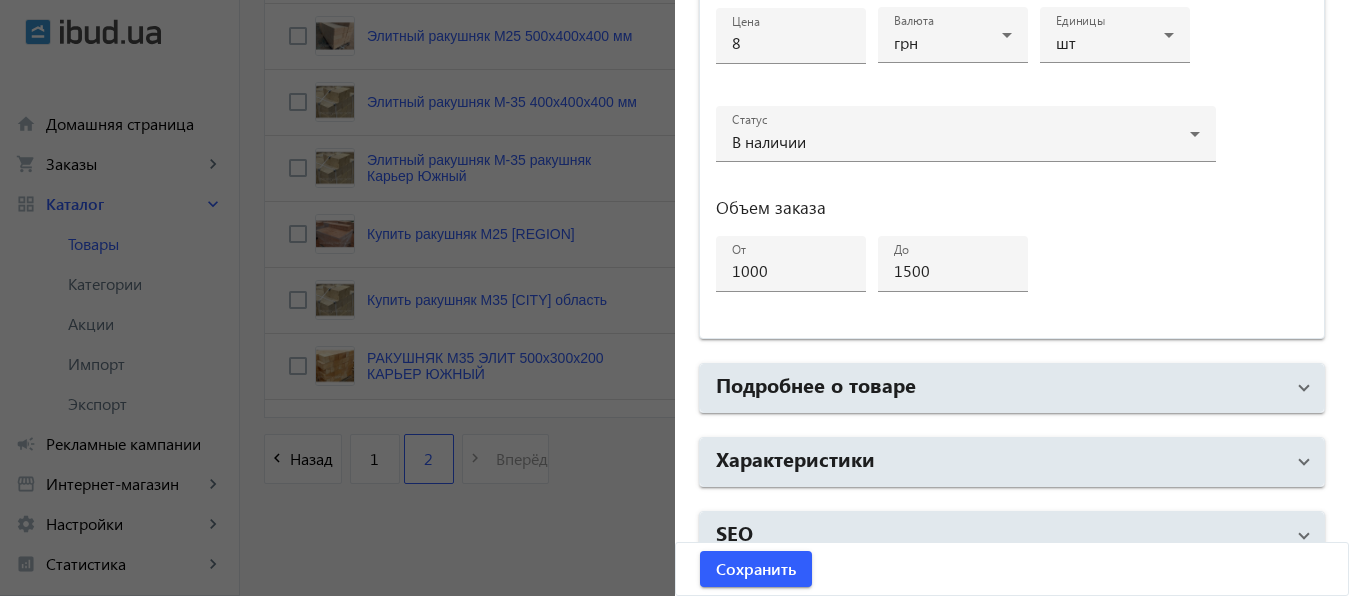 scroll, scrollTop: 1070, scrollLeft: 0, axis: vertical 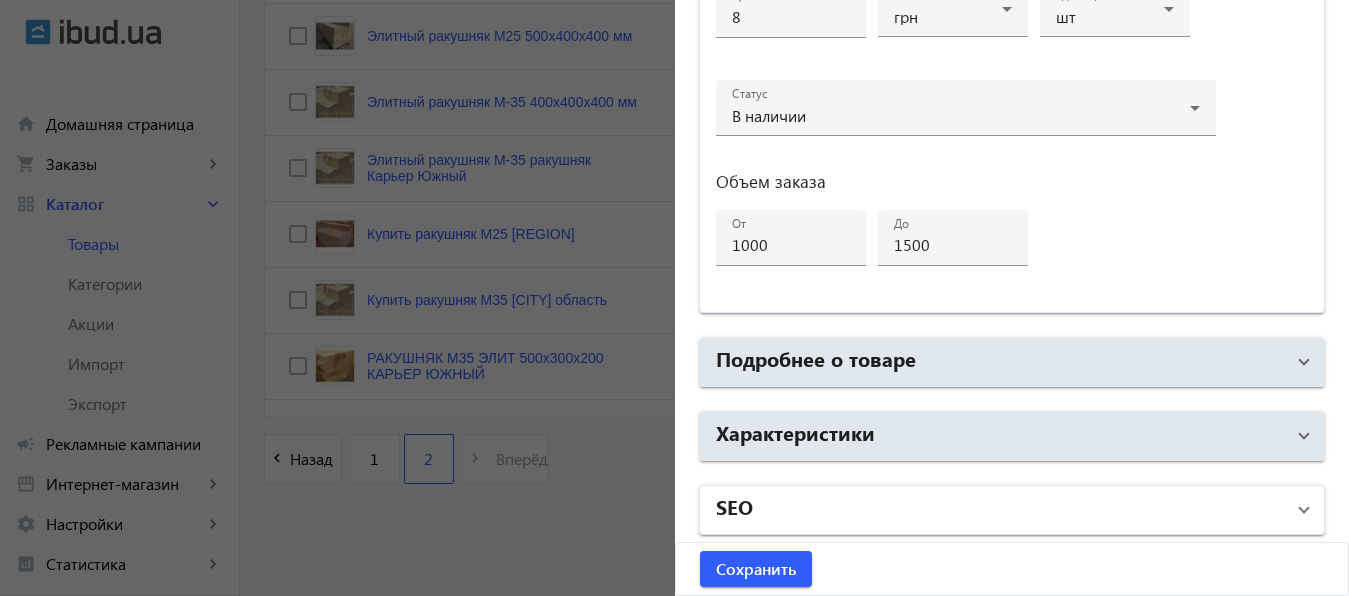 click on "SEO" at bounding box center (1000, 510) 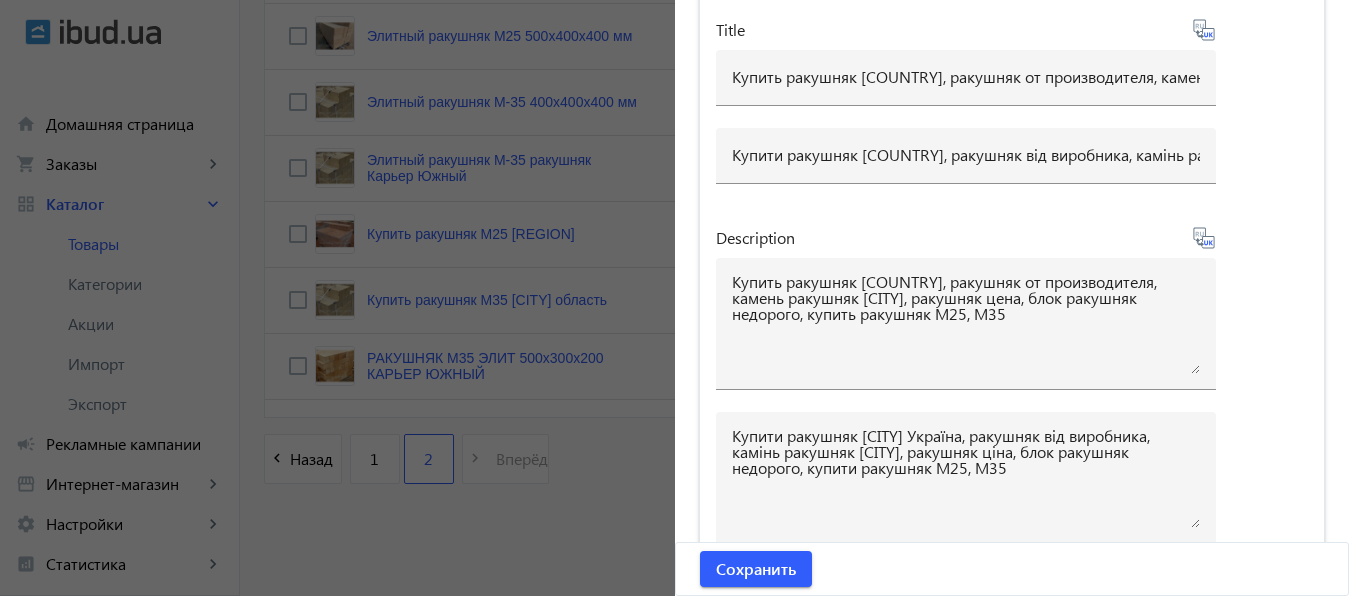 scroll, scrollTop: 1660, scrollLeft: 0, axis: vertical 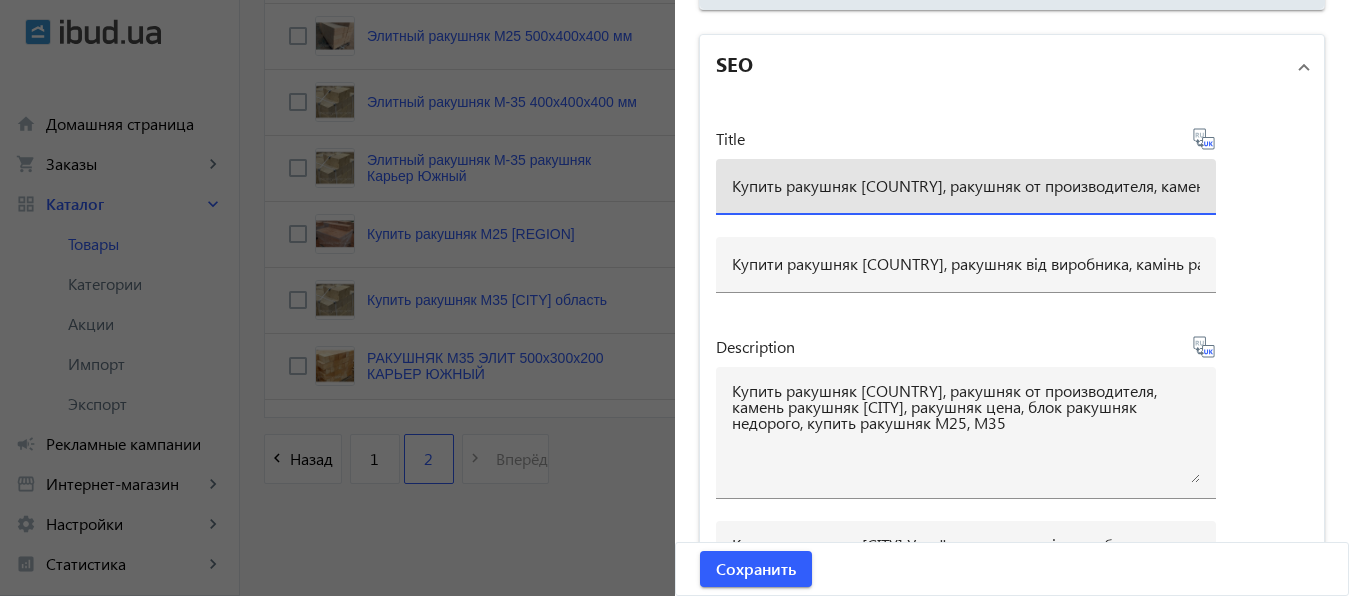 drag, startPoint x: 723, startPoint y: 183, endPoint x: 911, endPoint y: 188, distance: 188.06648 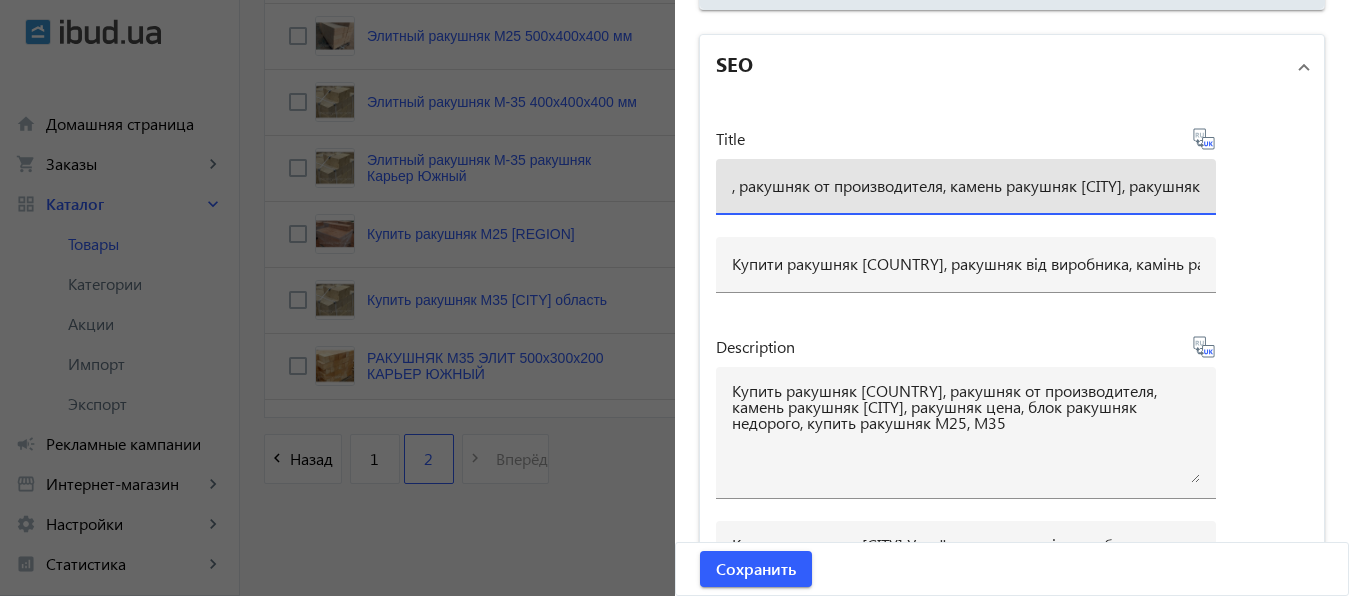 paste on "КУПИТИ РАКУШНЯК ВІННИЦЯ ТА ВІННИЦЬКА ОБЛАСТЬ" 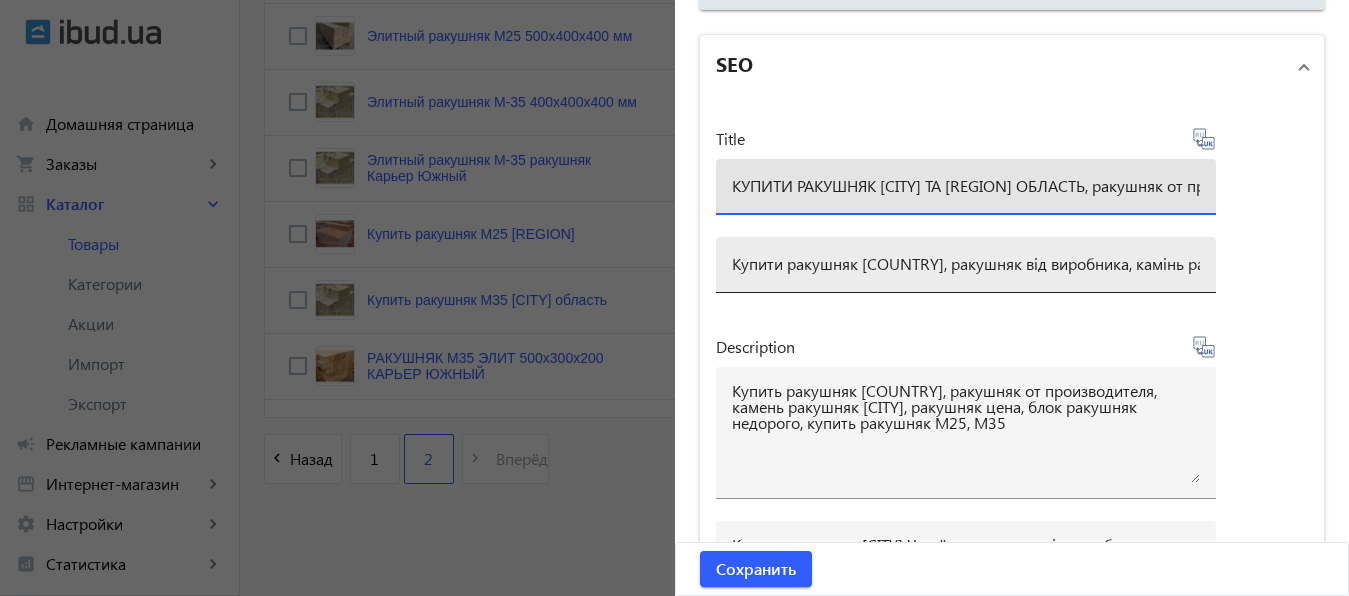 type on "КУПИТИ РАКУШНЯК ВІННИЦЯ ТА ВІННИЦЬКА ОБЛАСТЬ, ракушняк от производителя, камень ракушняк Одесса, ракушняк цена, блок ракушняк недорого, купить ракушняк М25, М35" 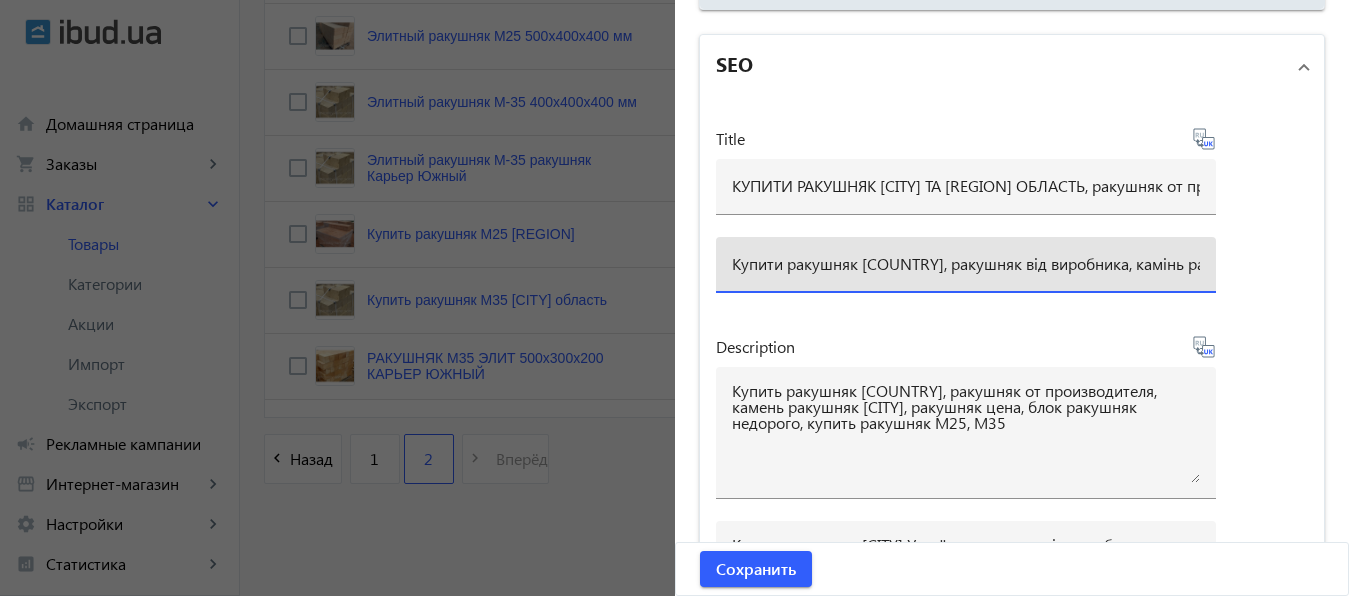 drag, startPoint x: 723, startPoint y: 263, endPoint x: 907, endPoint y: 264, distance: 184.00272 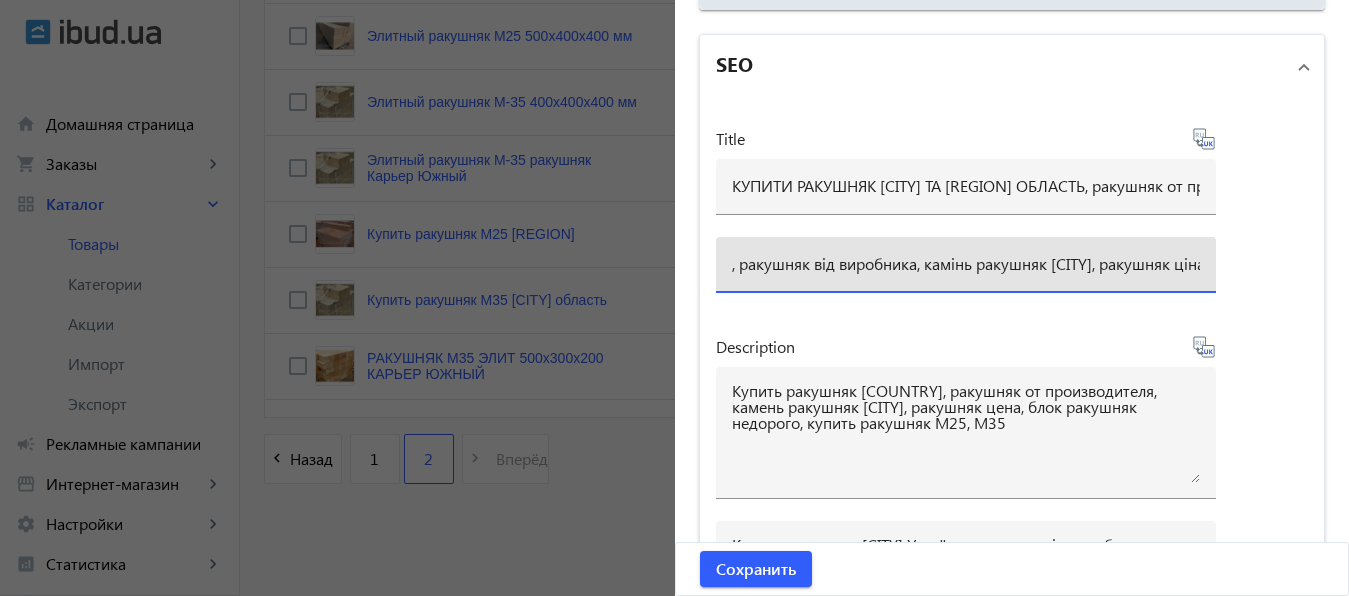 paste on "КУПИТИ РАКУШНЯК ВІННИЦЯ ТА ВІННИЦЬКА ОБЛАСТЬ" 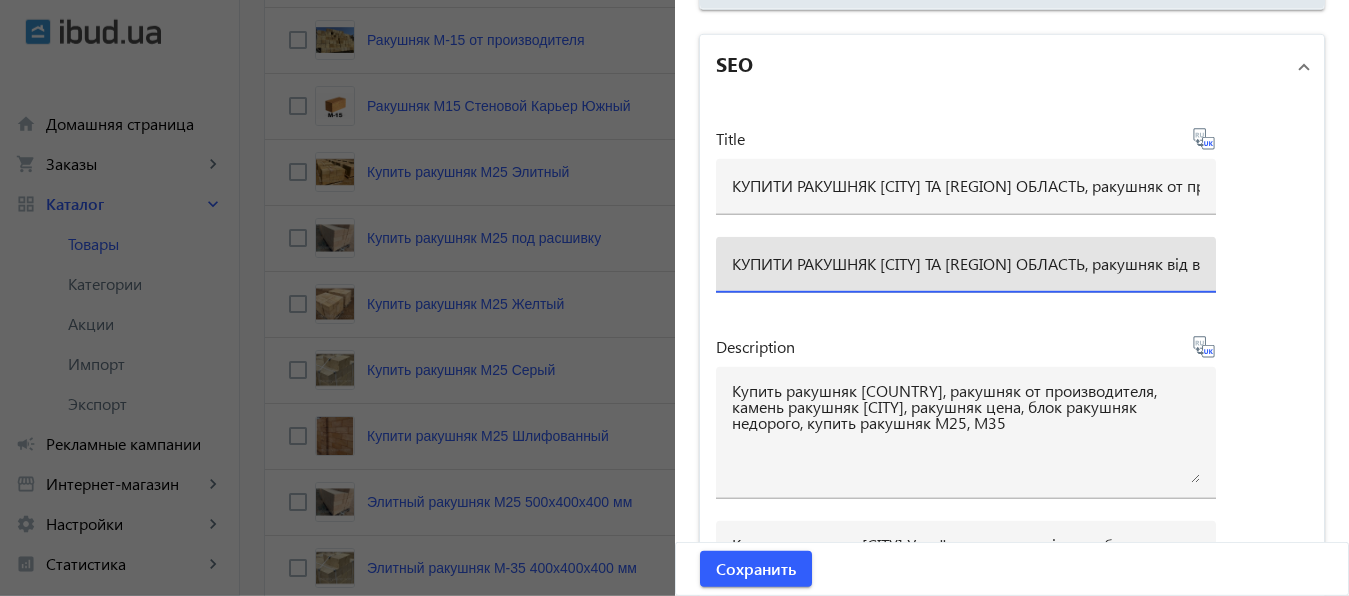 scroll, scrollTop: 603, scrollLeft: 0, axis: vertical 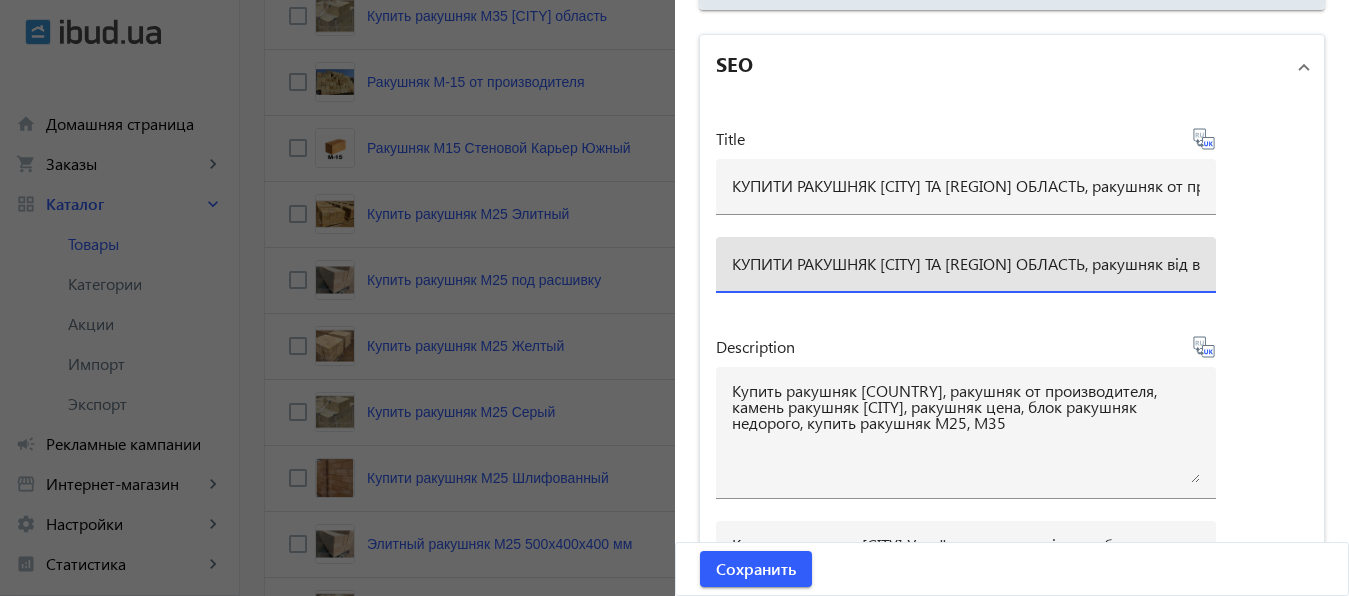 type on "КУПИТИ РАКУШНЯК ВІННИЦЯ ТА ВІННИЦЬКА ОБЛАСТЬ, ракушняк від виробника, камінь ракушняк Одеса, ракушняк ціна, блок ракушняк недорого, купити ракушняк М25, М35" 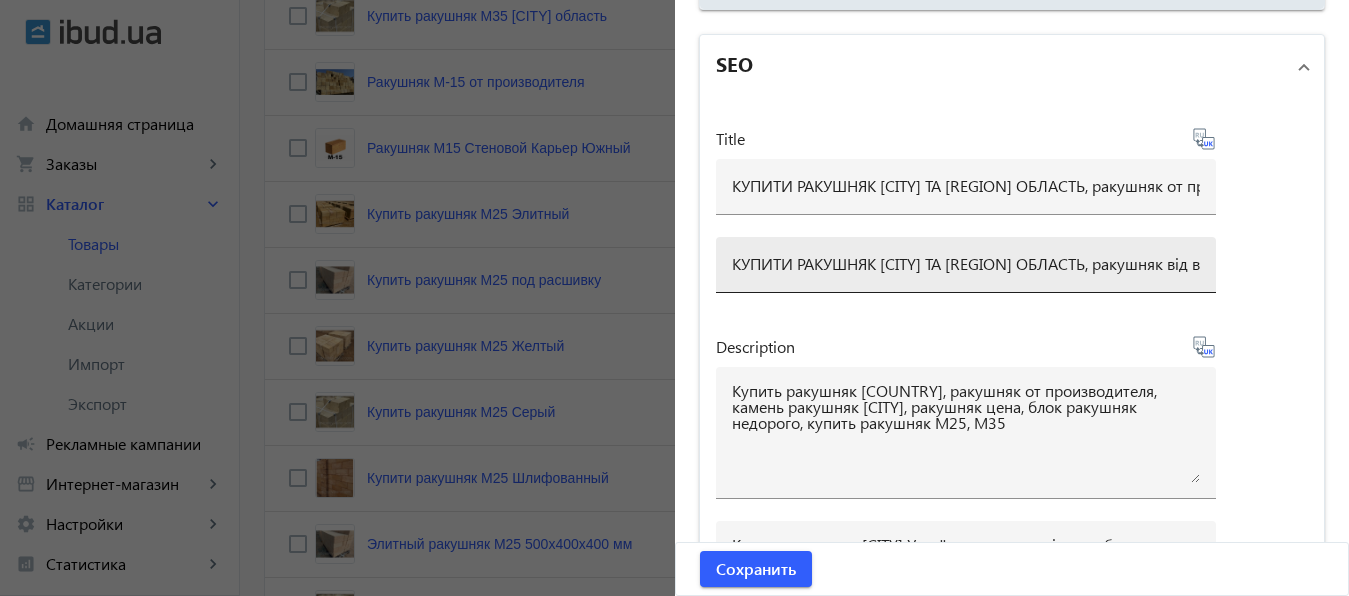 click on "КУПИТИ РАКУШНЯК ВІННИЦЯ ТА ВІННИЦЬКА ОБЛАСТЬ, ракушняк від виробника, камінь ракушняк Одеса, ракушняк ціна, блок ракушняк недорого, купити ракушняк М25, М35" at bounding box center (966, 265) 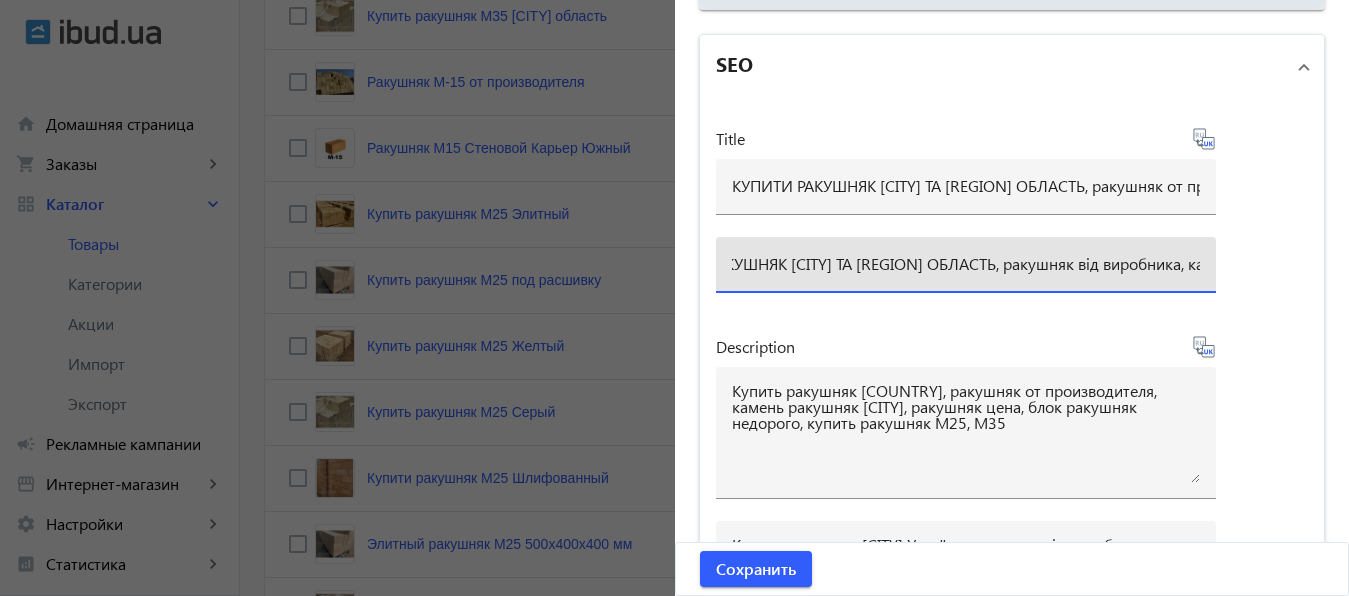 scroll, scrollTop: 0, scrollLeft: 125, axis: horizontal 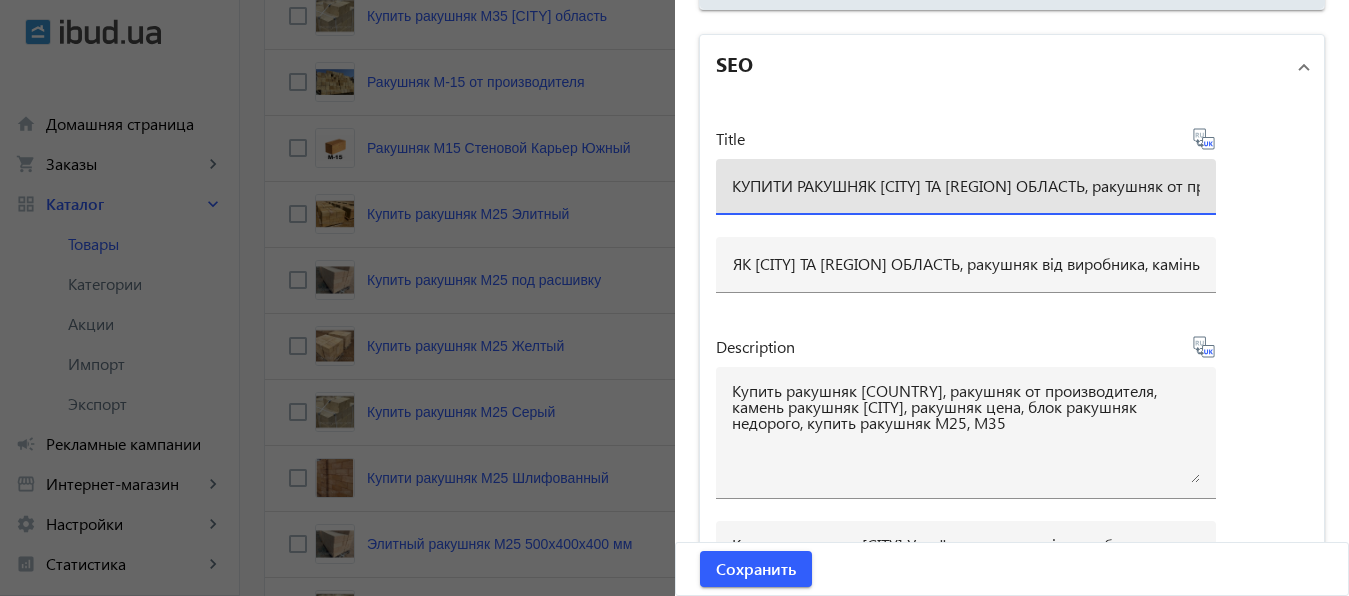click on "КУПИТИ РАКУШНЯК ВІННИЦЯ ТА ВІННИЦЬКА ОБЛАСТЬ, ракушняк от производителя, камень ракушняк Одесса, ракушняк цена, блок ракушняк недорого, купить ракушняк М25, М35" at bounding box center [966, 185] 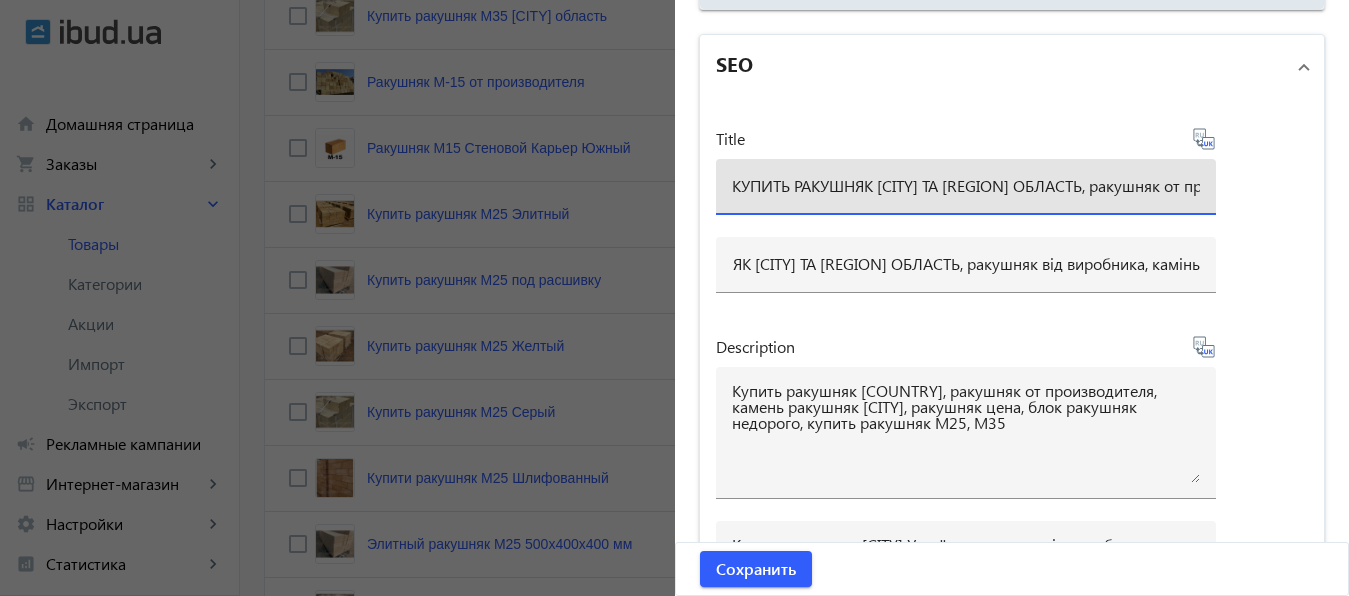 click on "КУПИТЬ РАКУШНЯК ВІННИЦЯ ТА ВІННИЦЬКА ОБЛАСТЬ, ракушняк от производителя, камень ракушняк Одесса, ракушняк цена, блок ракушняк недорого, купить ракушняк М25, М35" at bounding box center (966, 185) 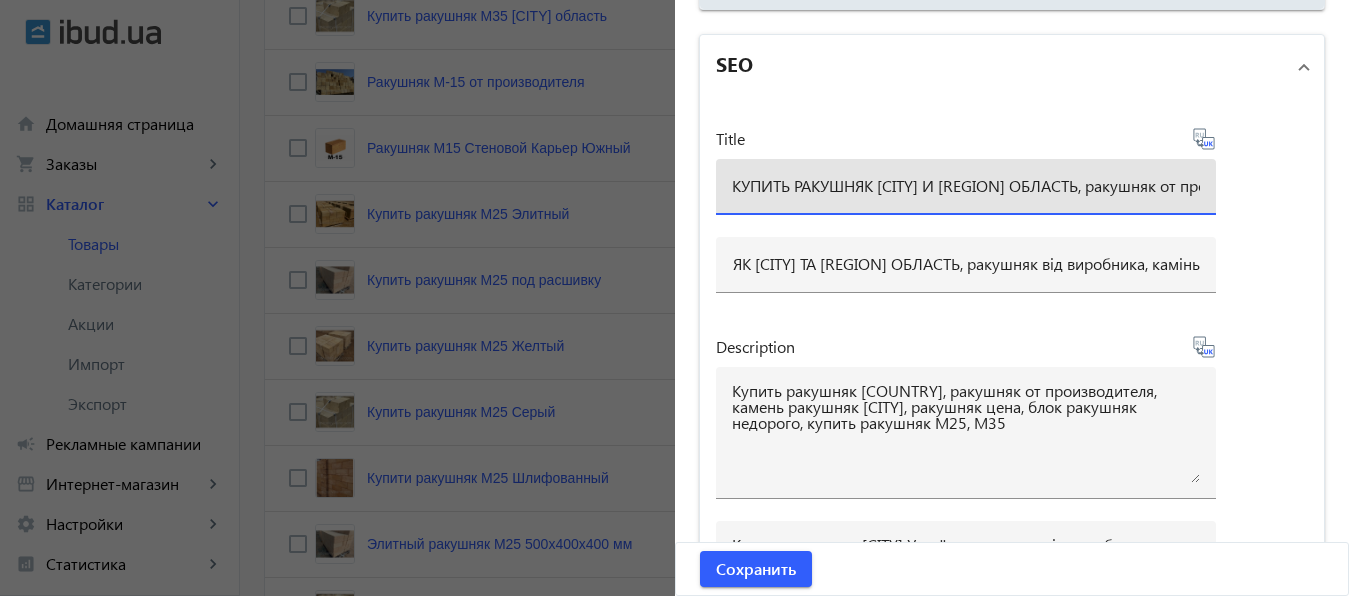 click on "КУПИТЬ РАКУШНЯК ВИННИЦА И ВІННИЦЬКА ОБЛАСТЬ, ракушняк от производителя, камень ракушняк Одесса, ракушняк цена, блок ракушняк недорого, купить ракушняк М25, М35" at bounding box center (966, 185) 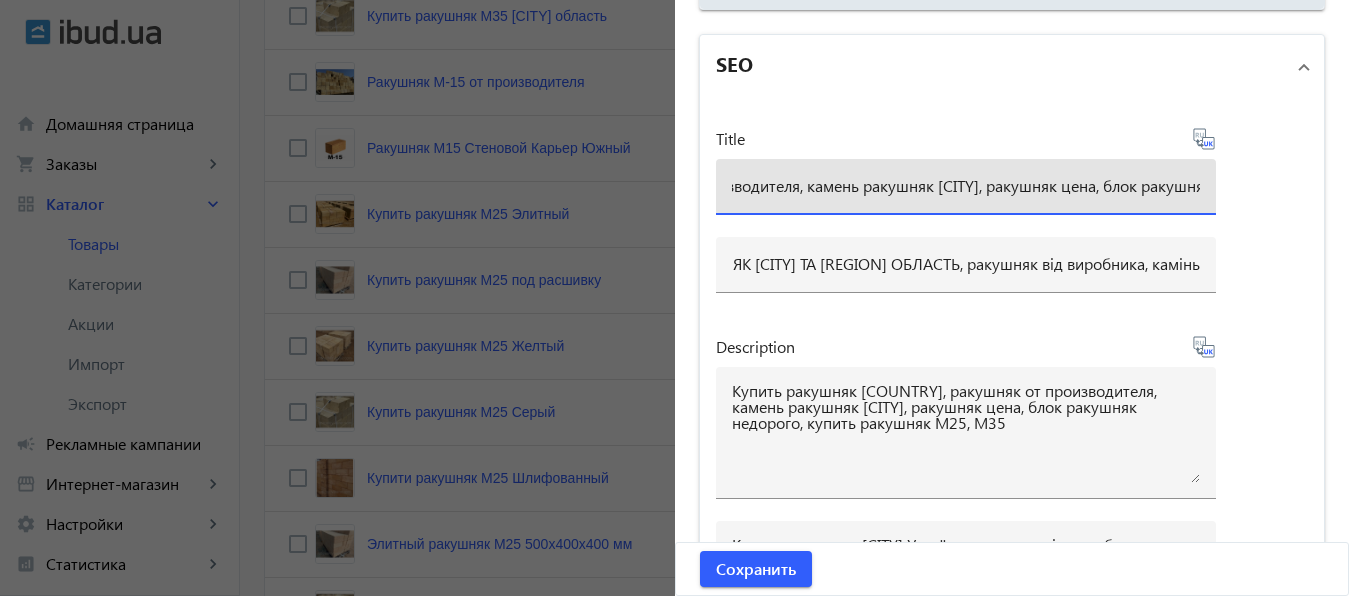scroll, scrollTop: 0, scrollLeft: 400, axis: horizontal 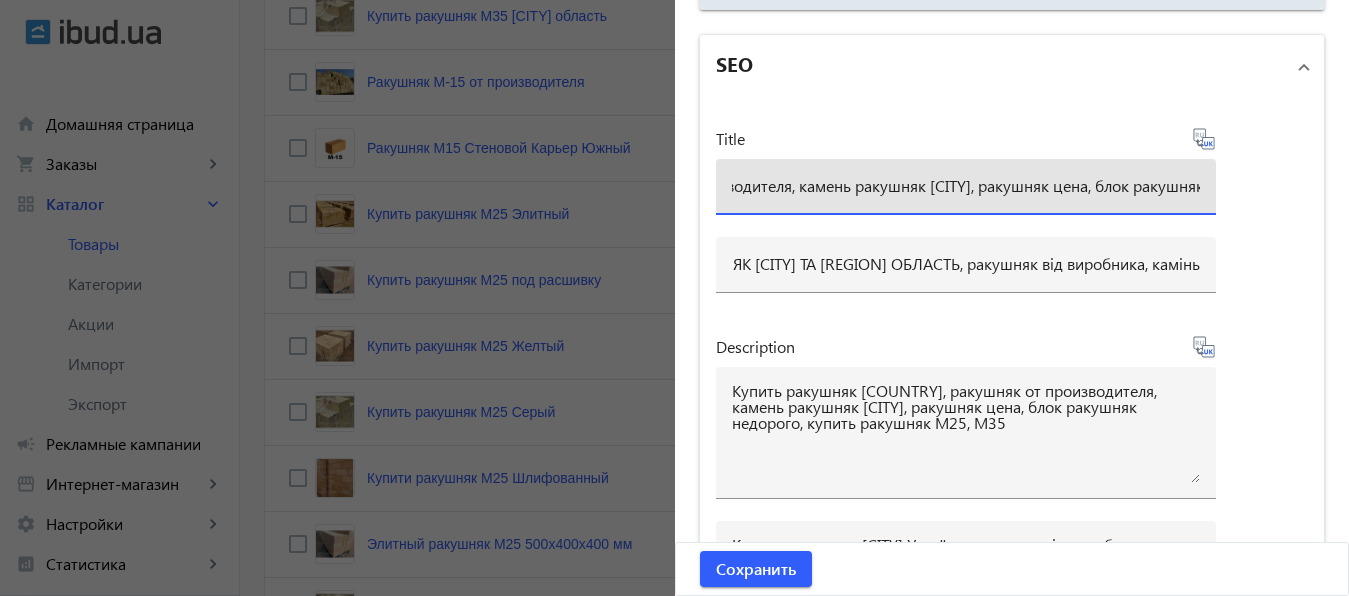 drag, startPoint x: 1101, startPoint y: 183, endPoint x: 1147, endPoint y: 188, distance: 46.270943 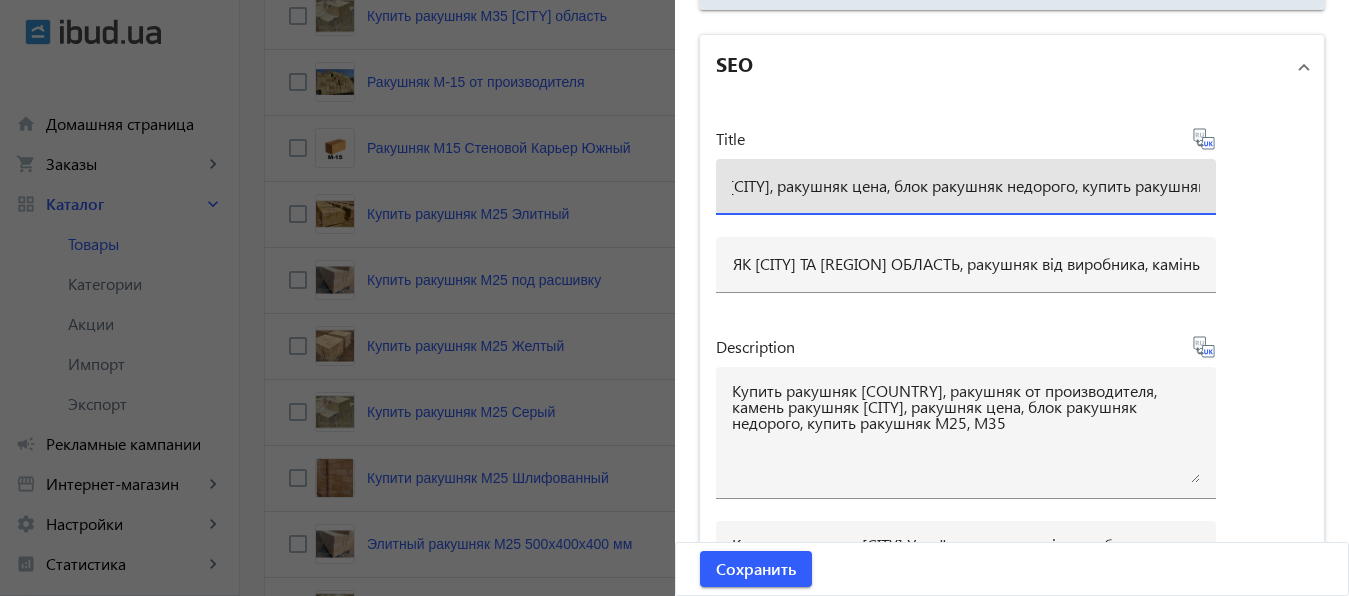 scroll, scrollTop: 0, scrollLeft: 622, axis: horizontal 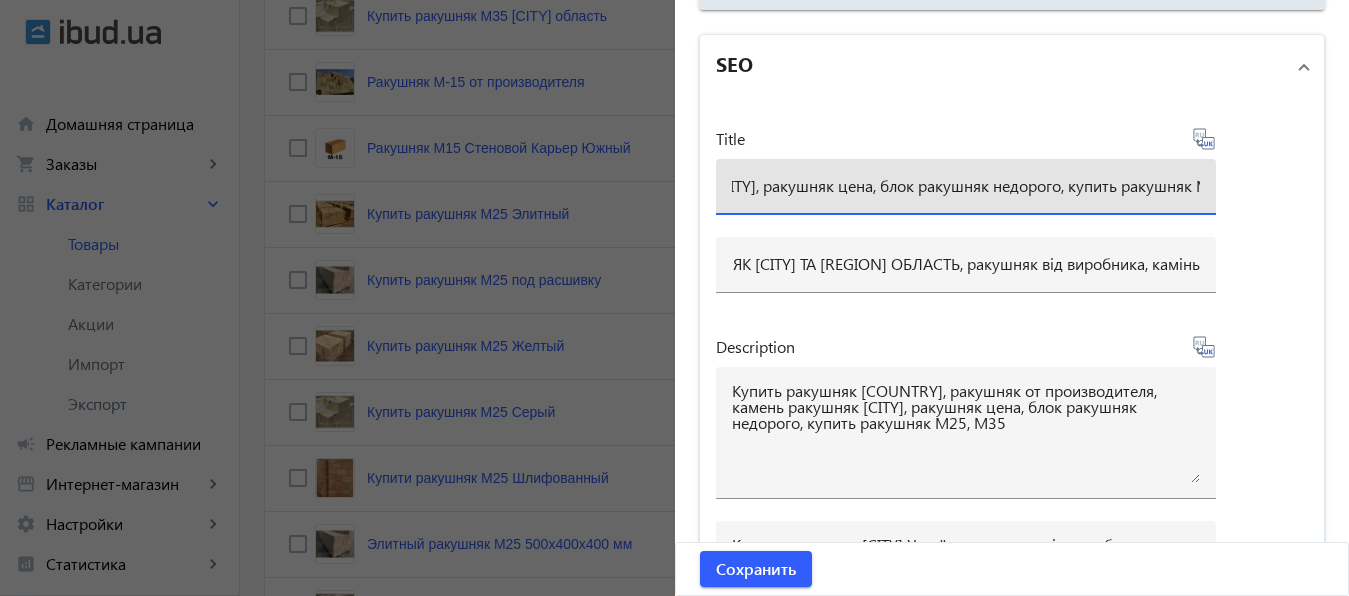 drag, startPoint x: 878, startPoint y: 182, endPoint x: 941, endPoint y: 185, distance: 63.07139 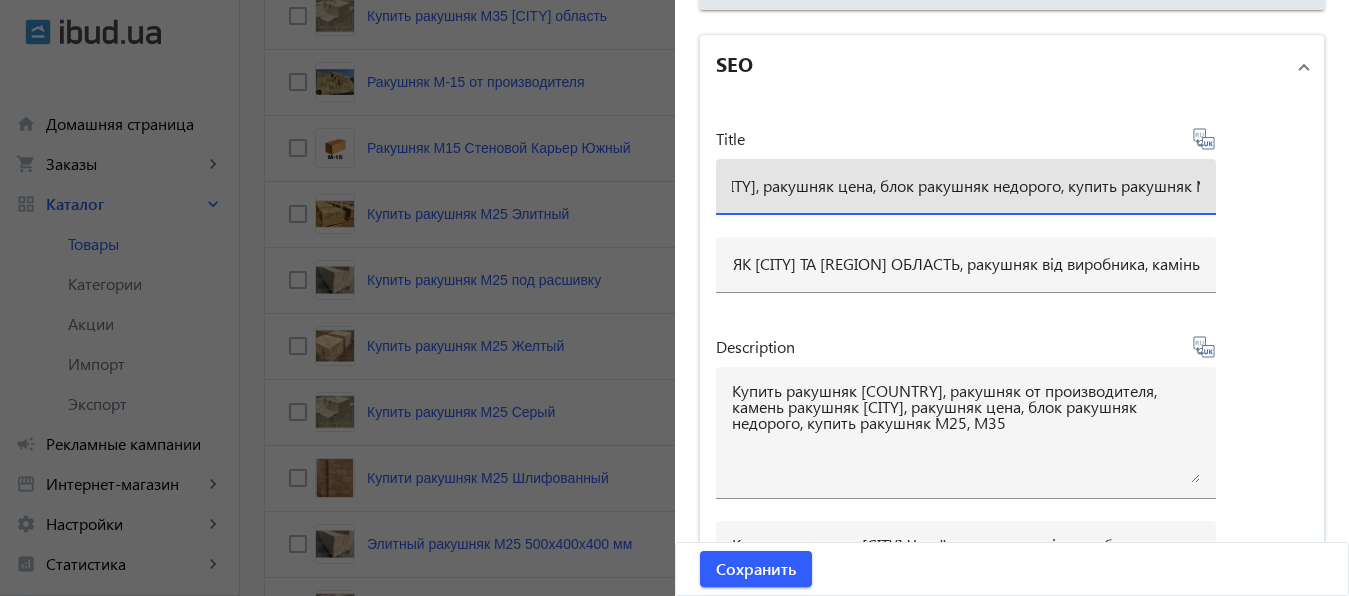 click on "КУПИТЬ РАКУШНЯК ВИННИЦА И ВИННИЦКАЯ ОБЛАСТЬ, ракушняк от производителя, камень ракушняк Винница, ракушняк цена, блок ракушняк недорого, купить ракушняк М25, М35" at bounding box center [966, 185] 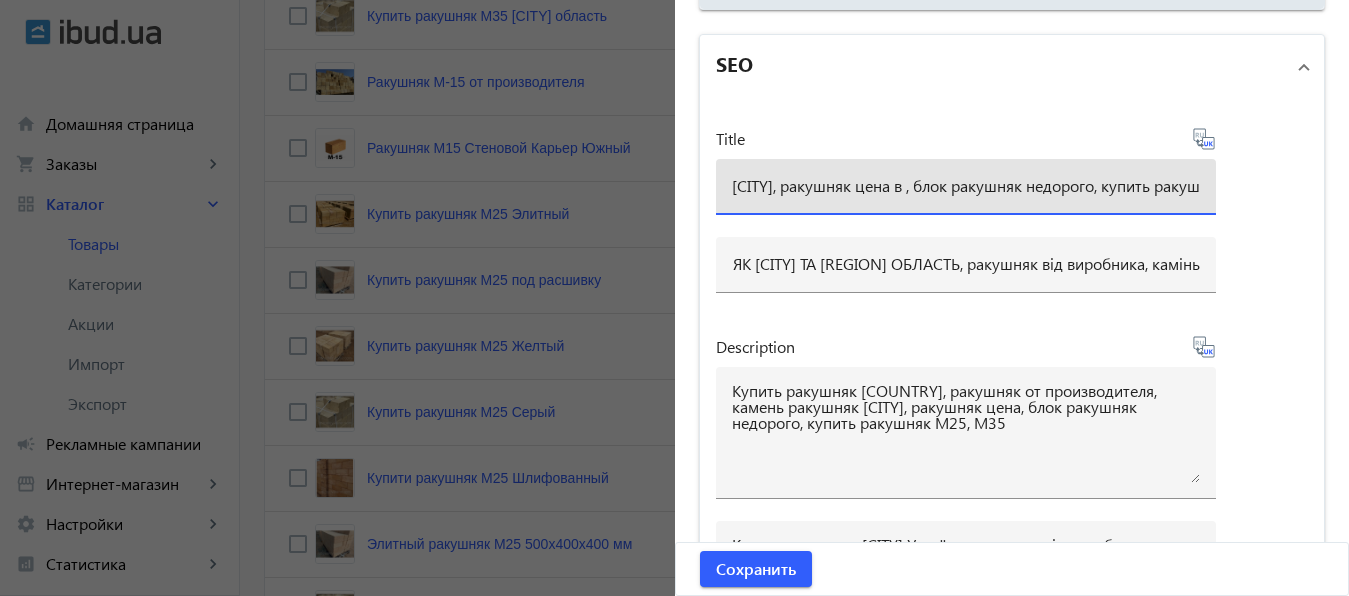 paste on "Винница" 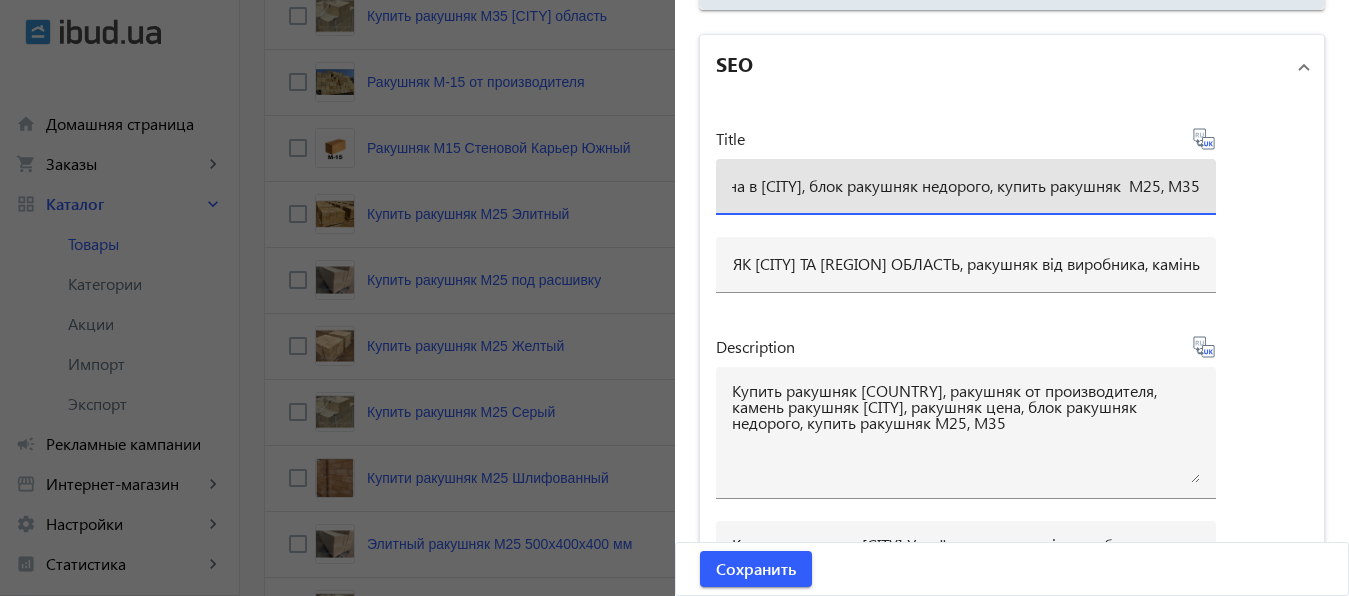 scroll, scrollTop: 0, scrollLeft: 900, axis: horizontal 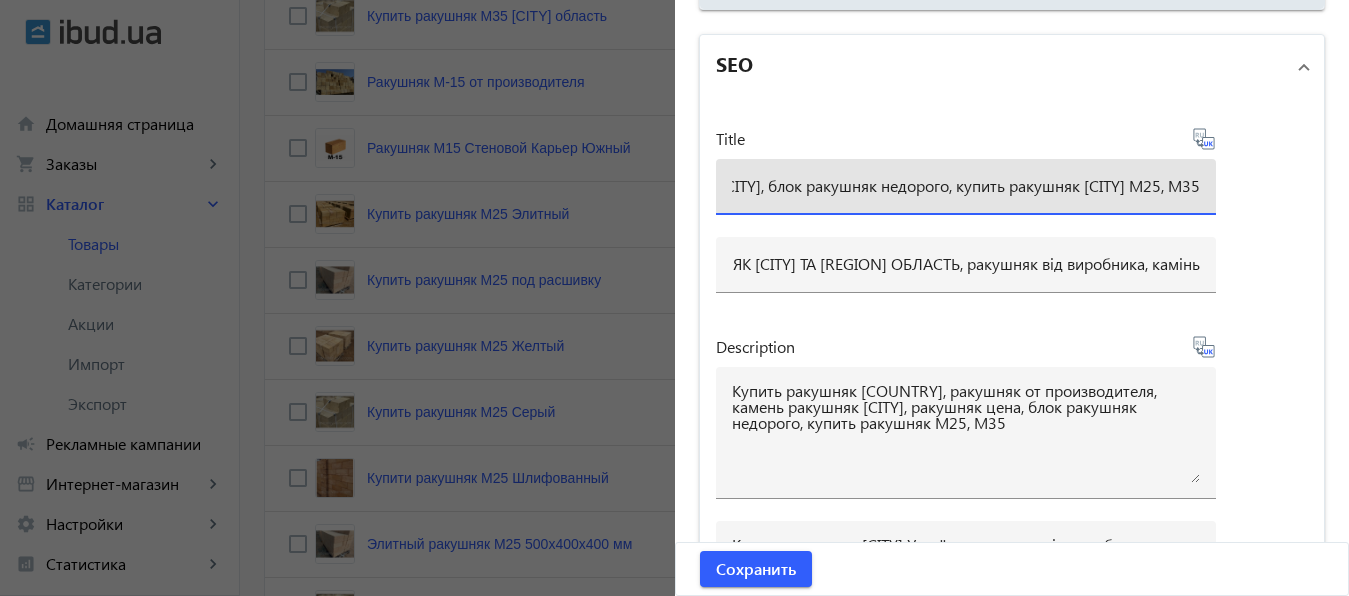 click on "КУПИТЬ РАКУШНЯК ВИННИЦА И ВИННИЦКАЯ ОБЛАСТЬ, ракушняк от производителя, камень ракушняк Винница, ракушняк цена в Виннице, блок ракушняк недорого, купить ракушняк Винница М25, М35" at bounding box center (966, 185) 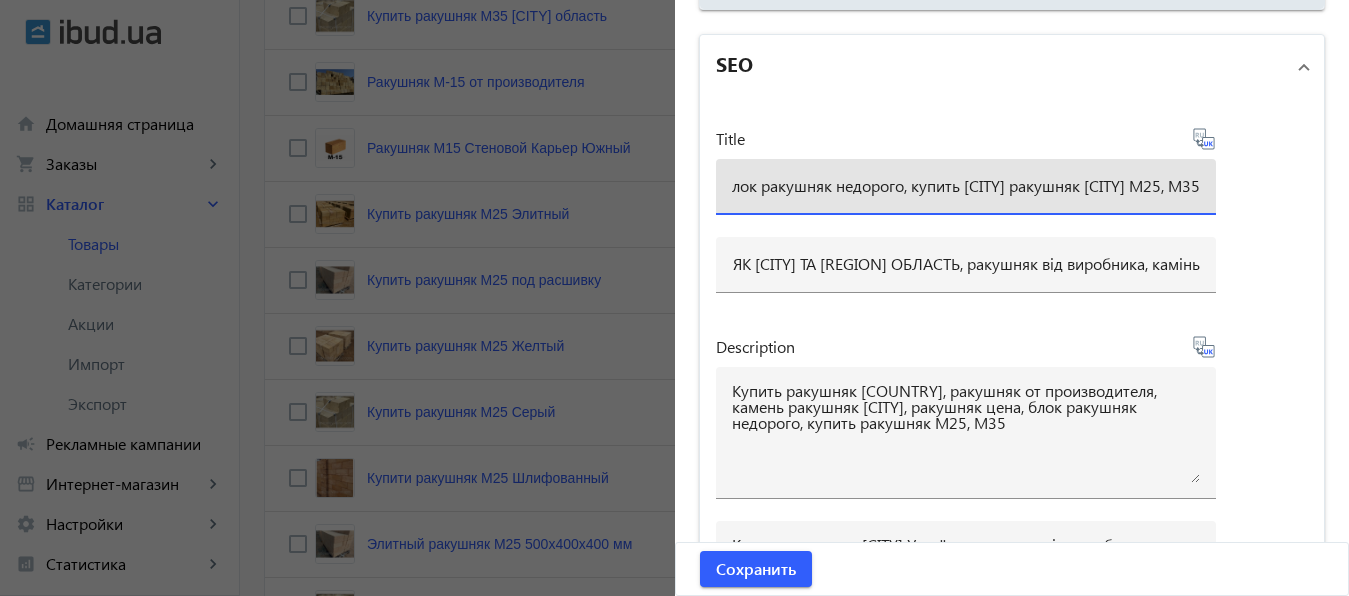 click on "КУПИТЬ РАКУШНЯК ВИННИЦА И ВИННИЦКАЯ ОБЛАСТЬ, ракушняк от производителя, камень ракушняк Винница, ракушняк цена в Виннице, блок ракушняк недорого, купить Виннице ракушняк Винница М25, М35" at bounding box center (966, 185) 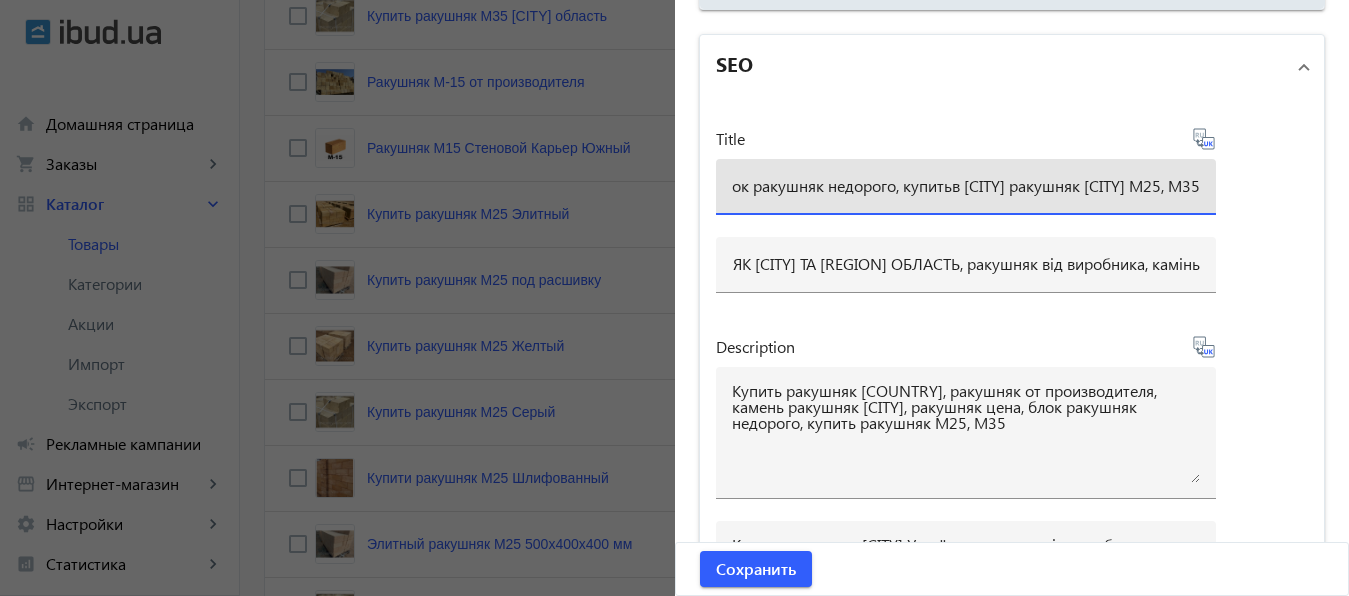 click on "КУПИТЬ РАКУШНЯК ВИННИЦА И ВИННИЦКАЯ ОБЛАСТЬ, ракушняк от производителя, камень ракушняк Винница, ракушняк цена в Виннице, блок ракушняк недорого, купитьв Виннице ракушняк Винница М25, М35" at bounding box center [966, 185] 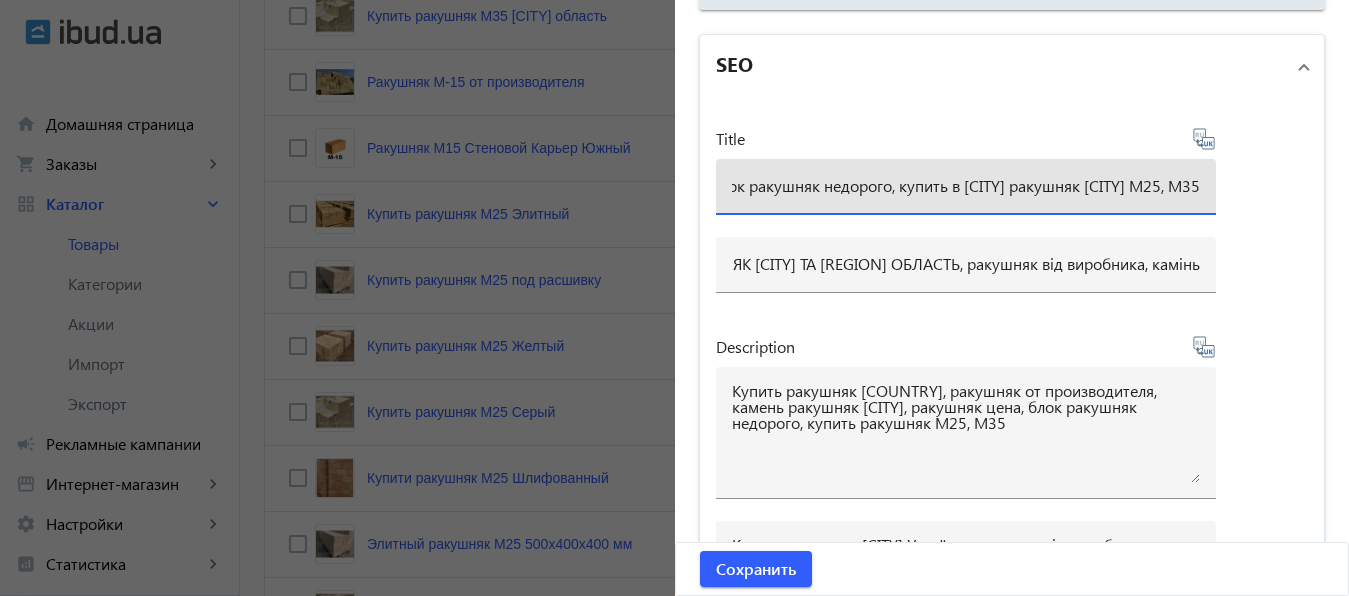 click on "КУПИТЬ РАКУШНЯК ВИННИЦА И ВИННИЦКАЯ ОБЛАСТЬ, ракушняк от производителя, камень ракушняк Винница, ракушняк цена в Виннице, блок ракушняк недорого, купить в Виннице ракушняк Винница М25, М35" at bounding box center (966, 185) 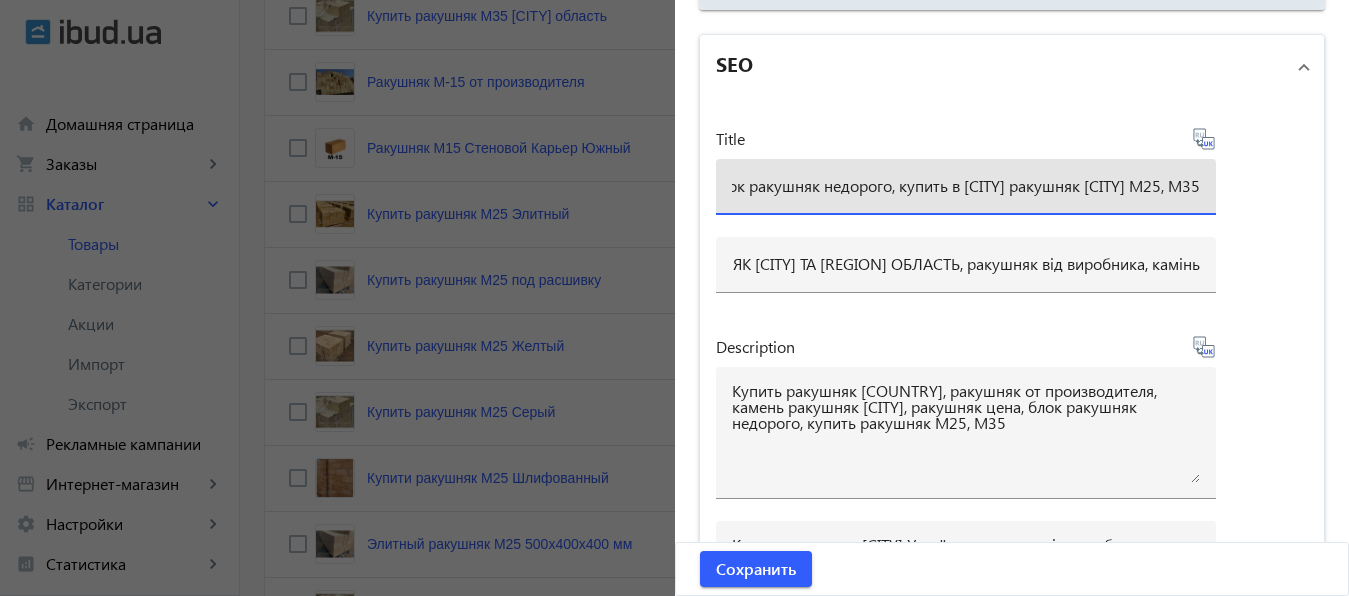 drag, startPoint x: 1063, startPoint y: 186, endPoint x: 1136, endPoint y: 190, distance: 73.109505 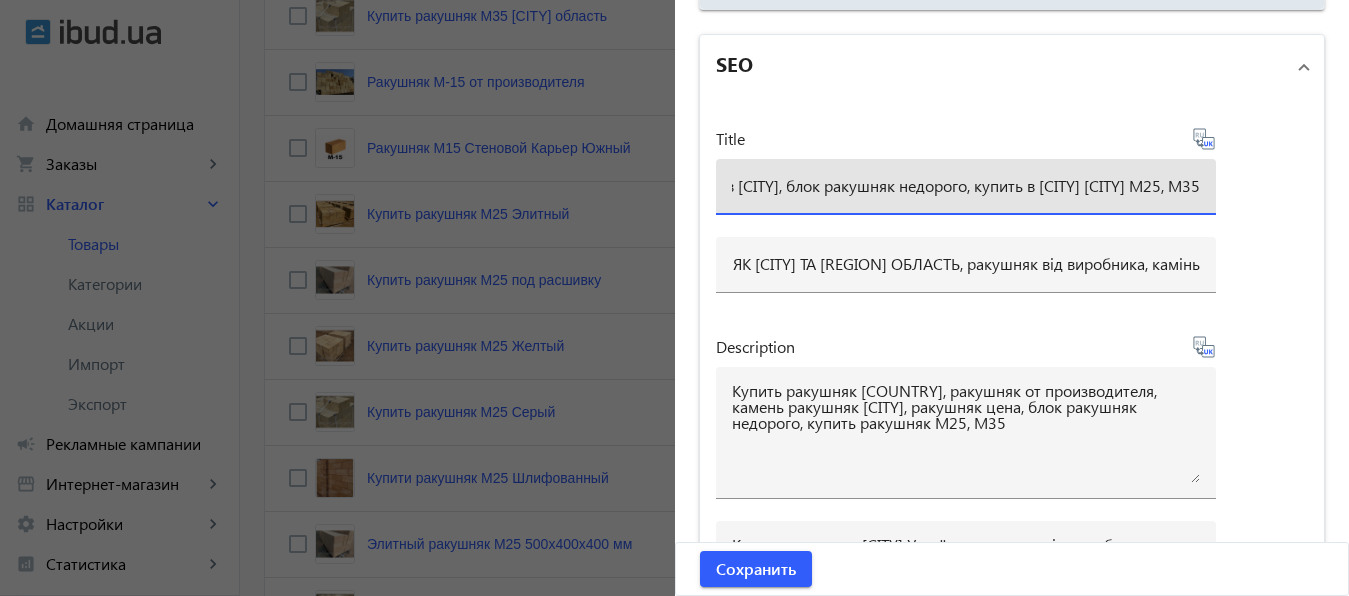 click on "КУПИТЬ РАКУШНЯК ВИННИЦА И ВИННИЦКАЯ ОБЛАСТЬ, ракушняк от производителя, камень ракушняк Винница, ракушняк цена в Виннице, блок ракушняк недорого, купить в Виннице Винница М25, М35" at bounding box center [966, 185] 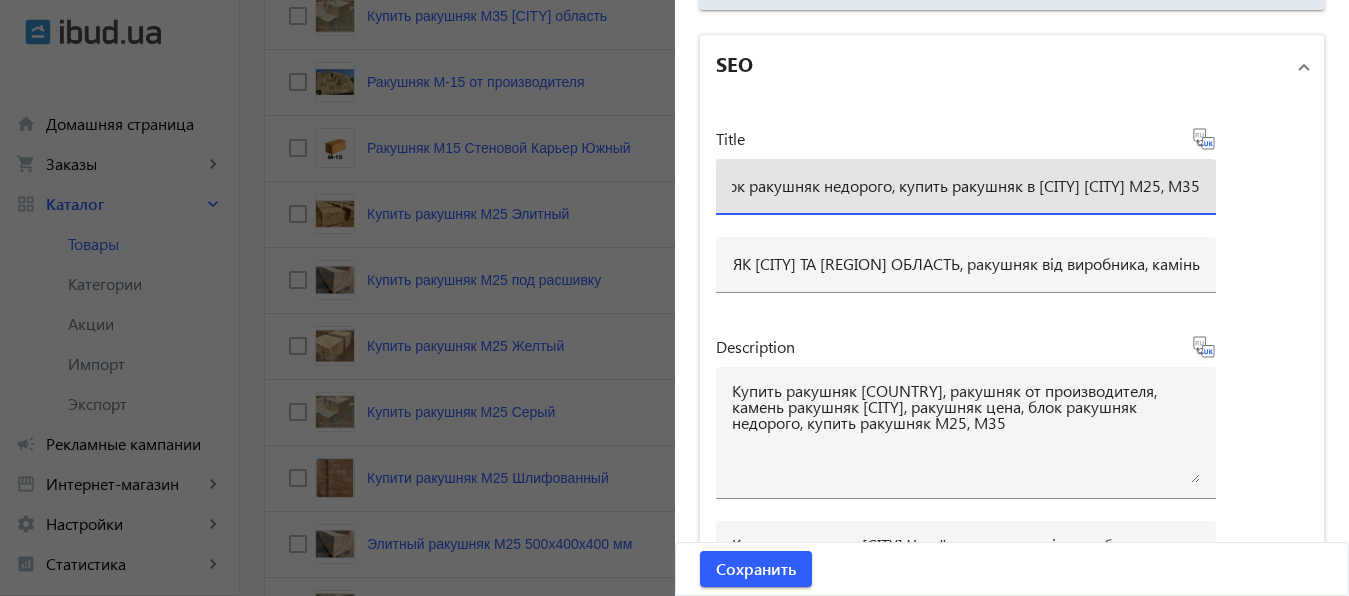 scroll, scrollTop: 0, scrollLeft: 1121, axis: horizontal 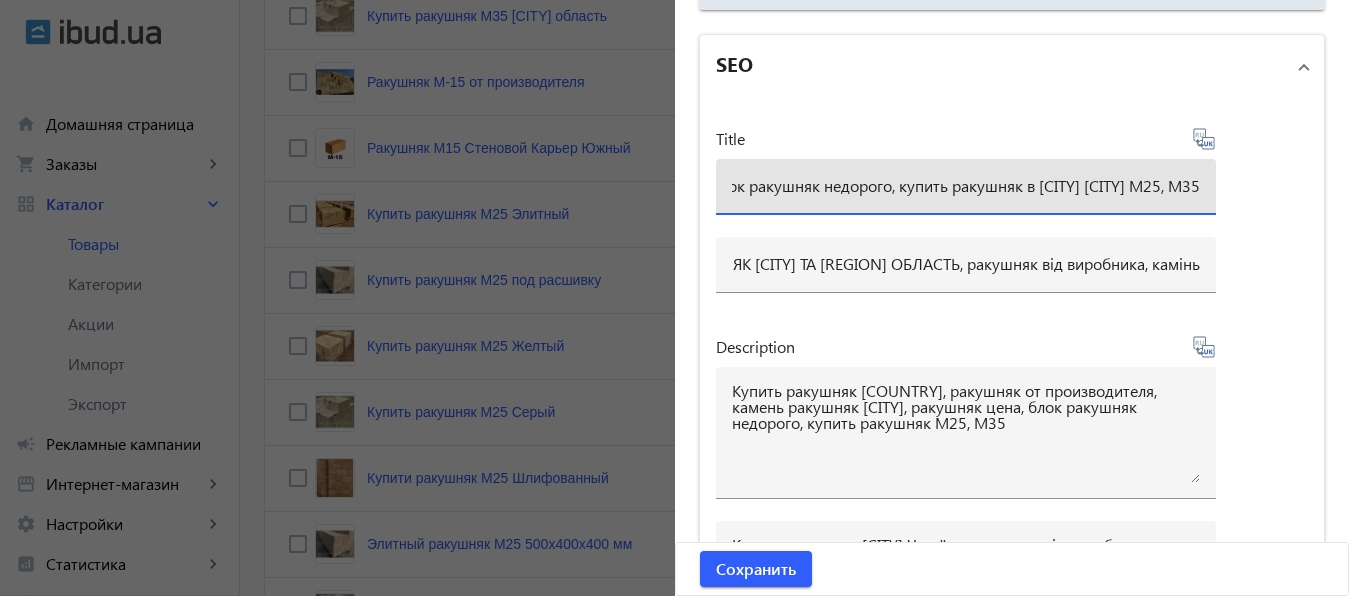 click on "КУПИТЬ РАКУШНЯК ВИННИЦА И ВИННИЦКАЯ ОБЛАСТЬ, ракушняк от производителя, камень ракушняк Винница, ракушняк цена в Виннице, блок ракушняк недорого, купить ракушняк в Виннице Винница М25, М35" at bounding box center [966, 185] 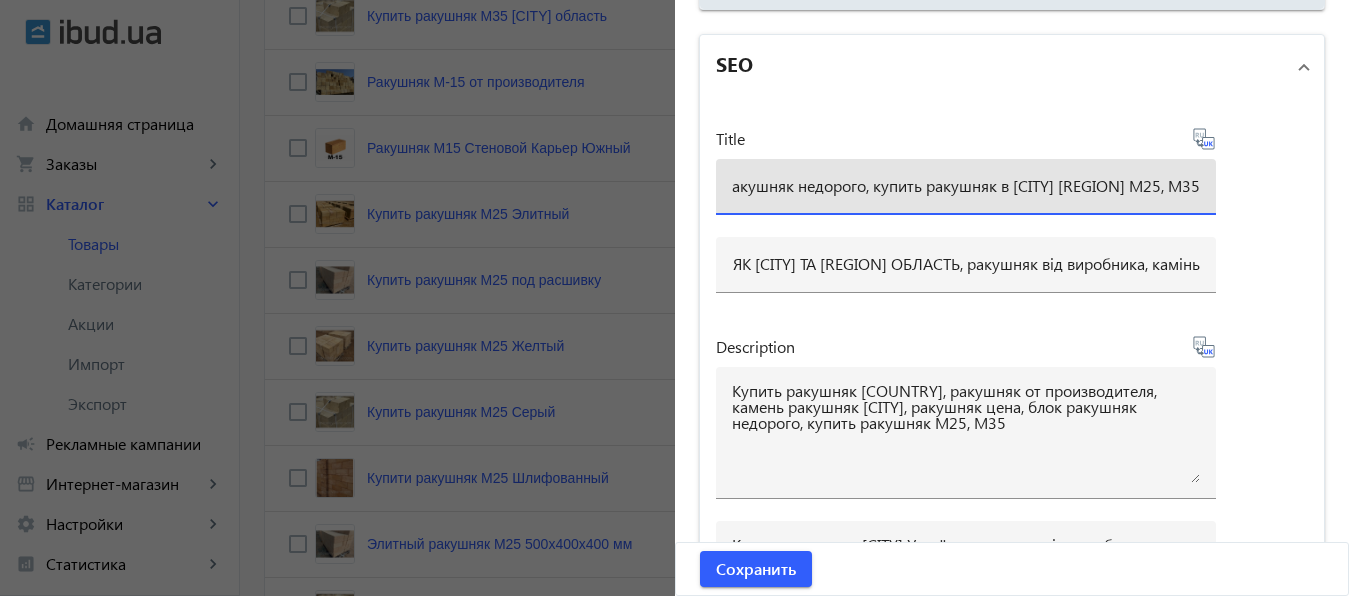 scroll, scrollTop: 0, scrollLeft: 1202, axis: horizontal 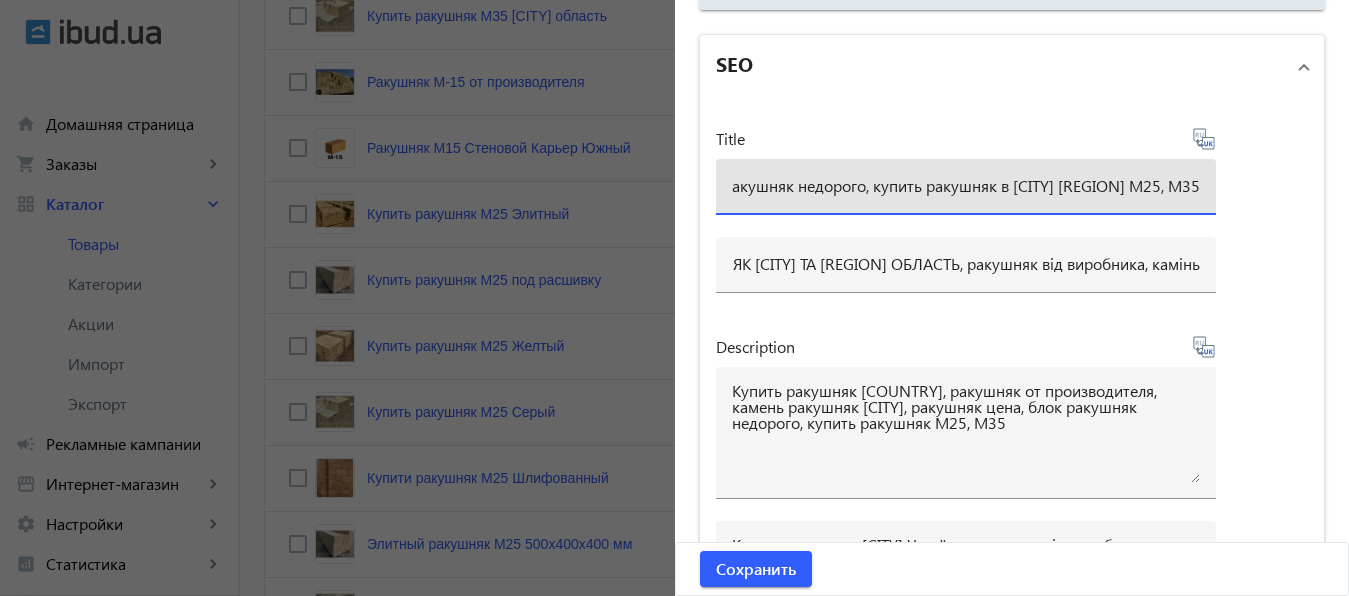 drag, startPoint x: 1122, startPoint y: 185, endPoint x: 1195, endPoint y: 183, distance: 73.02739 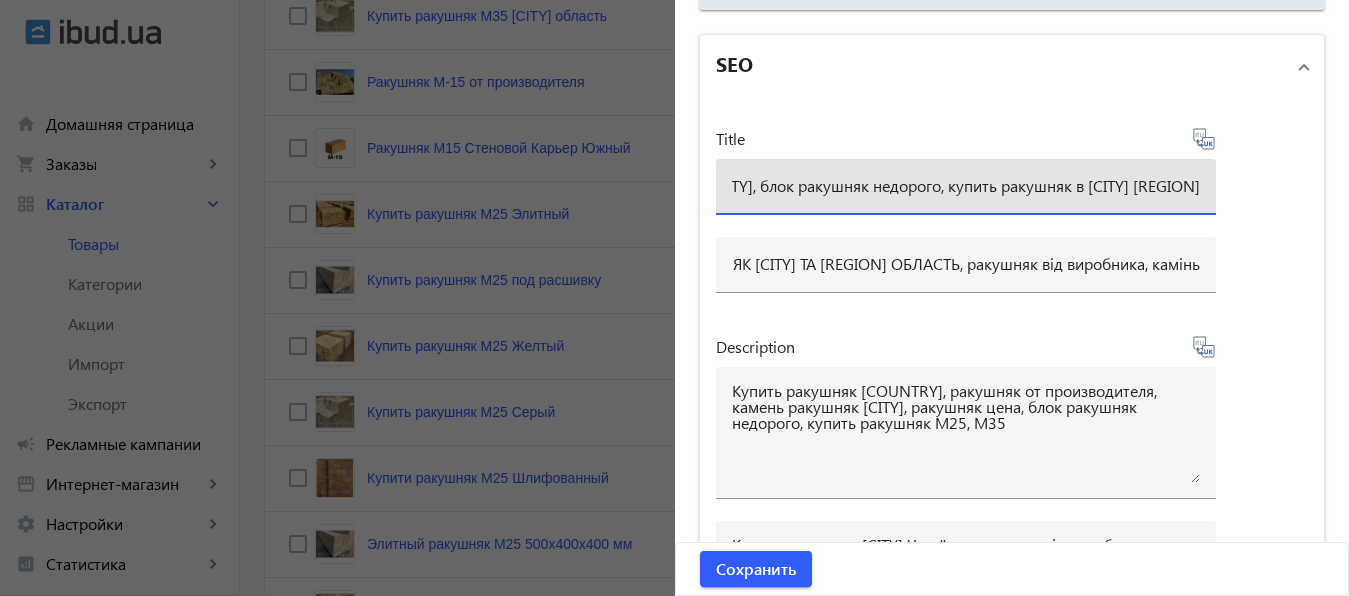 scroll, scrollTop: 0, scrollLeft: 1131, axis: horizontal 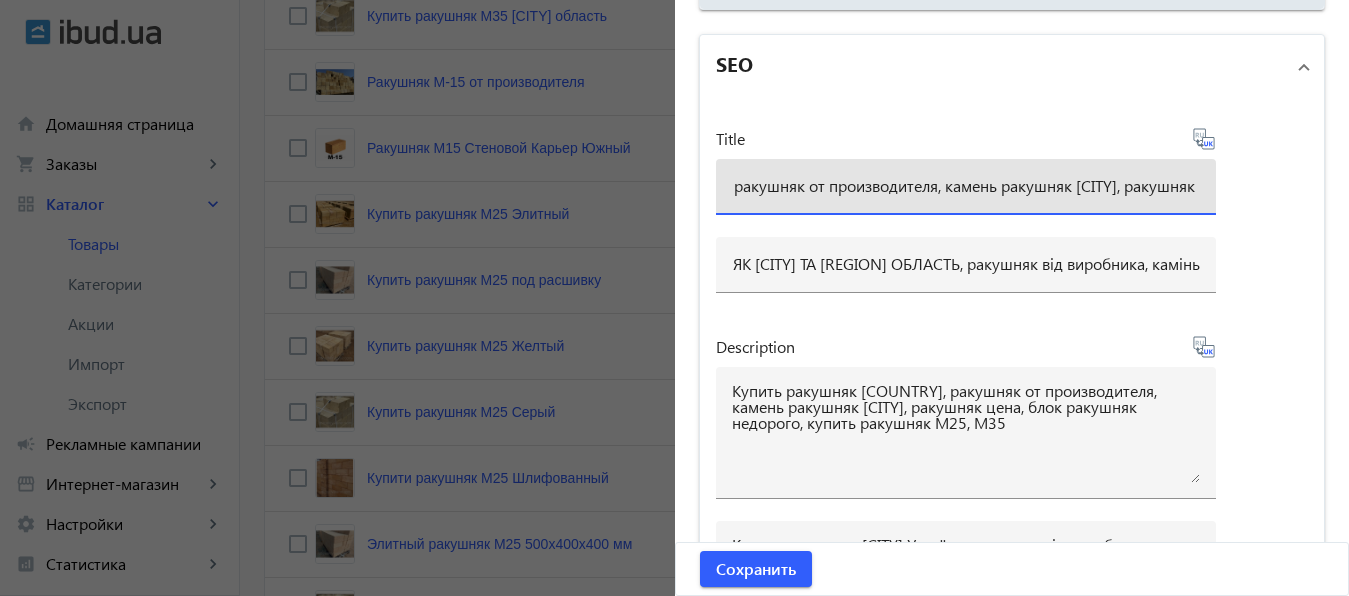 drag, startPoint x: 1190, startPoint y: 184, endPoint x: 897, endPoint y: 191, distance: 293.08362 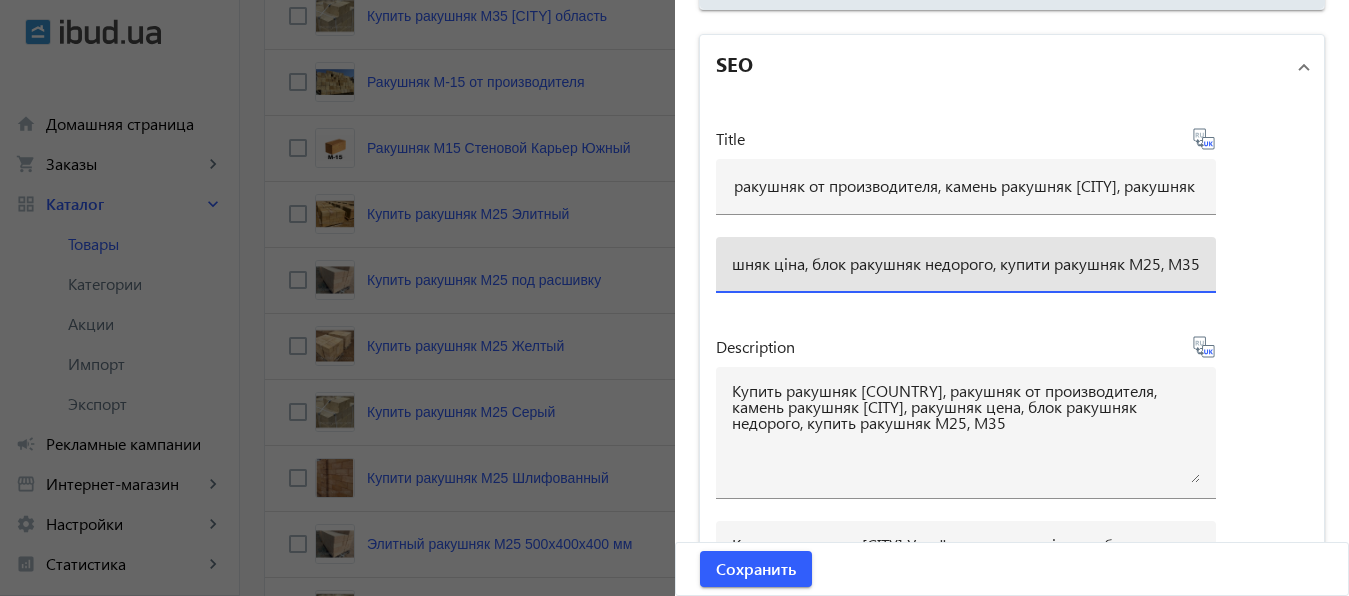 scroll, scrollTop: 0, scrollLeft: 829, axis: horizontal 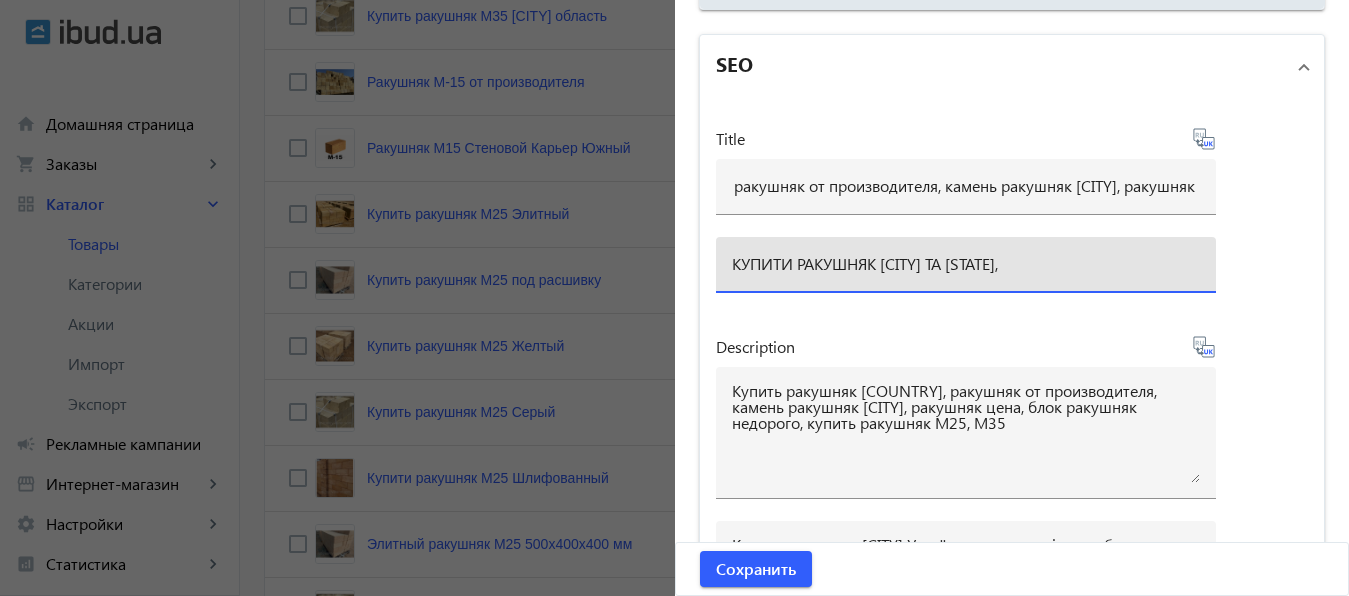 paste on "ракушняк від виробника, камінь ракушняк Вінниця, ракушняк ціна у Вінниці, блок ракушняк недорого, купити ракушняк у Вінниці Вінницької області" 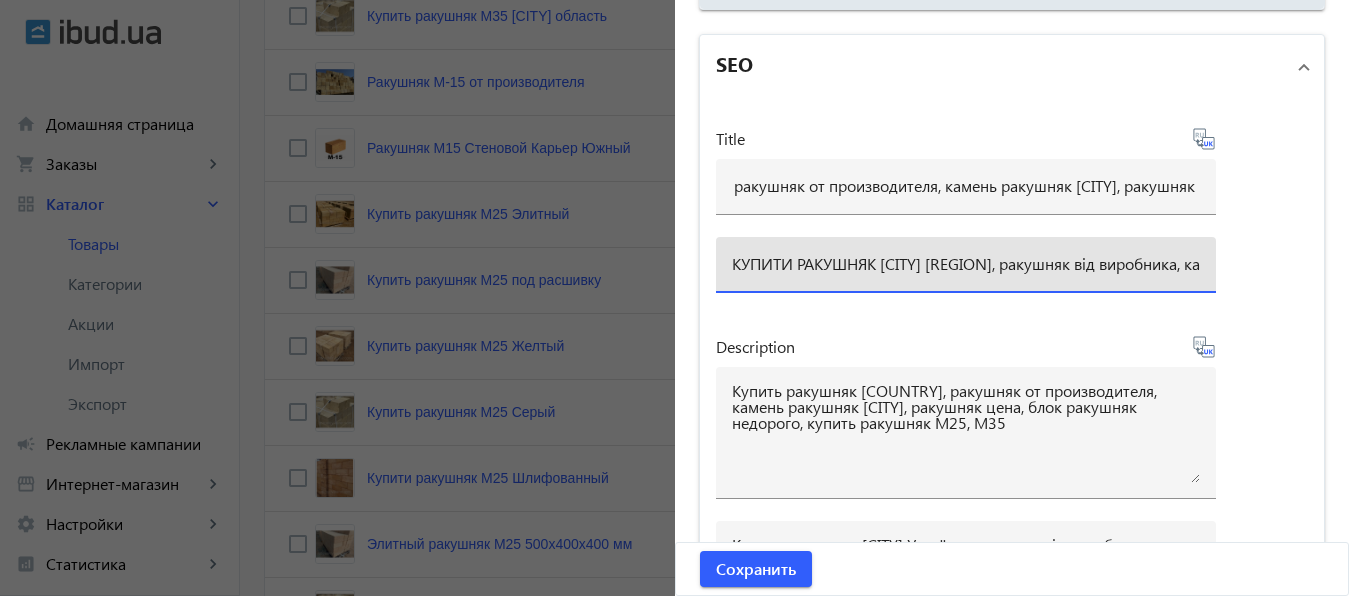 scroll, scrollTop: 0, scrollLeft: 1050, axis: horizontal 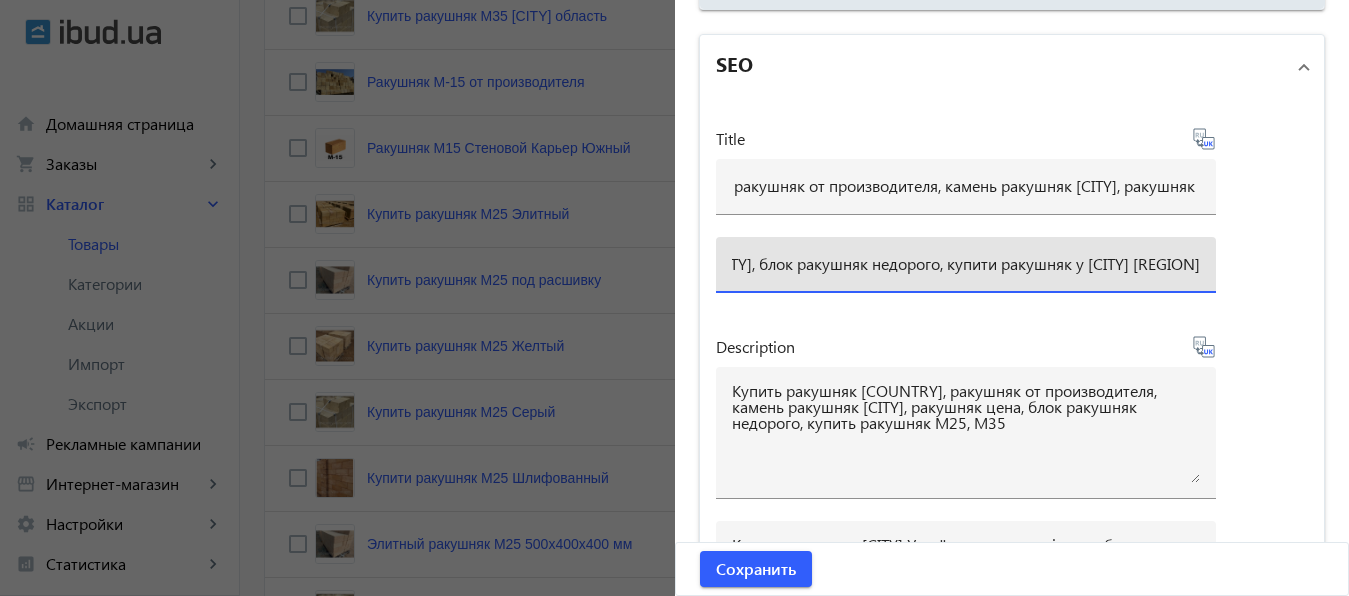 type on "КУПИТИ РАКУШНЯК ВІННИЦЯ ТА ВІННИЦЬКА ОБЛАСТЬ, ракушняк від виробника, камінь ракушняк Вінниця, ракушняк ціна у Вінниці, блок ракушняк недорого, купити ракушняк у Вінниці Вінницької області" 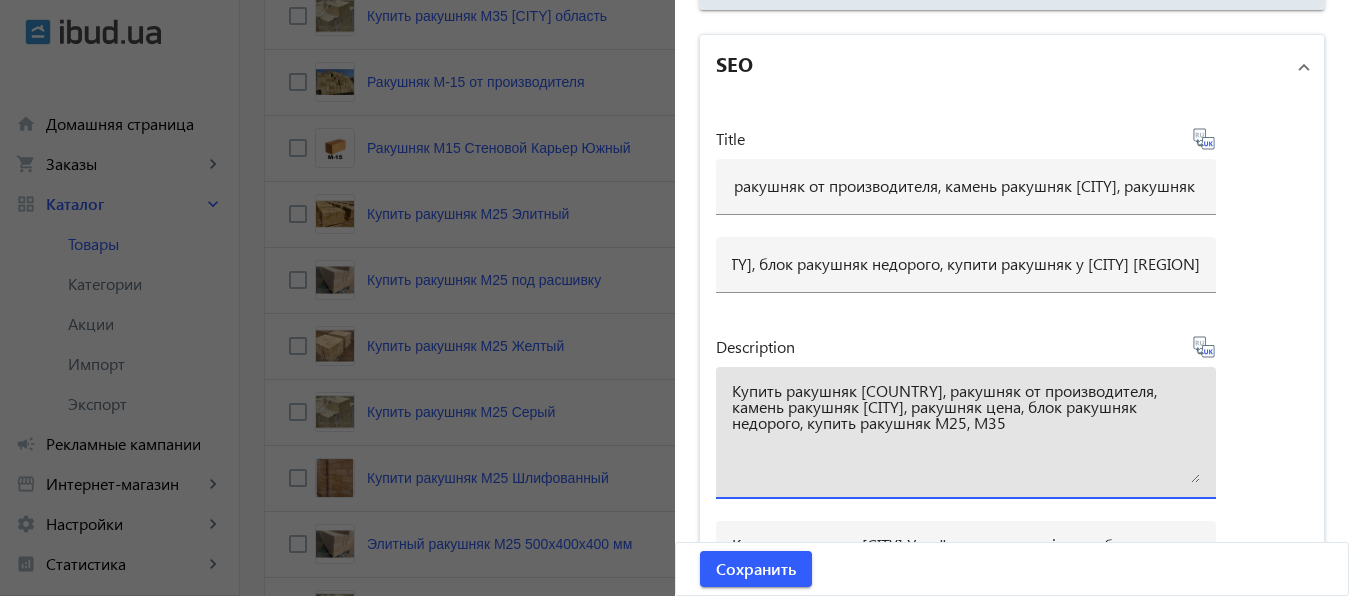 drag, startPoint x: 857, startPoint y: 389, endPoint x: 954, endPoint y: 436, distance: 107.78683 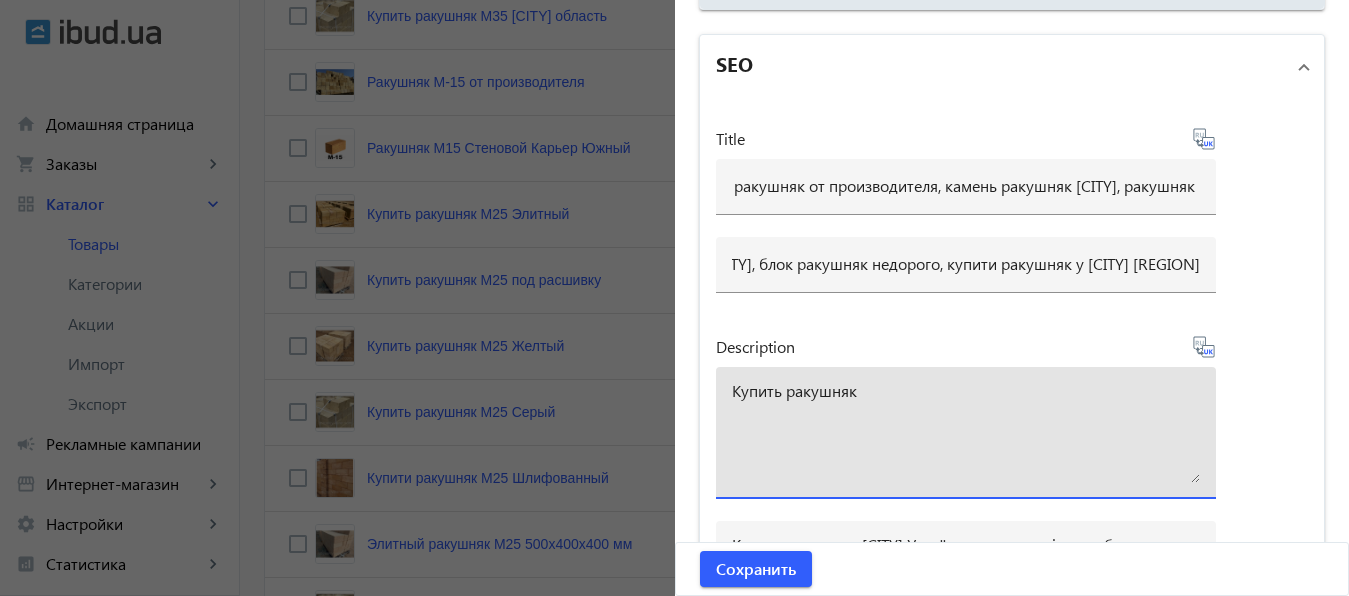 paste on "— КУПИТЬ КАМЕНЬ РАКУШНЯК М35 КАЛИНОВКА: продажа, цена, Марки | Вес | Размер | Куб цена ракушняк — [Характеристики ракушняка] РАКУШНЯК М25 — Свойства ракушняка:— камень ракушняк, Блок ракушняк" 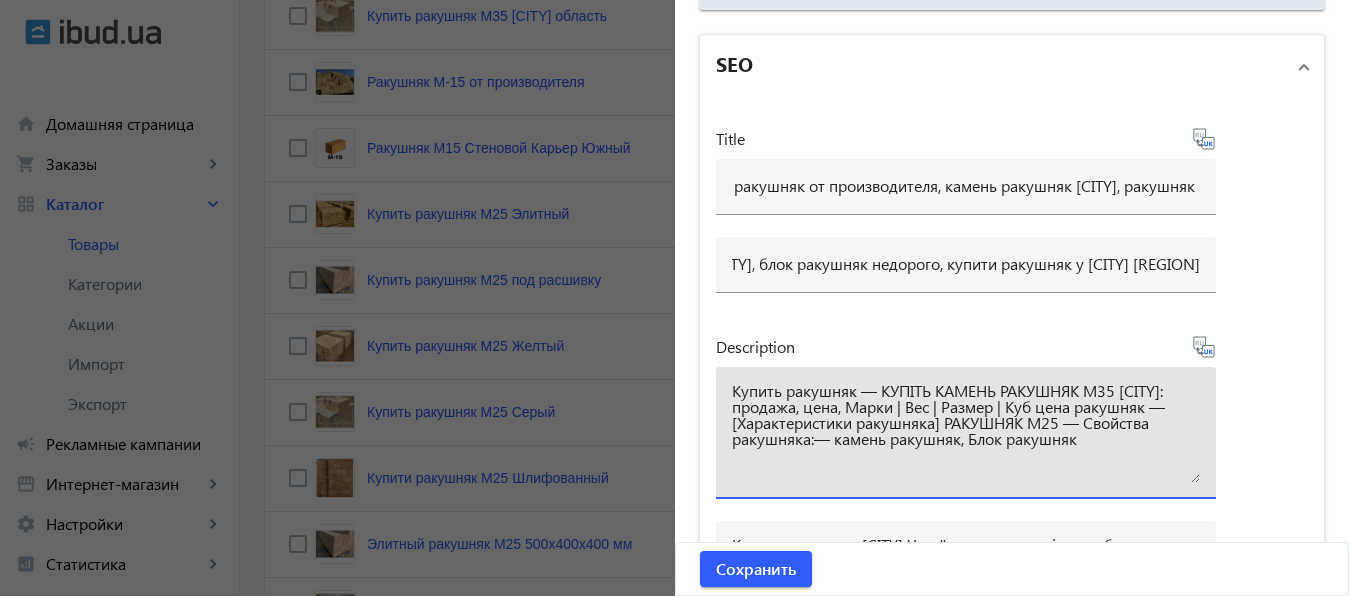 drag, startPoint x: 723, startPoint y: 384, endPoint x: 851, endPoint y: 389, distance: 128.09763 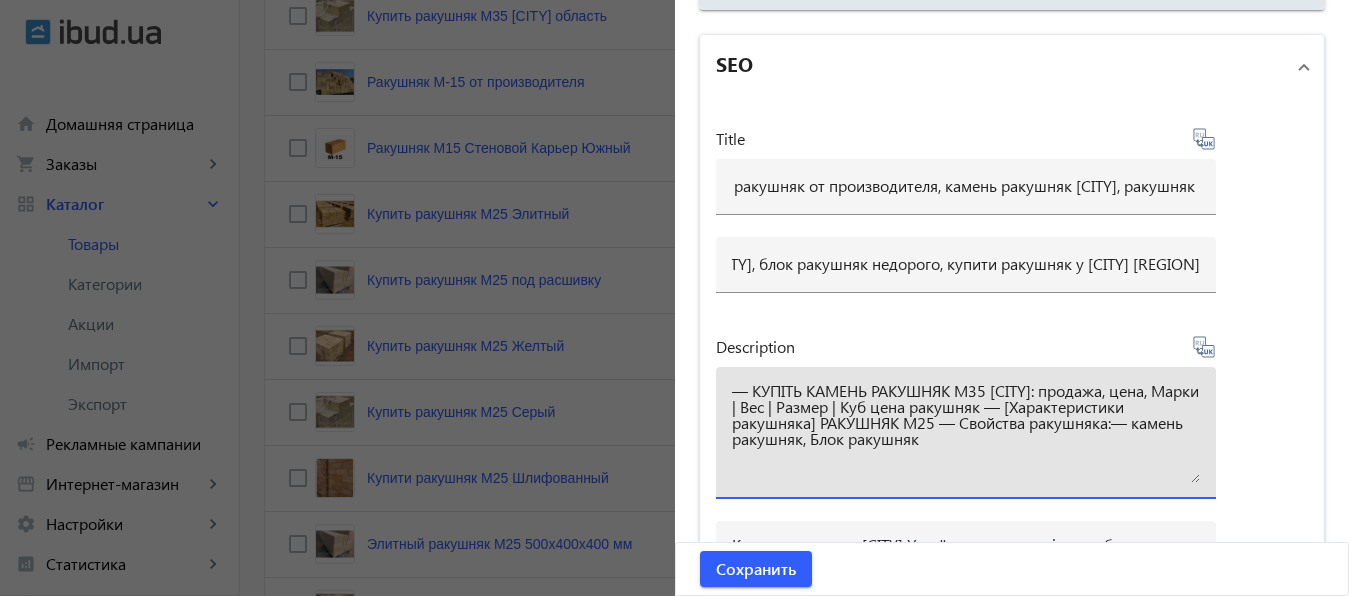 drag, startPoint x: 997, startPoint y: 387, endPoint x: 1091, endPoint y: 393, distance: 94.19129 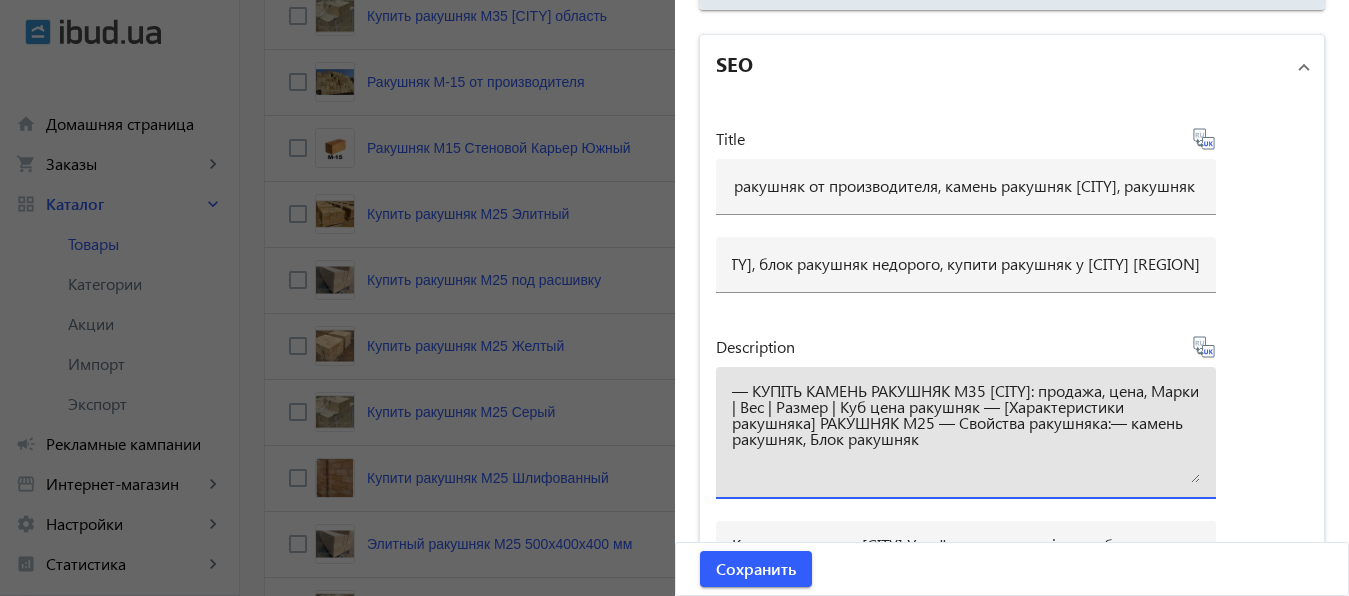 click on "— КУПИТЬ КАМЕНЬ РАКУШНЯК М35 КАЛИНОВКА: продажа, цена, Марки | Вес | Размер | Куб цена ракушняк — [Характеристики ракушняка] РАКУШНЯК М25 — Свойства ракушняка:— камень ракушняк, Блок ракушняк" at bounding box center [966, 433] 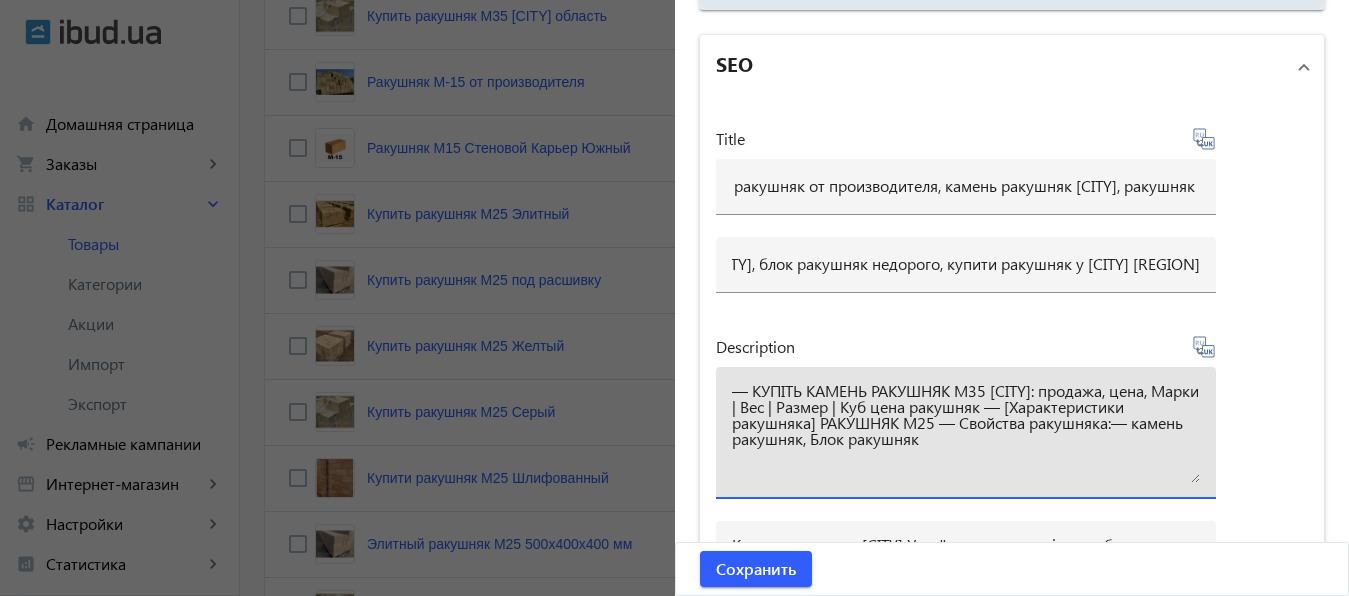 click on "— КУПИТЬ КАМЕНЬ РАКУШНЯК М35 КАЛИНОВКА: продажа, цена, Марки | Вес | Размер | Куб цена ракушняк — [Характеристики ракушняка] РАКУШНЯК М25 — Свойства ракушняка:— камень ракушняк, Блок ракушняк" at bounding box center (966, 433) 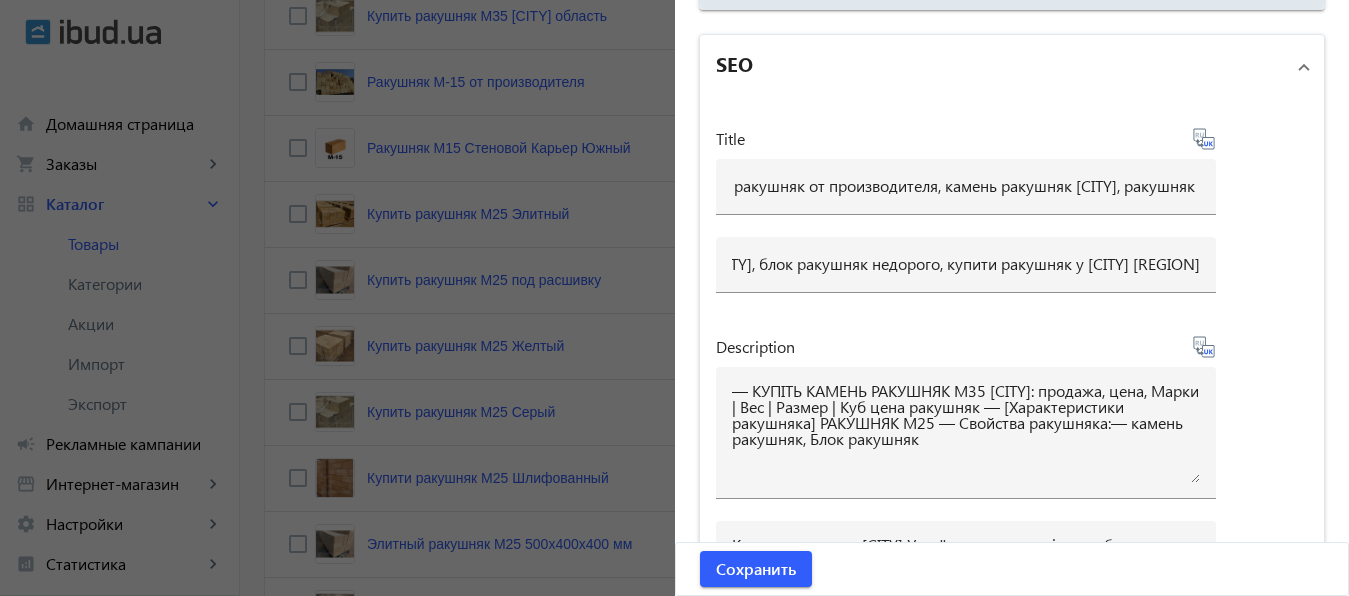 scroll, scrollTop: 1589, scrollLeft: 0, axis: vertical 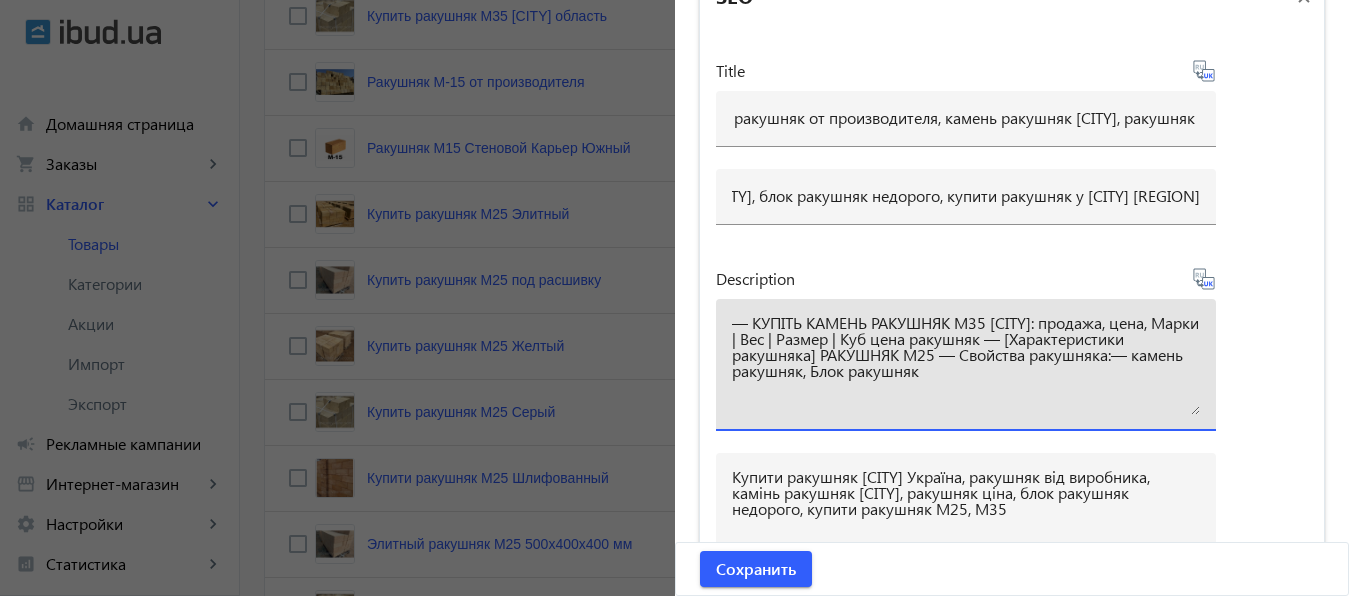 drag, startPoint x: 961, startPoint y: 320, endPoint x: 1089, endPoint y: 321, distance: 128.0039 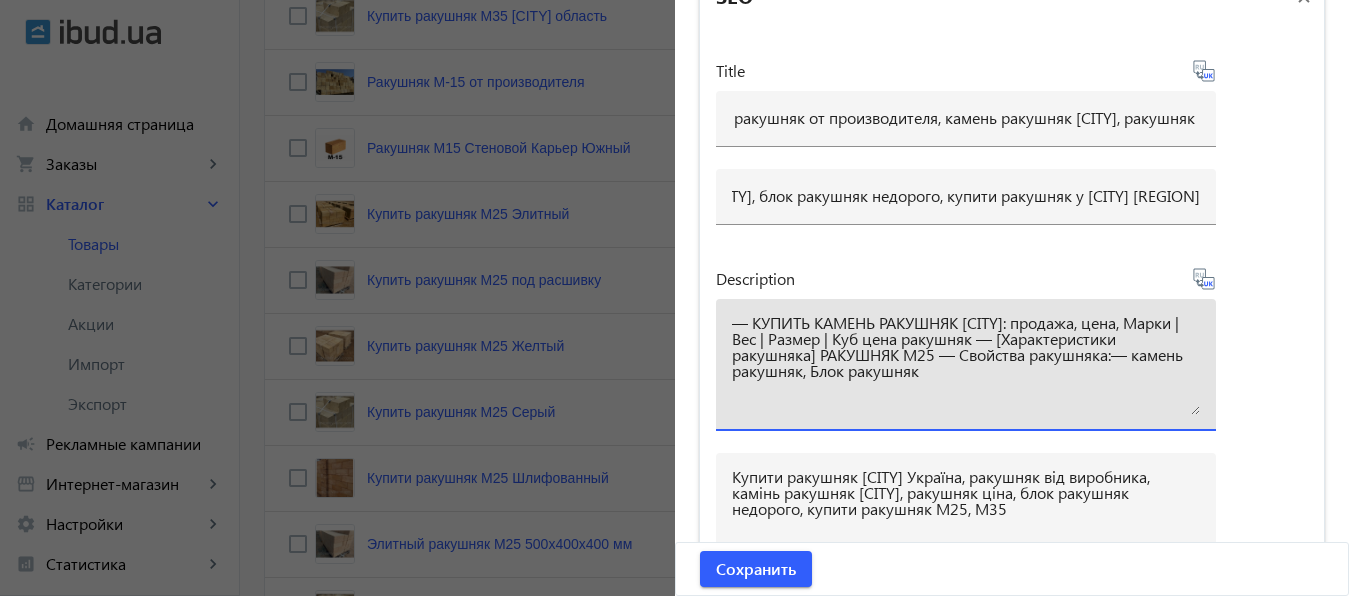 drag, startPoint x: 810, startPoint y: 320, endPoint x: 867, endPoint y: 323, distance: 57.07889 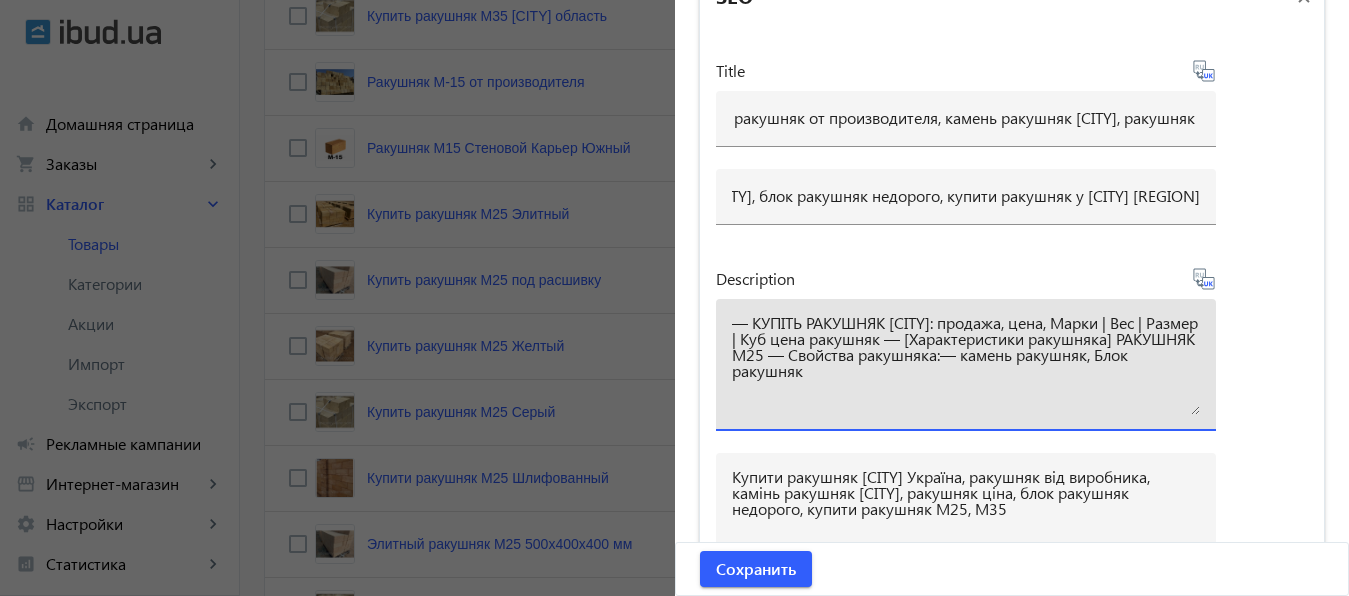 click on "— КУПИТЬ РАКУШНЯК ВИННИЦА: продажа, цена, Марки | Вес | Размер | Куб цена ракушняк — [Характеристики ракушняка] РАКУШНЯК М25 — Свойства ракушняка:— камень ракушняк, Блок ракушняк" at bounding box center (966, 365) 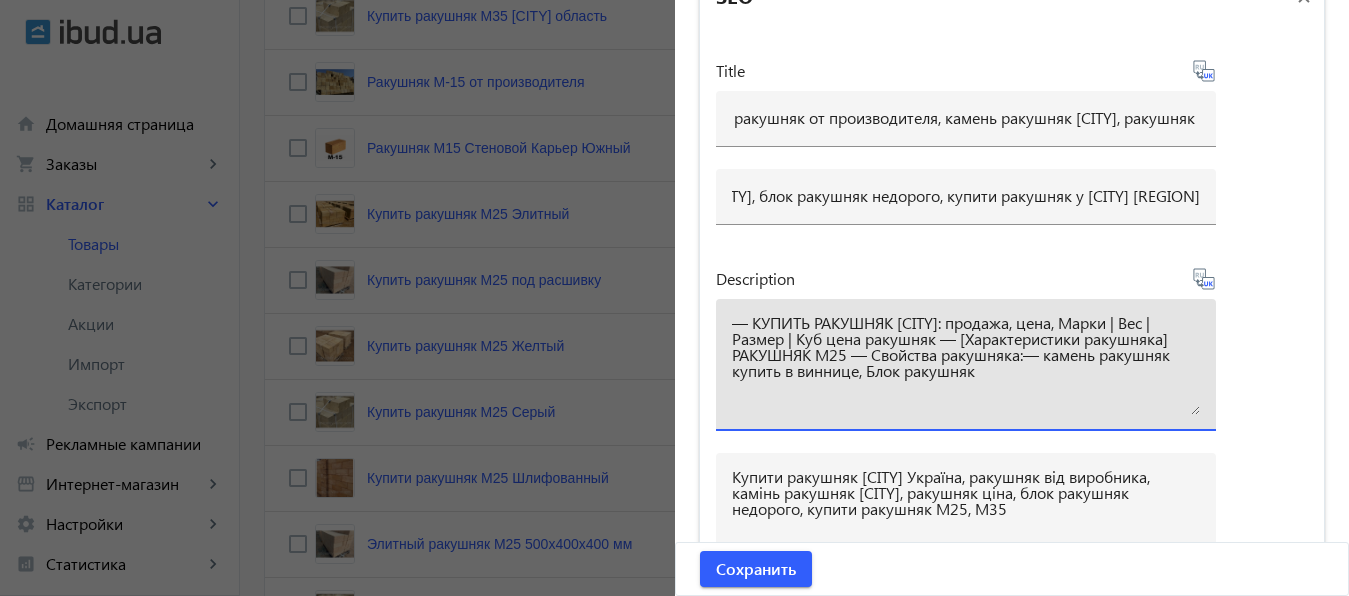 click on "— КУПИТЬ РАКУШНЯК ВИННИЦА: продажа, цена, Марки | Вес | Размер | Куб цена ракушняк — [Характеристики ракушняка] РАКУШНЯК М25 — Свойства ракушняка:— камень ракушняк купить в виннице, Блок ракушняк" at bounding box center [966, 365] 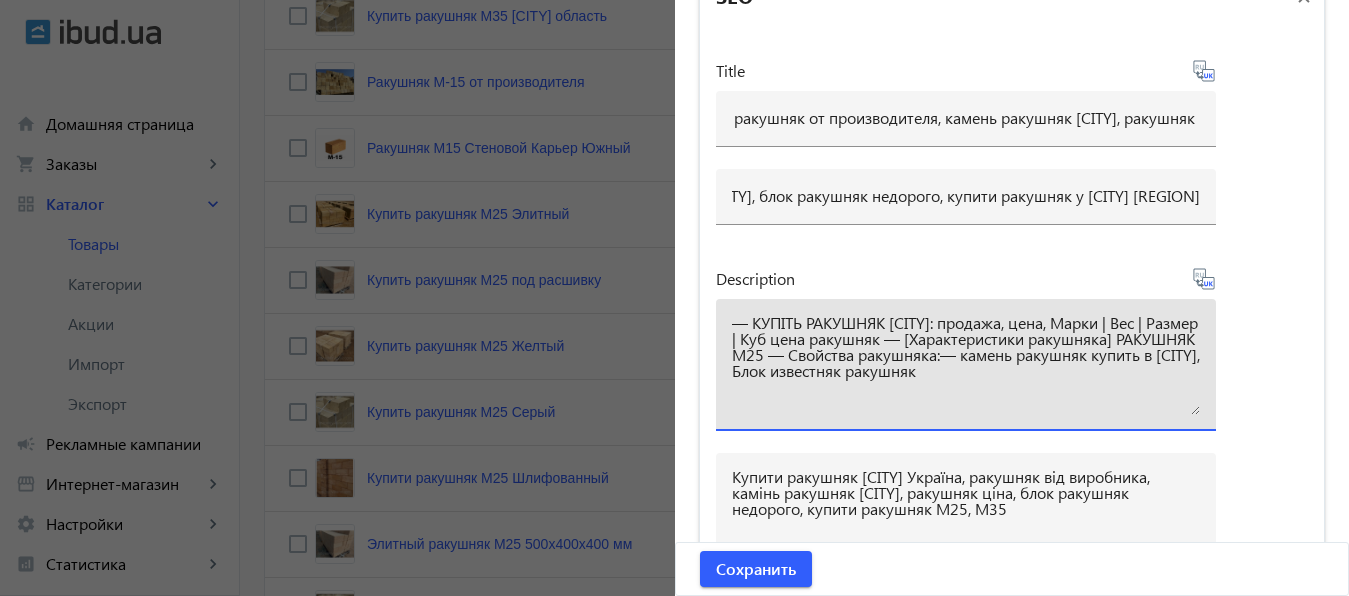 click on "— КУПИТЬ РАКУШНЯК ВИННИЦА: продажа, цена, Марки | Вес | Размер | Куб цена ракушняк — [Характеристики ракушняка] РАКУШНЯК М25 — Свойства ракушняка:— камень ракушняк купить в виннице, Блок известняк ракушняк" at bounding box center (966, 365) 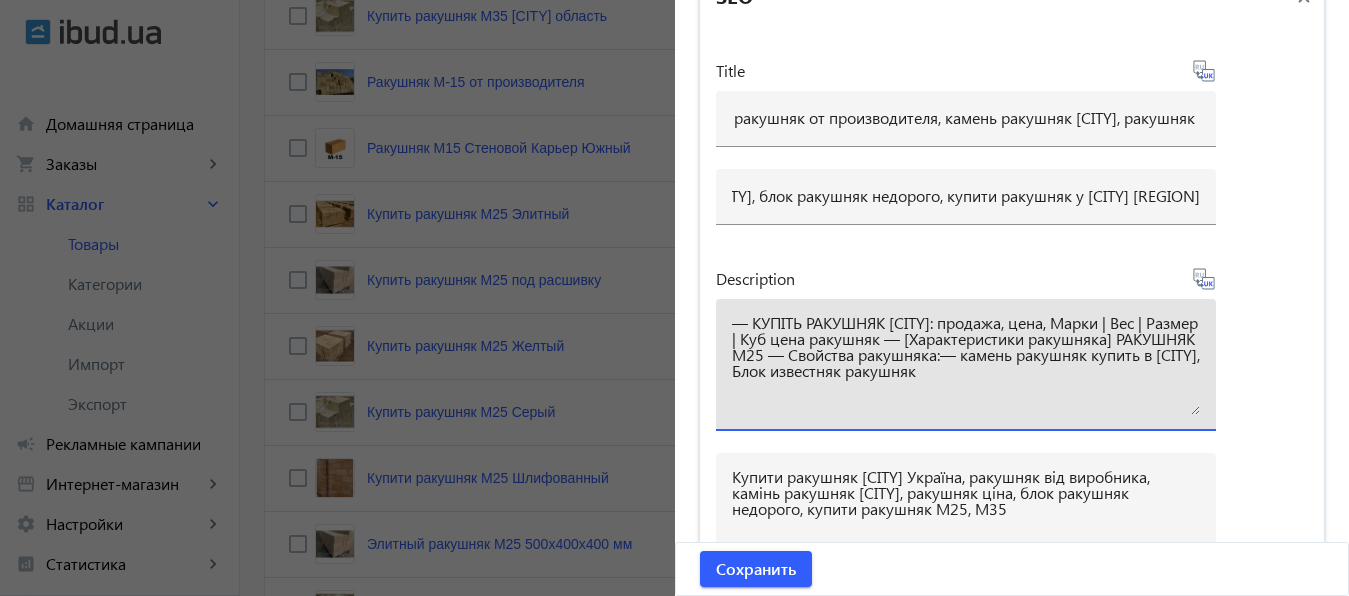 drag, startPoint x: 895, startPoint y: 320, endPoint x: 970, endPoint y: 319, distance: 75.00667 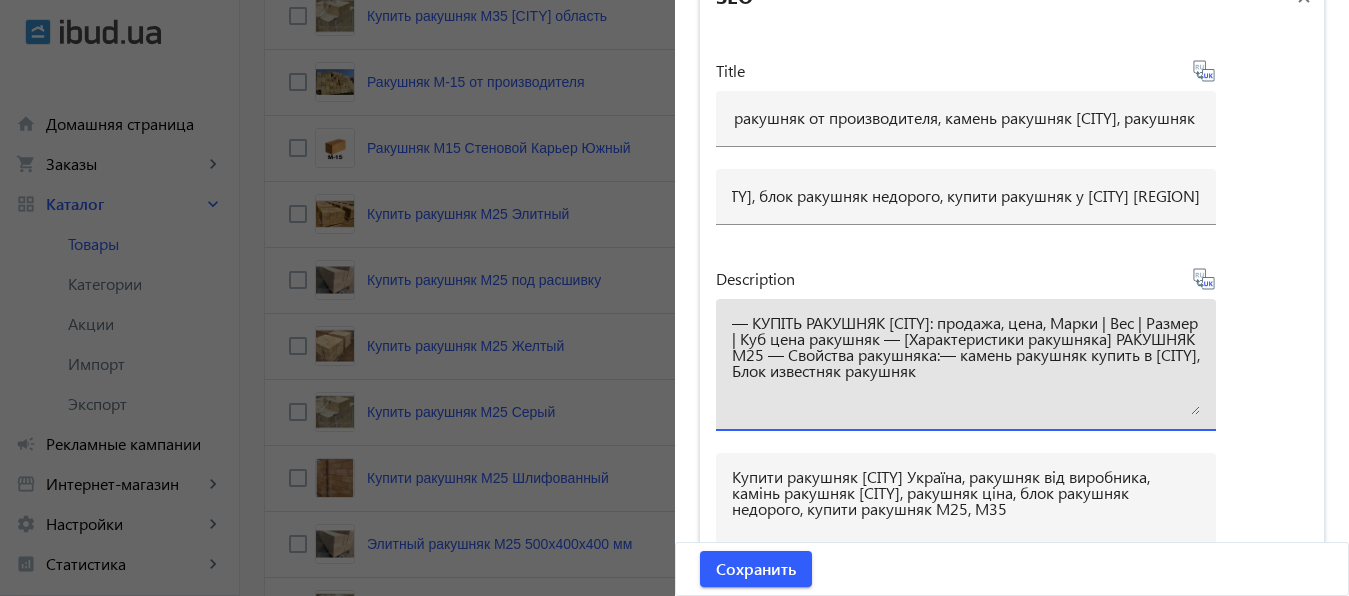 click on "— КУПИТЬ РАКУШНЯК ВИННИЦА: продажа, цена, Марки | Вес | Размер | Куб цена ракушняк — [Характеристики ракушняка] РАКУШНЯК М25 — Свойства ракушняка:— камень ракушняк купить в виннице, Блок известняк ракушняк" at bounding box center (966, 365) 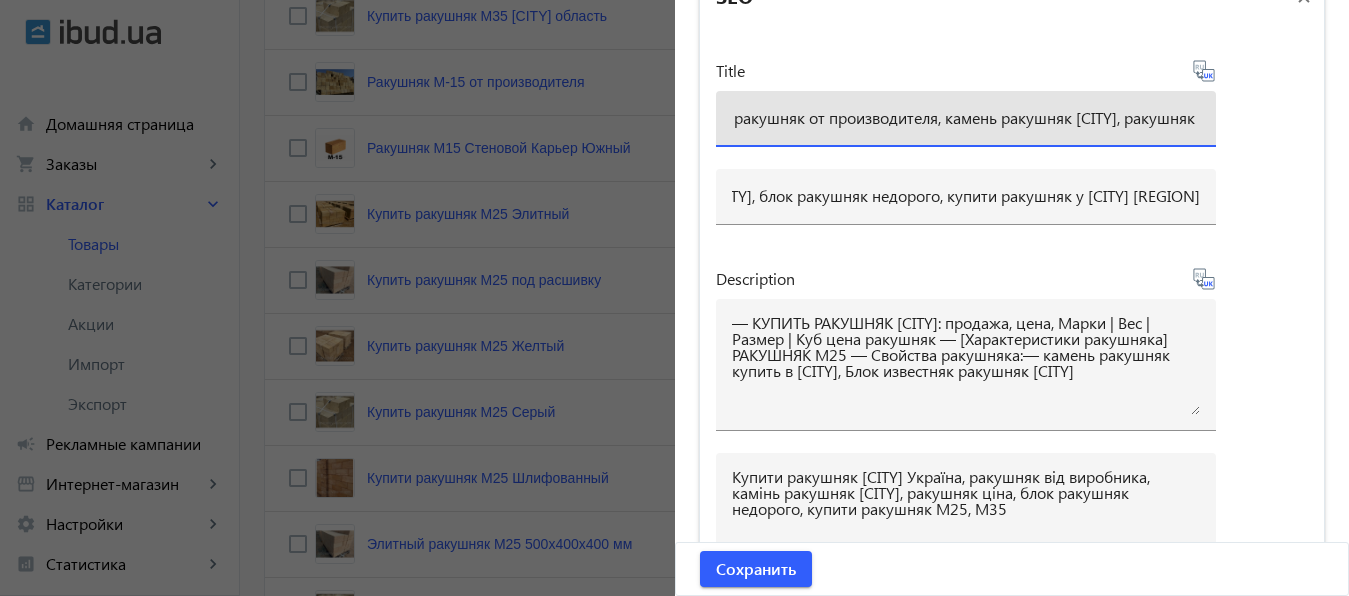 click on "КУПИТЬ РАКУШНЯК ВИННИЦА И ВИННИЦКАЯ ОБЛАСТЬ, ракушняк от производителя, камень ракушняк Винница, ракушняк цена в Виннице, блок ракушняк недорого, купить ракушняк в Виннице Винницкой области" at bounding box center (966, 117) 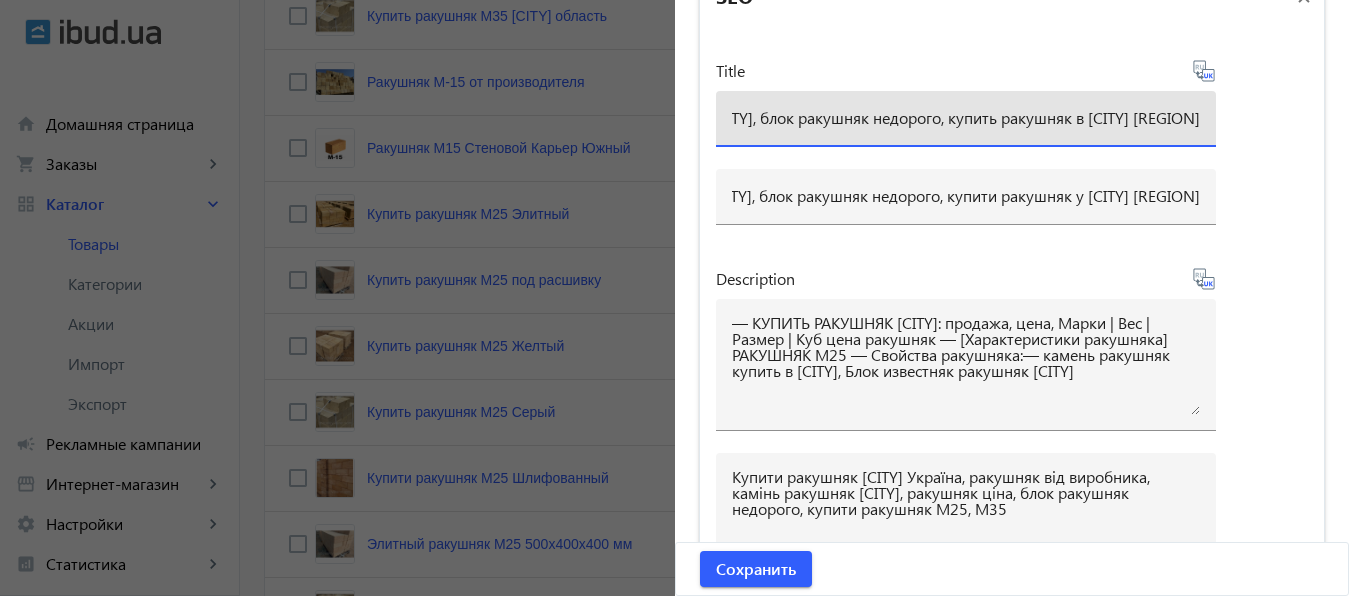 scroll, scrollTop: 0, scrollLeft: 1131, axis: horizontal 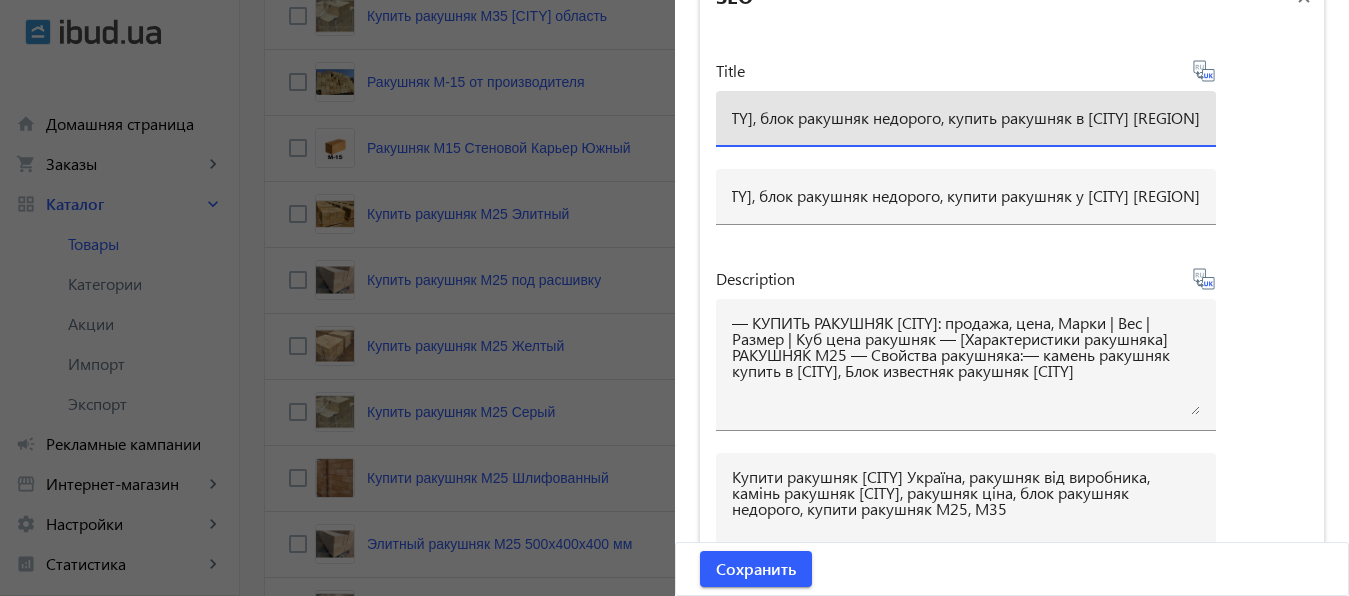 drag, startPoint x: 1042, startPoint y: 116, endPoint x: 1190, endPoint y: 115, distance: 148.00337 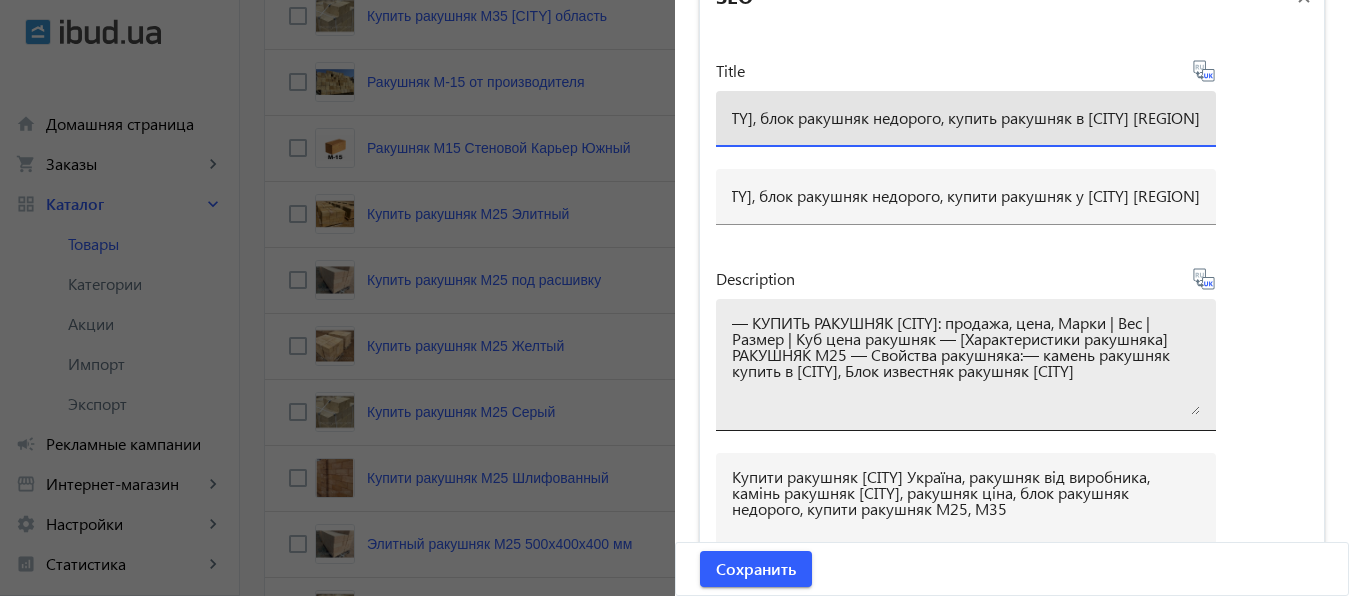 click on "— КУПИТЬ РАКУШНЯК ВИННИЦА: продажа, цена, Марки | Вес | Размер | Куб цена ракушняк — [Характеристики ракушняка] РАКУШНЯК М25 — Свойства ракушняка:— камень ракушняк купить в виннице, Блок известняк ракушняк Винница" at bounding box center [966, 365] 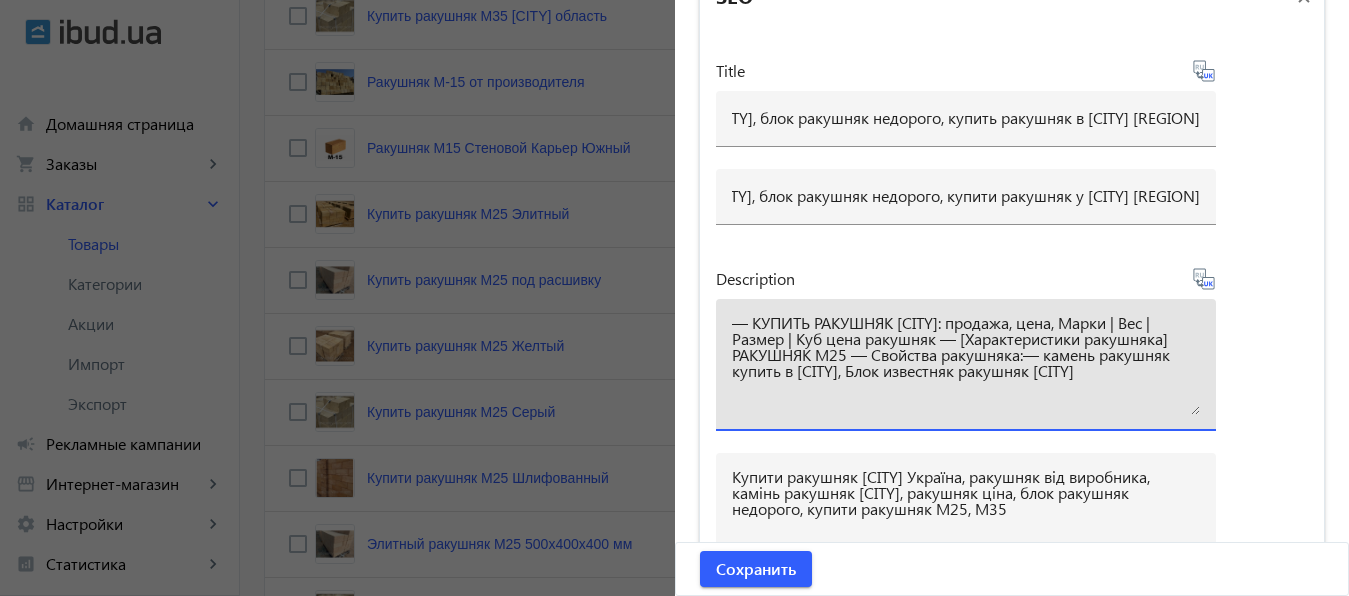 paste on "Винницкой области" 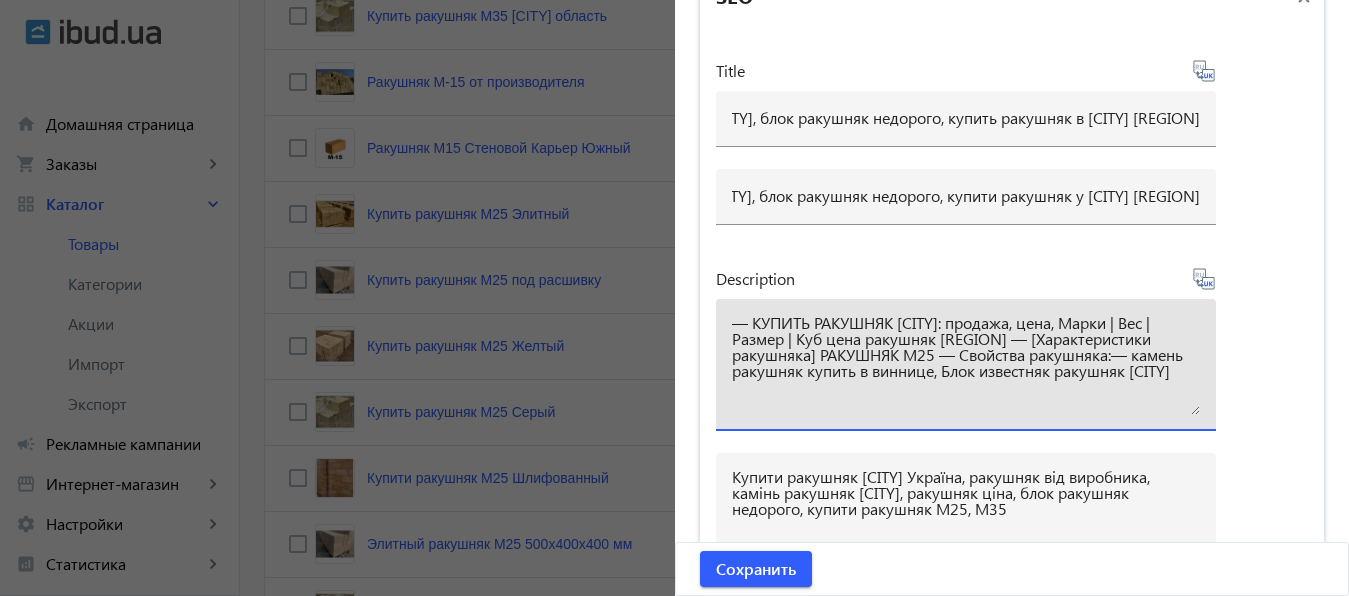 click on "— КУПИТЬ РАКУШНЯК ВИННИЦА: продажа, цена, Марки | Вес | Размер | Куб цена ракушняк Винницкой область — [Характеристики ракушняка] РАКУШНЯК М25 — Свойства ракушняка:— камень ракушняк купить в виннице, Блок известняк ракушняк Винница" at bounding box center (966, 365) 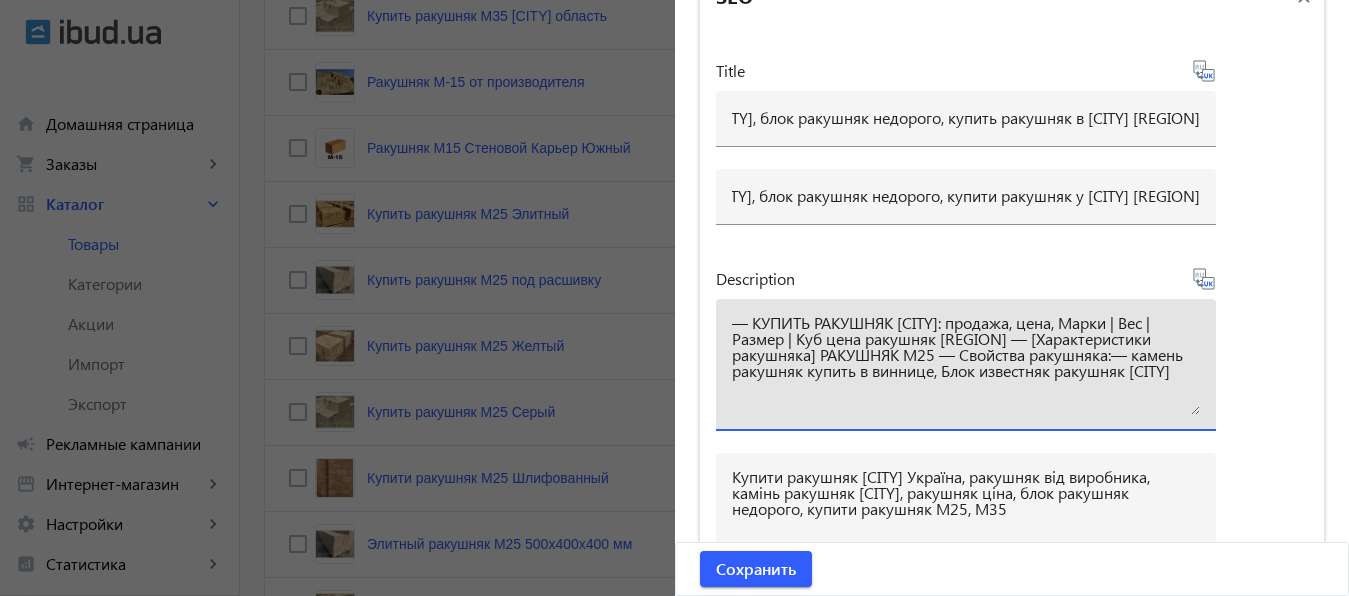 drag, startPoint x: 878, startPoint y: 386, endPoint x: 942, endPoint y: 386, distance: 64 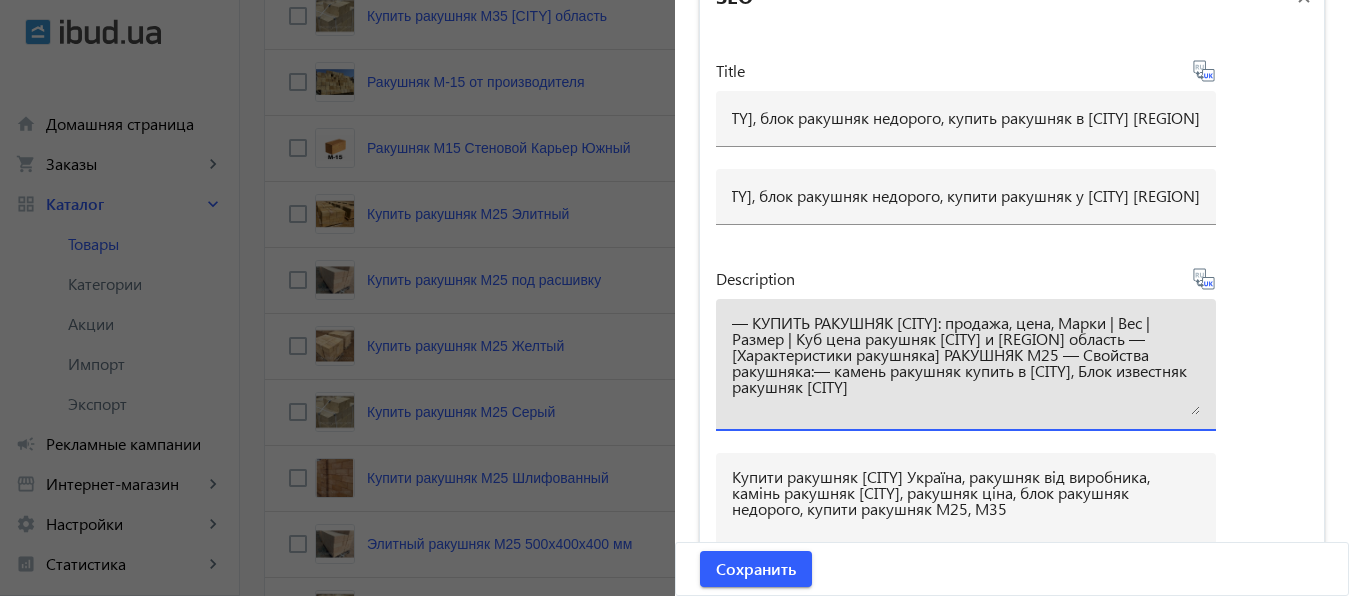 drag, startPoint x: 725, startPoint y: 321, endPoint x: 991, endPoint y: 391, distance: 275.05637 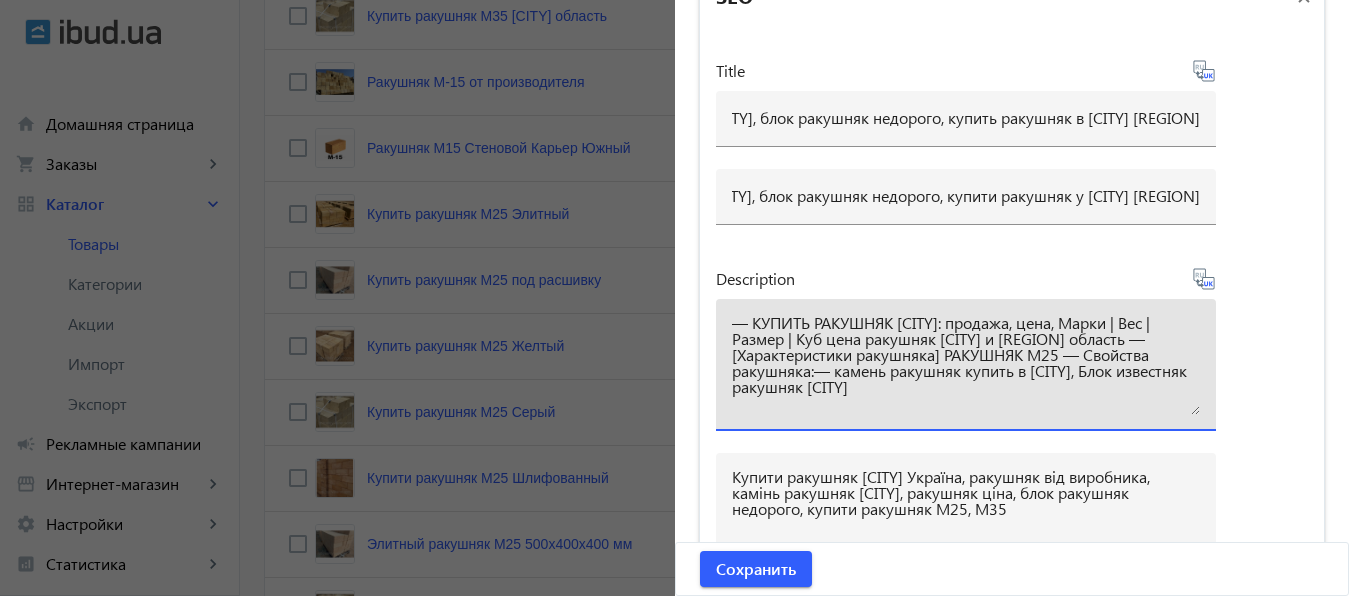 type on "— КУПИТЬ РАКУШНЯК ВИННИЦА: продажа, цена, Марки | Вес | Размер | Куб цена ракушняк Винница и Винницкая область — [Характеристики ракушняка] РАКУШНЯК М25 — Свойства ракушняка:— камень ракушняк купить в виннице, Блок известняк ракушняк Винница" 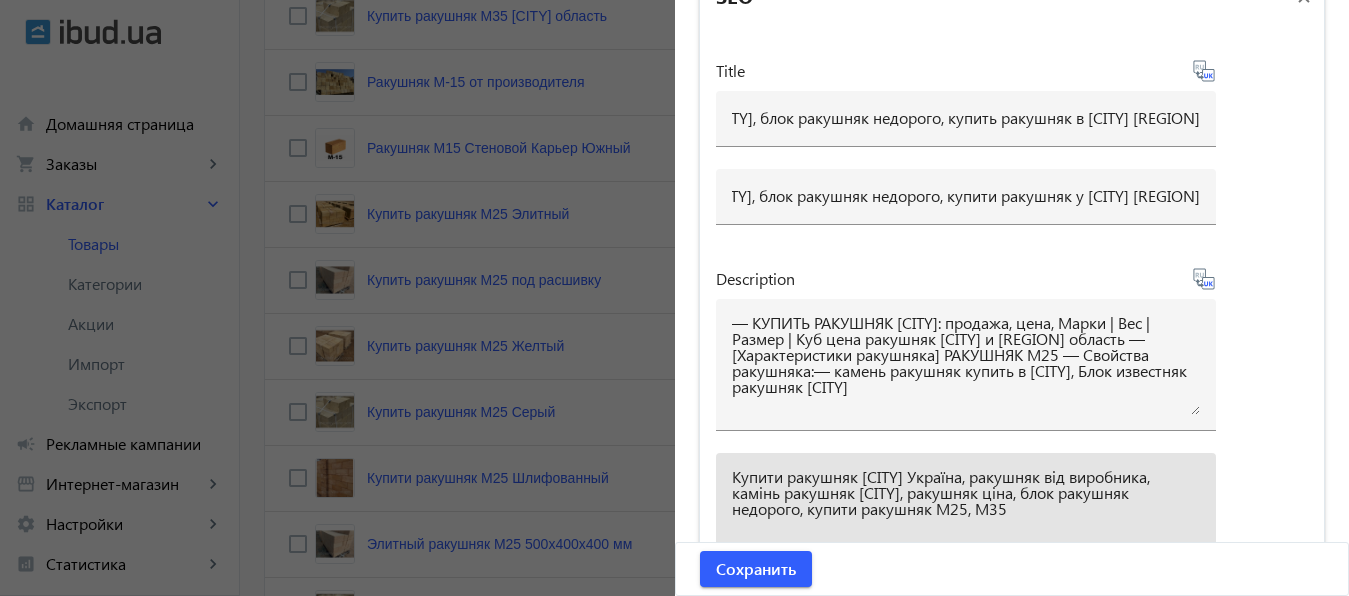 drag, startPoint x: 723, startPoint y: 472, endPoint x: 1044, endPoint y: 515, distance: 323.86725 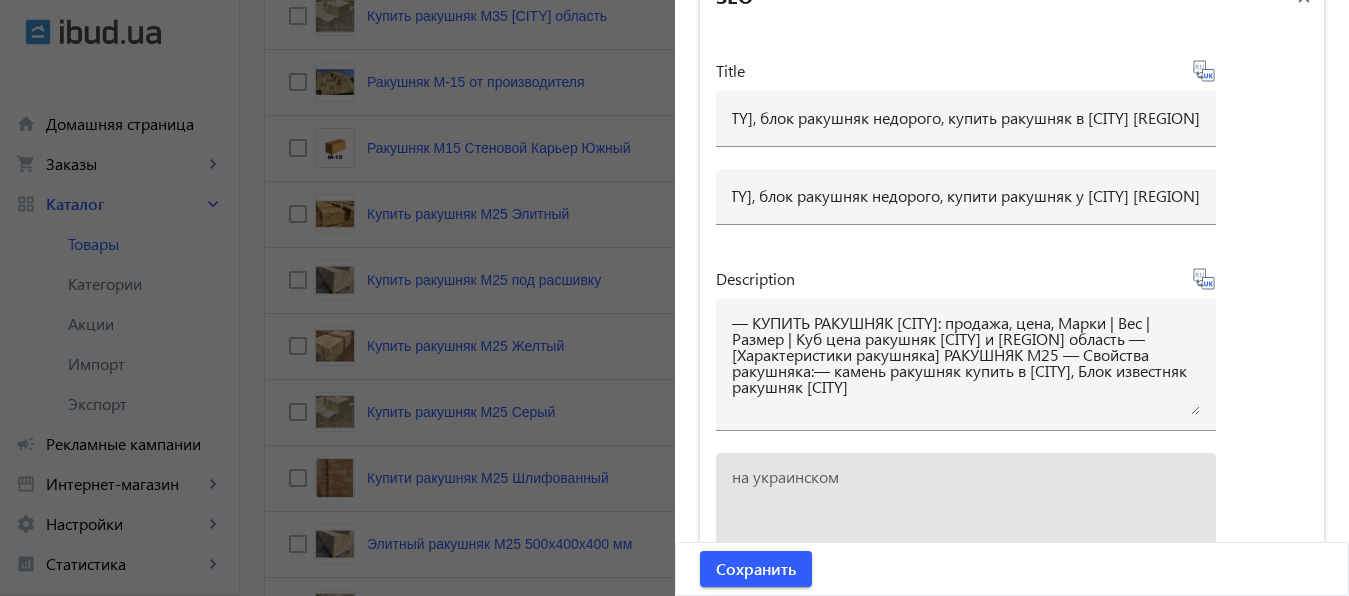 paste on "КУПИТИ РАКУШНЯК ВІННИЦЯ: продаж, ціна, Марки | Вес | Розмір | Куб ціна ракушняк Вінниця і Вінницька область - [Характеристики ракушняка] РАКУШНЯК М25 - Властивості ракушняка:- камінь ракушняк купити у виннице, Блок вапняк ракушняк Вінниця" 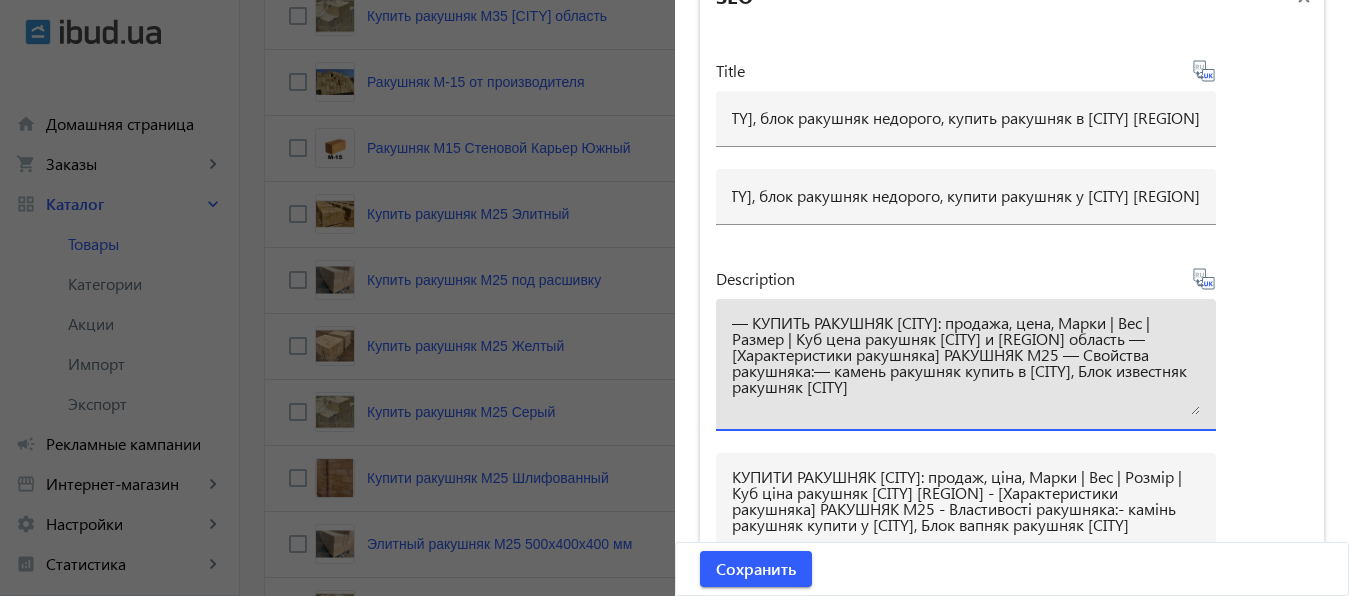 click on "— КУПИТЬ РАКУШНЯК ВИННИЦА: продажа, цена, Марки | Вес | Размер | Куб цена ракушняк Винница и Винницкая область — [Характеристики ракушняка] РАКУШНЯК М25 — Свойства ракушняка:— камень ракушняк купить в виннице, Блок известняк ракушняк Винница" at bounding box center (966, 365) 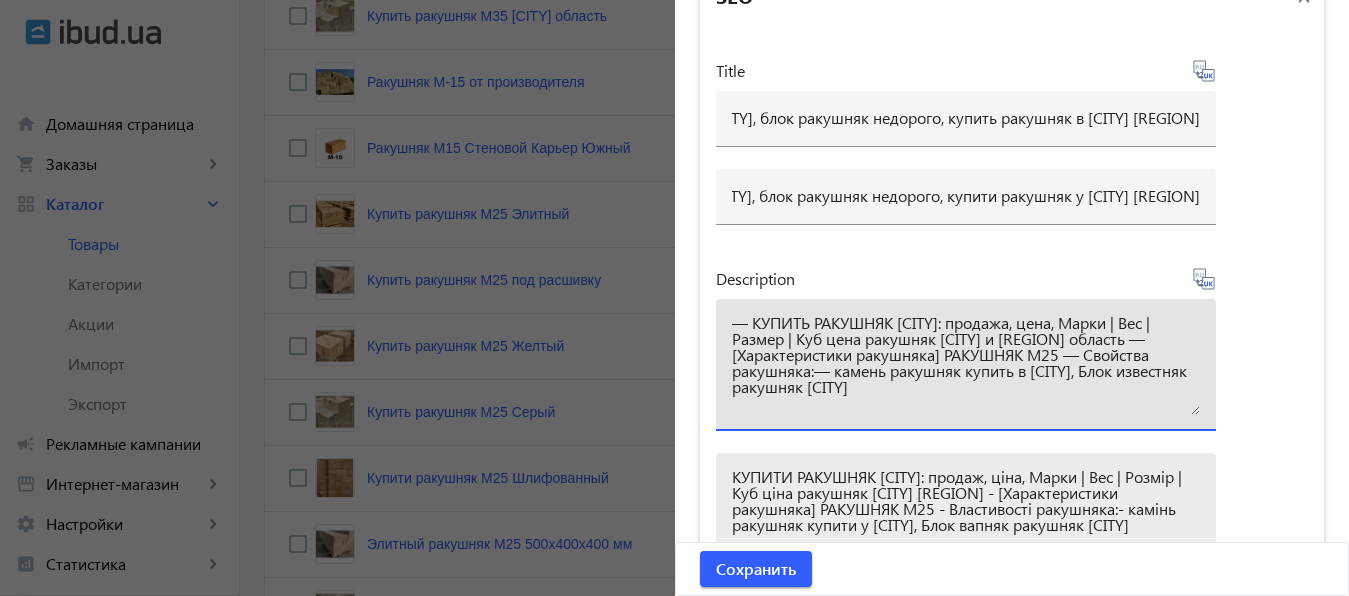 click on "КУПИТИ РАКУШНЯК ВІННИЦЯ: продаж, ціна, Марки | Вес | Розмір | Куб ціна ракушняк Вінниця і Вінницька область - [Характеристики ракушняка] РАКУШНЯК М25 - Властивості ракушняка:- камінь ракушняк купити у виннице, Блок вапняк ракушняк Вінниця" at bounding box center [966, 519] 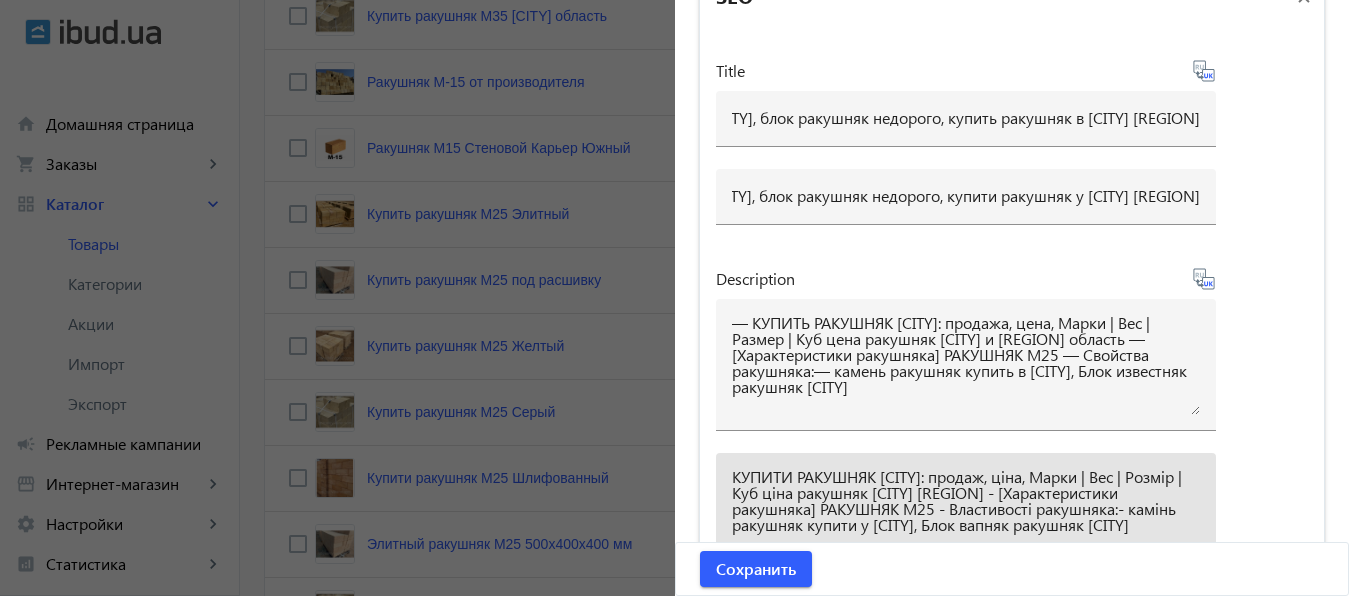 paste on "—" 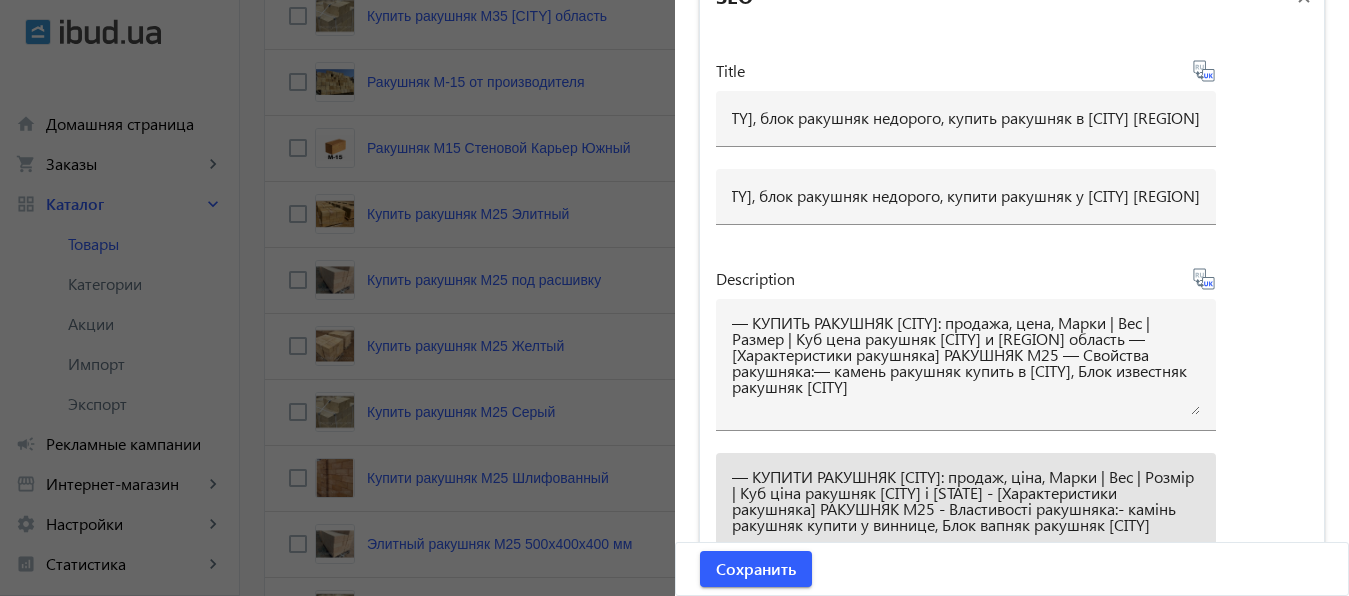 click on "— КУПИТИ РАКУШНЯК ВІННИЦЯ: продаж, ціна, Марки | Вес | Розмір | Куб ціна ракушняк Вінниця і Вінницька область - [Характеристики ракушняка] РАКУШНЯК М25 - Властивості ракушняка:- камінь ракушняк купити у виннице, Блок вапняк ракушняк Вінниця" at bounding box center (966, 519) 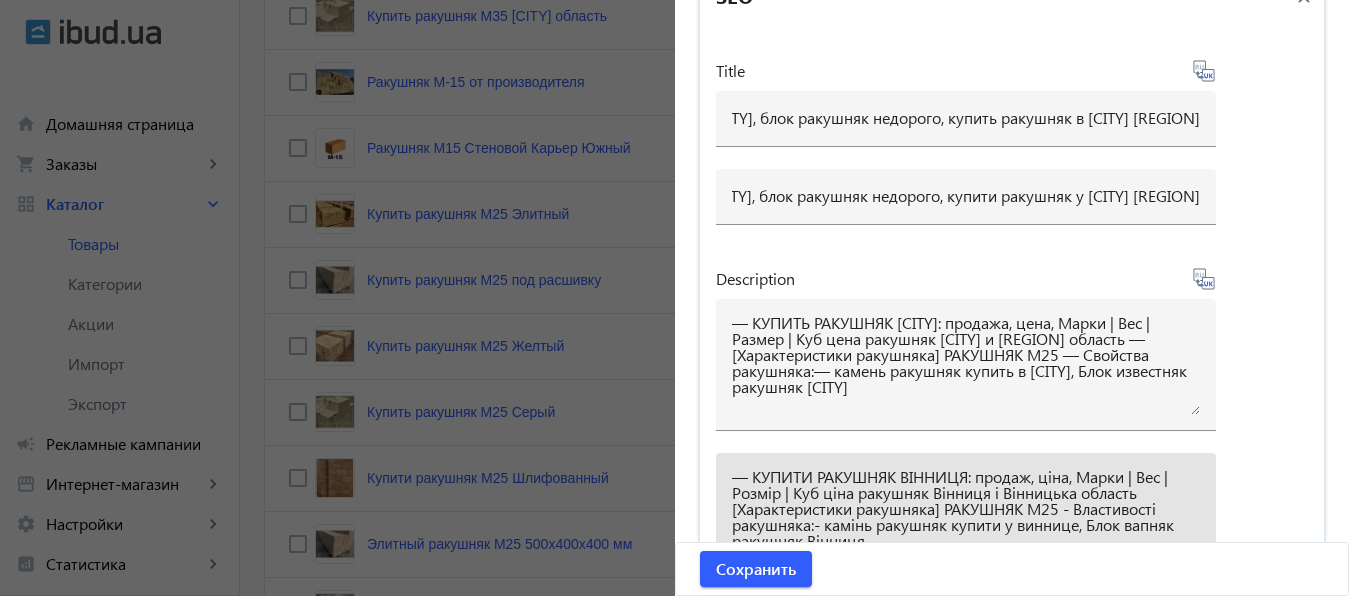 paste on "—" 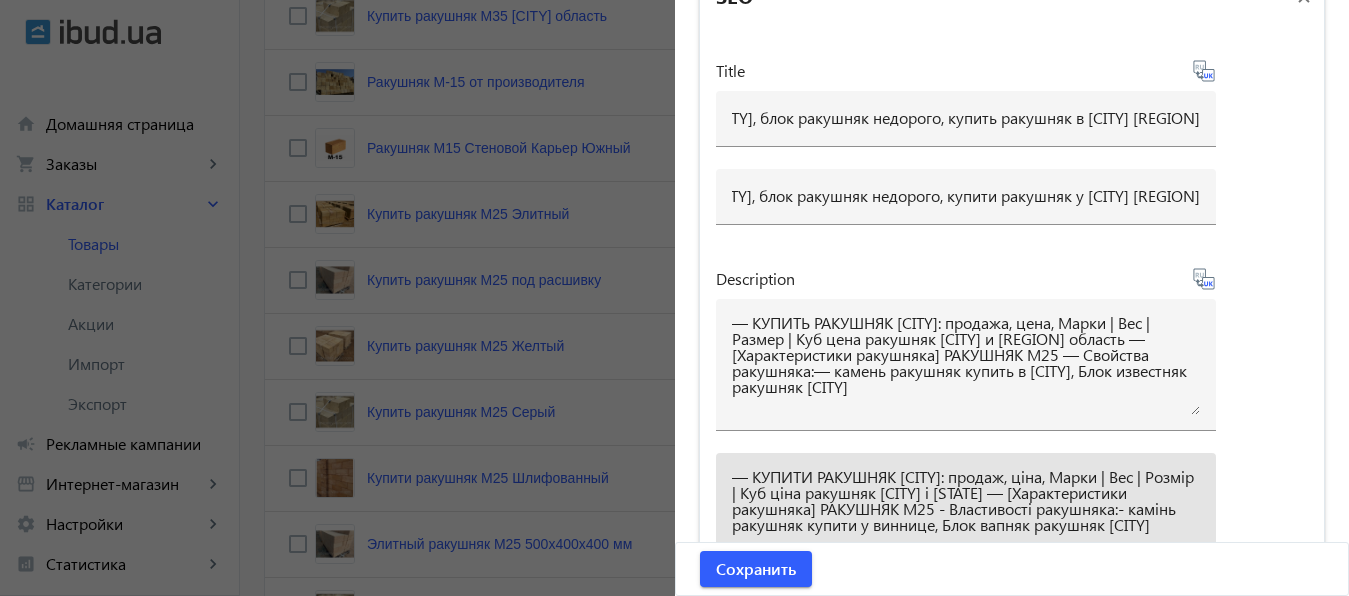 click on "— КУПИТИ РАКУШНЯК ВІННИЦЯ: продаж, ціна, Марки | Вес | Розмір | Куб ціна ракушняк Вінниця і Вінницька область — [Характеристики ракушняка] РАКУШНЯК М25 - Властивості ракушняка:- камінь ракушняк купити у виннице, Блок вапняк ракушняк Вінниця" at bounding box center [966, 519] 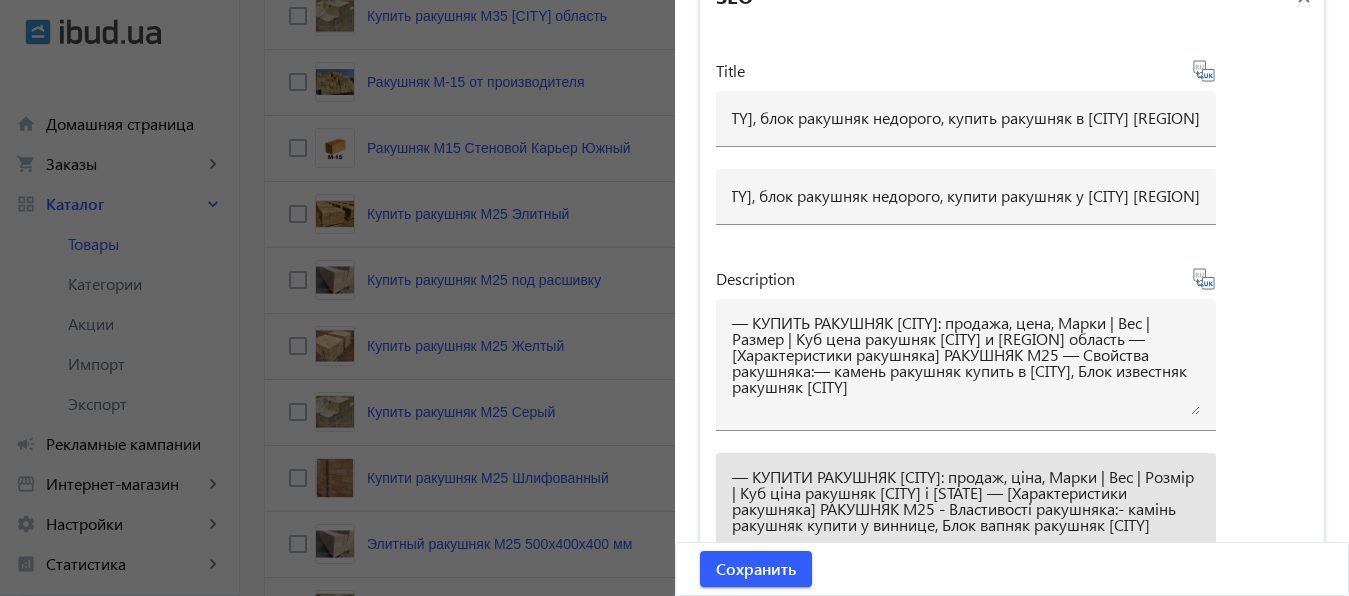 click on "— КУПИТИ РАКУШНЯК ВІННИЦЯ: продаж, ціна, Марки | Вес | Розмір | Куб ціна ракушняк Вінниця і Вінницька область — [Характеристики ракушняка] РАКУШНЯК М25 - Властивості ракушняка:- камінь ракушняк купити у виннице, Блок вапняк ракушняк Вінниця" at bounding box center [966, 519] 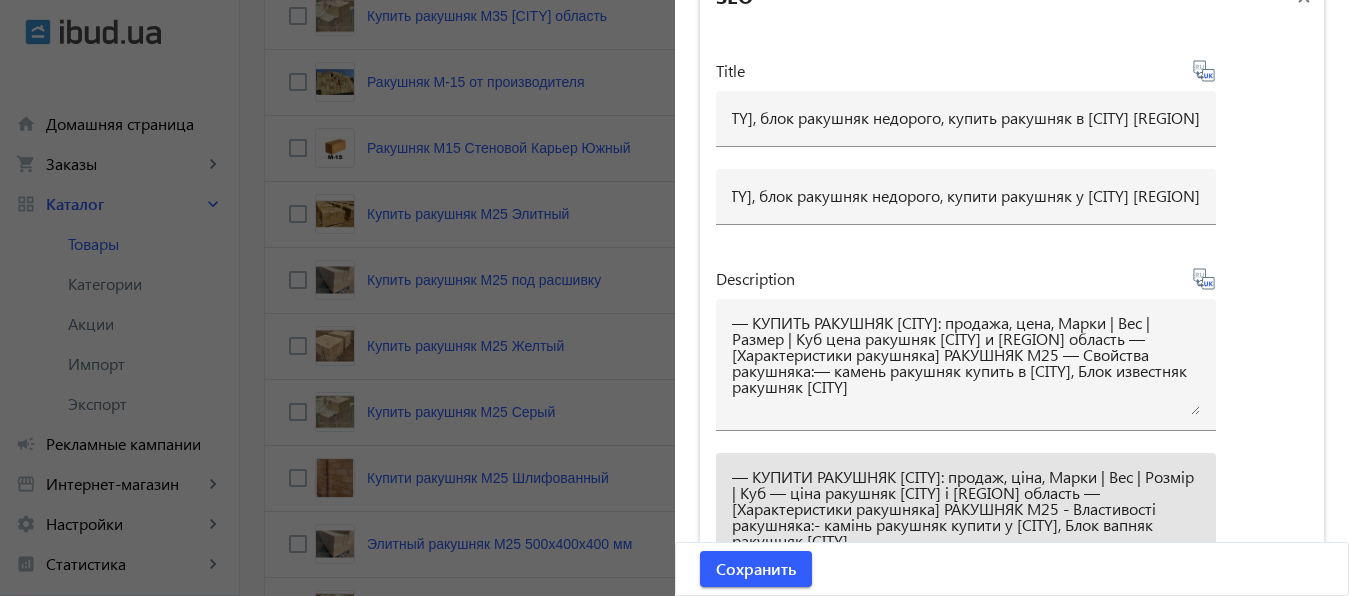 click on "— КУПИТИ РАКУШНЯК ВІННИЦЯ: продаж, ціна, Марки | Вес | Розмір | Куб — ціна ракушняк Вінниця і Вінницька область — [Характеристики ракушняка] РАКУШНЯК М25 - Властивості ракушняка:- камінь ракушняк купити у виннице, Блок вапняк ракушняк Вінниця" at bounding box center (966, 519) 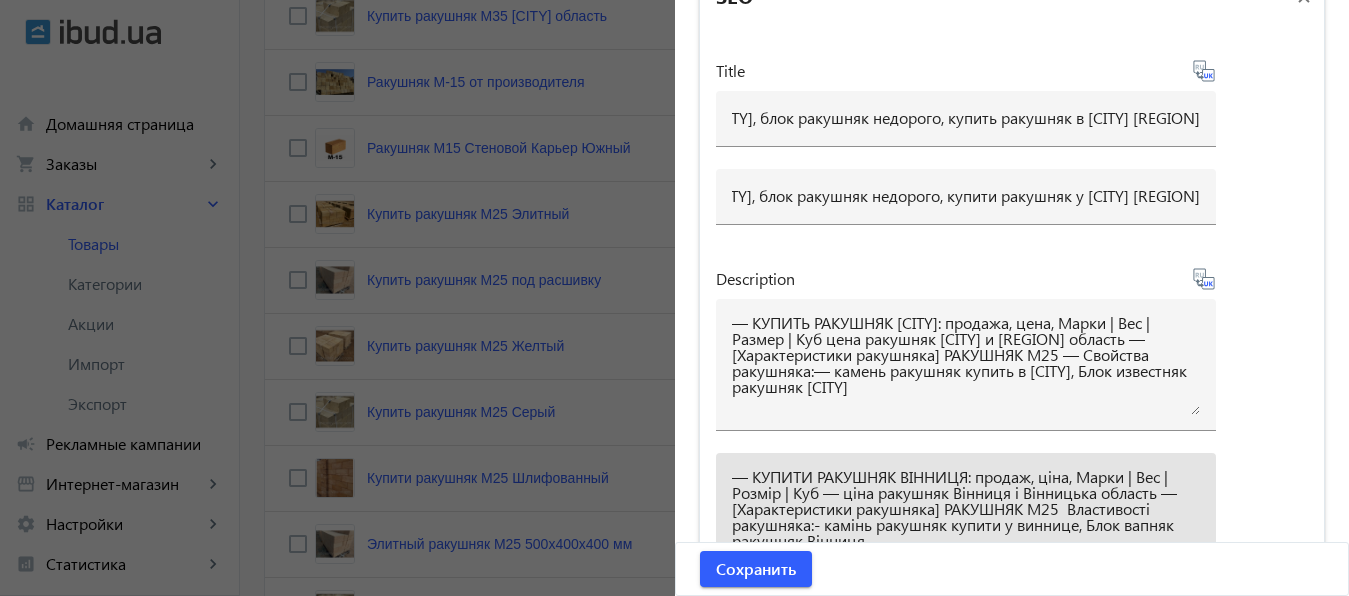 paste on "—" 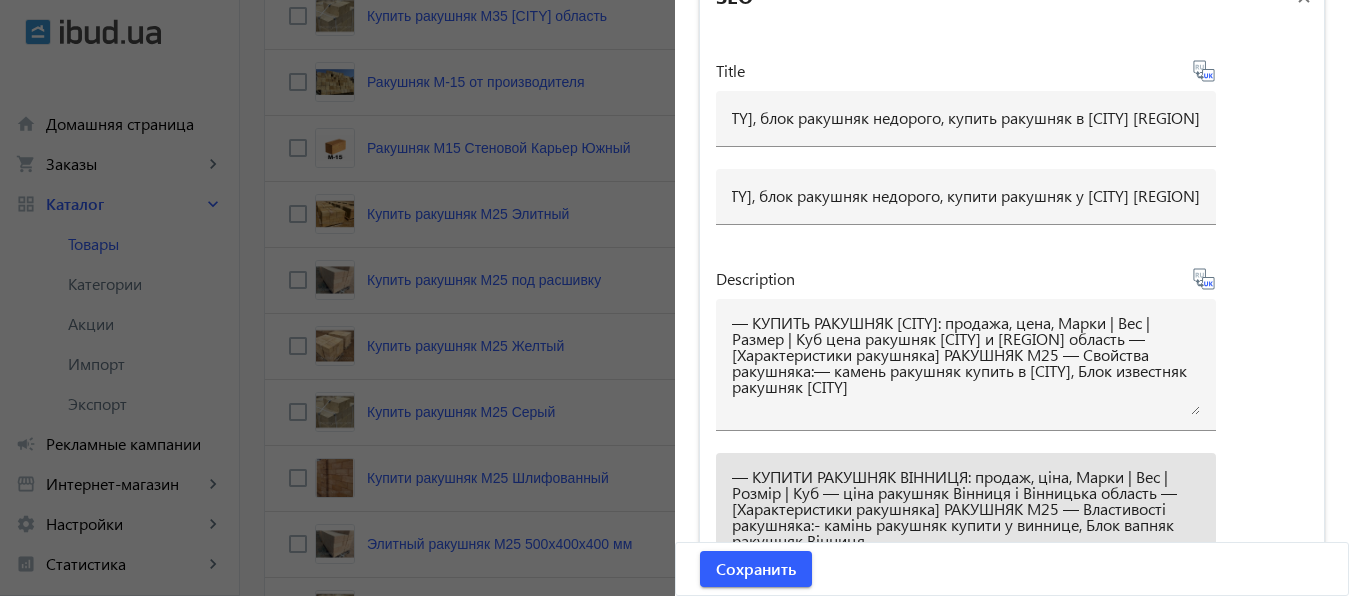 click on "— КУПИТИ РАКУШНЯК ВІННИЦЯ: продаж, ціна, Марки | Вес | Розмір | Куб — ціна ракушняк Вінниця і Вінницька область — [Характеристики ракушняка] РАКУШНЯК М25 — Властивості ракушняка:- камінь ракушняк купити у виннице, Блок вапняк ракушняк Вінниця" at bounding box center [966, 519] 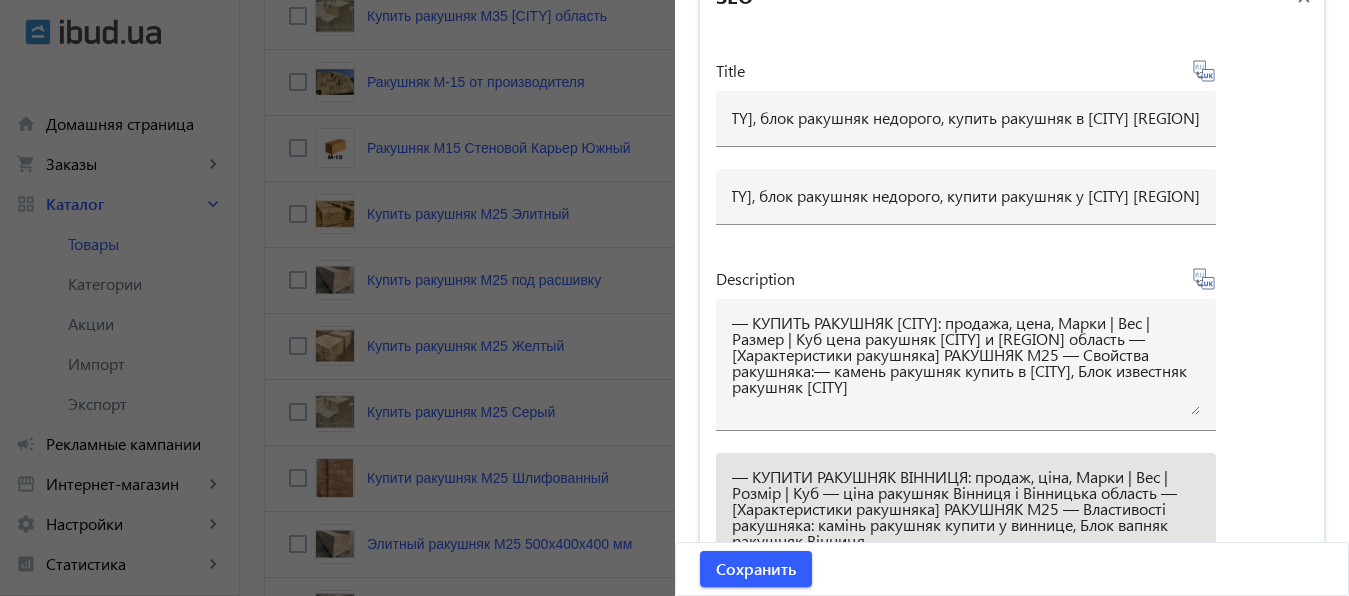 paste on "—" 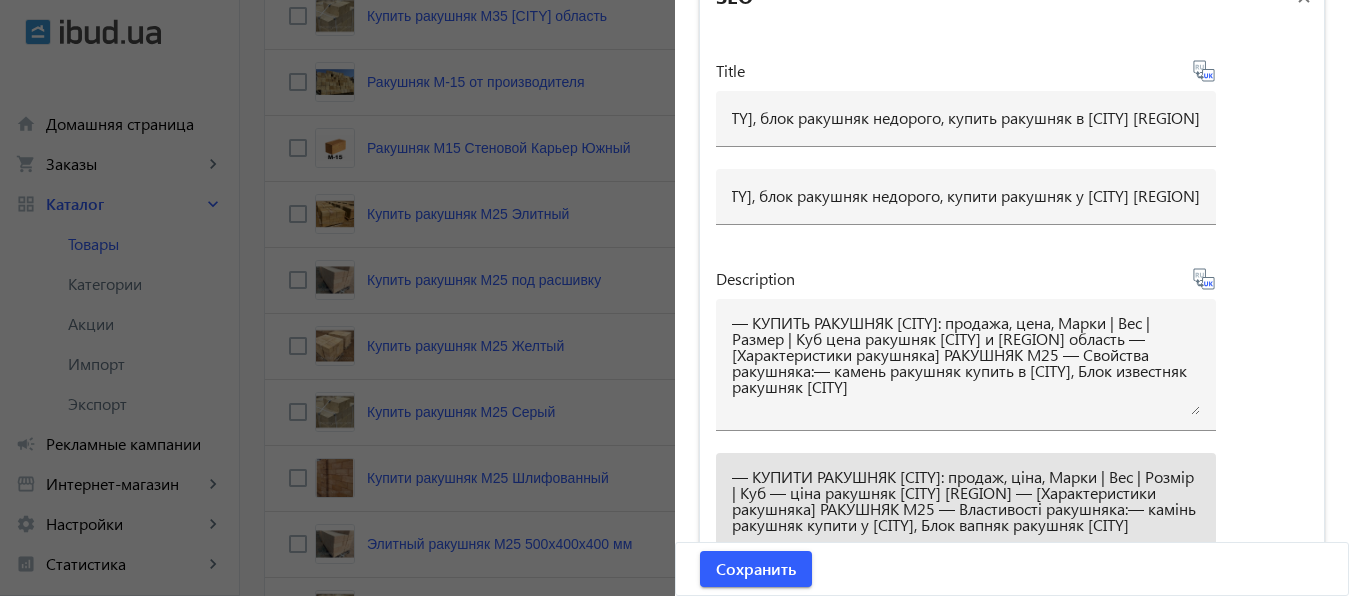 click on "— КУПИТИ РАКУШНЯК ВІННИЦЯ: продаж, ціна, Марки | Вес | Розмір | Куб — ціна ракушняк Вінниця і Вінницька область — [Характеристики ракушняка] РАКУШНЯК М25 — Властивості ракушняка:— камінь ракушняк купити у виннице, Блок вапняк ракушняк Вінниця" at bounding box center [966, 519] 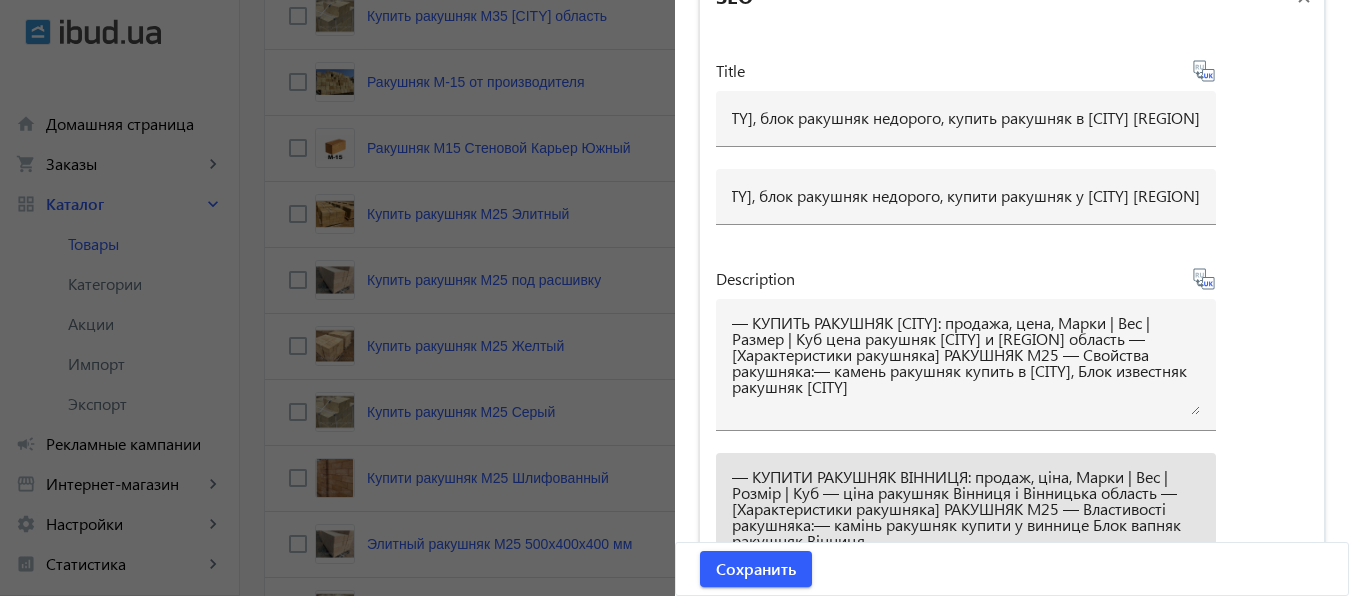 paste on "—" 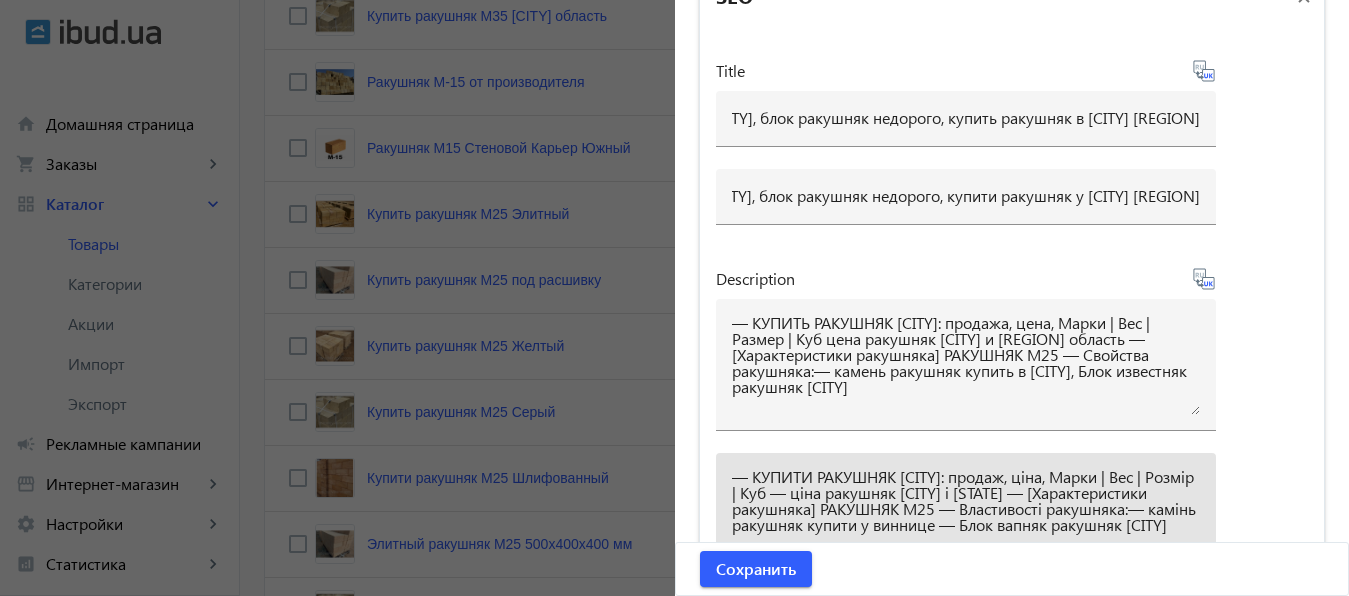 click on "— КУПИТИ РАКУШНЯК ВІННИЦЯ: продаж, ціна, Марки | Вес | Розмір | Куб — ціна ракушняк Вінниця і Вінницька область — [Характеристики ракушняка] РАКУШНЯК М25 — Властивості ракушняка:— камінь ракушняк купити у виннице — Блок вапняк ракушняк Вінниця" at bounding box center [966, 519] 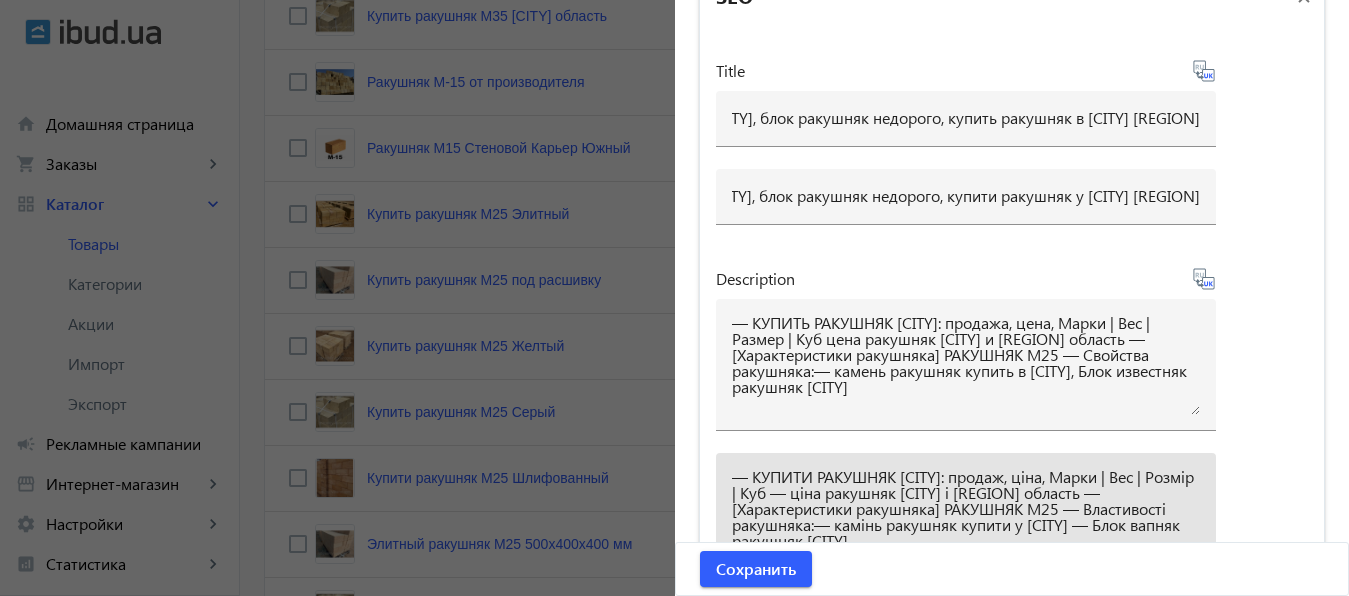 click on "— КУПИТИ РАКУШНЯК ВІННИЦЯ: продаж, ціна, Марки | Вес | Розмір | Куб — ціна ракушняк Вінниця і Вінницька область — [Характеристики ракушняка] РАКУШНЯК М25 — Властивості ракушняка:— камінь ракушняк купити у Виннице — Блок вапняк ракушняк Вінниця" at bounding box center (966, 519) 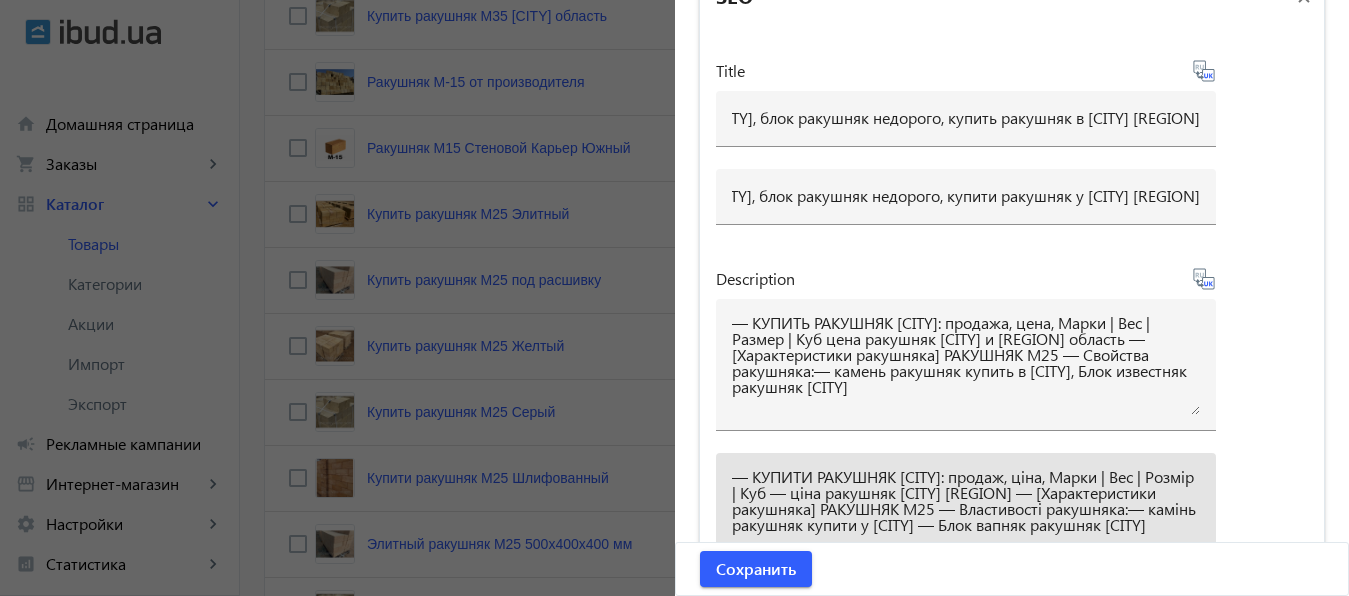 paste on "і" 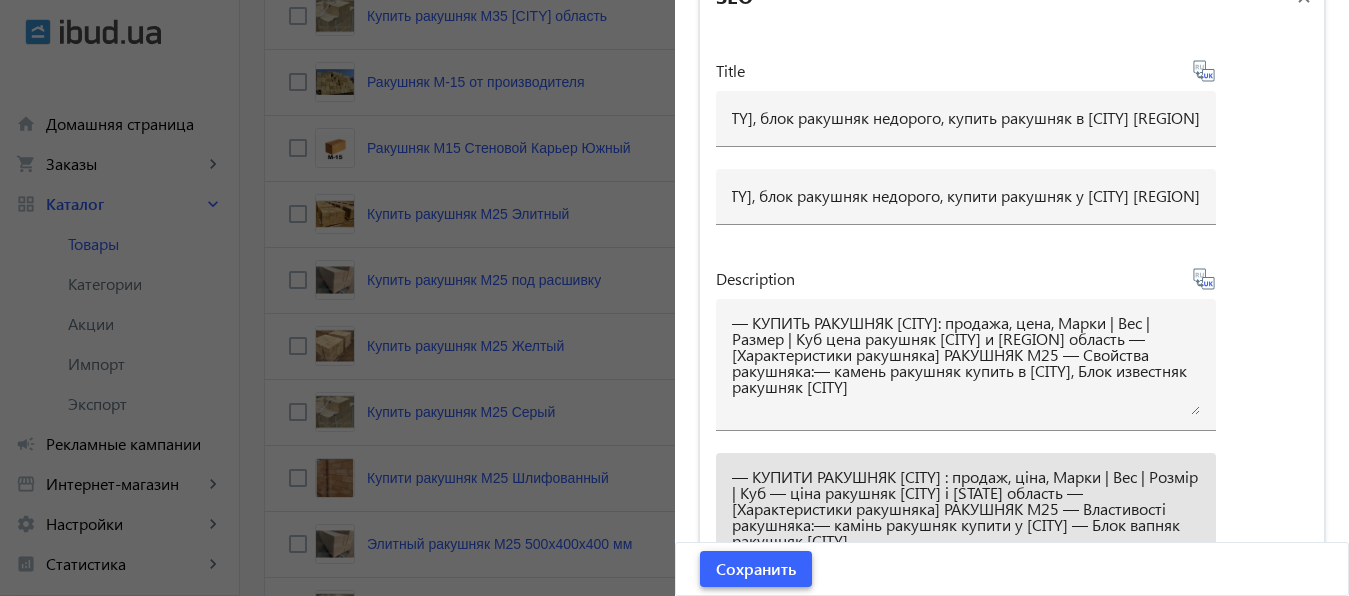type on "— КУПИТИ РАКУШНЯК ВІННИЦЯ: продаж, ціна, Марки | Вес | Розмір | Куб — ціна ракушняк Вінниця і Вінницька область — [Характеристики ракушняка] РАКУШНЯК М25 — Властивості ракушняка:— камінь ракушняк купити у Винниці — Блок вапняк ракушняк Вінниця" 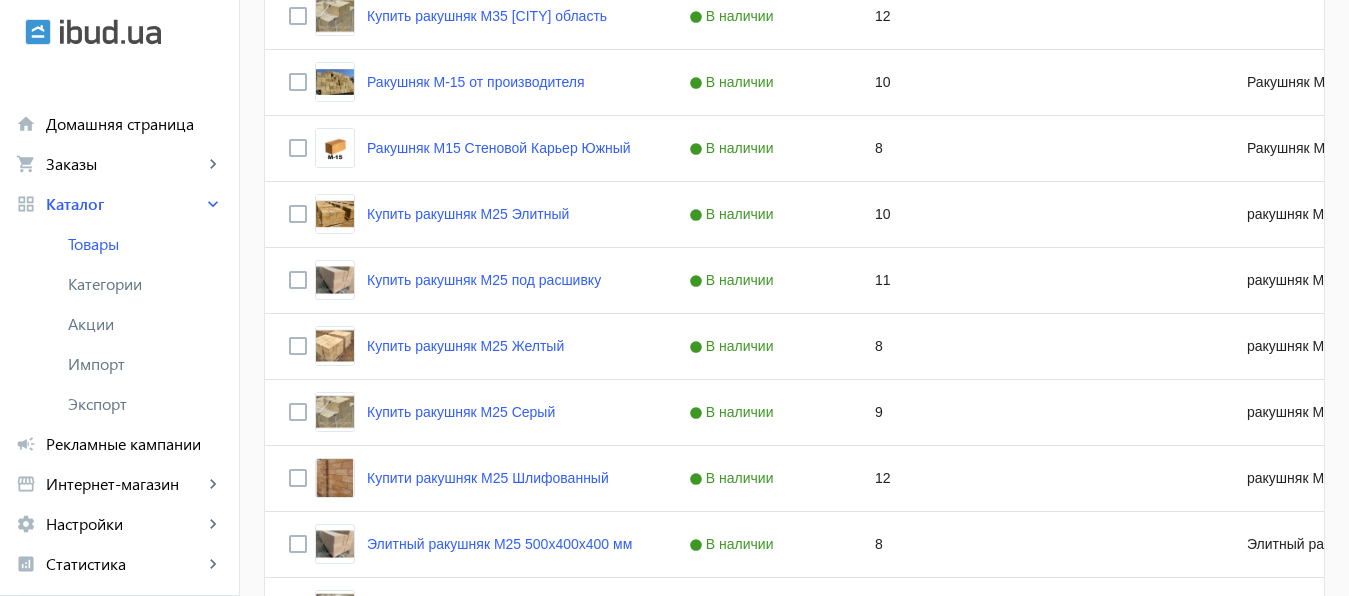 scroll, scrollTop: 0, scrollLeft: 0, axis: both 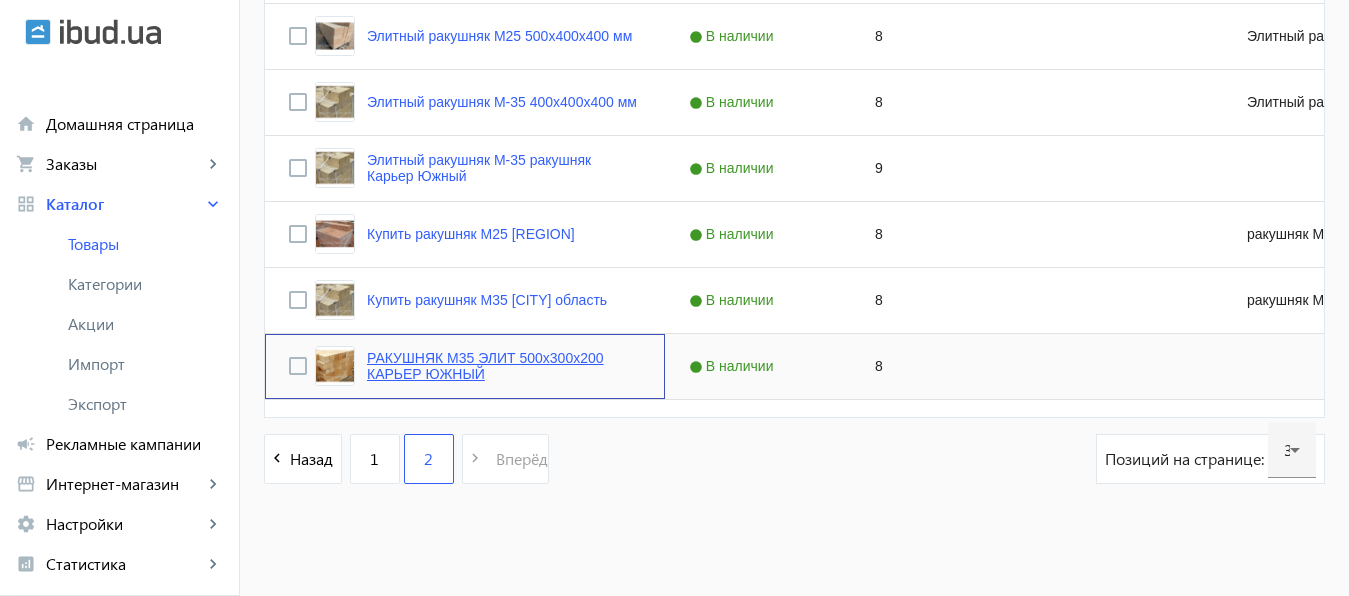 click on "РАКУШНЯК М35 ЭЛИТ 500х300х200 КАРЬЕР ЮЖНЫЙ" 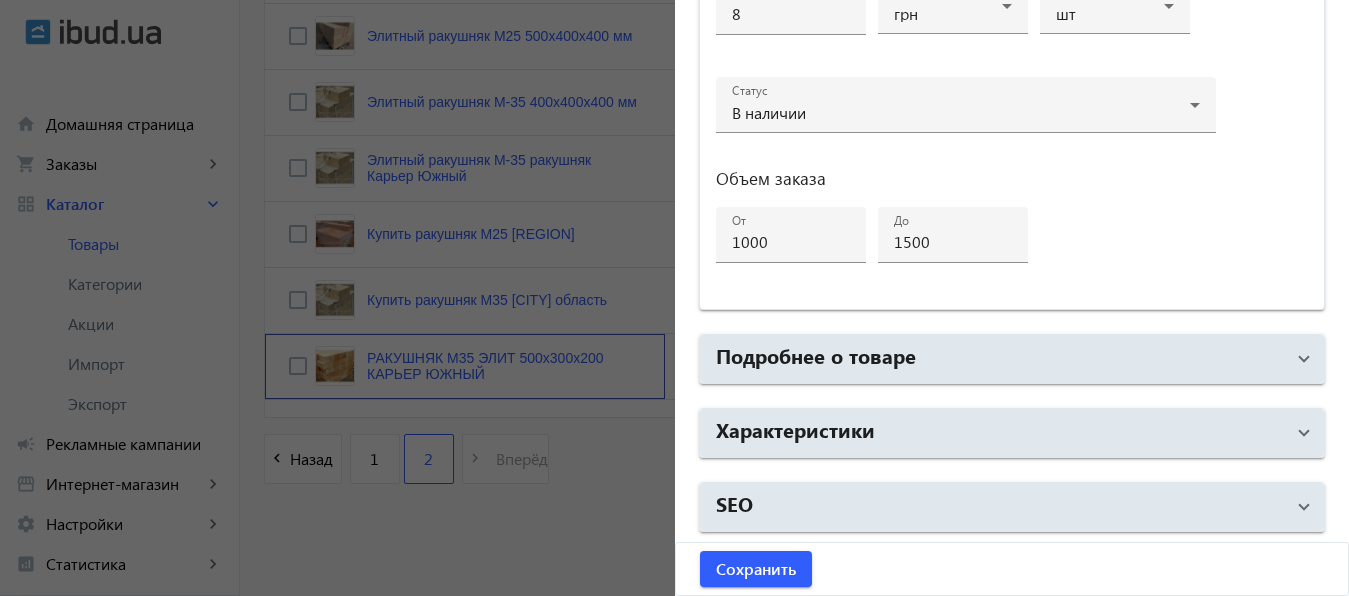 scroll, scrollTop: 0, scrollLeft: 1131, axis: horizontal 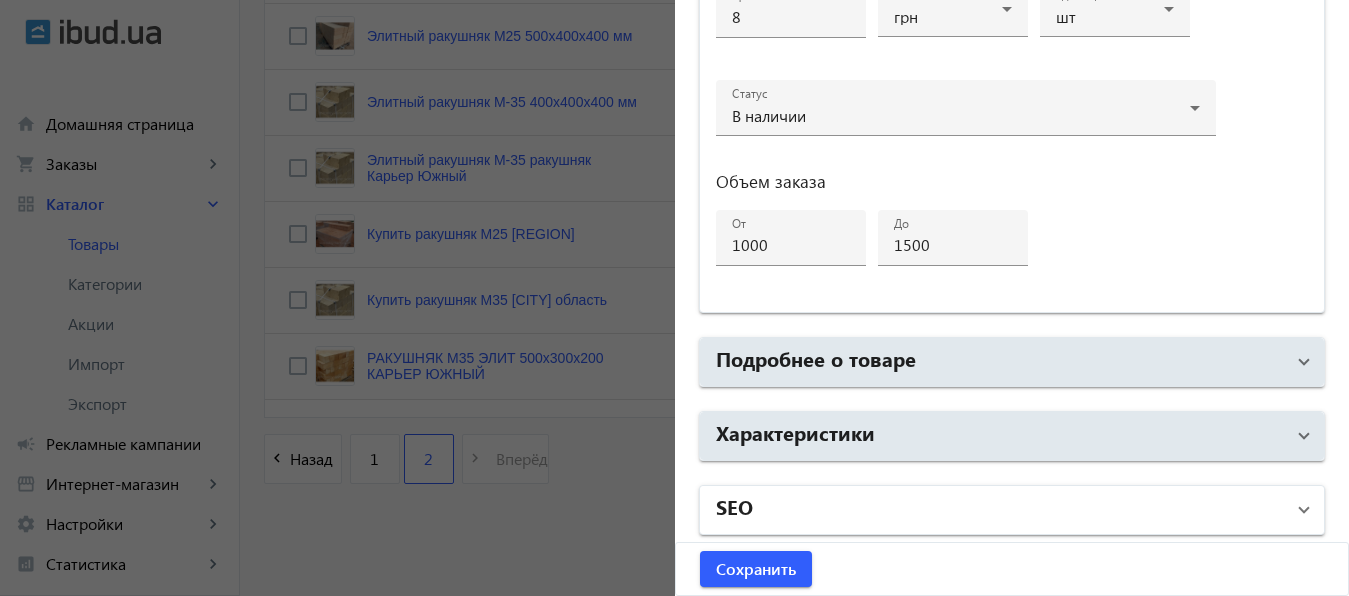 click on "SEO" at bounding box center [1000, 510] 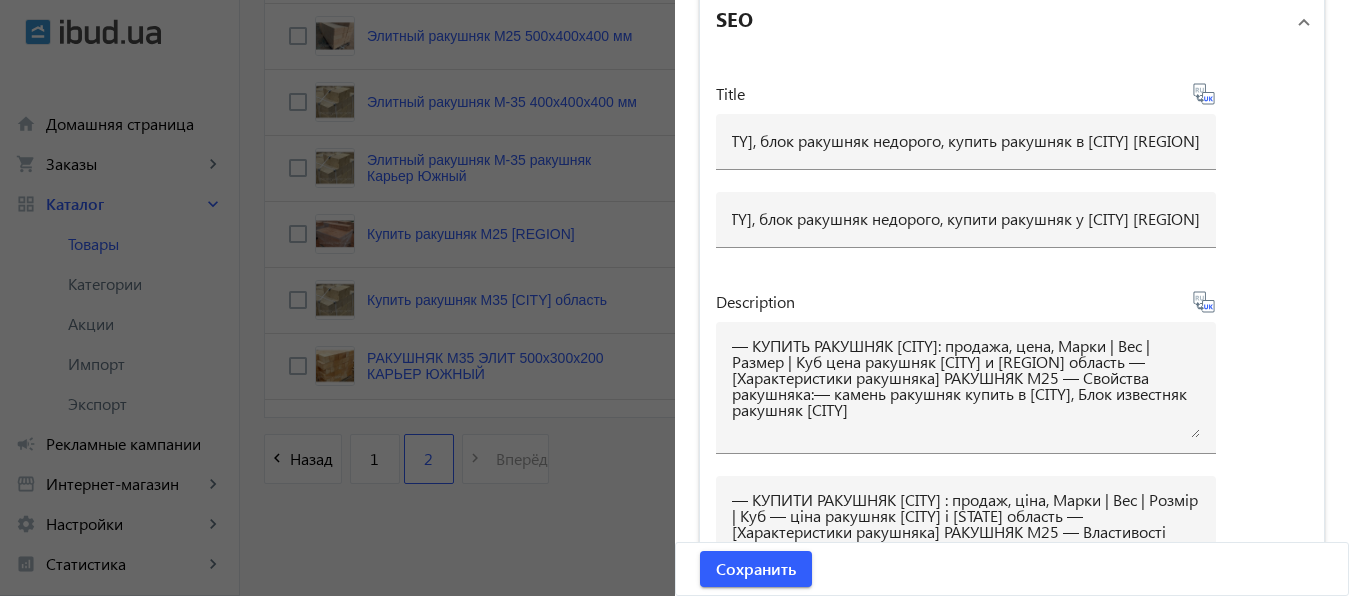 scroll, scrollTop: 1570, scrollLeft: 0, axis: vertical 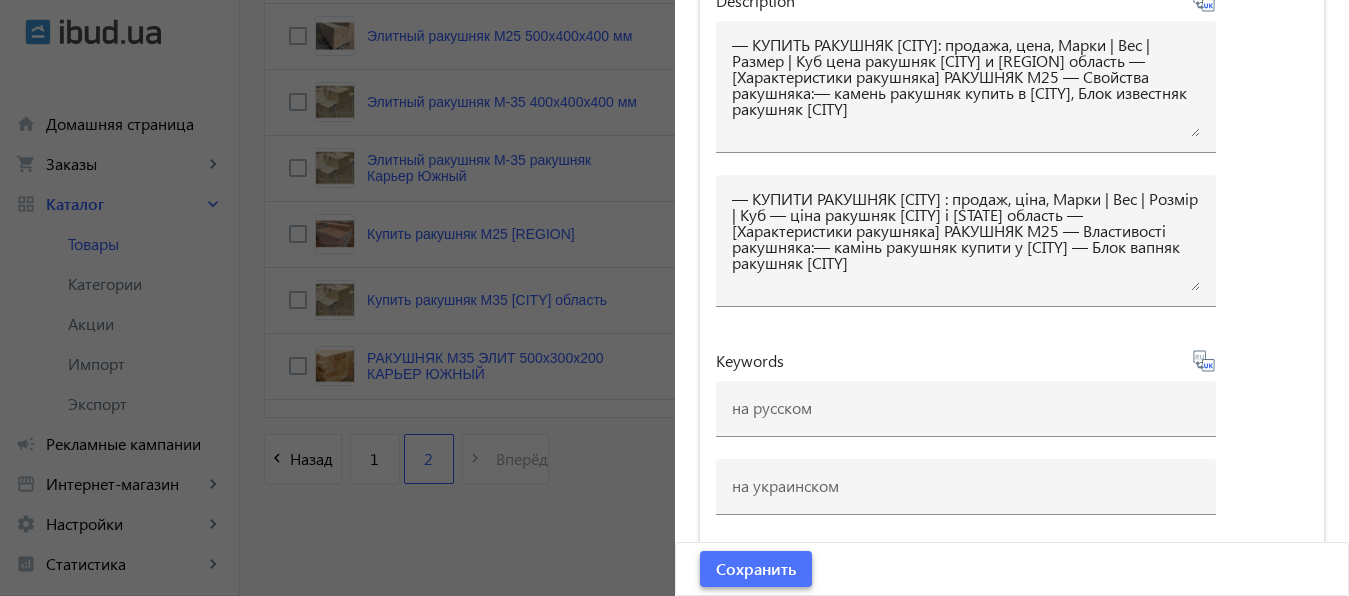click on "Сохранить" 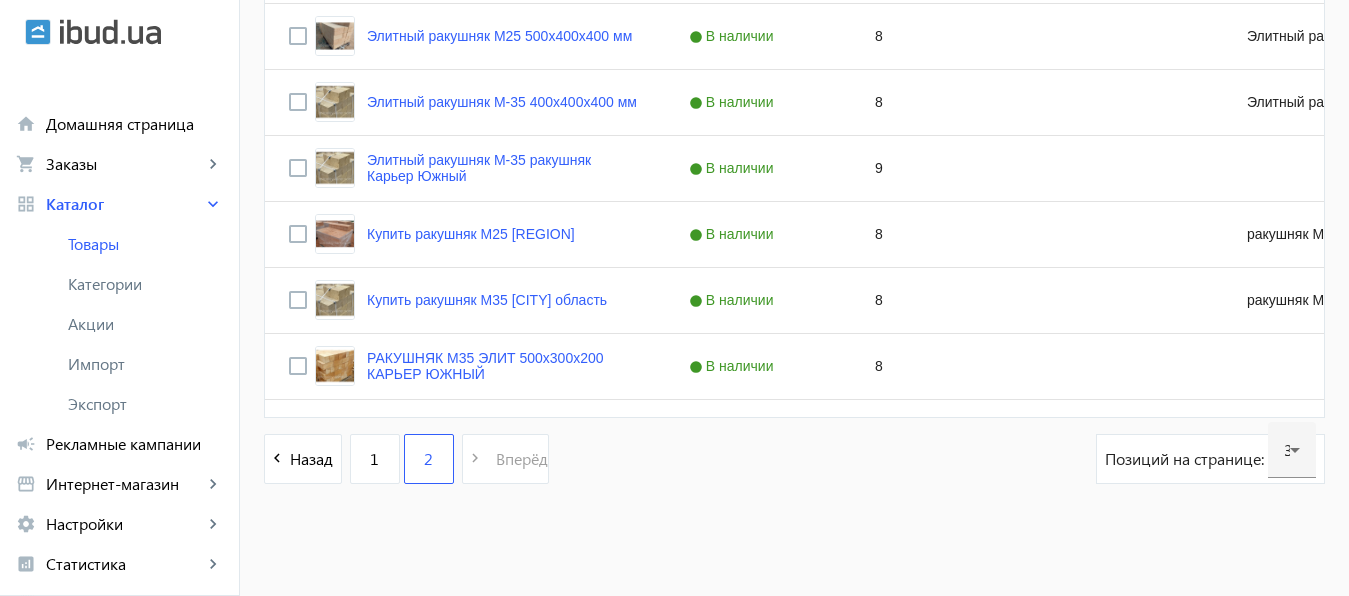 scroll, scrollTop: 0, scrollLeft: 0, axis: both 